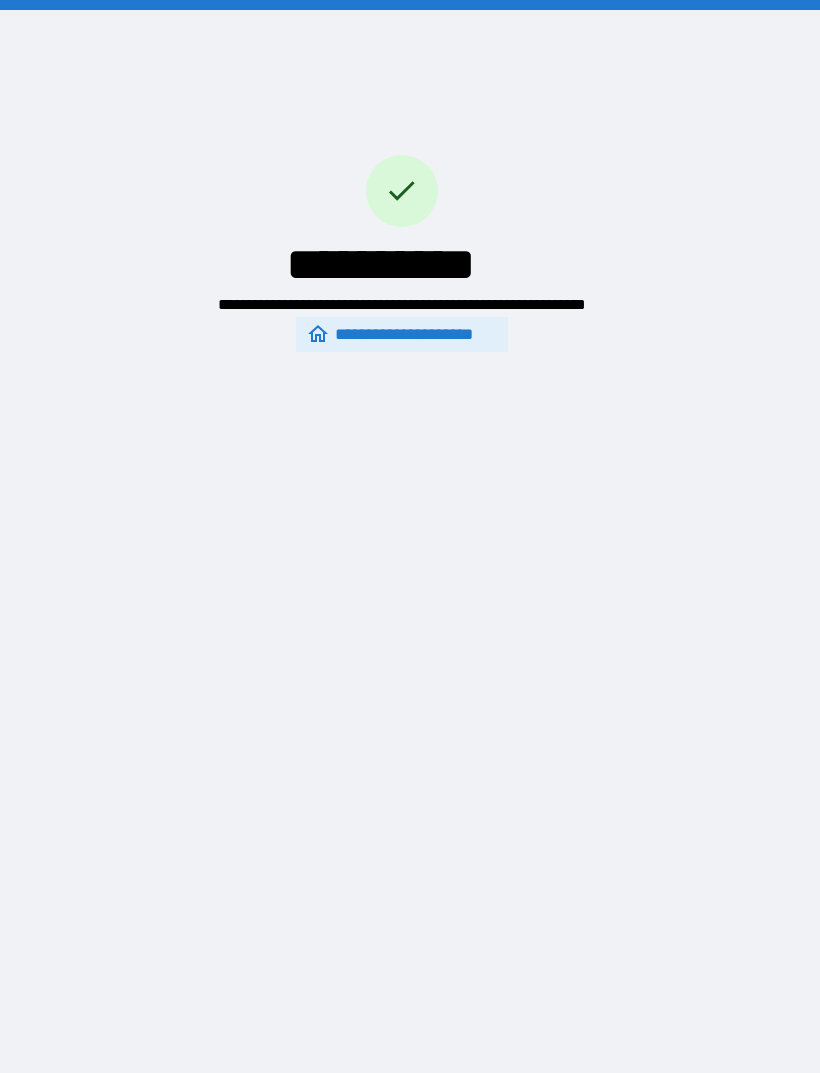 scroll, scrollTop: 64, scrollLeft: 0, axis: vertical 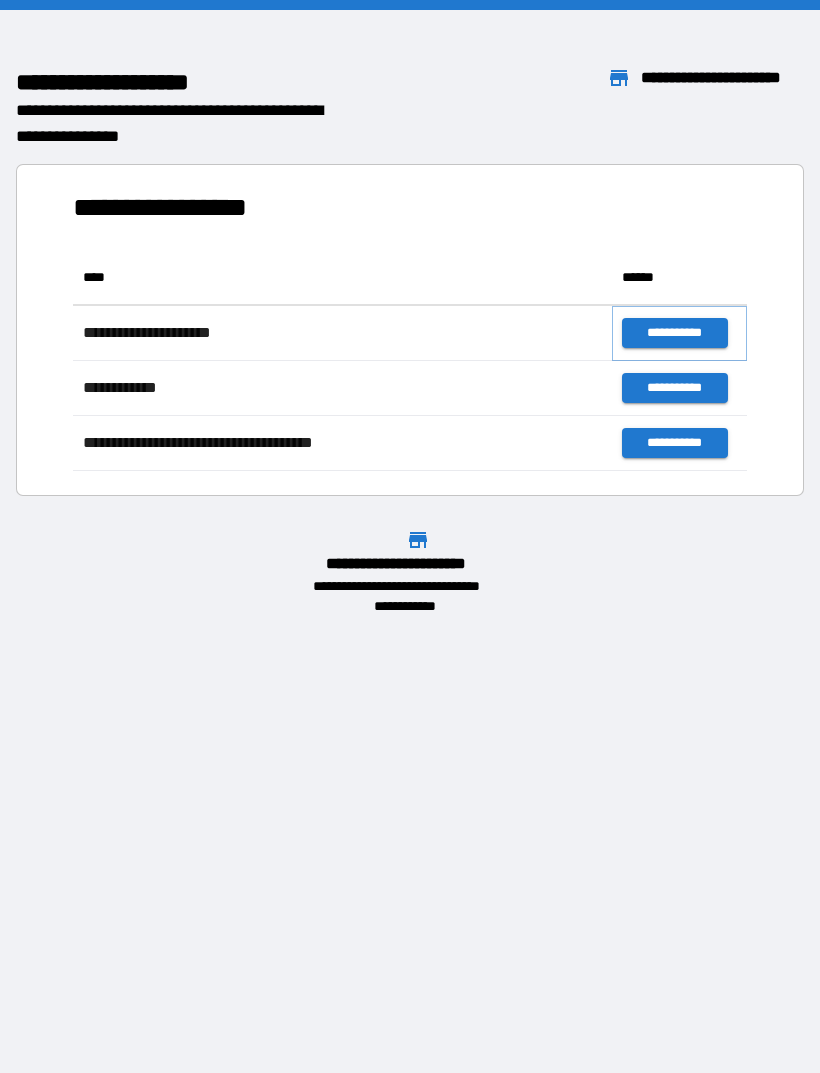 click on "**********" at bounding box center [674, 333] 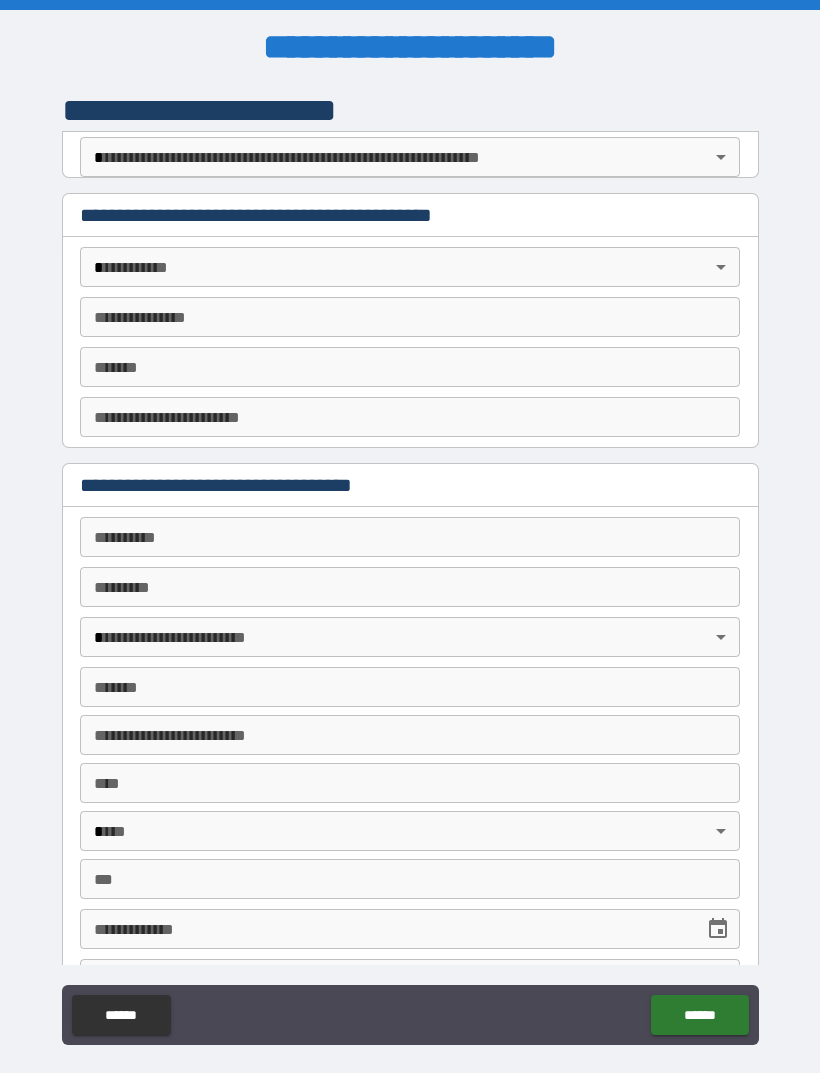 click on "**********" at bounding box center [410, 568] 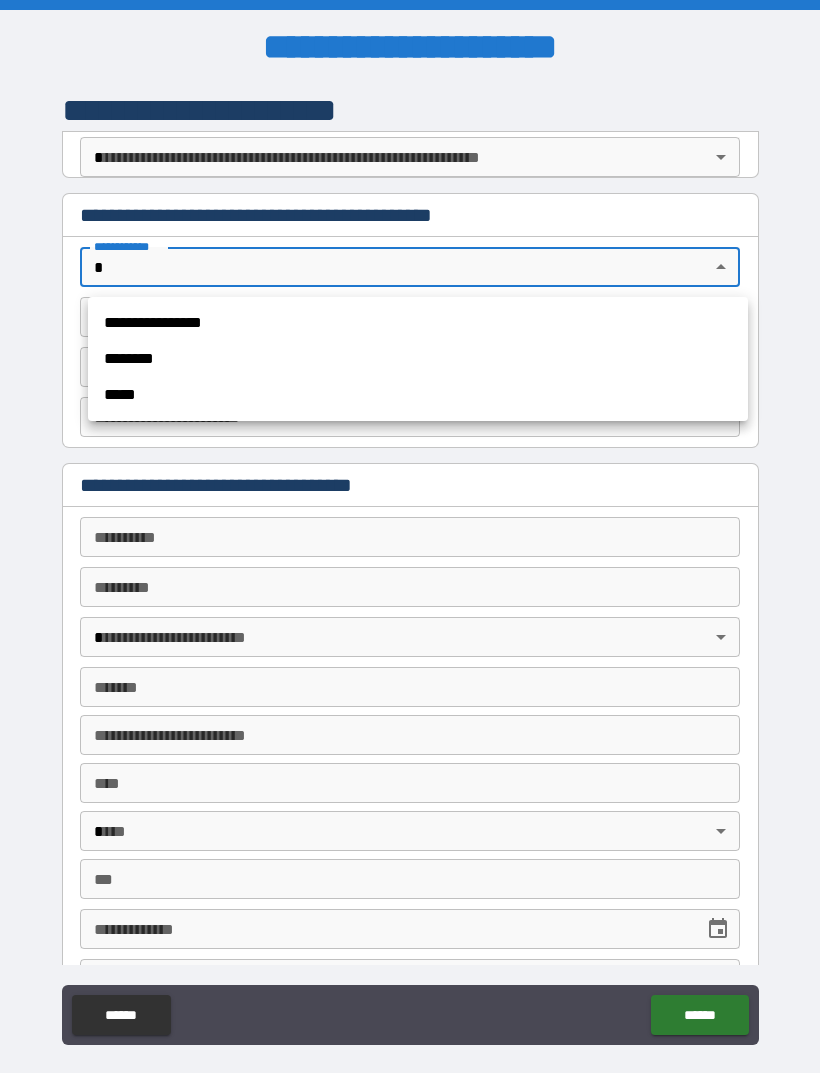click on "********" at bounding box center (418, 359) 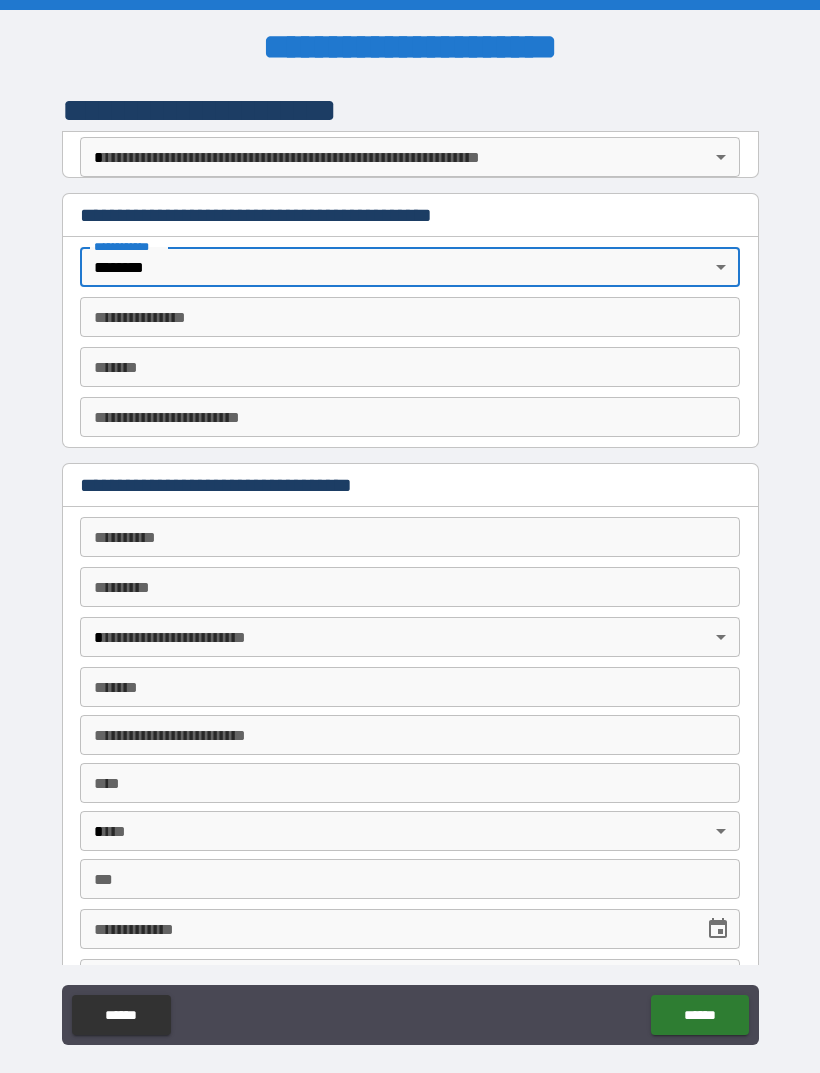 click on "**********" at bounding box center (410, 537) 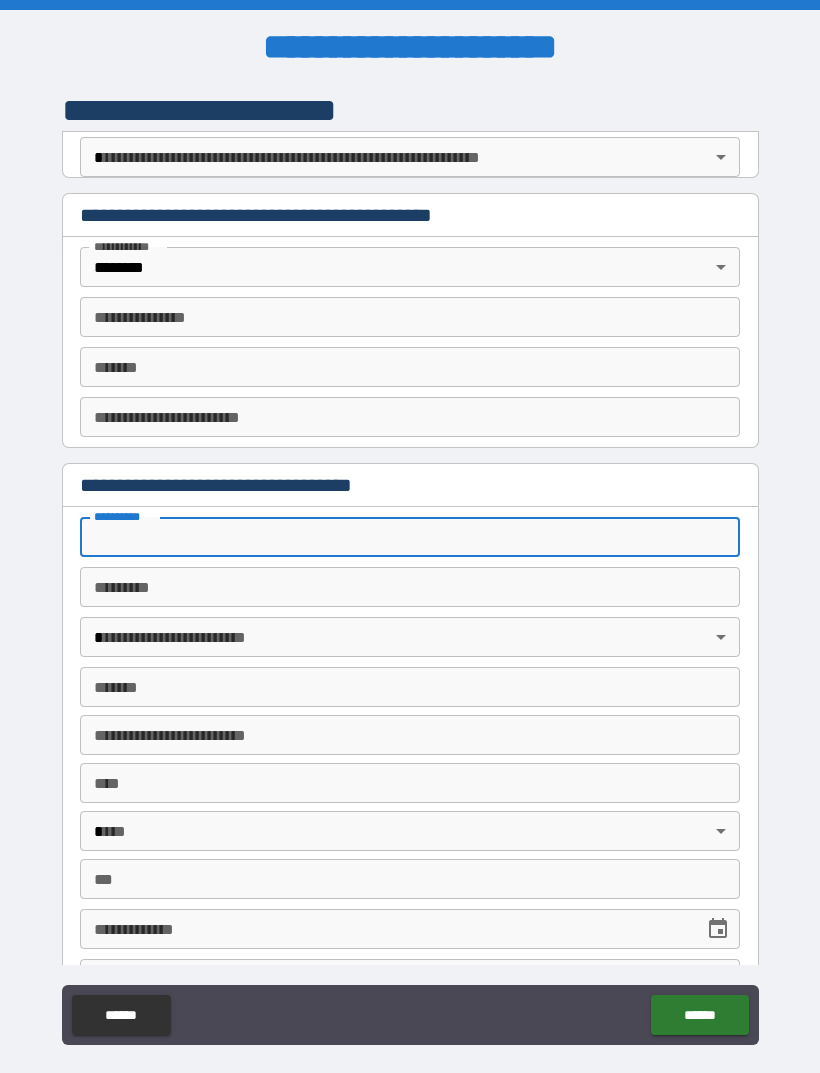 scroll, scrollTop: 0, scrollLeft: 0, axis: both 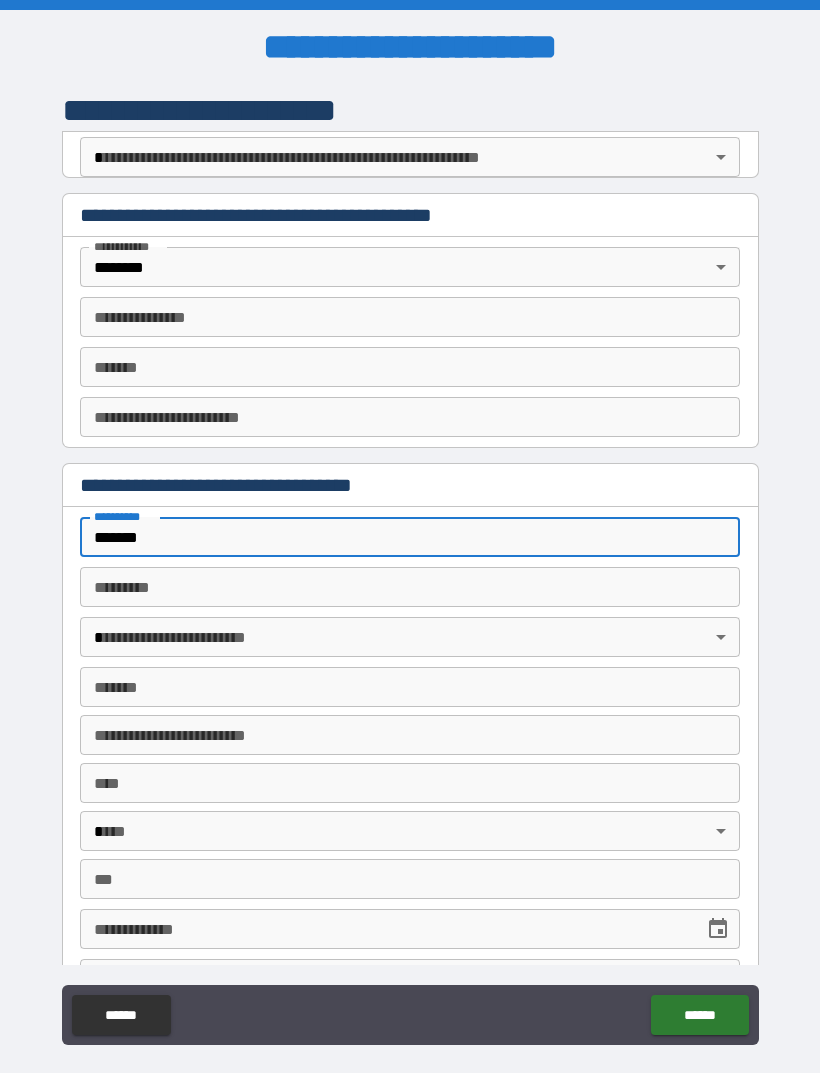 type on "*******" 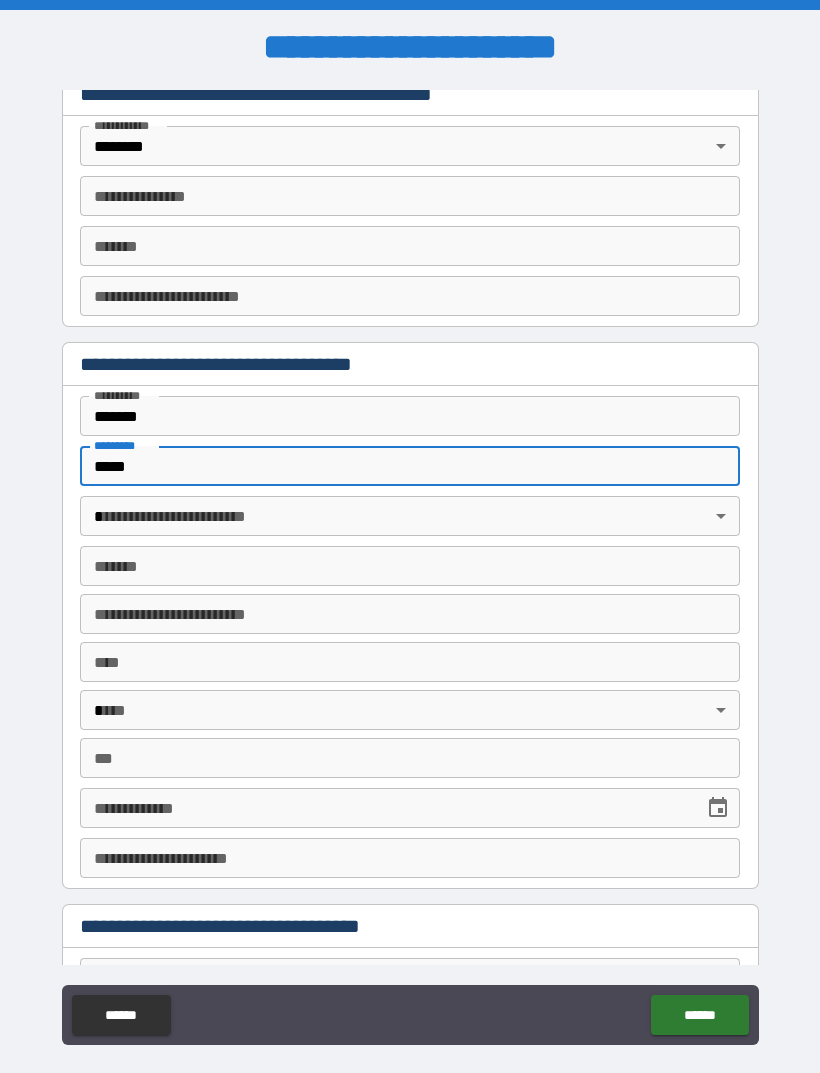 scroll, scrollTop: 125, scrollLeft: 0, axis: vertical 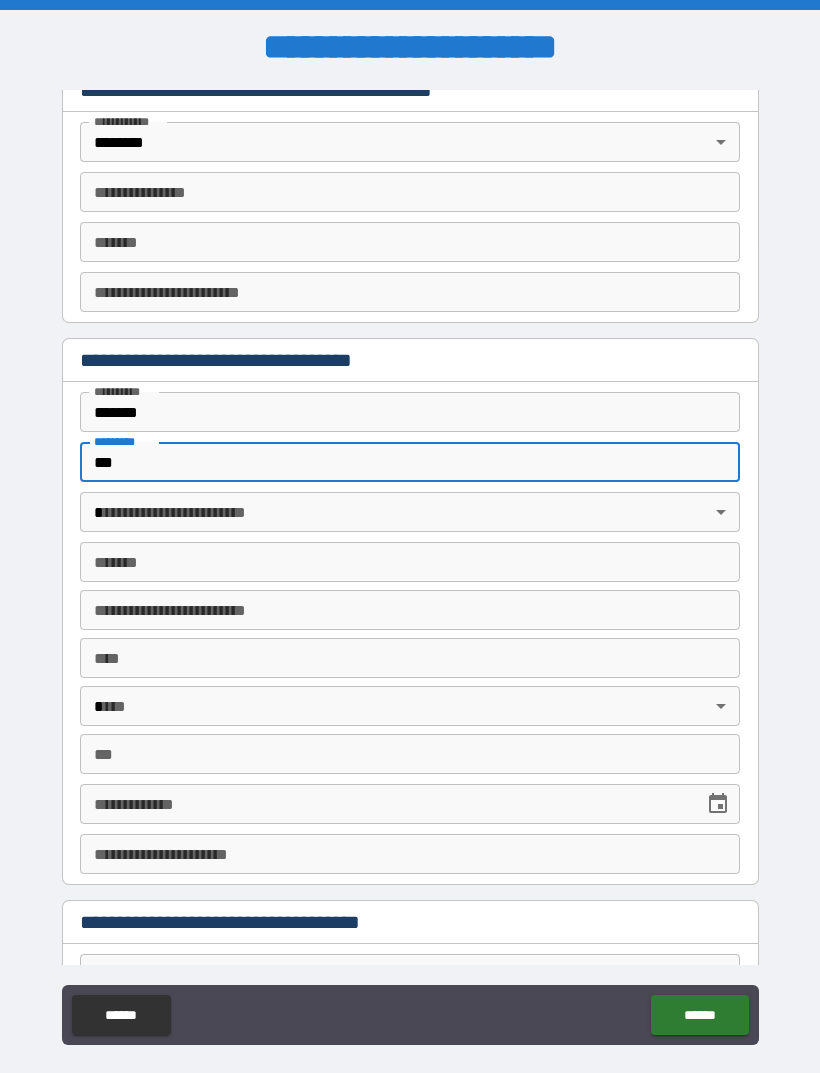 type on "*" 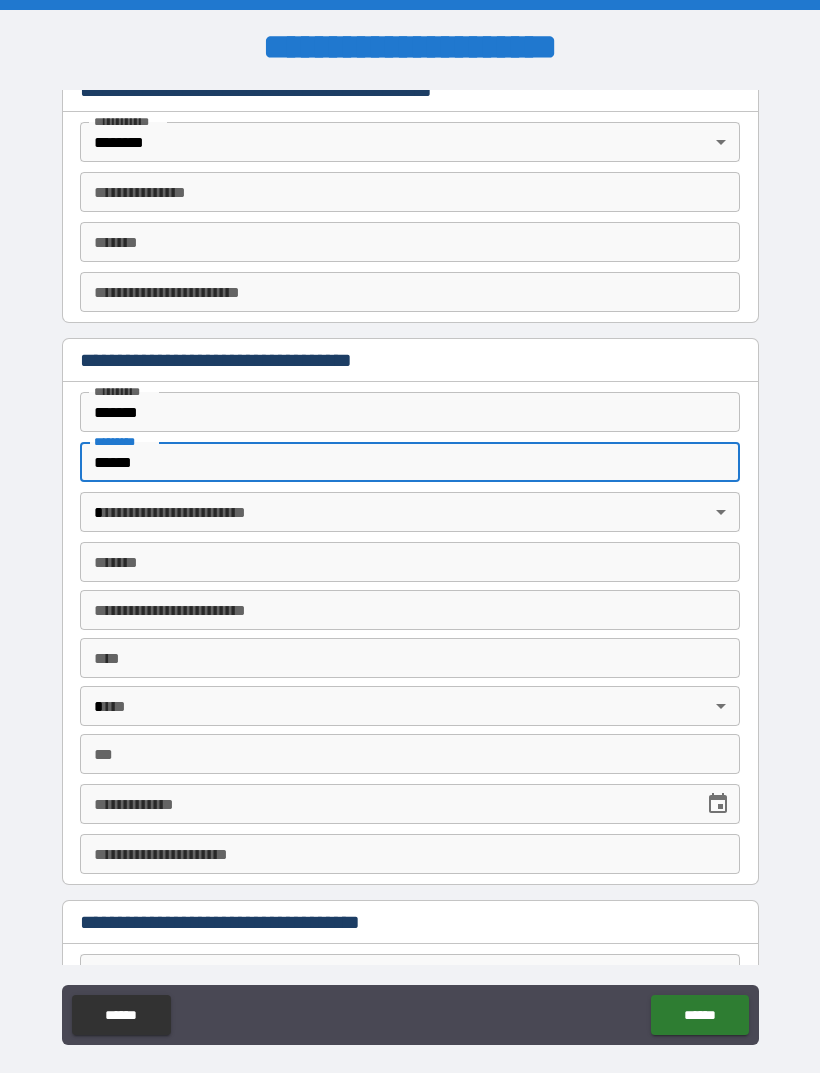 type on "*****" 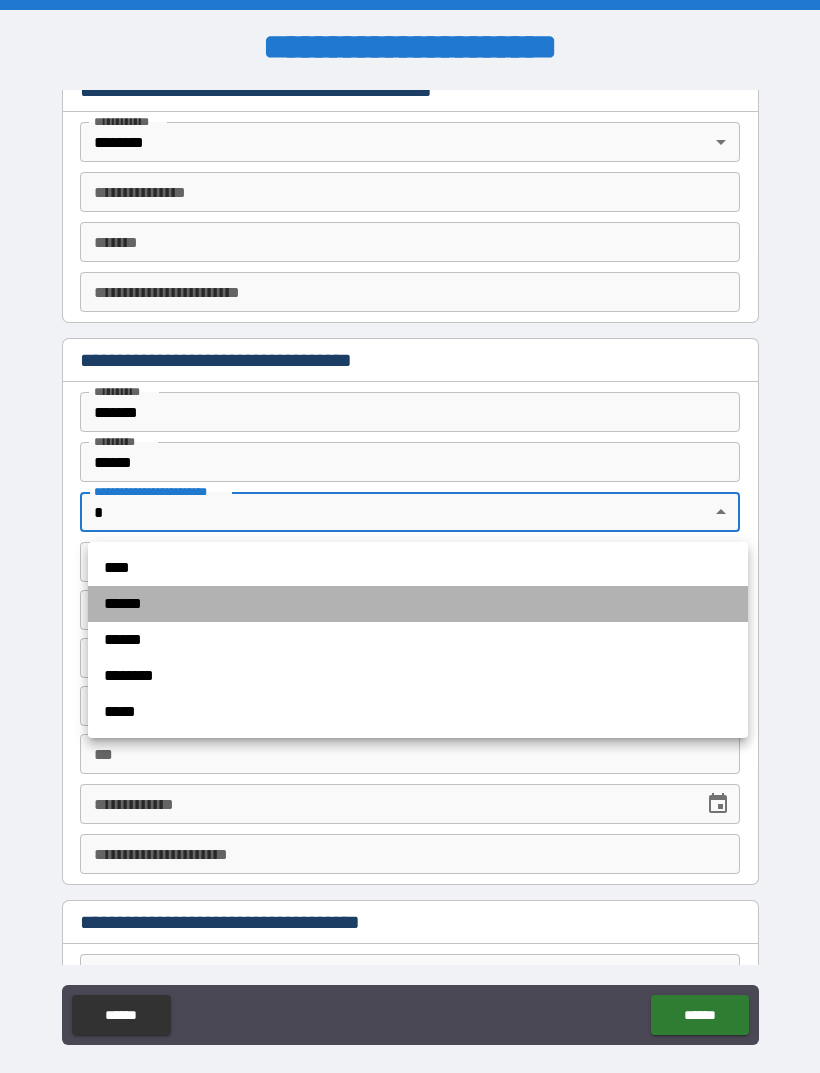 click on "******" at bounding box center (418, 604) 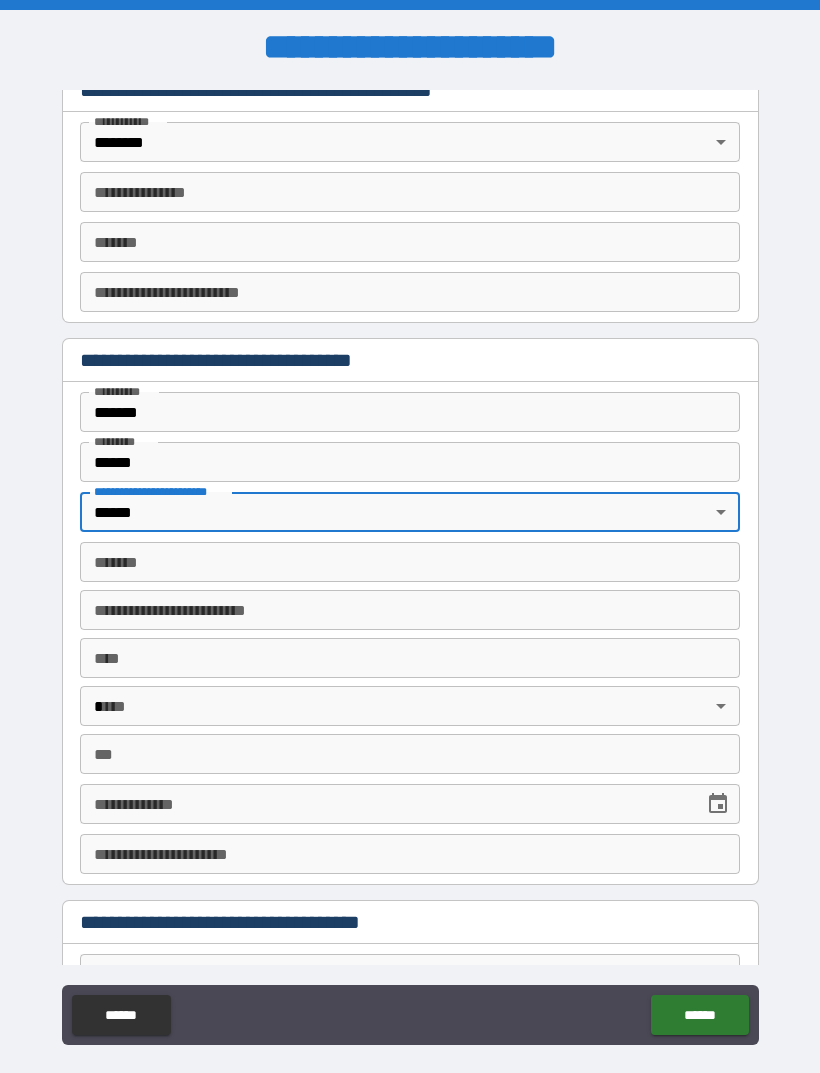click on "*******" at bounding box center [410, 562] 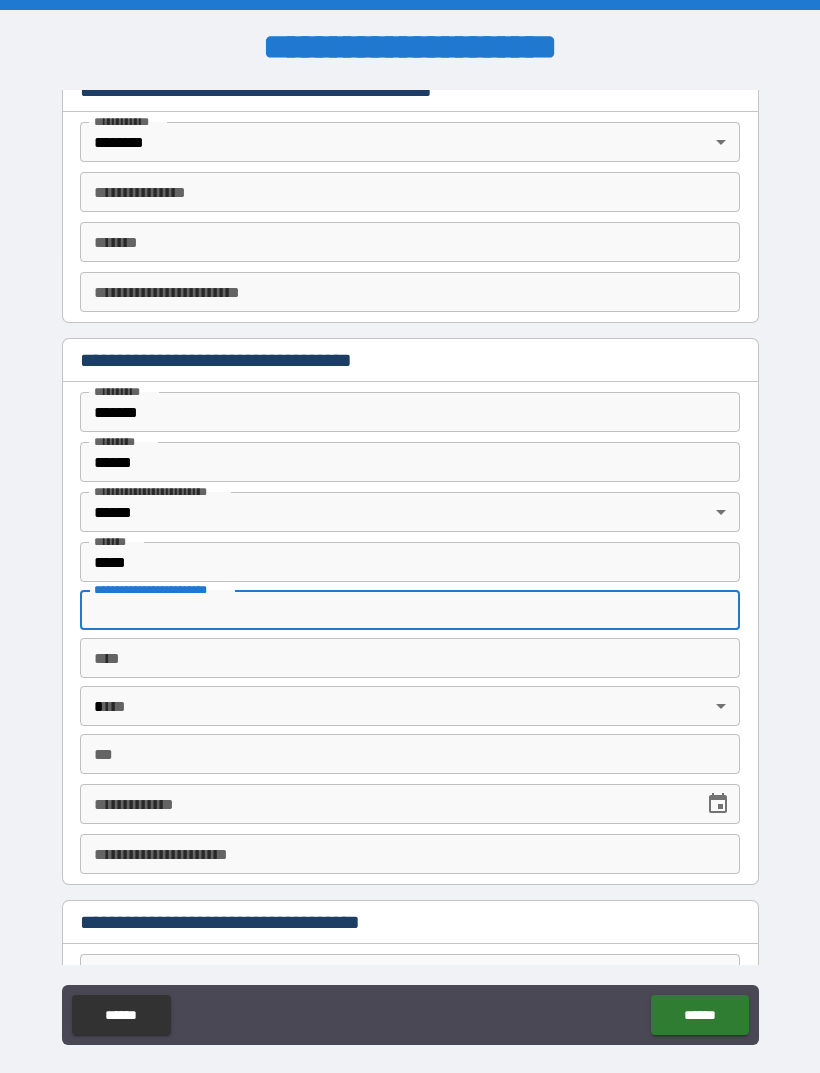 type on "**********" 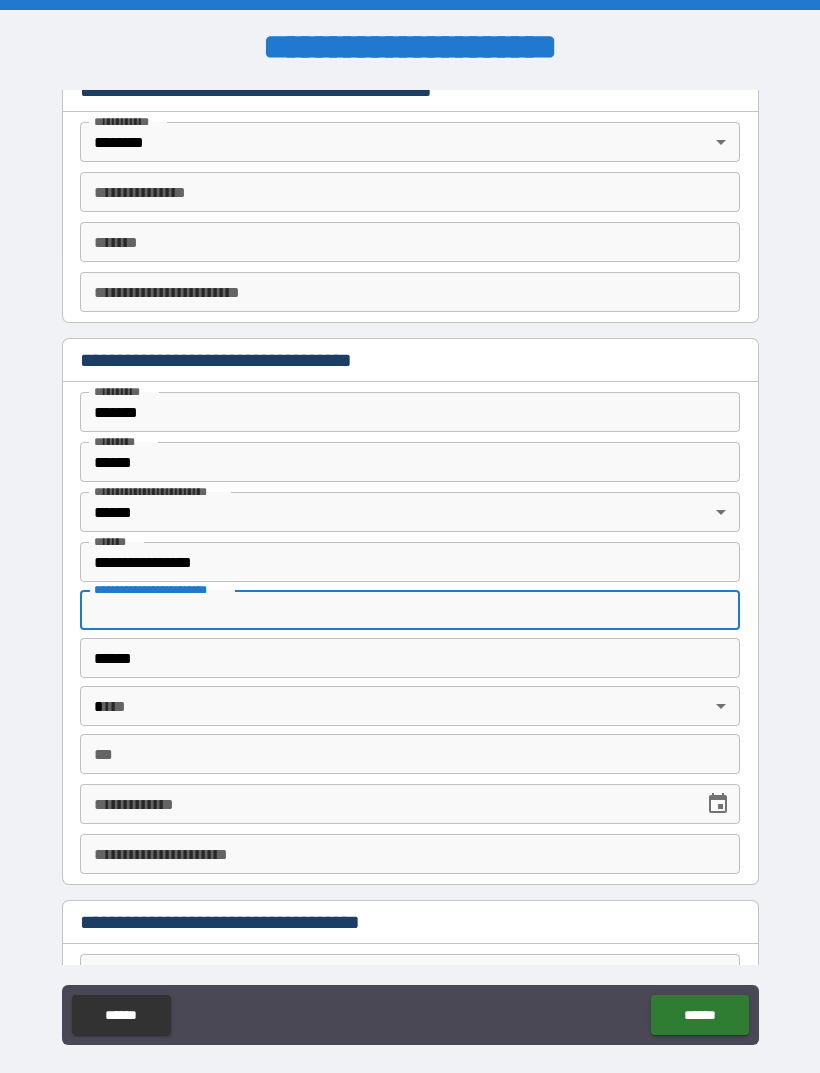 type on "*****" 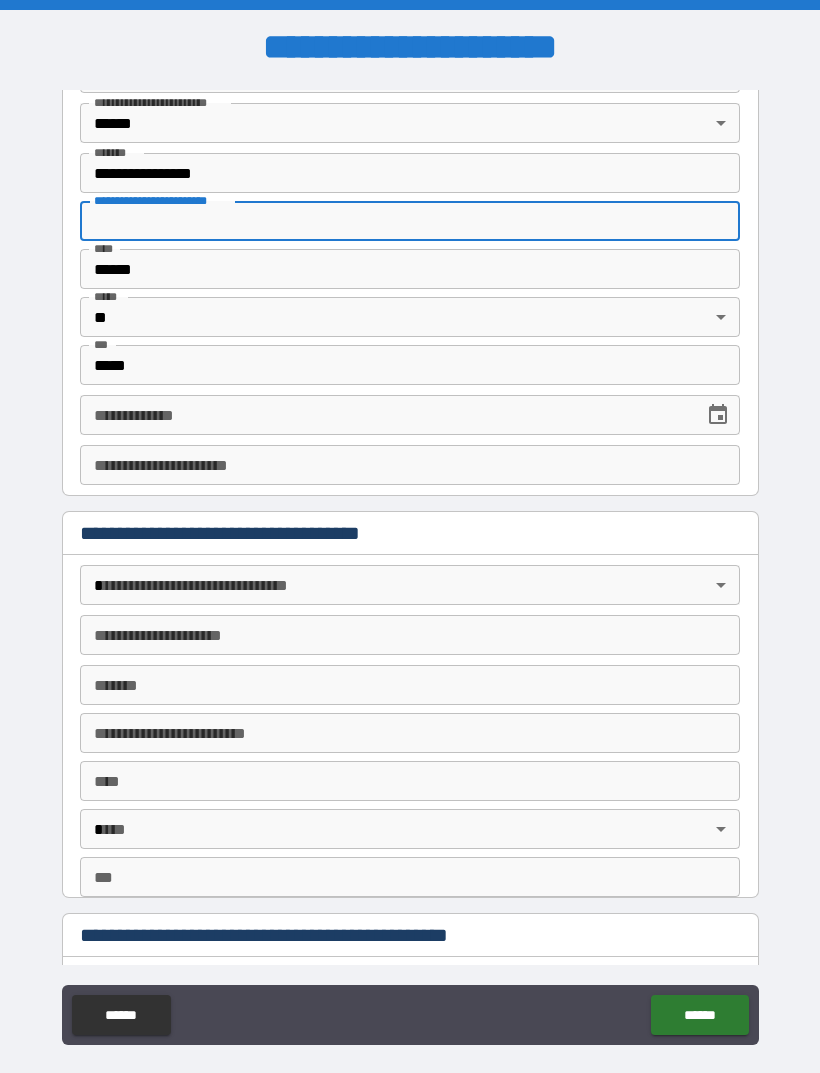 scroll, scrollTop: 516, scrollLeft: 0, axis: vertical 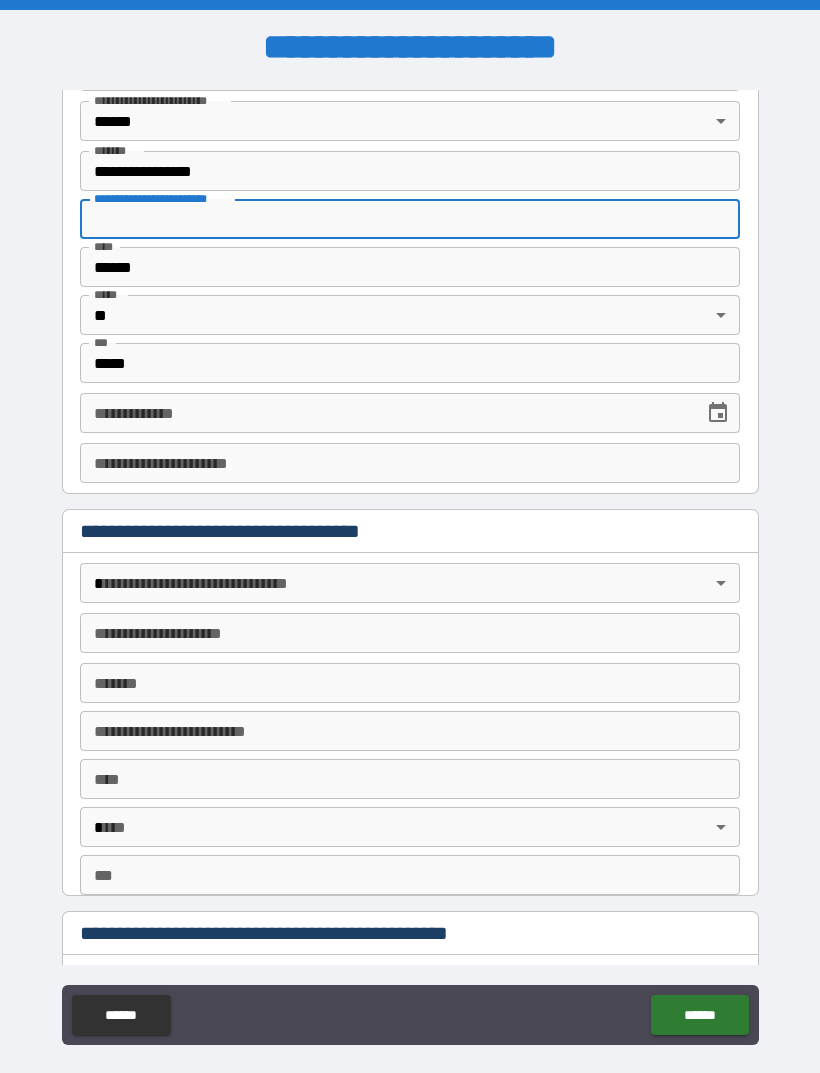click on "**********" at bounding box center [385, 413] 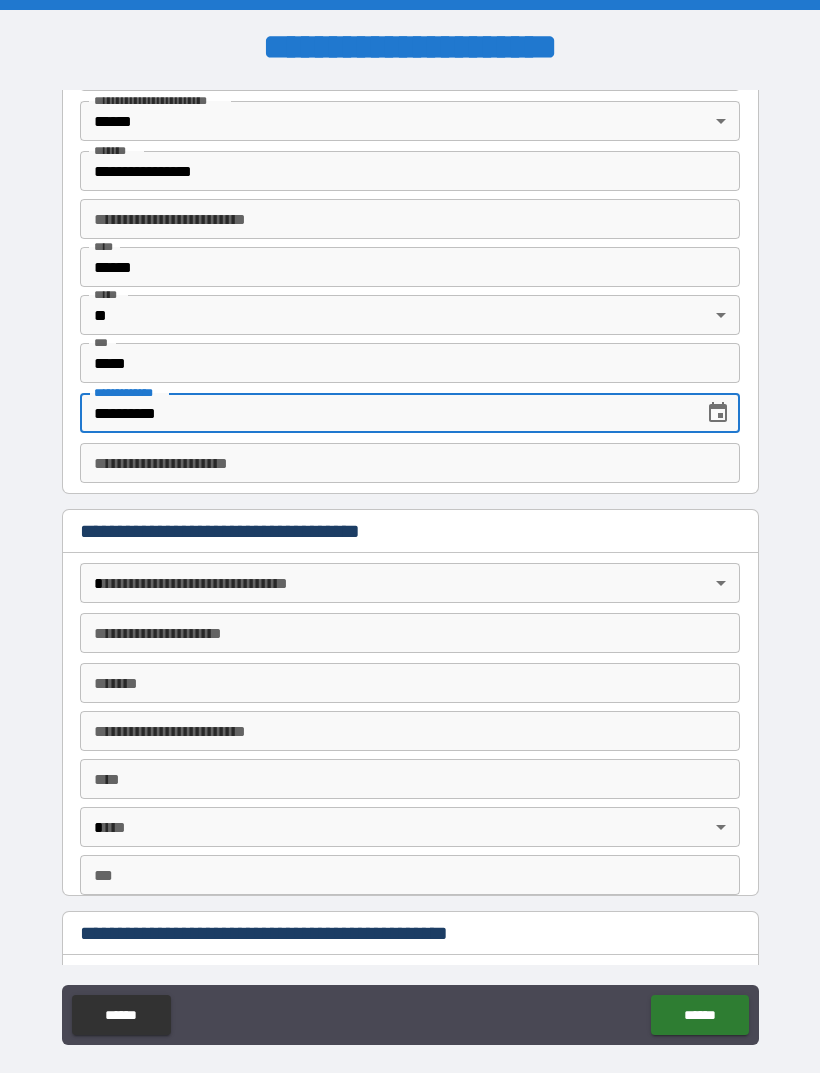 type on "**********" 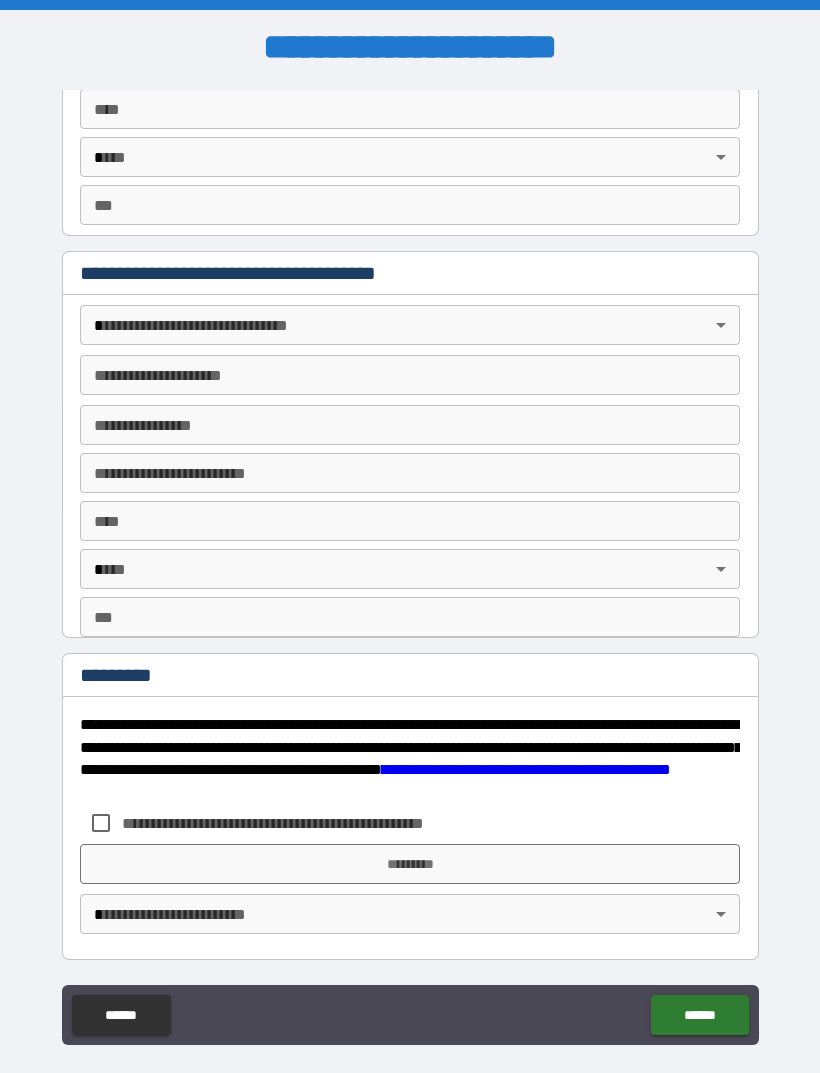 scroll, scrollTop: 2108, scrollLeft: 0, axis: vertical 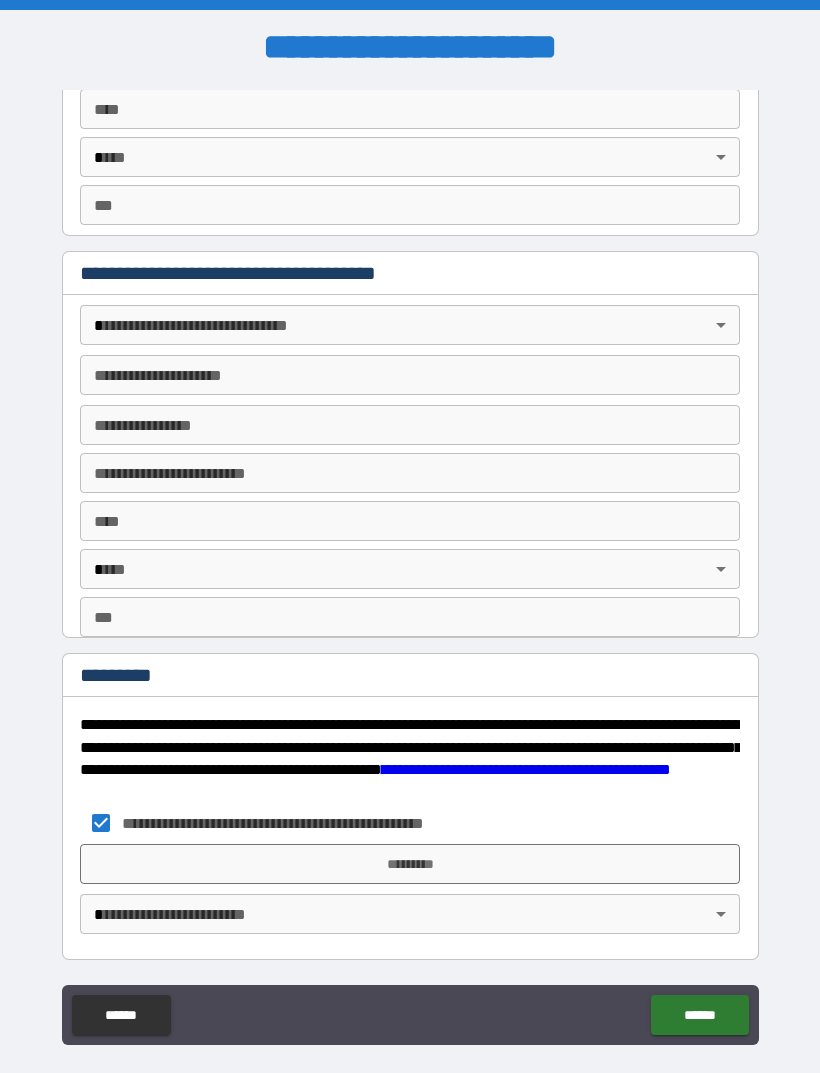 click on "*********" at bounding box center [410, 864] 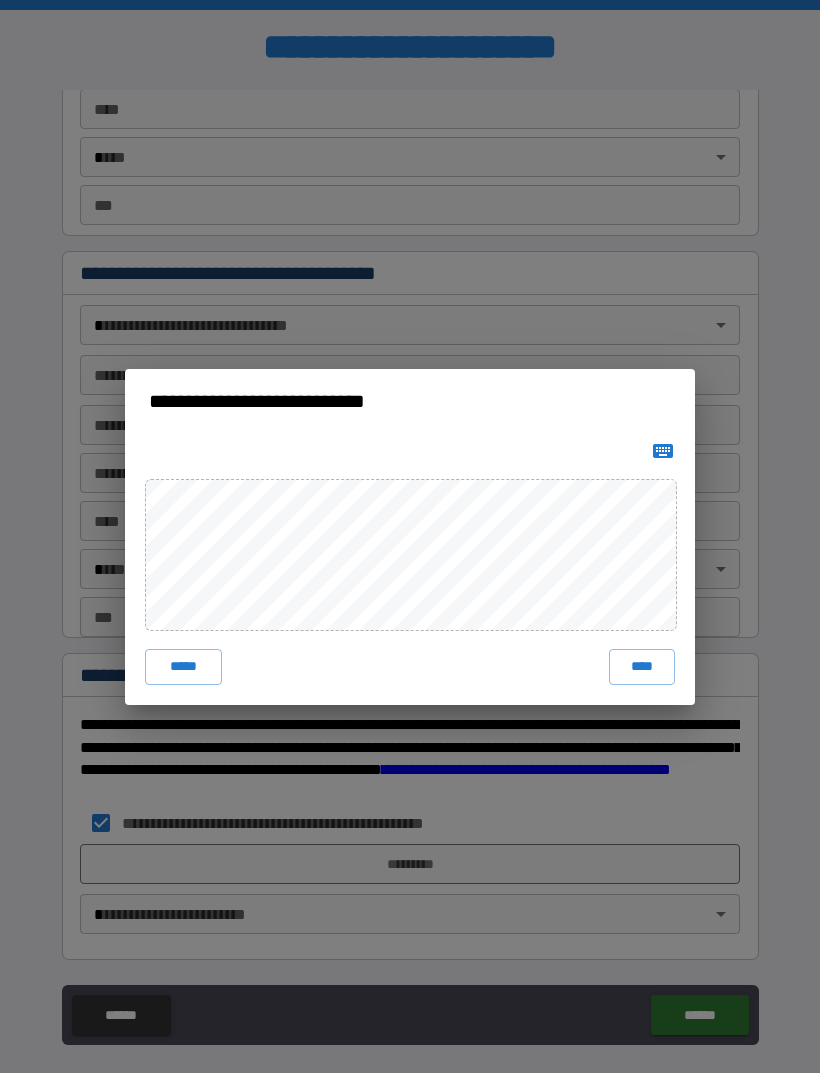 click on "****" at bounding box center (642, 667) 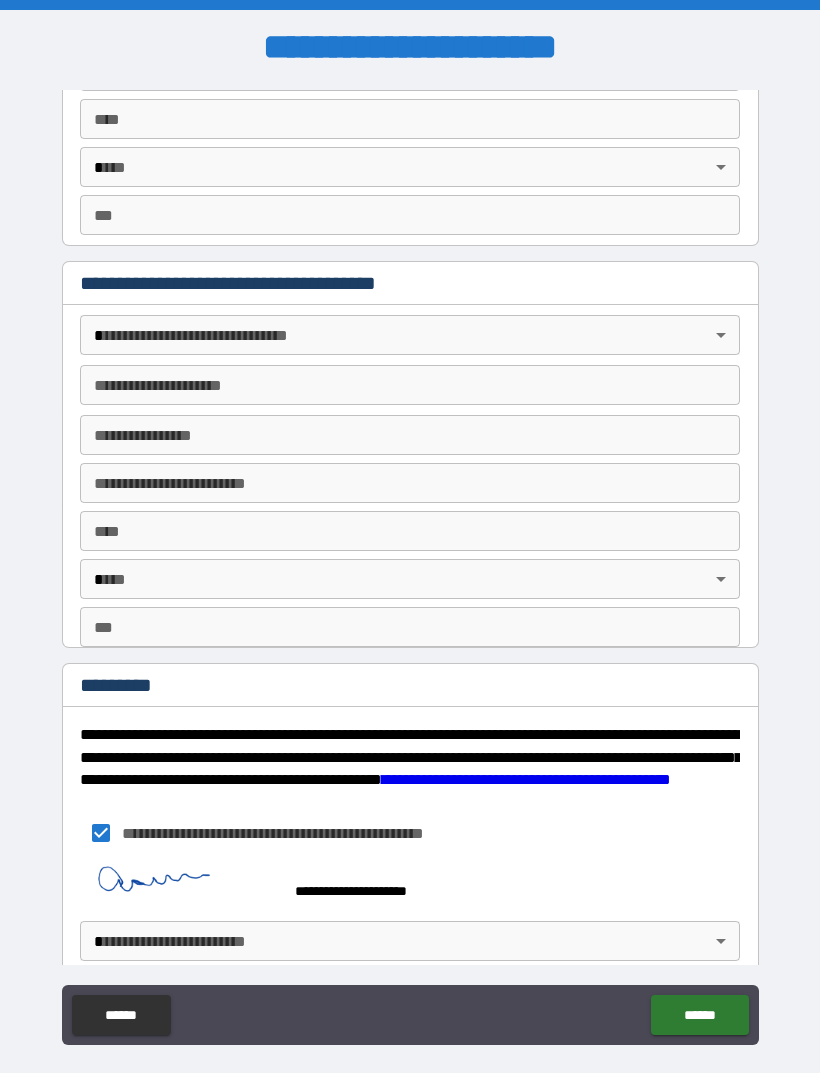 click on "******" at bounding box center (699, 1015) 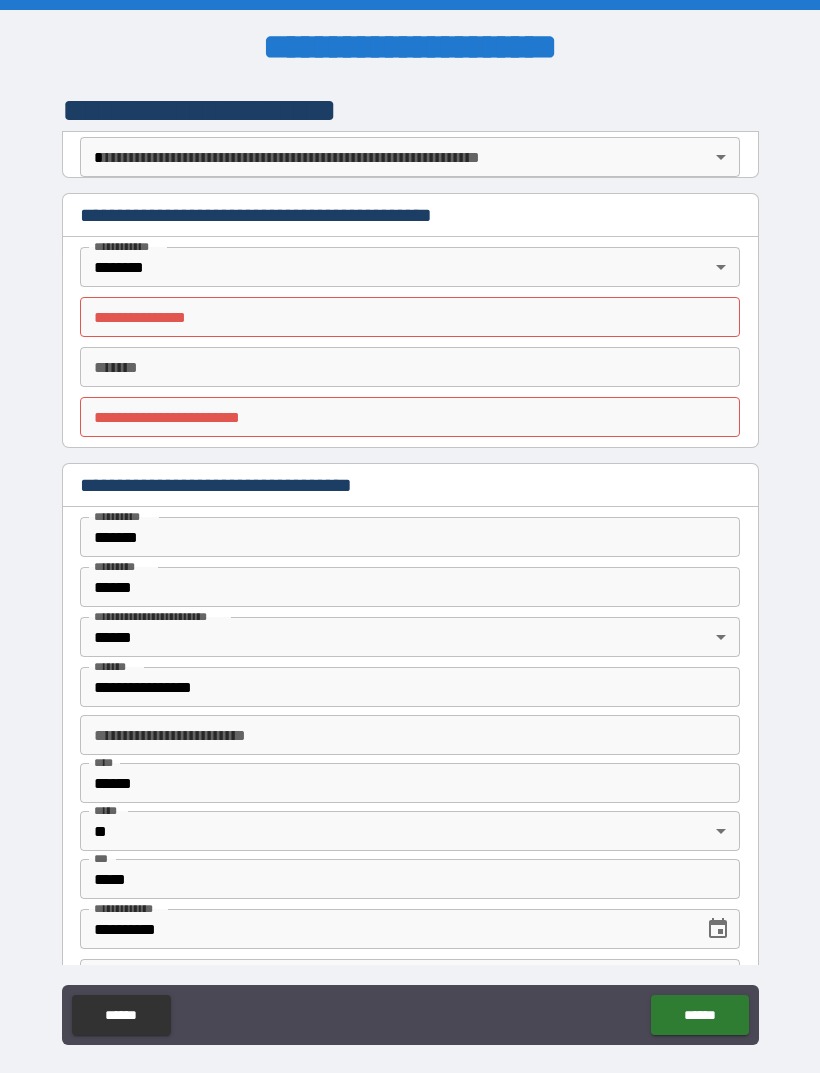 scroll, scrollTop: 0, scrollLeft: 0, axis: both 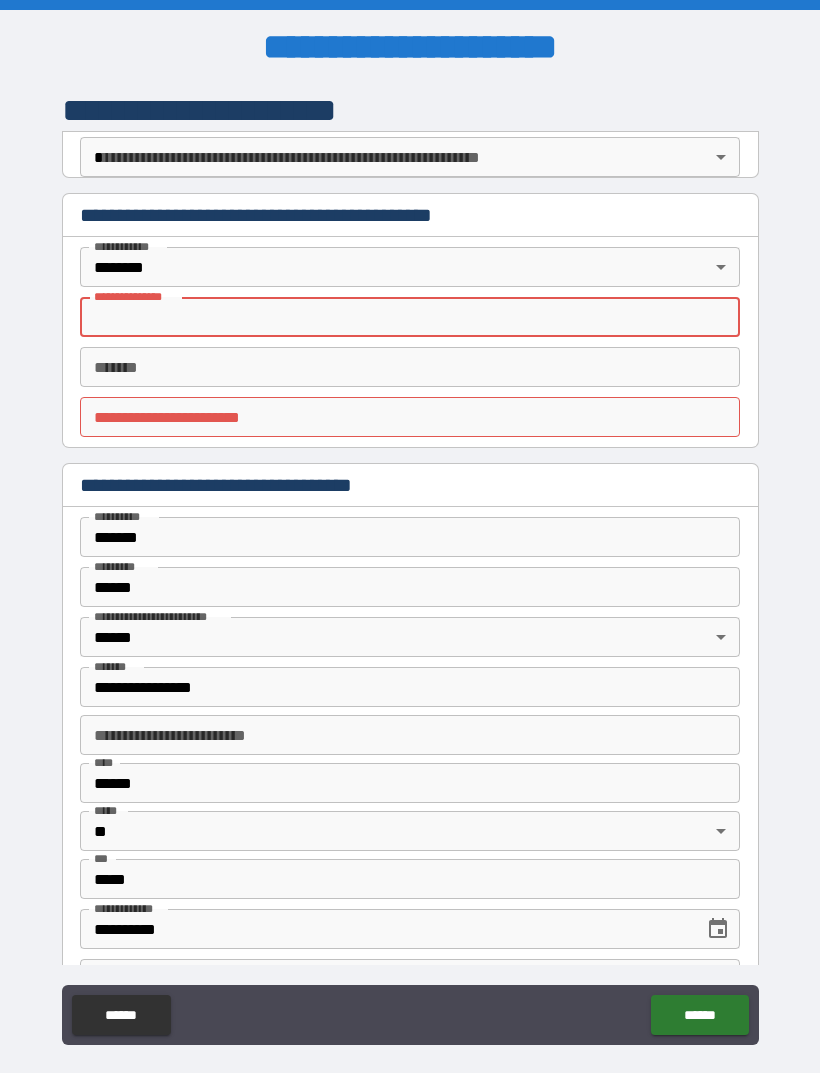 click on "**********" at bounding box center [410, 417] 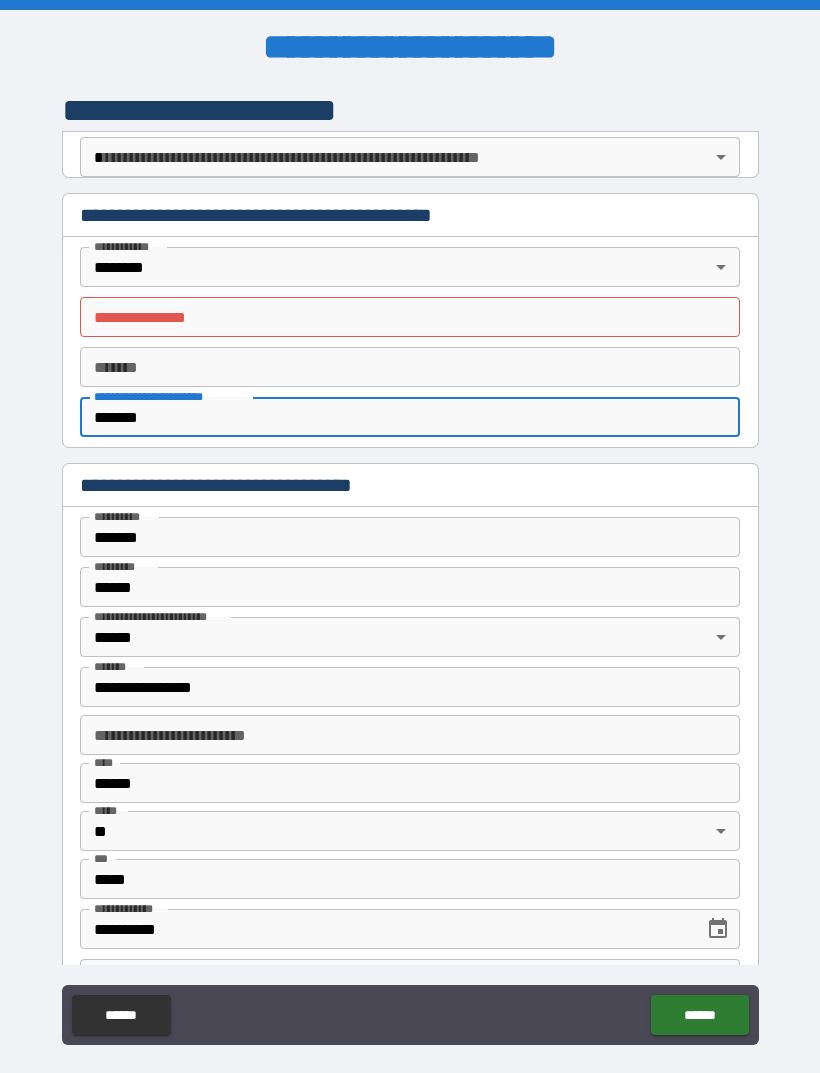 type on "******" 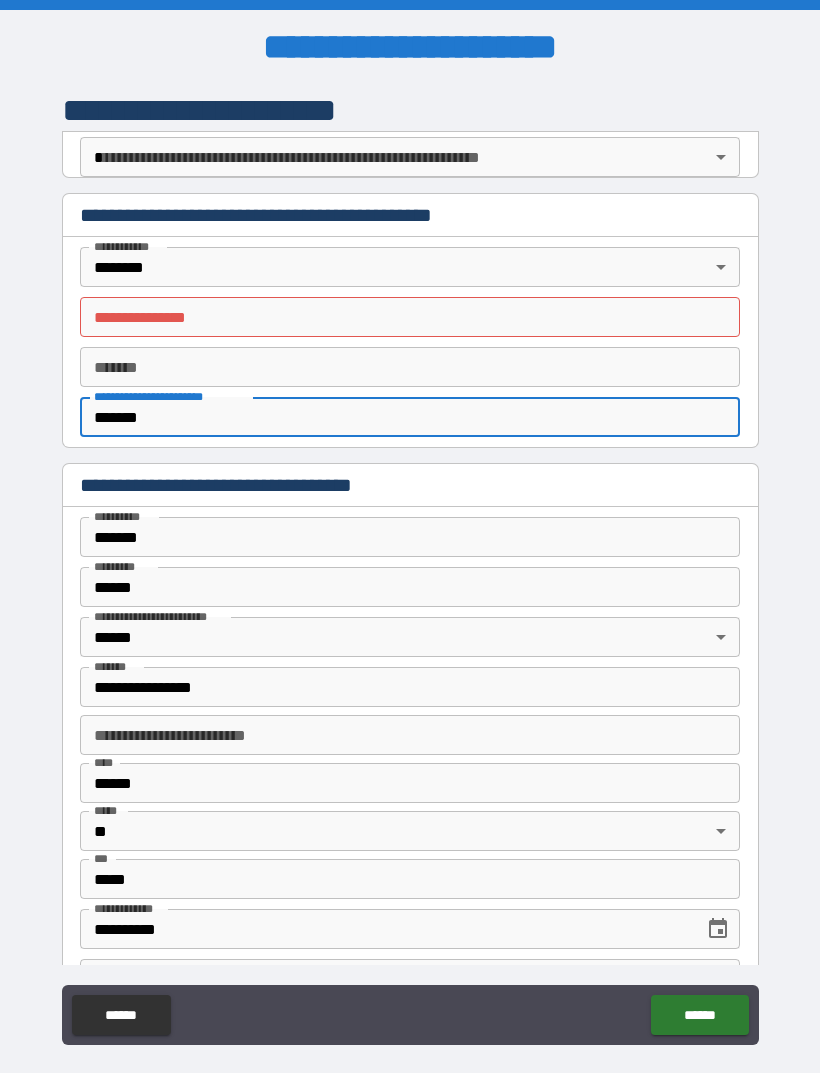 click on "**********" at bounding box center [410, 317] 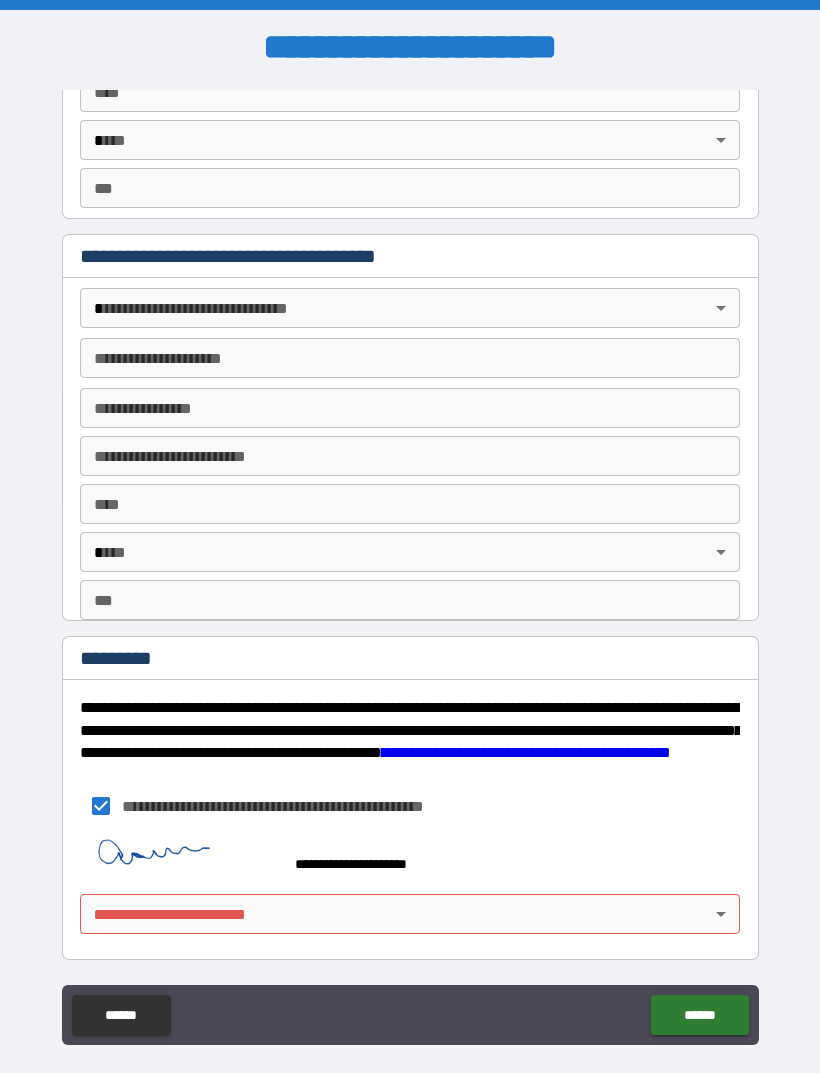 scroll, scrollTop: 2125, scrollLeft: 0, axis: vertical 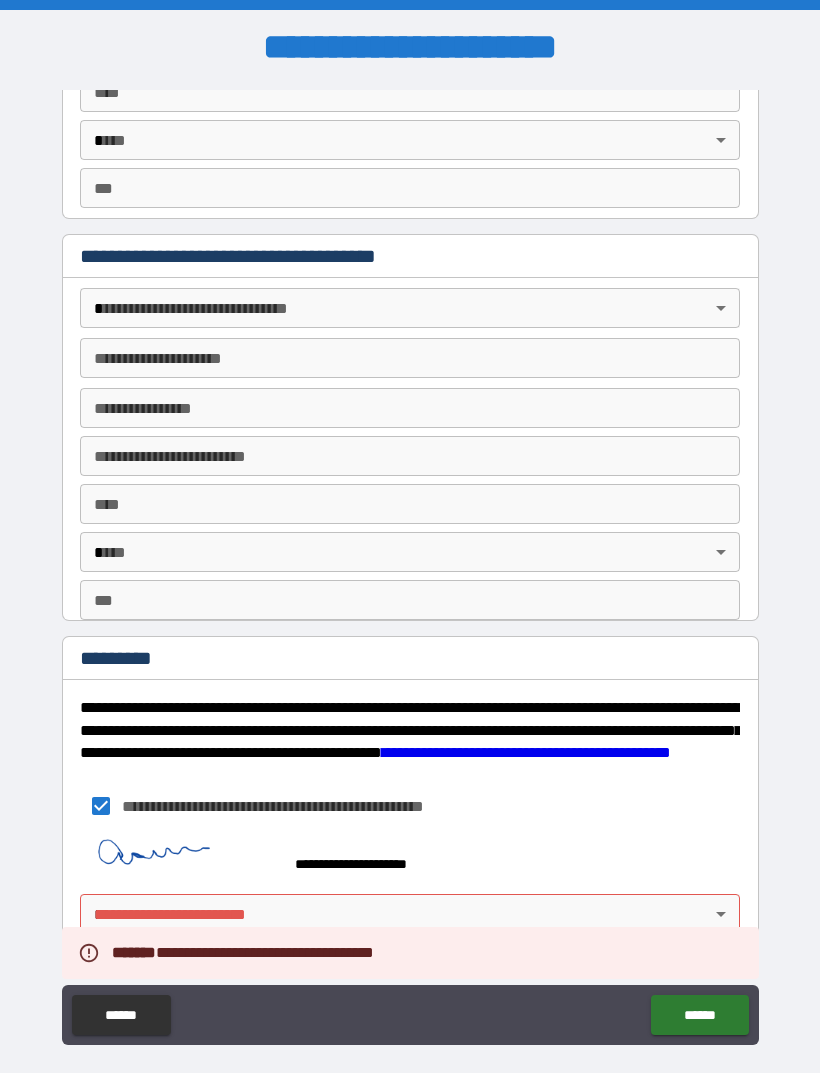 click on "******" at bounding box center (699, 1015) 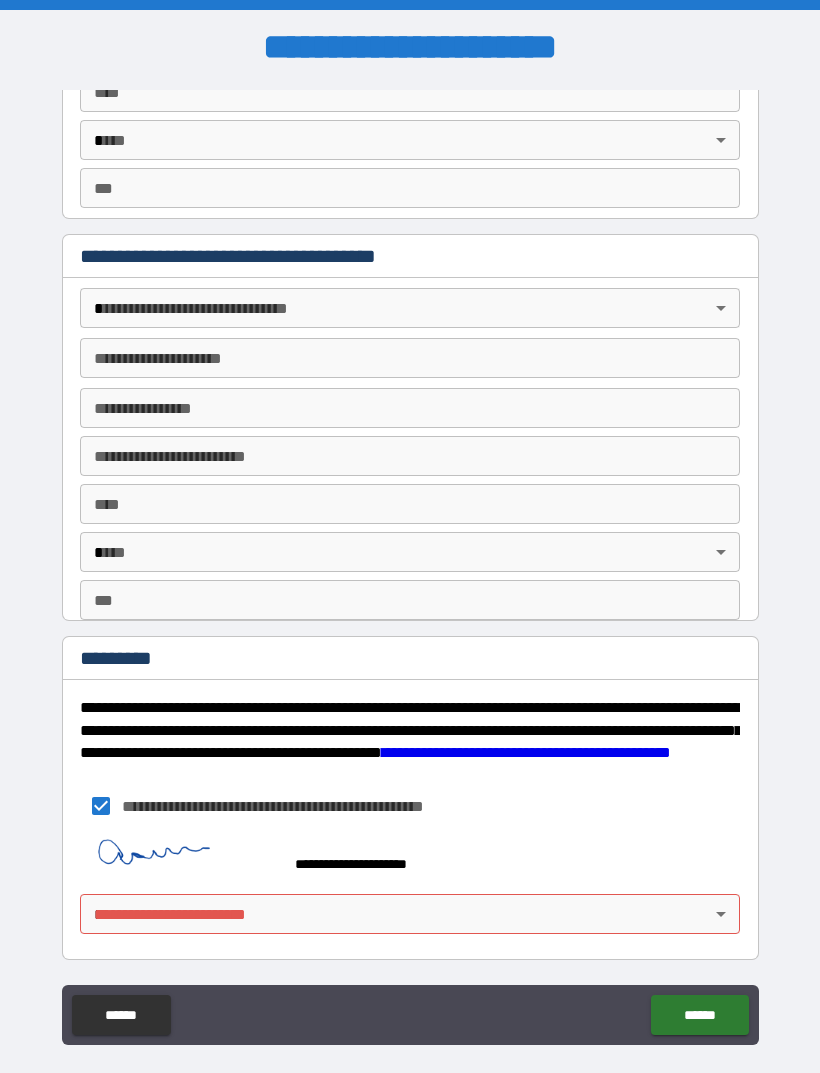 scroll, scrollTop: 2125, scrollLeft: 0, axis: vertical 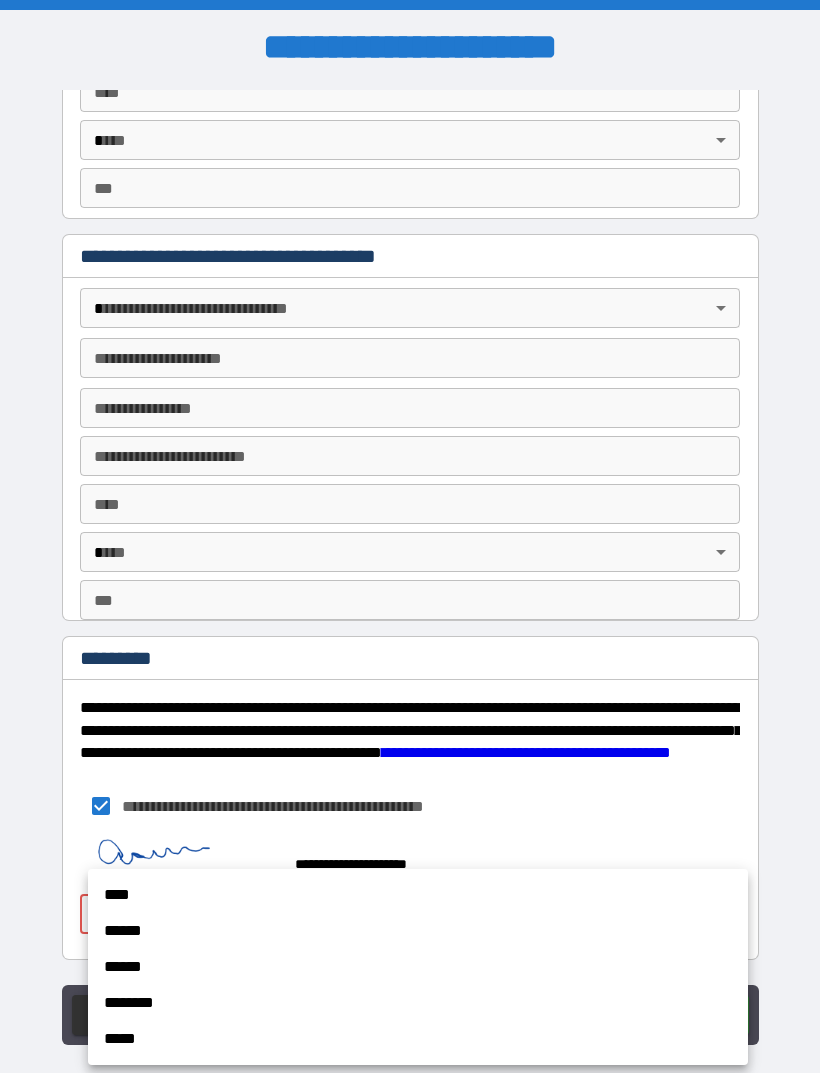 click on "******" at bounding box center (418, 931) 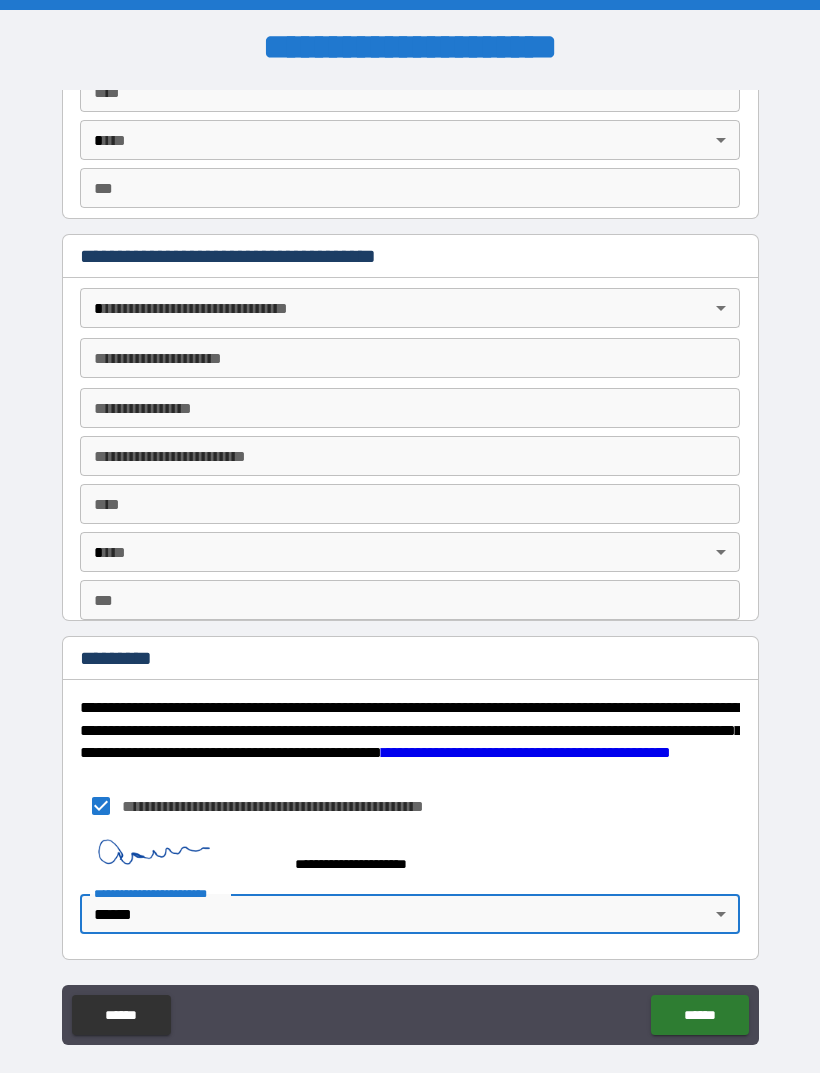 click on "******" at bounding box center [699, 1015] 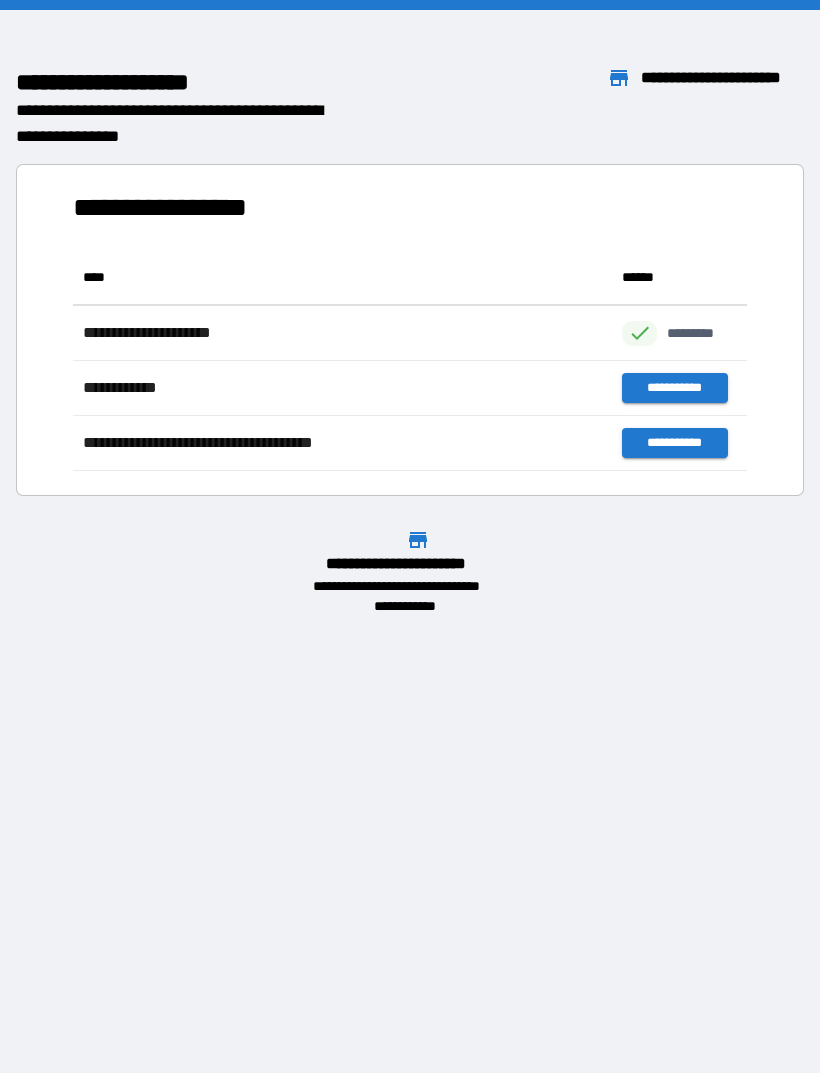 scroll, scrollTop: 221, scrollLeft: 674, axis: both 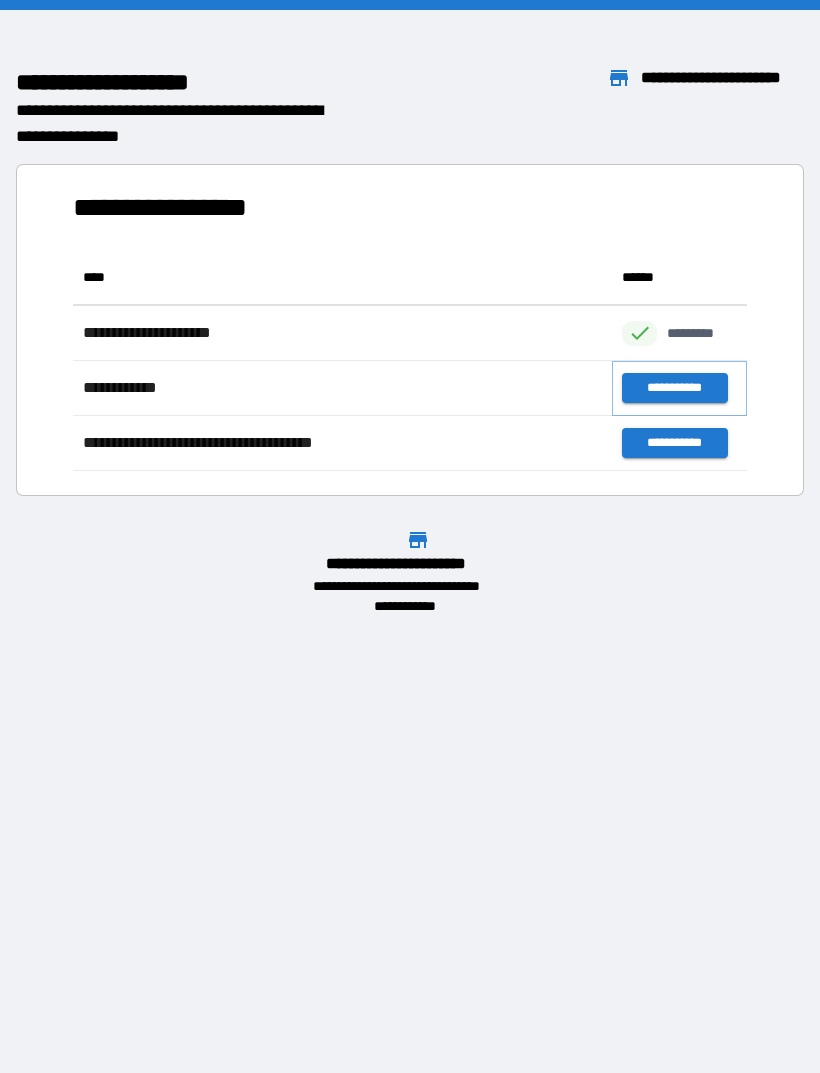 click on "**********" at bounding box center (674, 388) 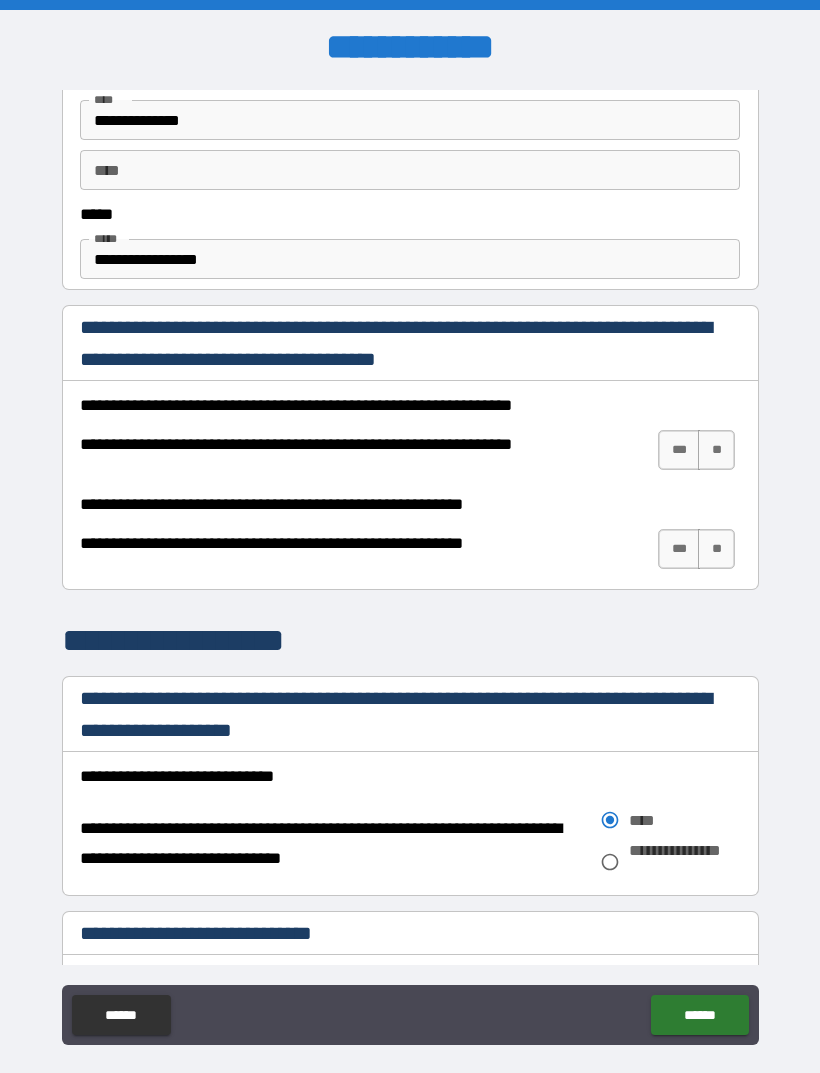 scroll, scrollTop: 1068, scrollLeft: 0, axis: vertical 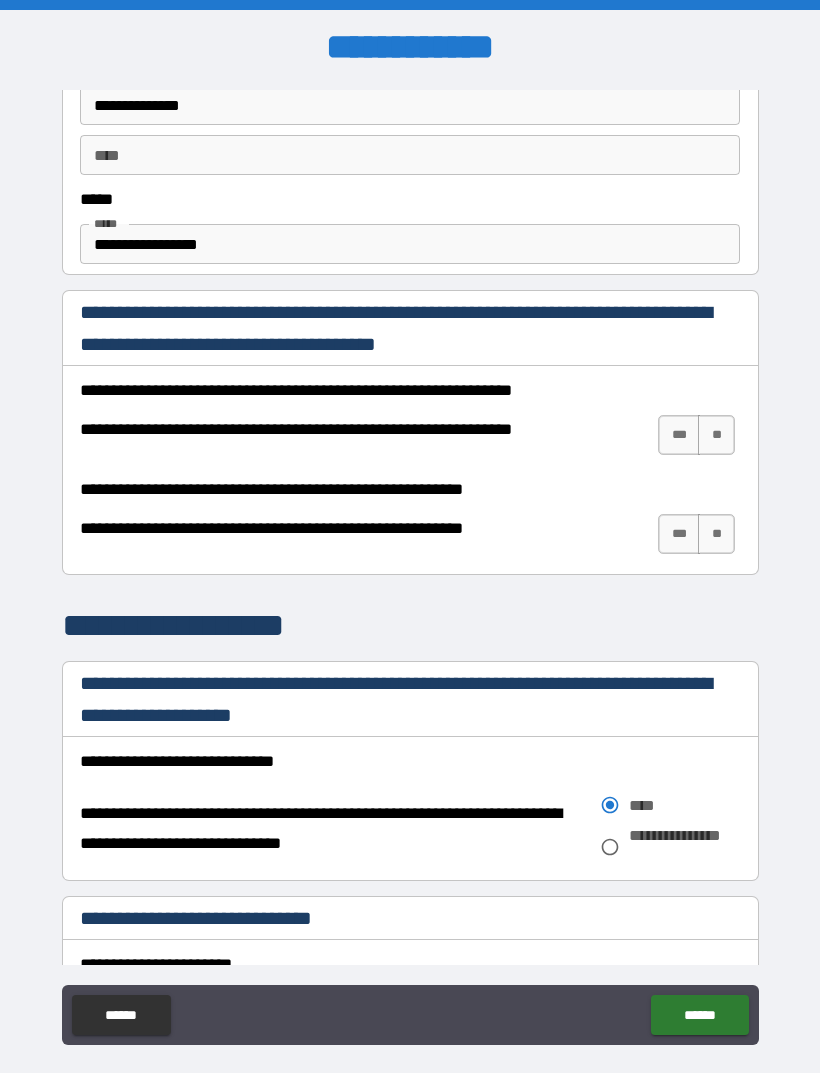 click on "***" at bounding box center (679, 435) 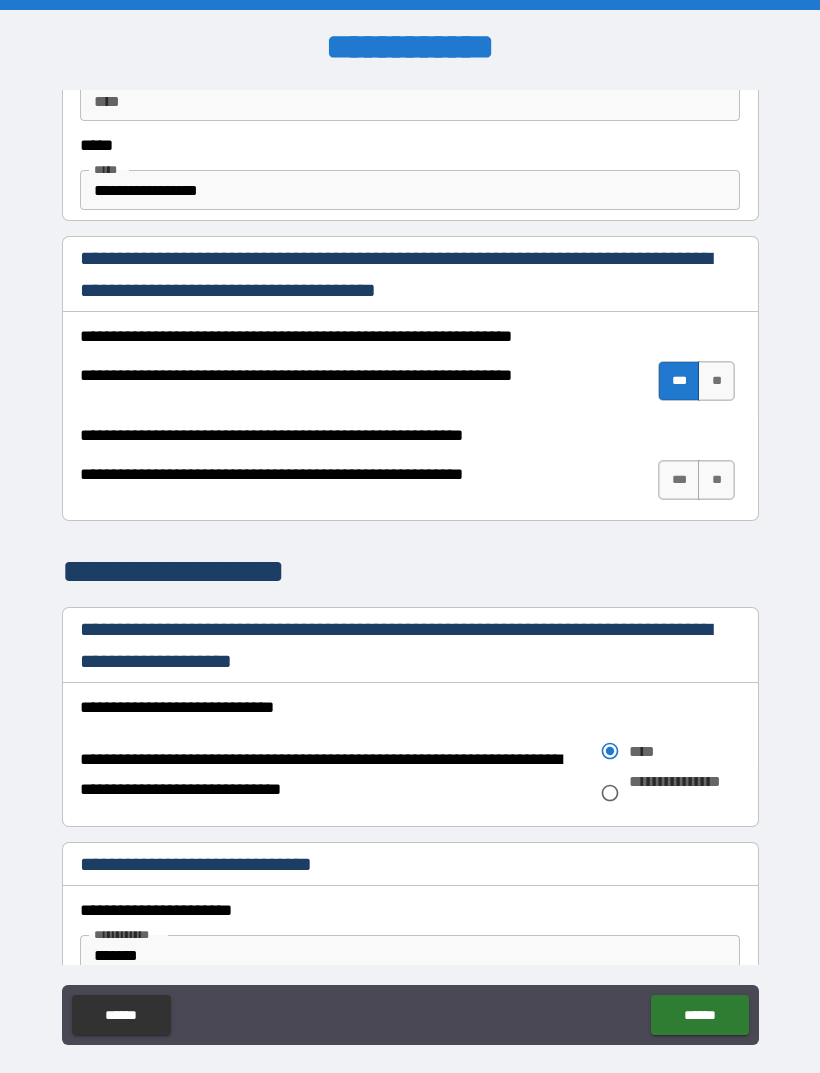 click on "**" at bounding box center [716, 480] 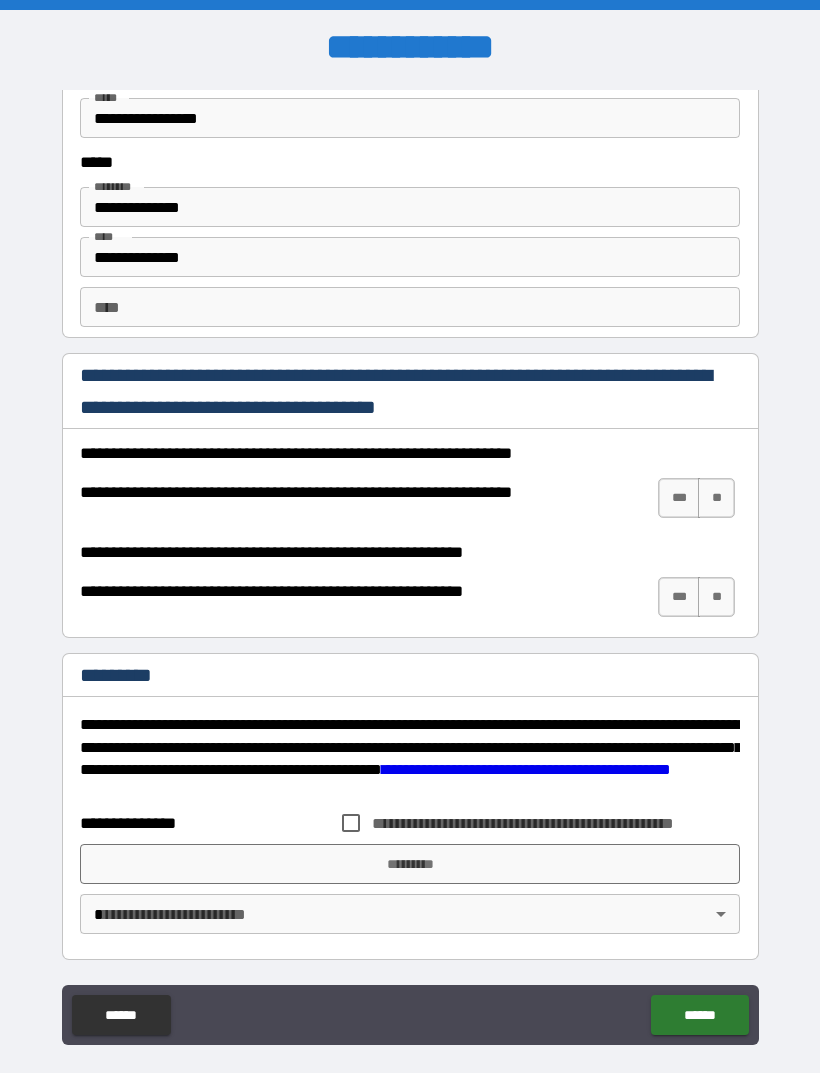 scroll, scrollTop: 2638, scrollLeft: 0, axis: vertical 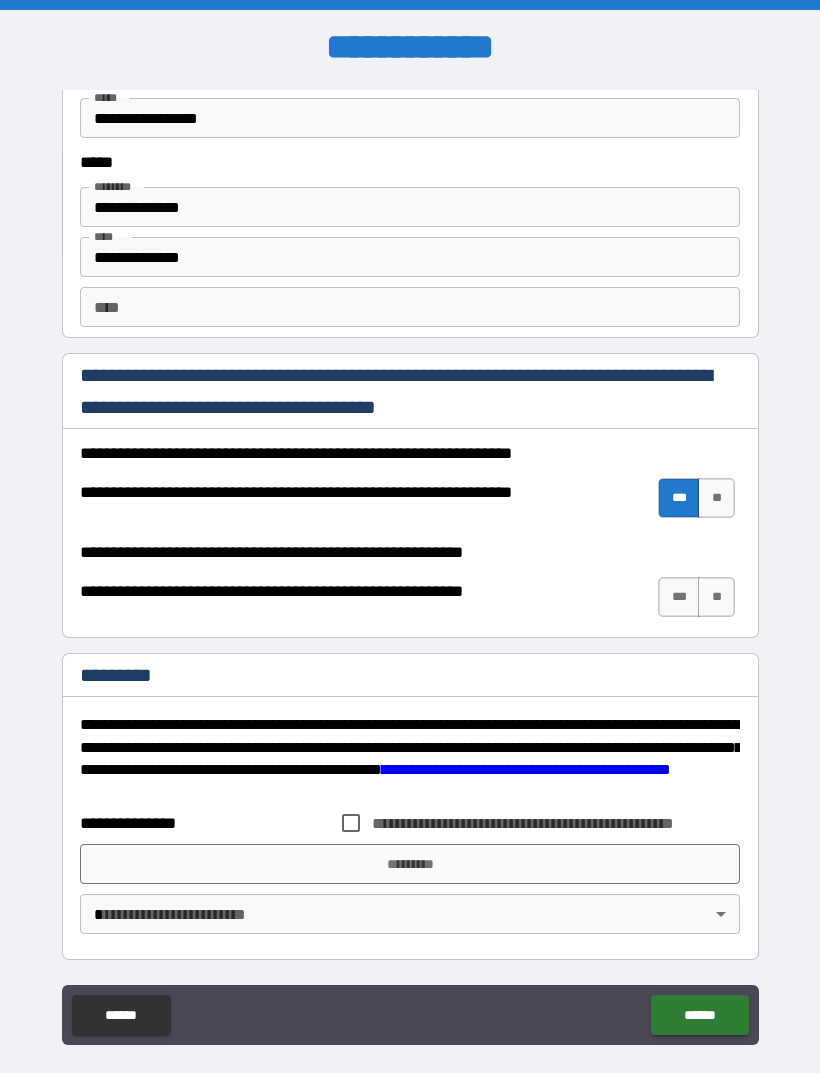 click on "**" at bounding box center (716, 597) 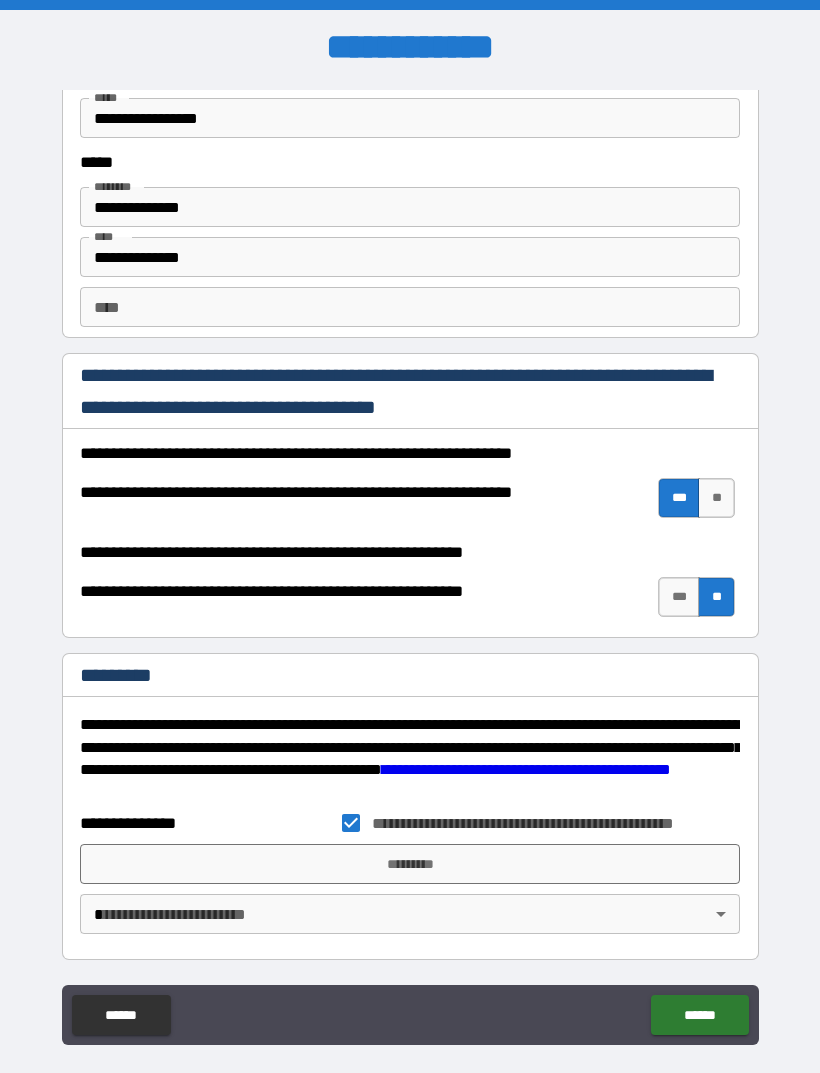 click on "*********" at bounding box center [410, 864] 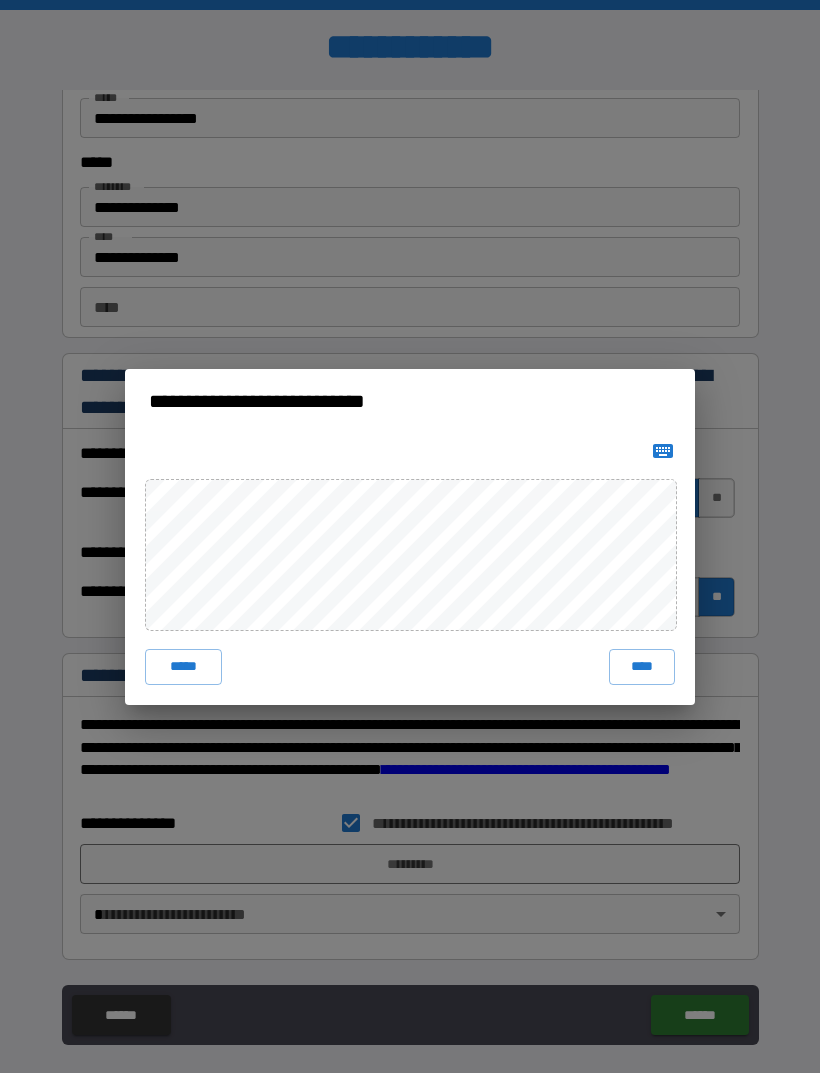 click on "****" at bounding box center (642, 667) 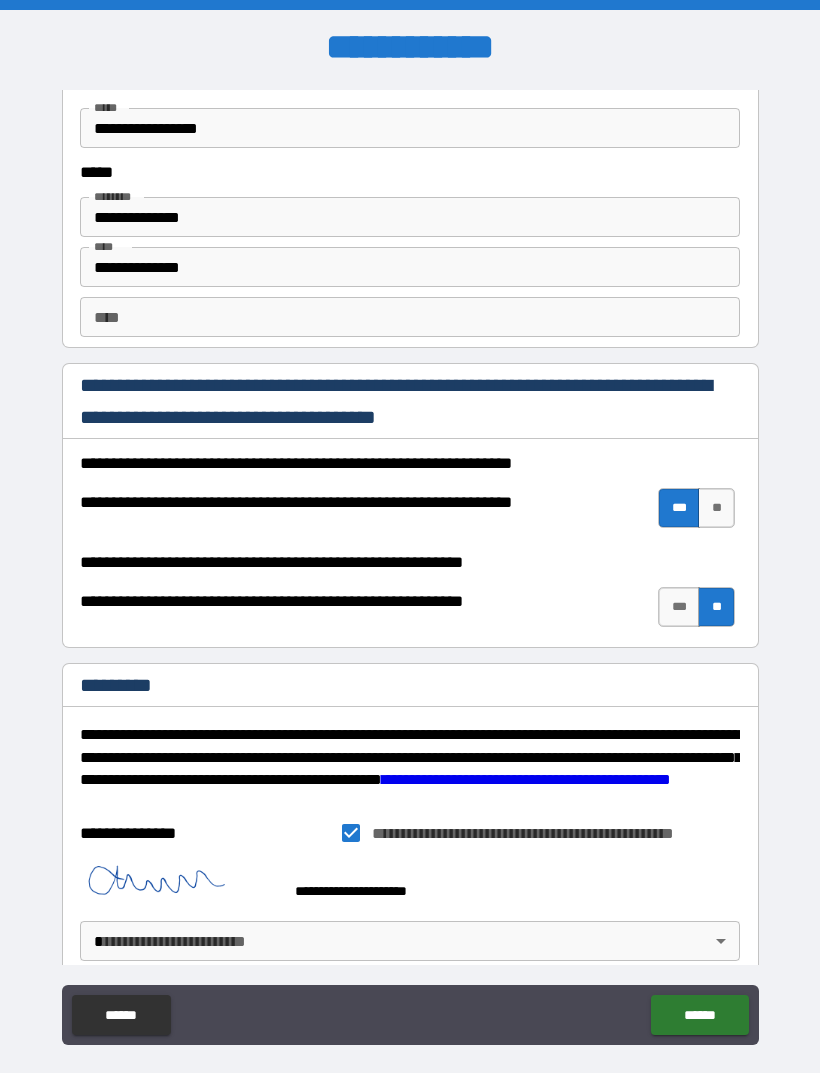 click on "******" at bounding box center (699, 1015) 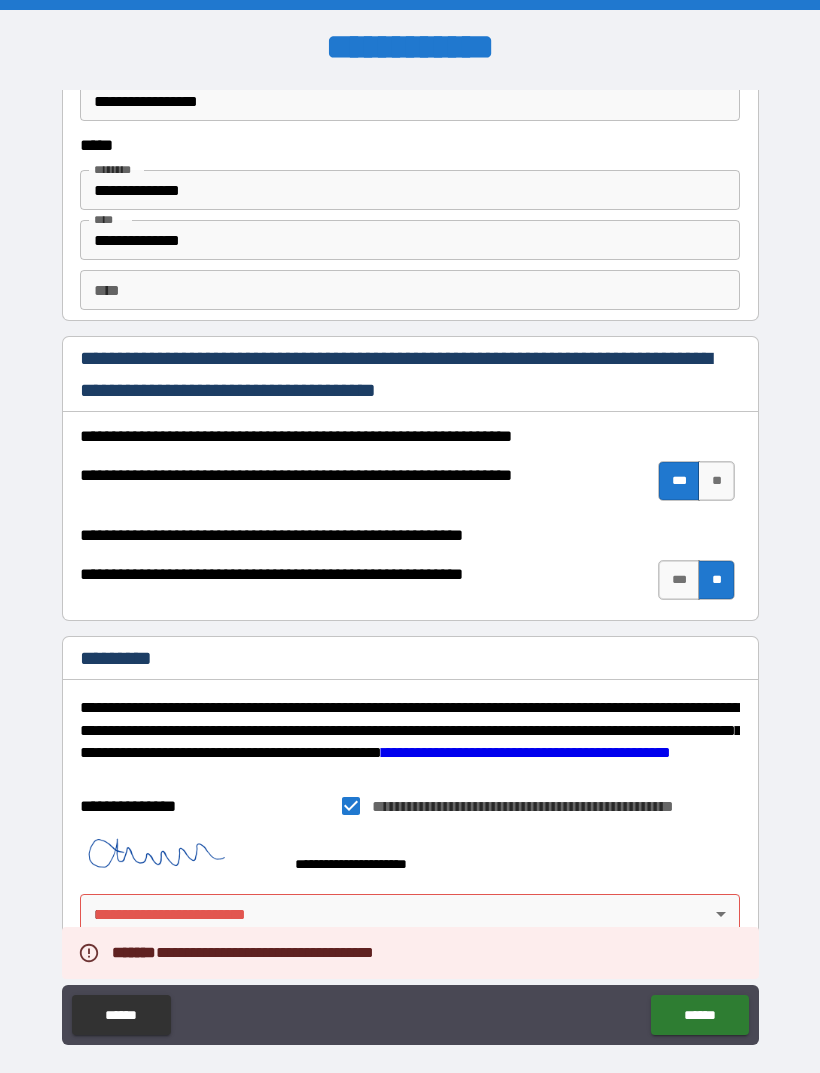 scroll, scrollTop: 2655, scrollLeft: 0, axis: vertical 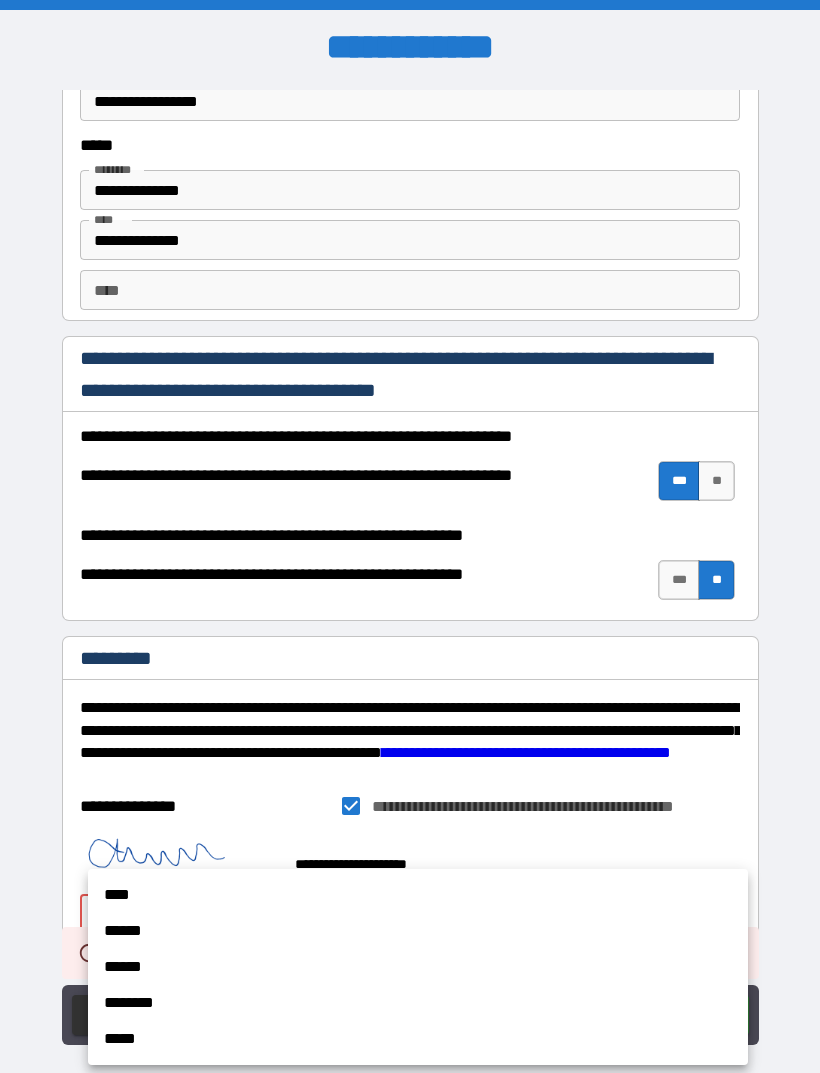 click on "******" at bounding box center (418, 931) 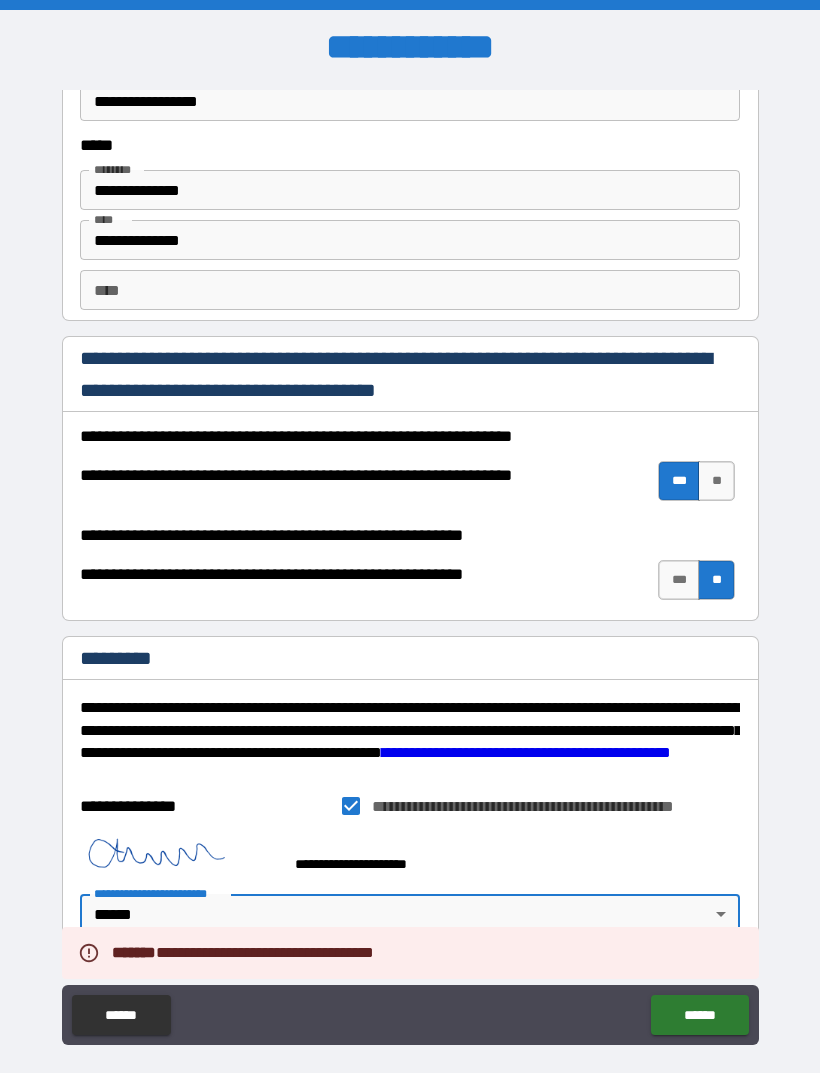 click on "******" at bounding box center [699, 1015] 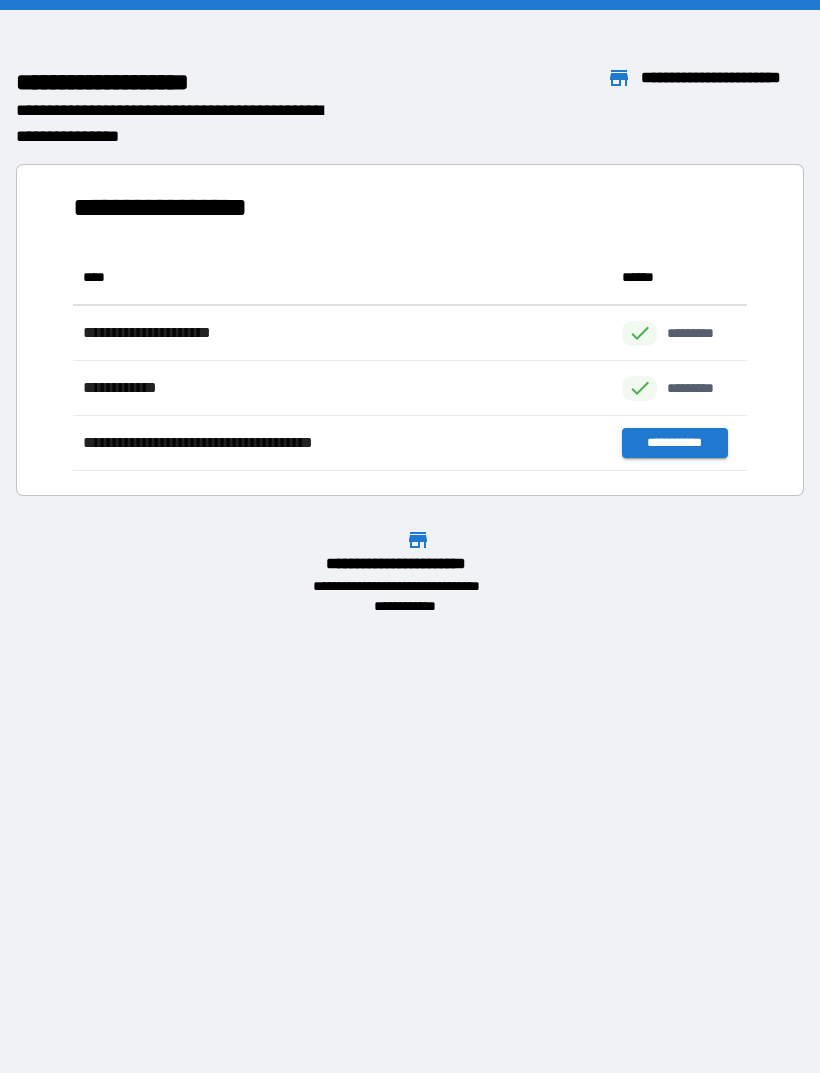 scroll, scrollTop: 1, scrollLeft: 1, axis: both 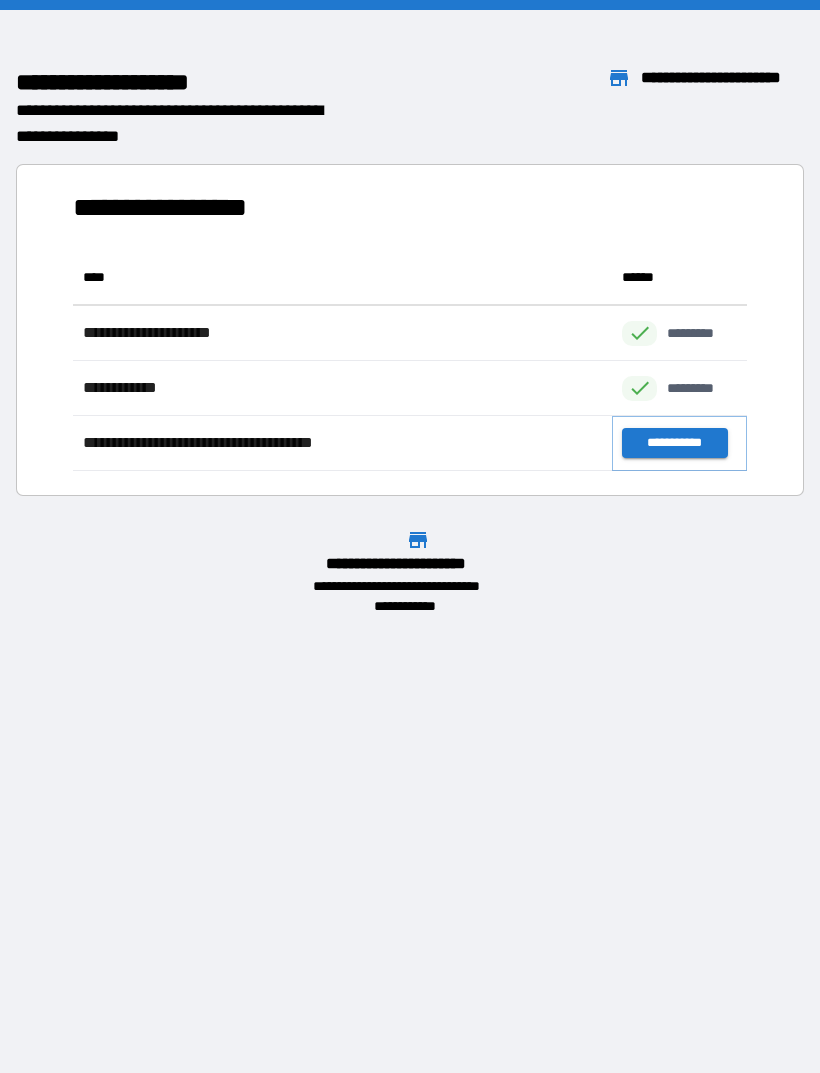click on "**********" at bounding box center (674, 443) 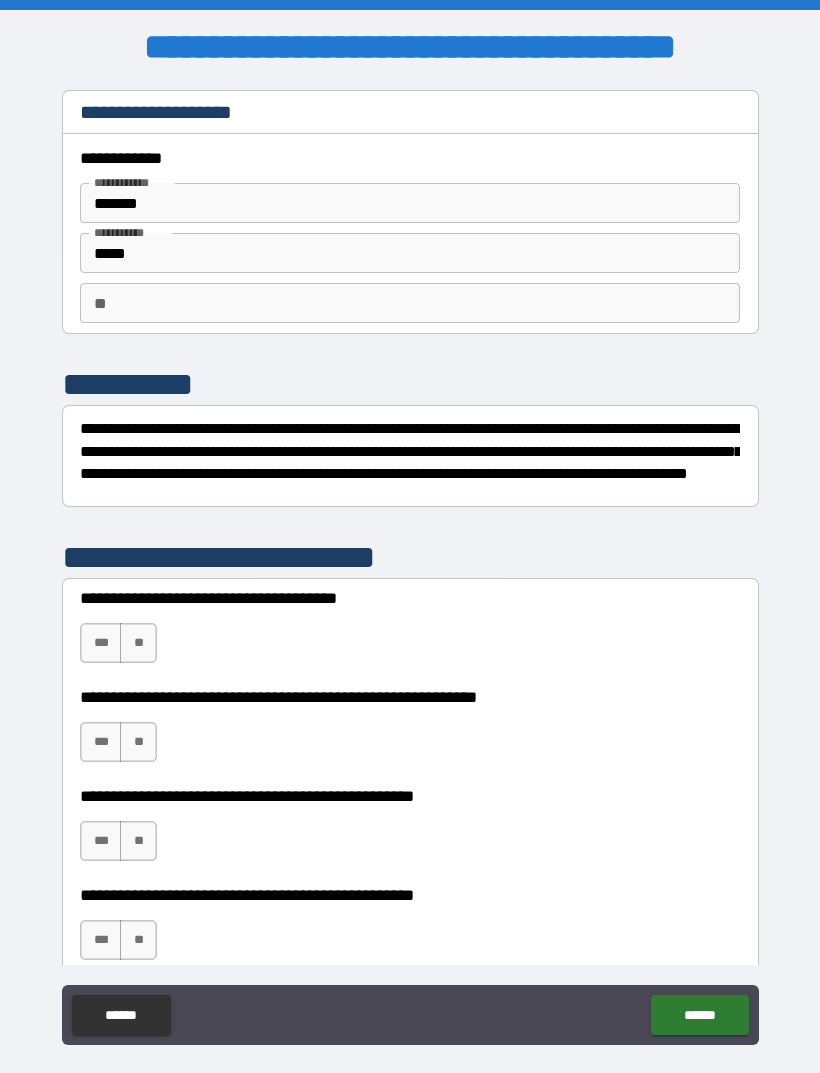 click on "**" at bounding box center [410, 303] 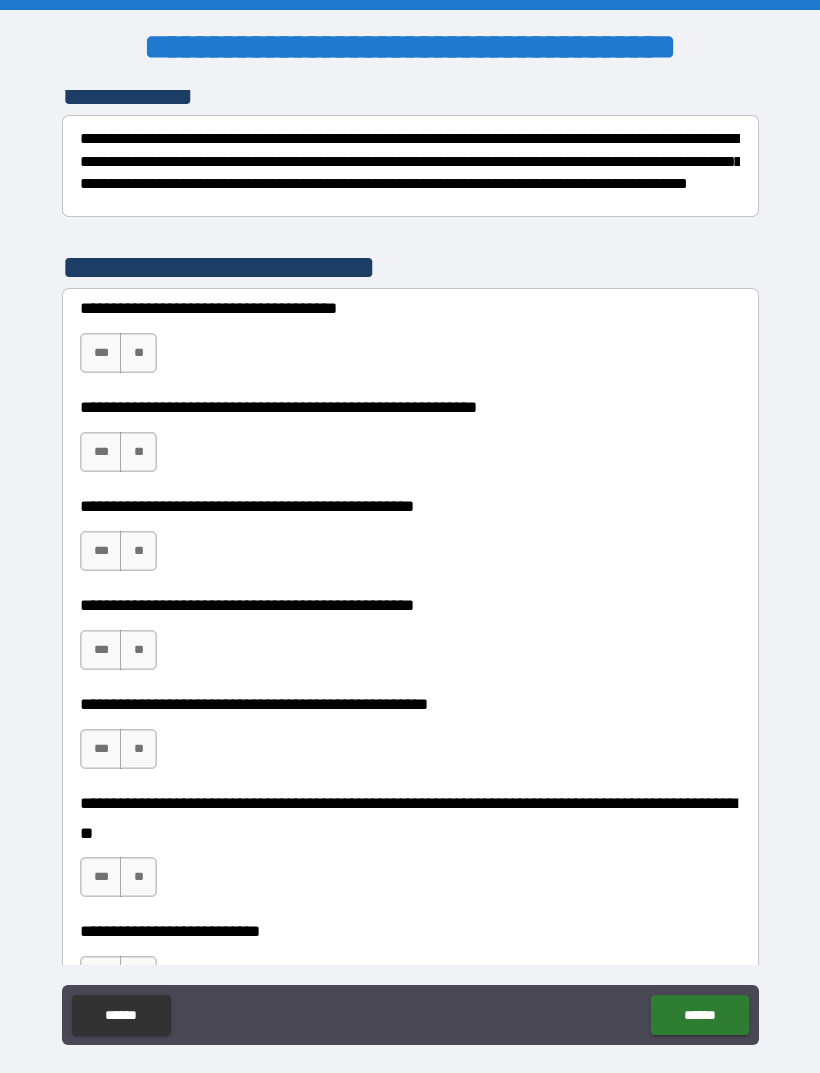 scroll, scrollTop: 295, scrollLeft: 0, axis: vertical 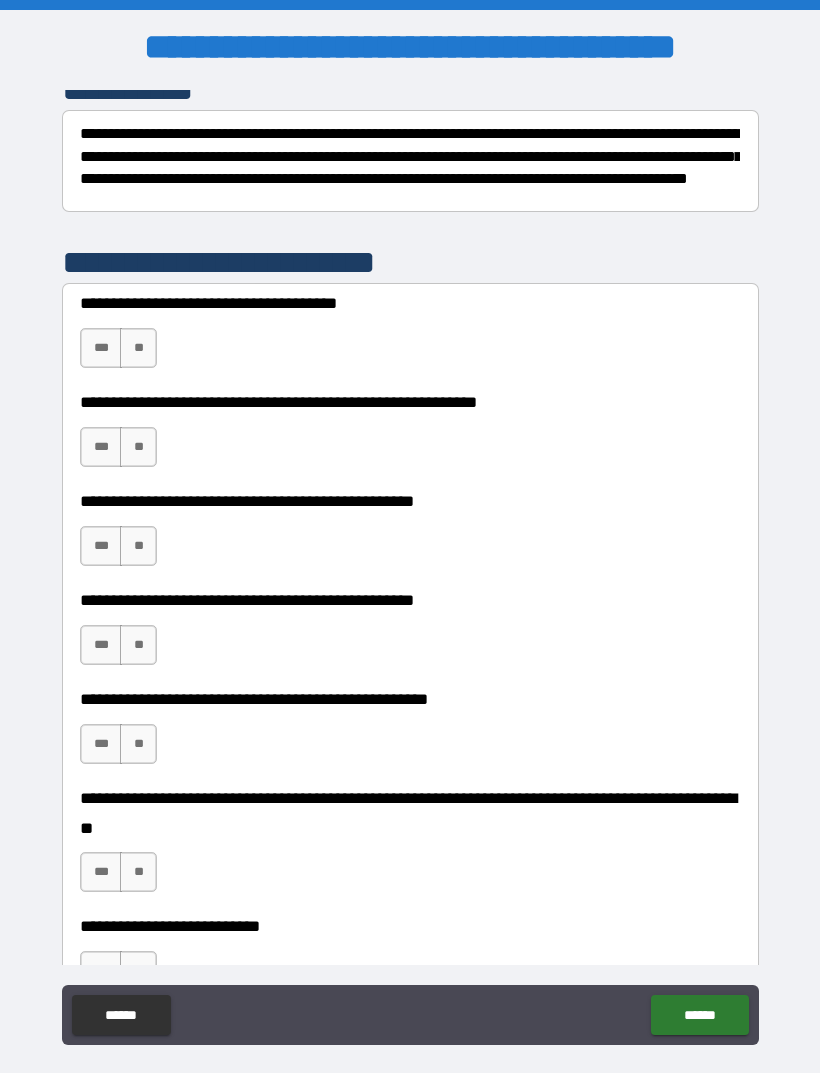 type on "*" 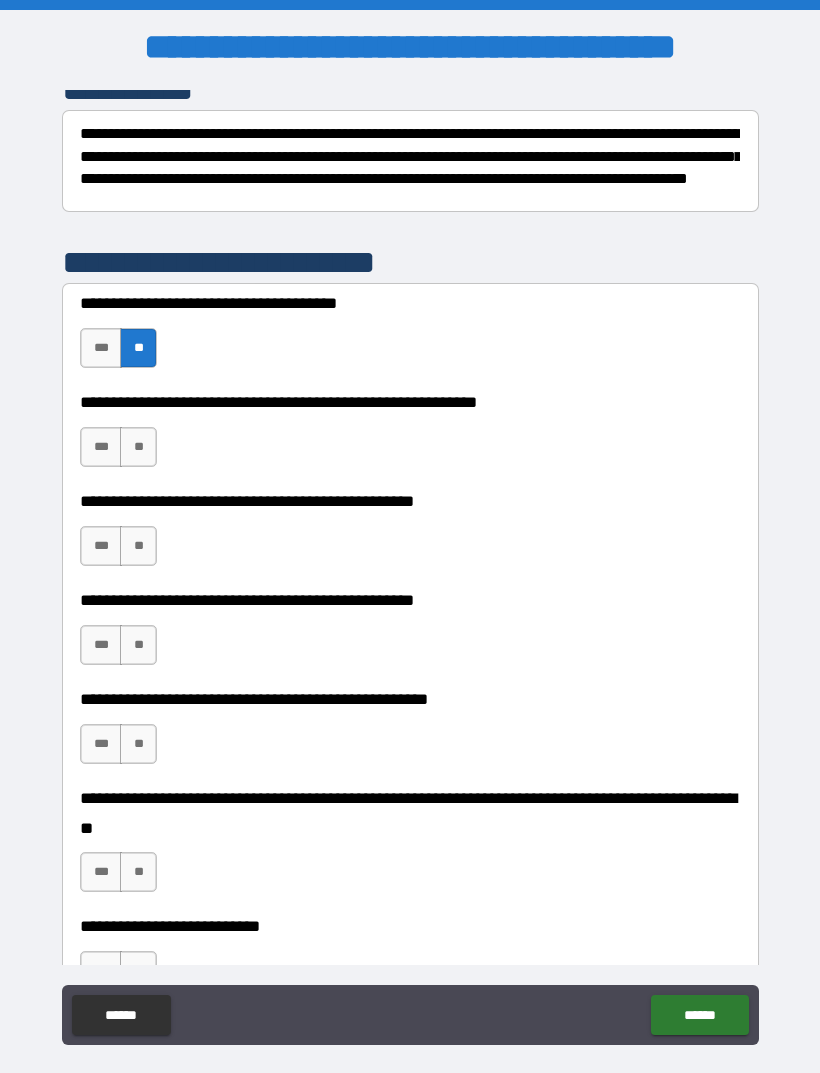 click on "**" at bounding box center (138, 447) 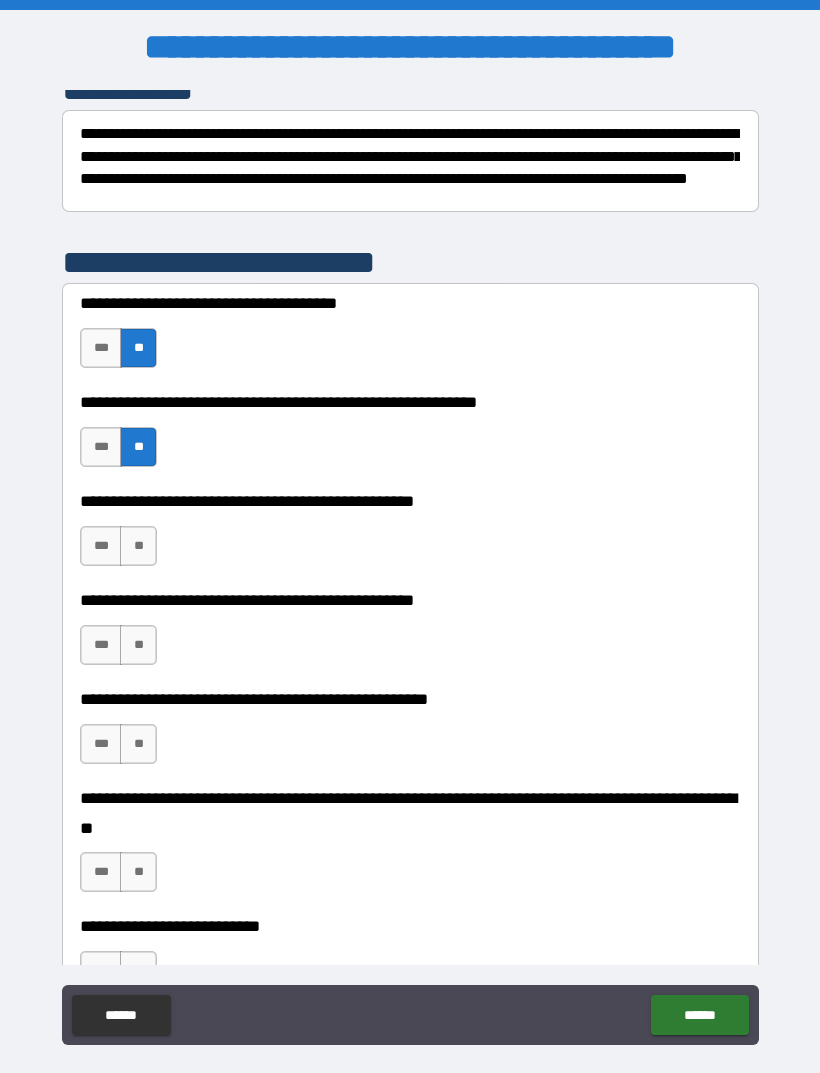 click on "**" at bounding box center (138, 546) 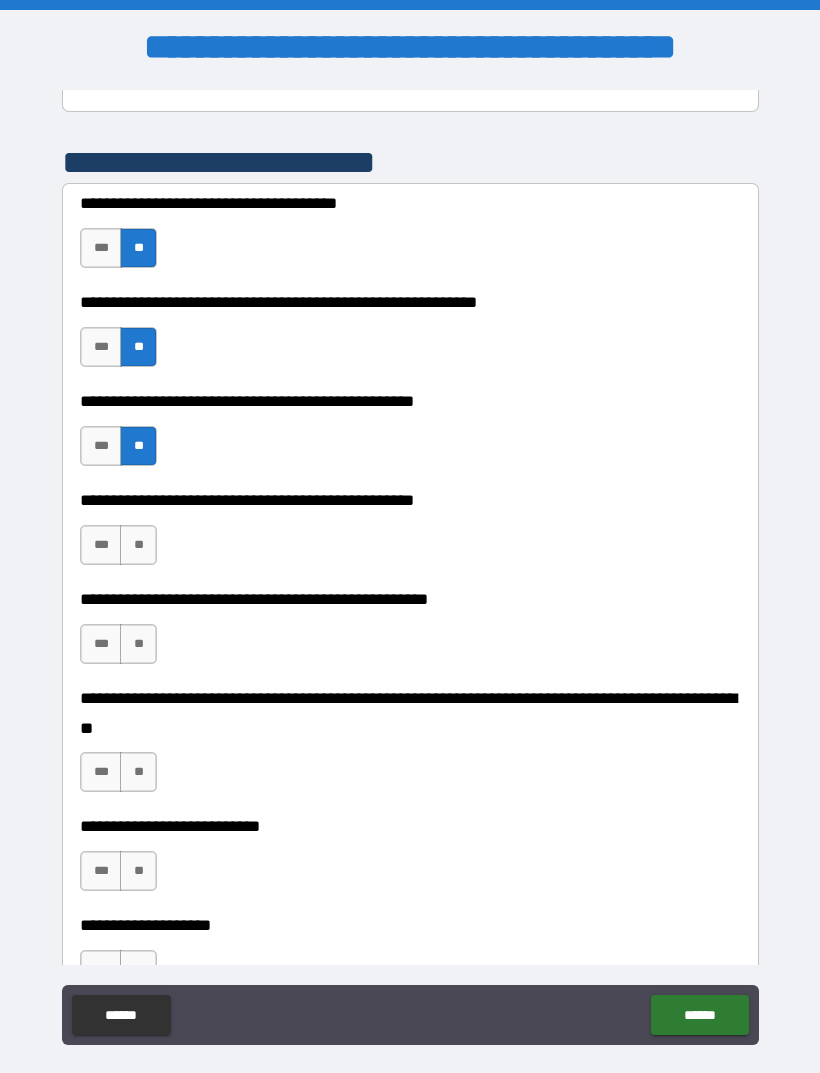 scroll, scrollTop: 396, scrollLeft: 0, axis: vertical 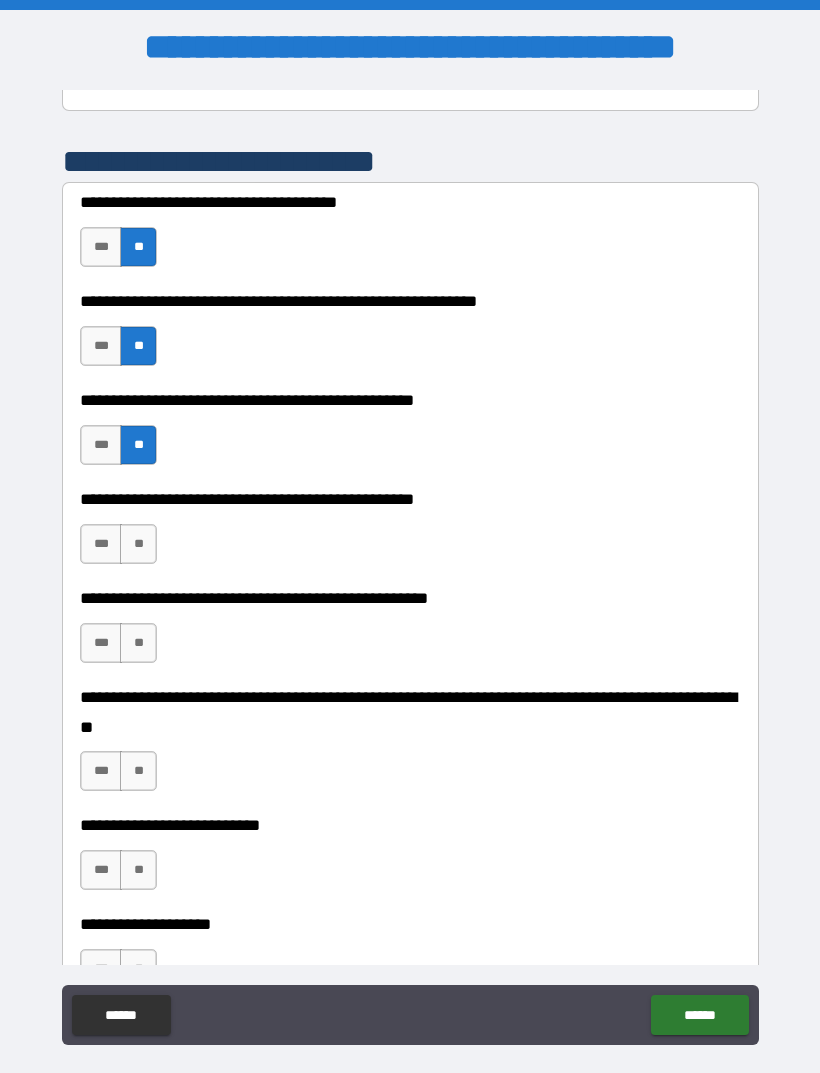 click on "**" at bounding box center [138, 544] 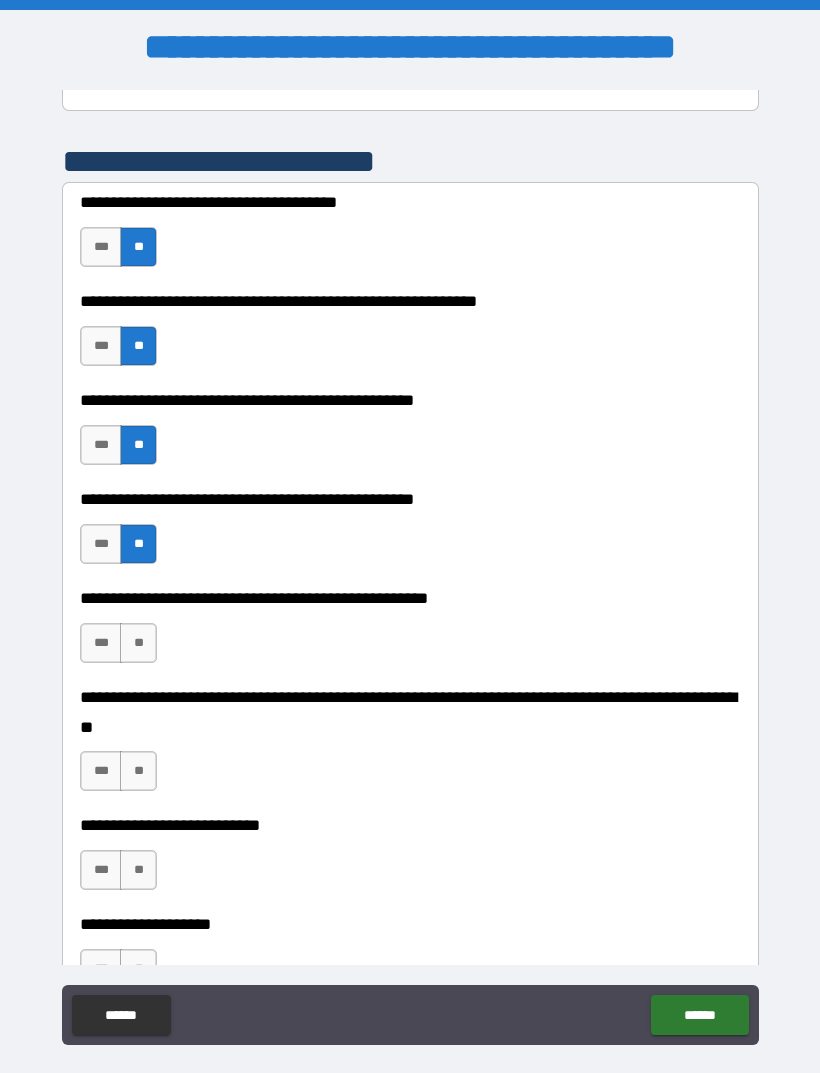 click on "**" at bounding box center (138, 643) 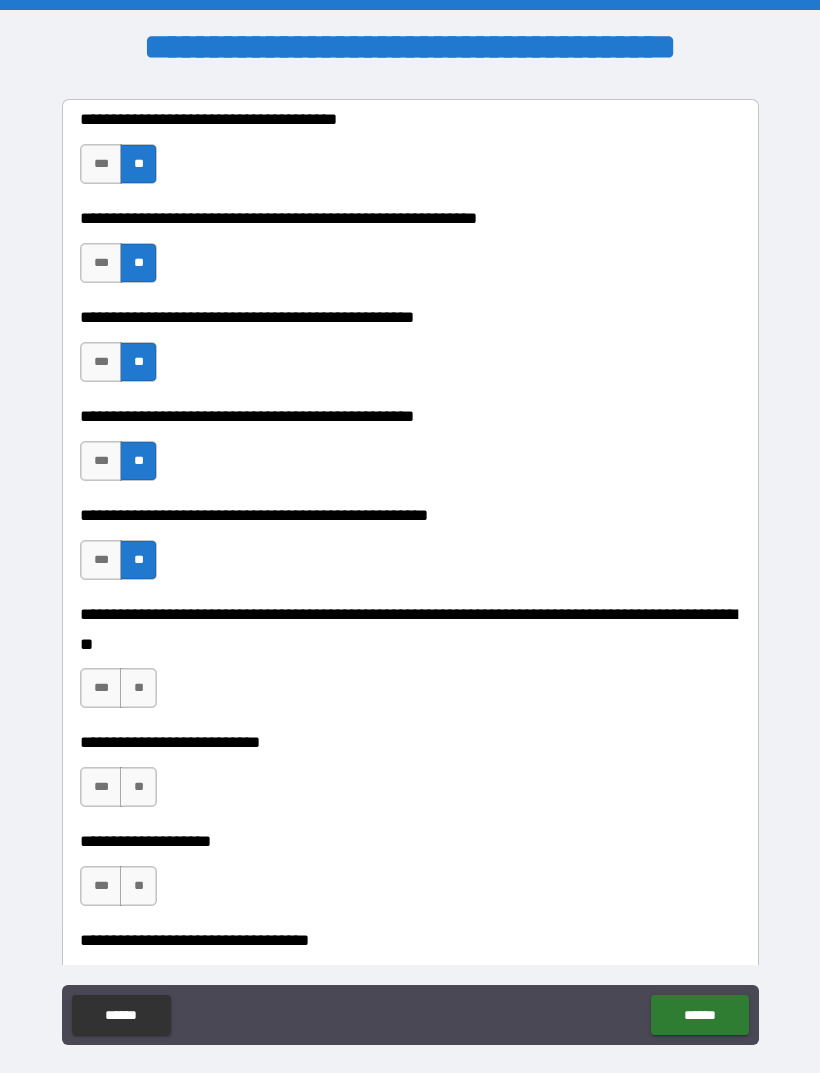 scroll, scrollTop: 504, scrollLeft: 0, axis: vertical 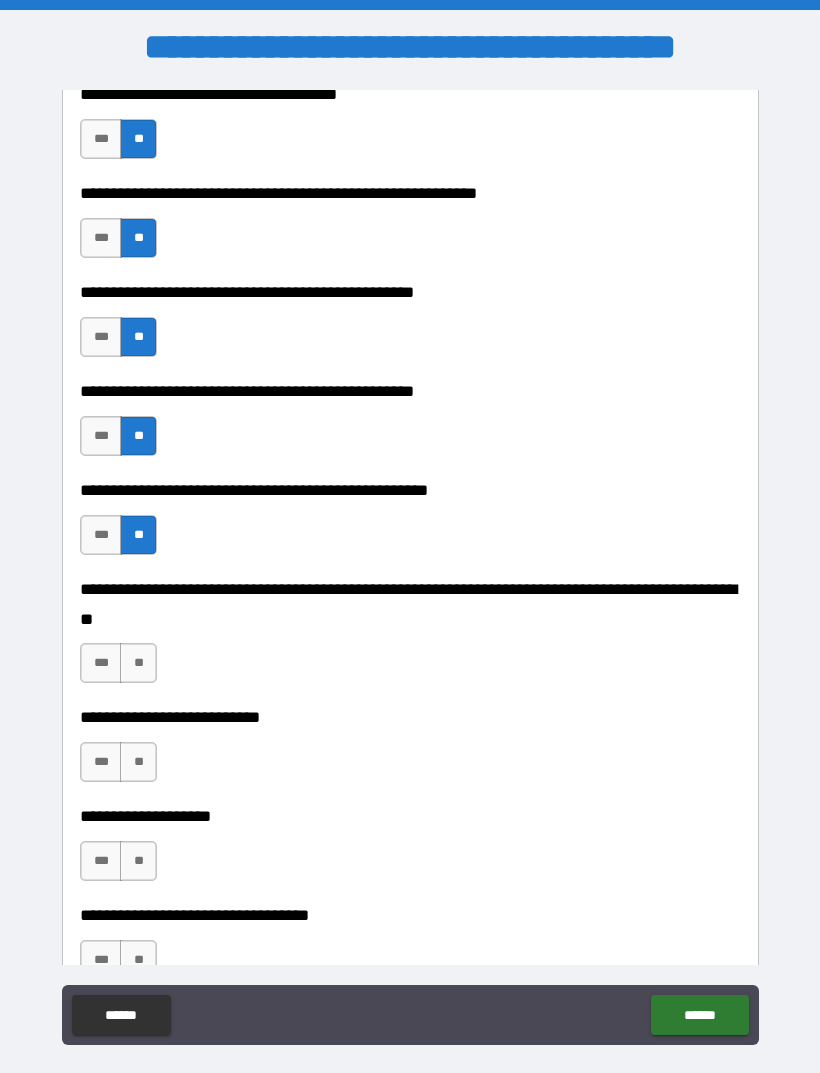 click on "**" at bounding box center (138, 663) 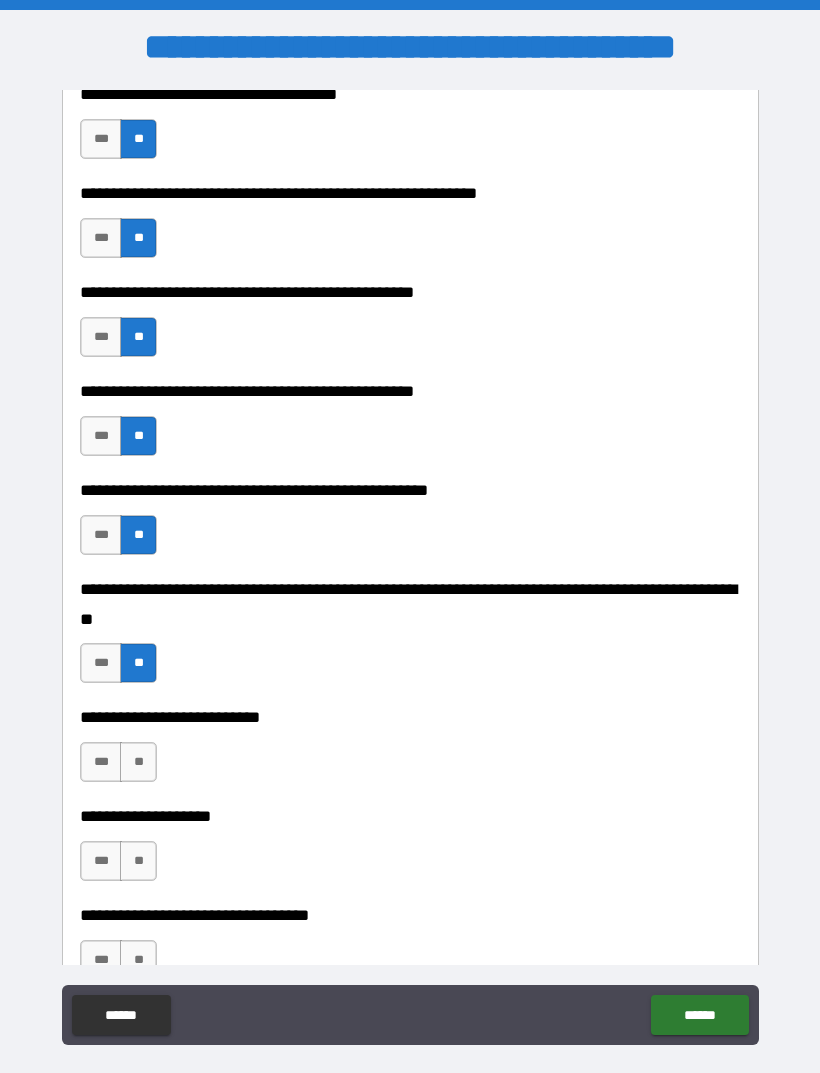 click on "**" at bounding box center [138, 762] 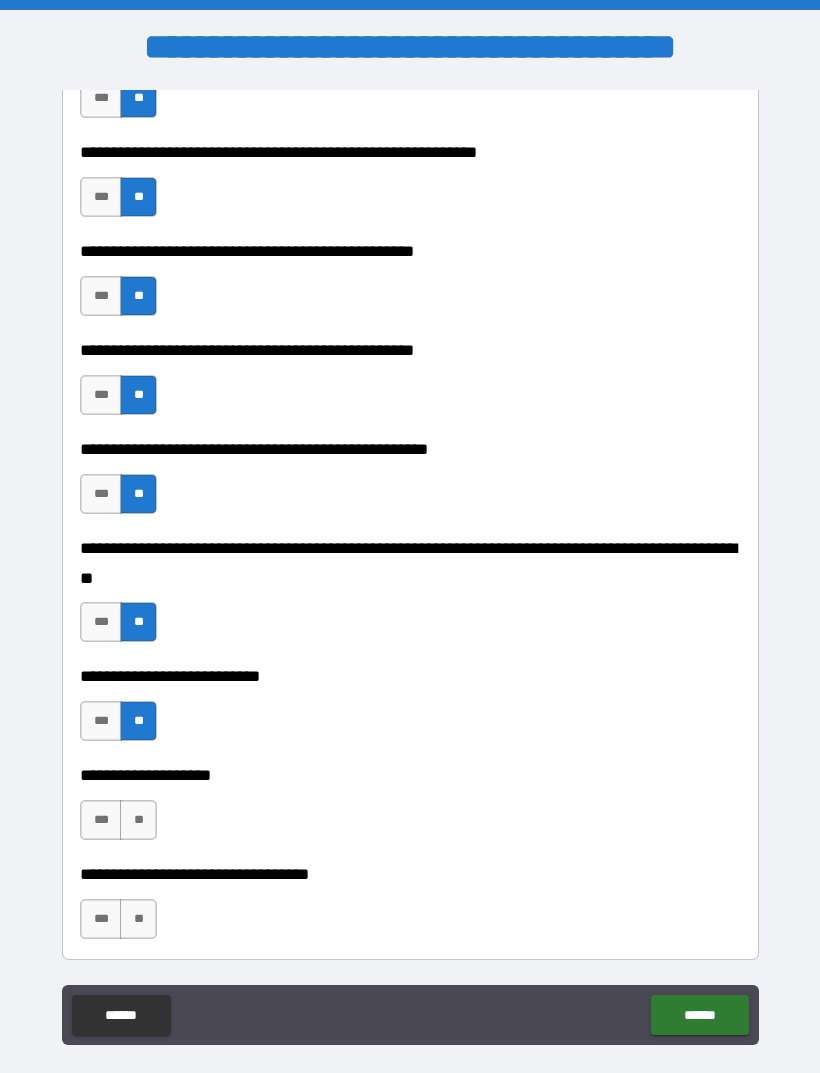 scroll, scrollTop: 706, scrollLeft: 0, axis: vertical 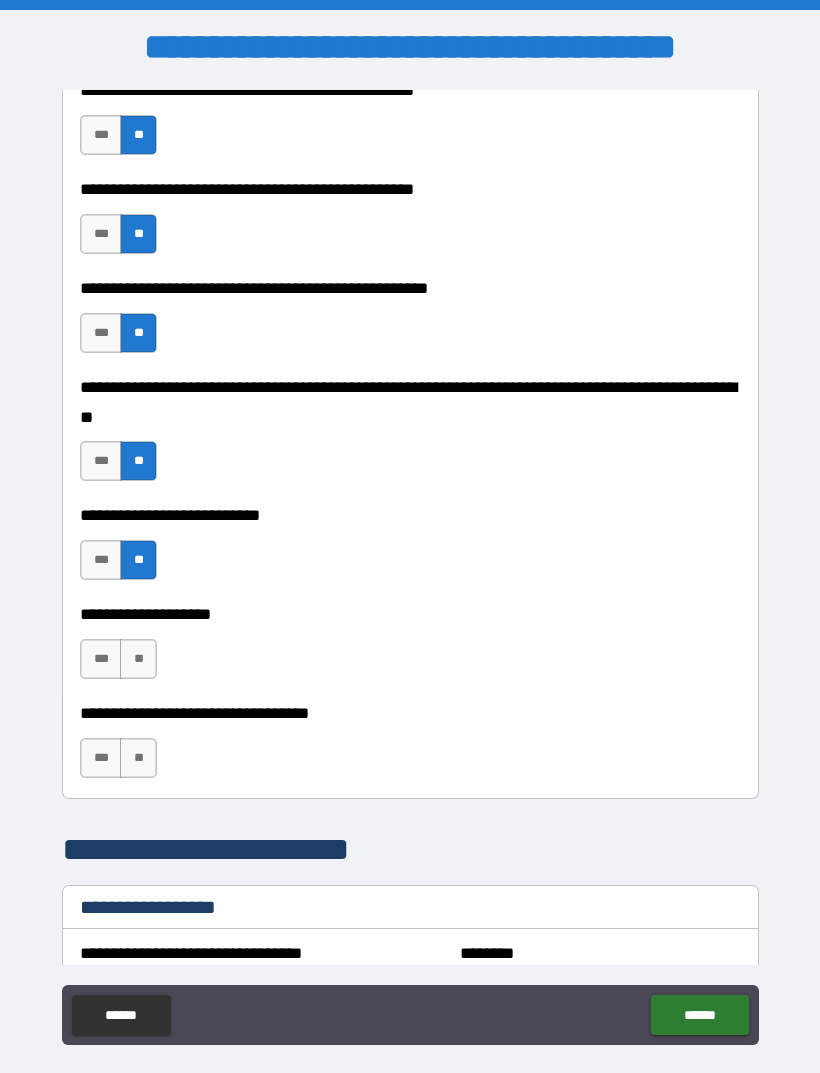 click on "**" at bounding box center (138, 659) 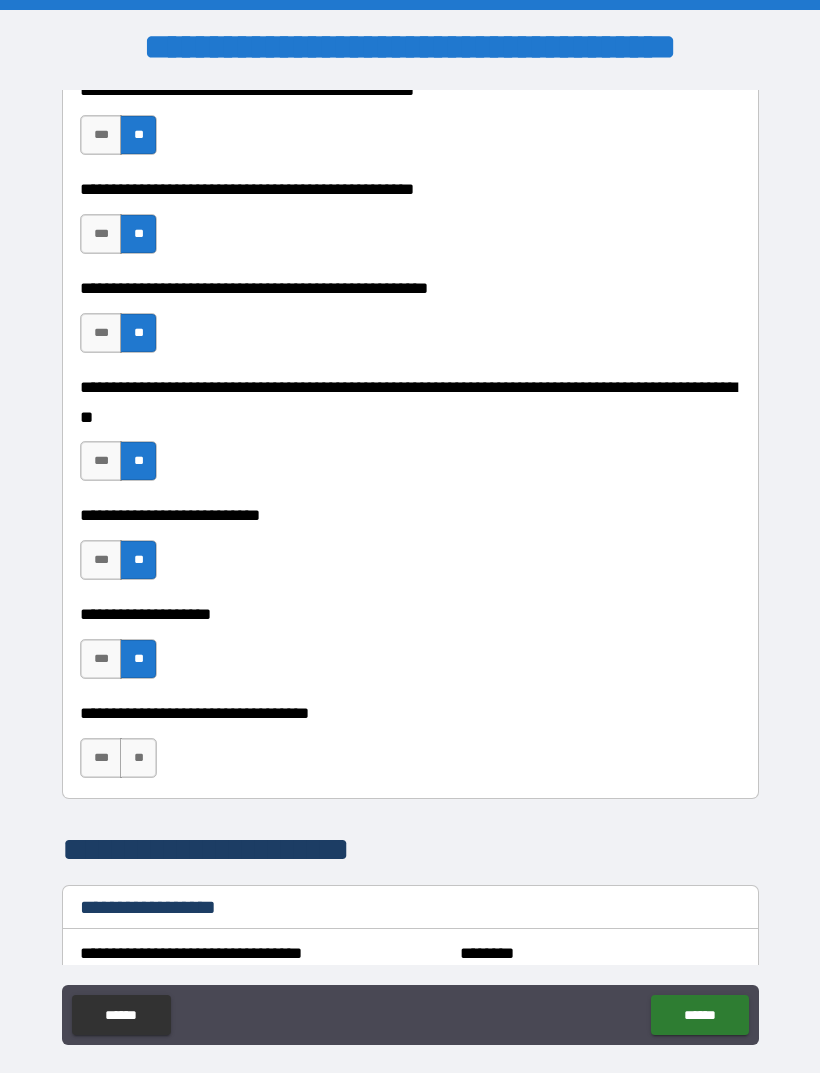 click on "**" at bounding box center (138, 758) 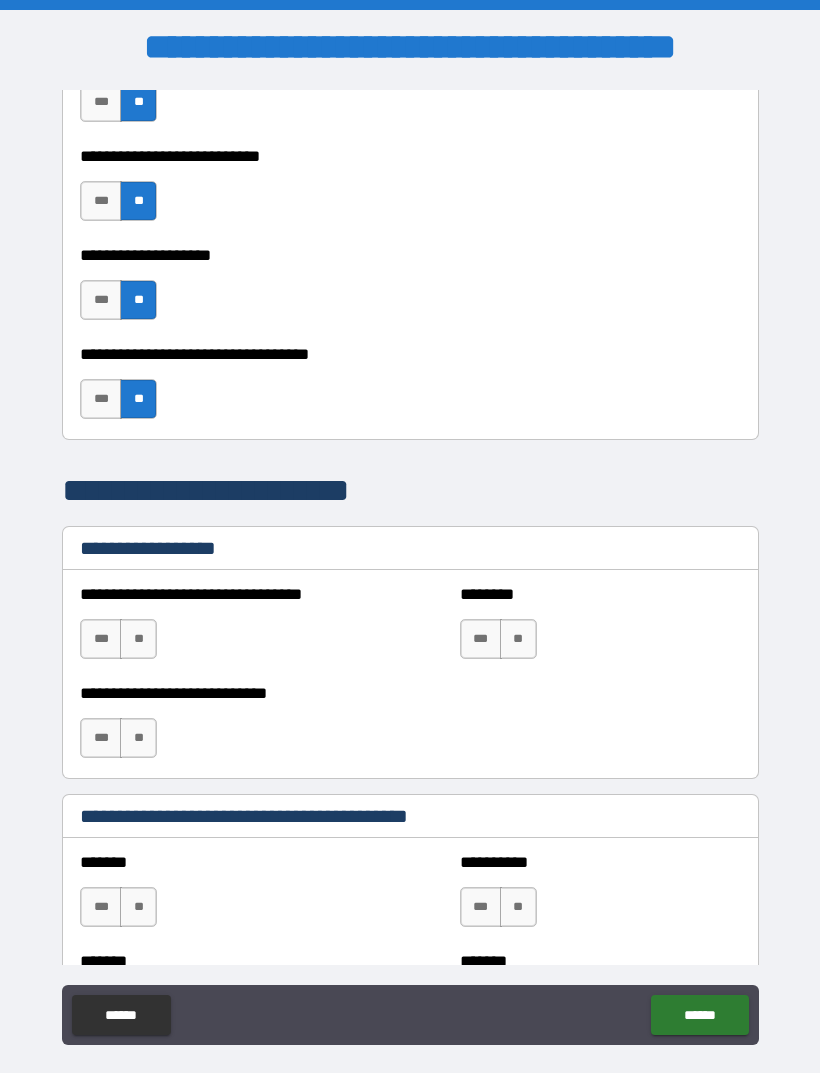 scroll, scrollTop: 1067, scrollLeft: 0, axis: vertical 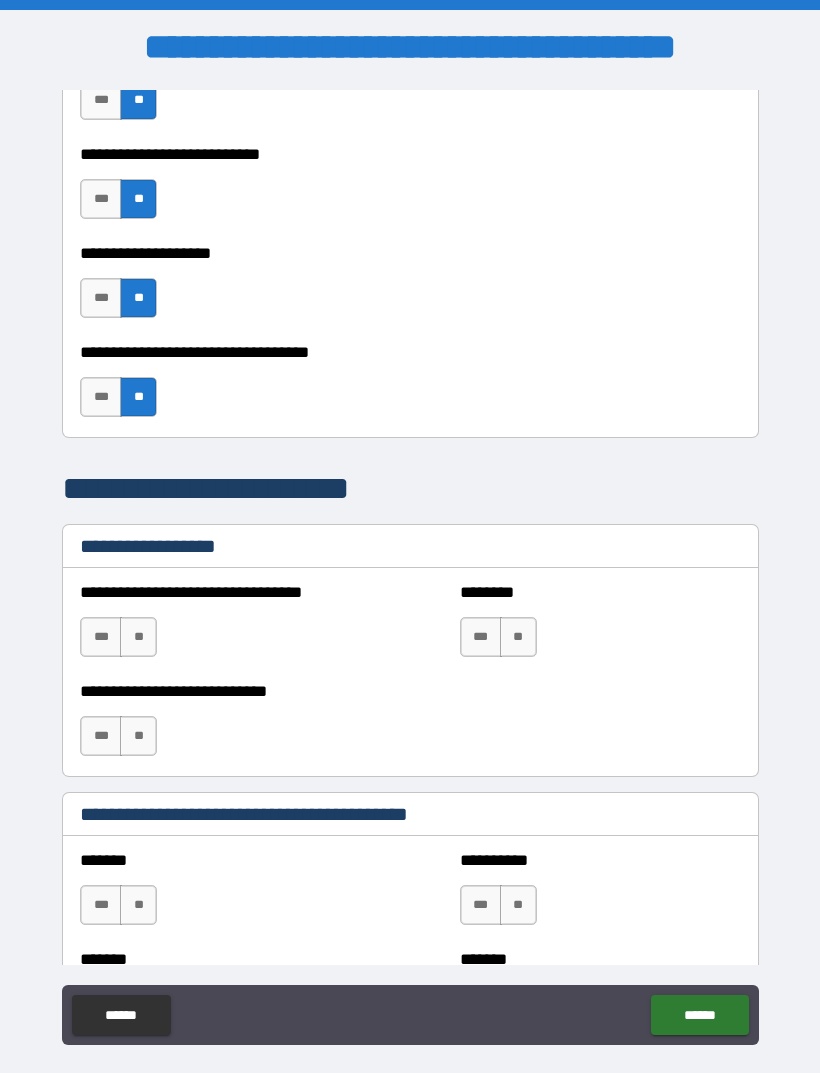 click on "**" at bounding box center (138, 637) 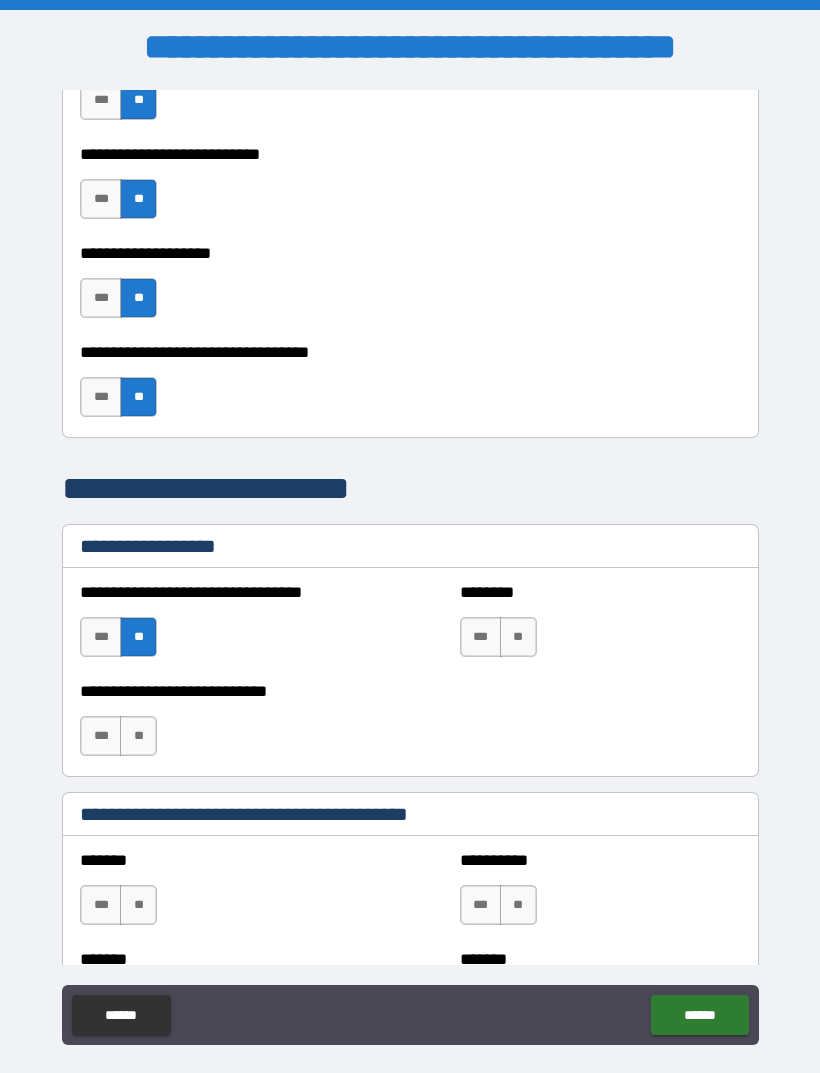 click on "**" at bounding box center [518, 637] 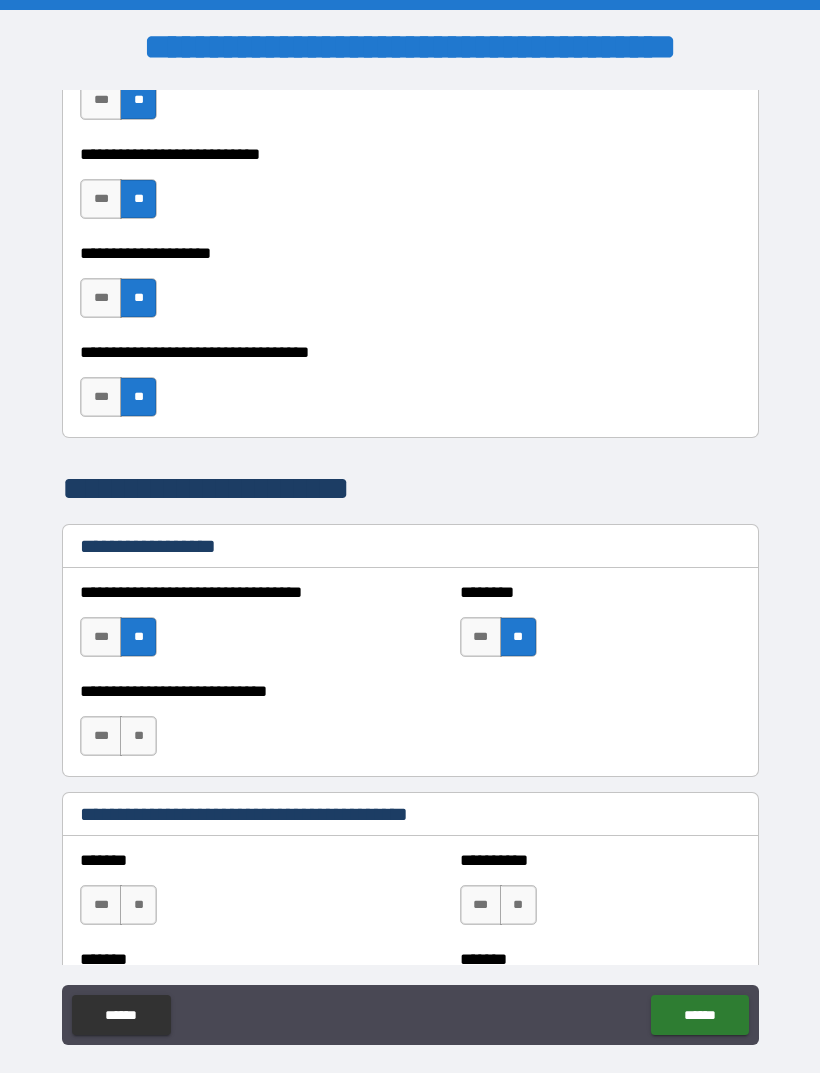 click on "**" at bounding box center (138, 736) 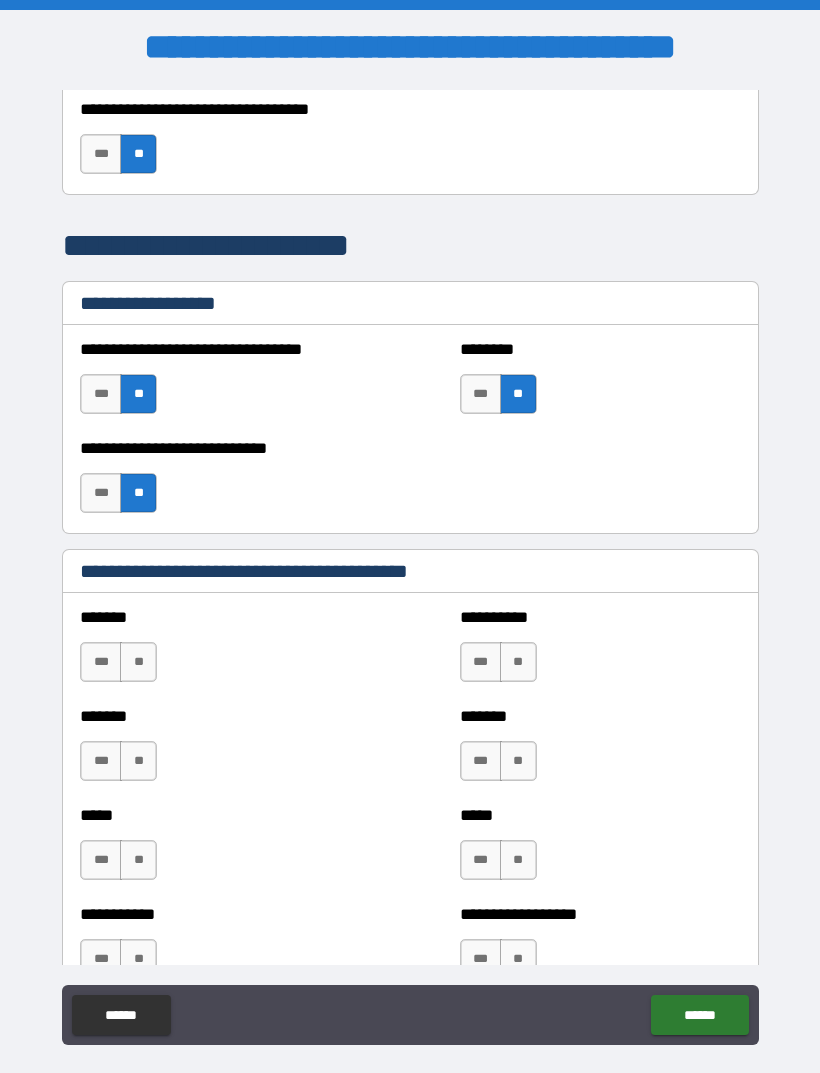 scroll, scrollTop: 1311, scrollLeft: 0, axis: vertical 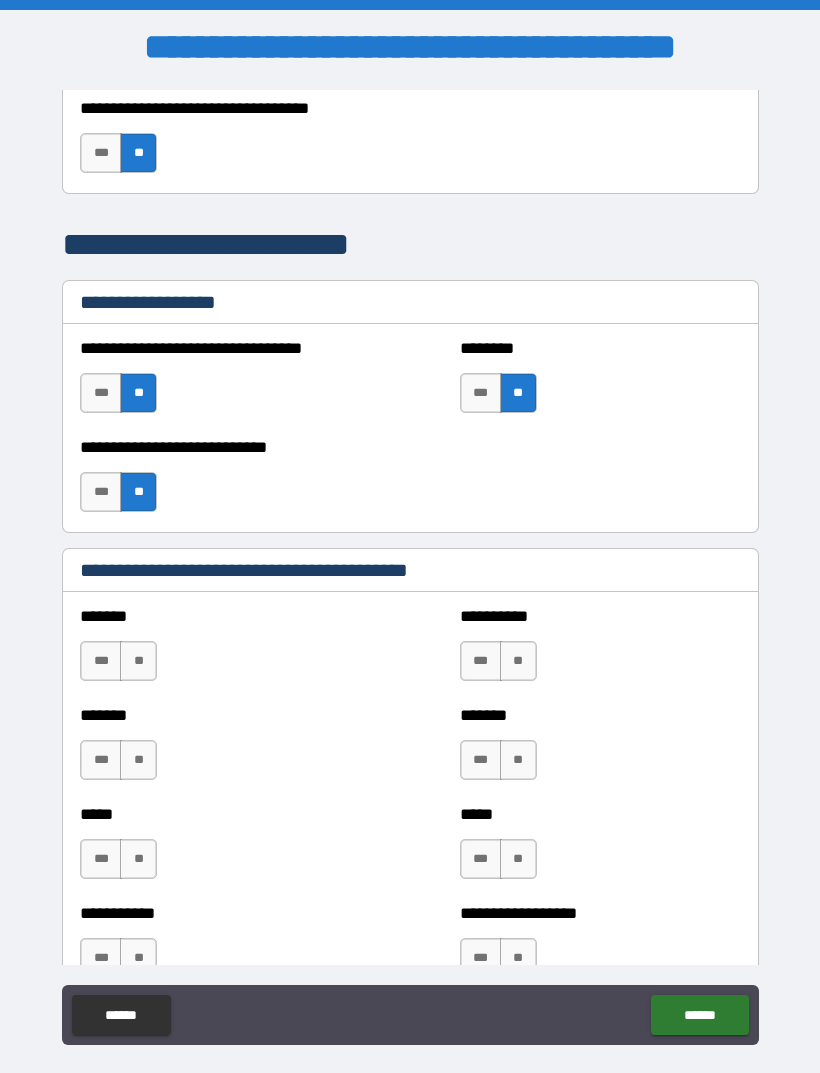 click on "**" at bounding box center (518, 661) 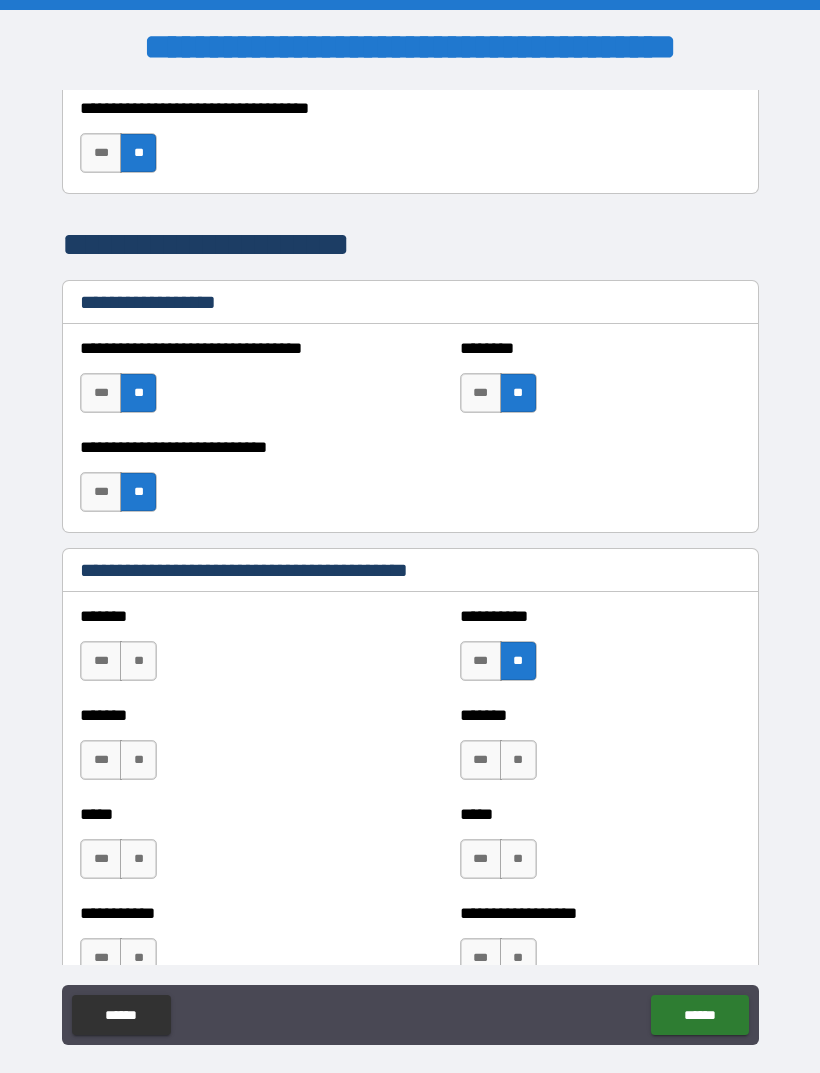click on "**" at bounding box center [138, 661] 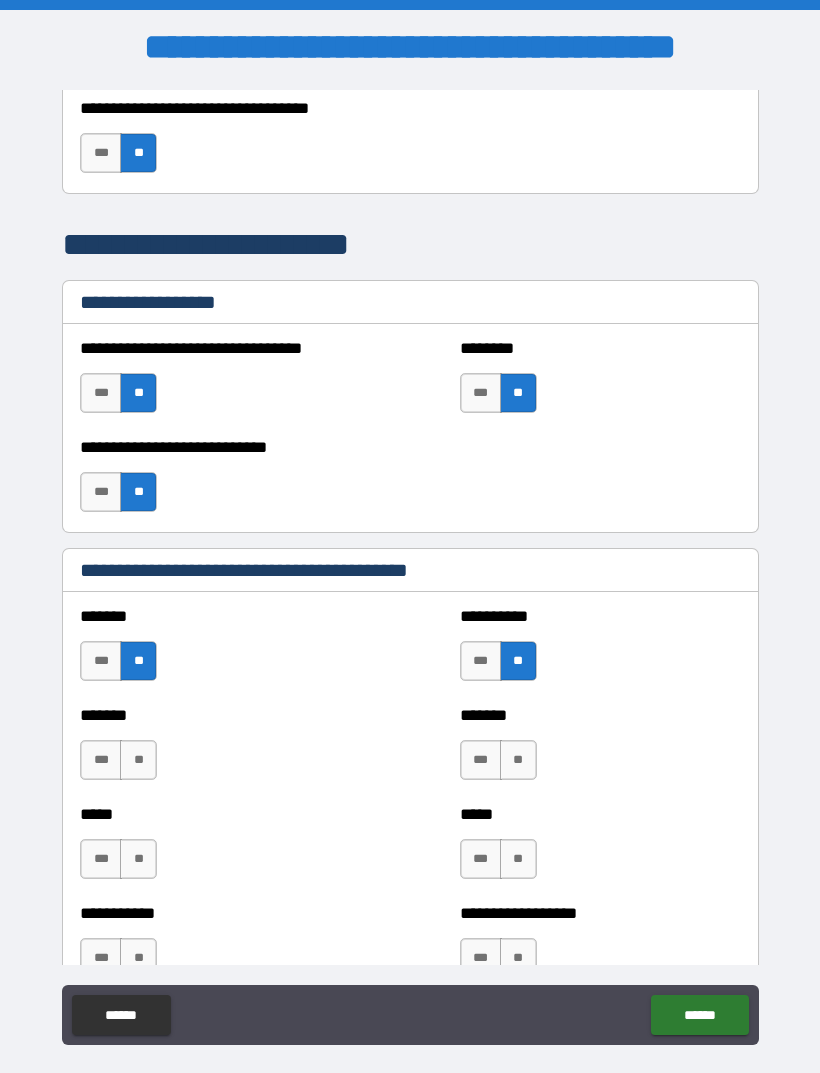click on "**" at bounding box center (138, 760) 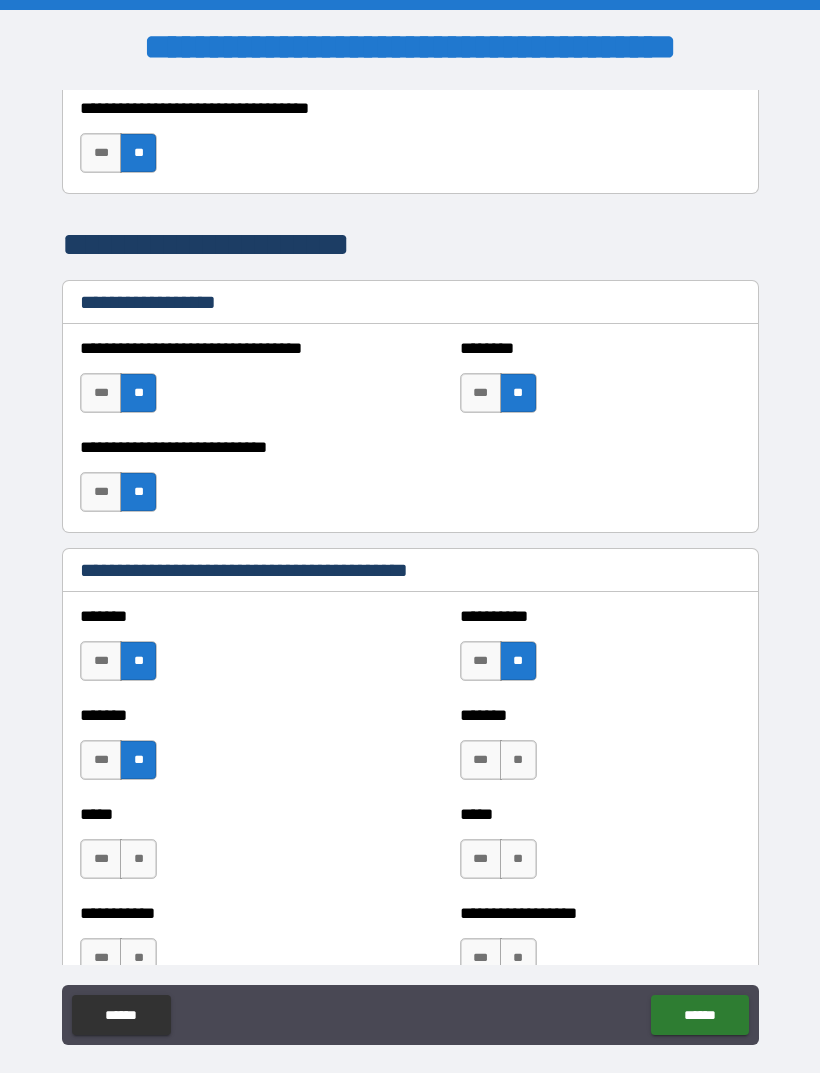 click on "**" at bounding box center (518, 760) 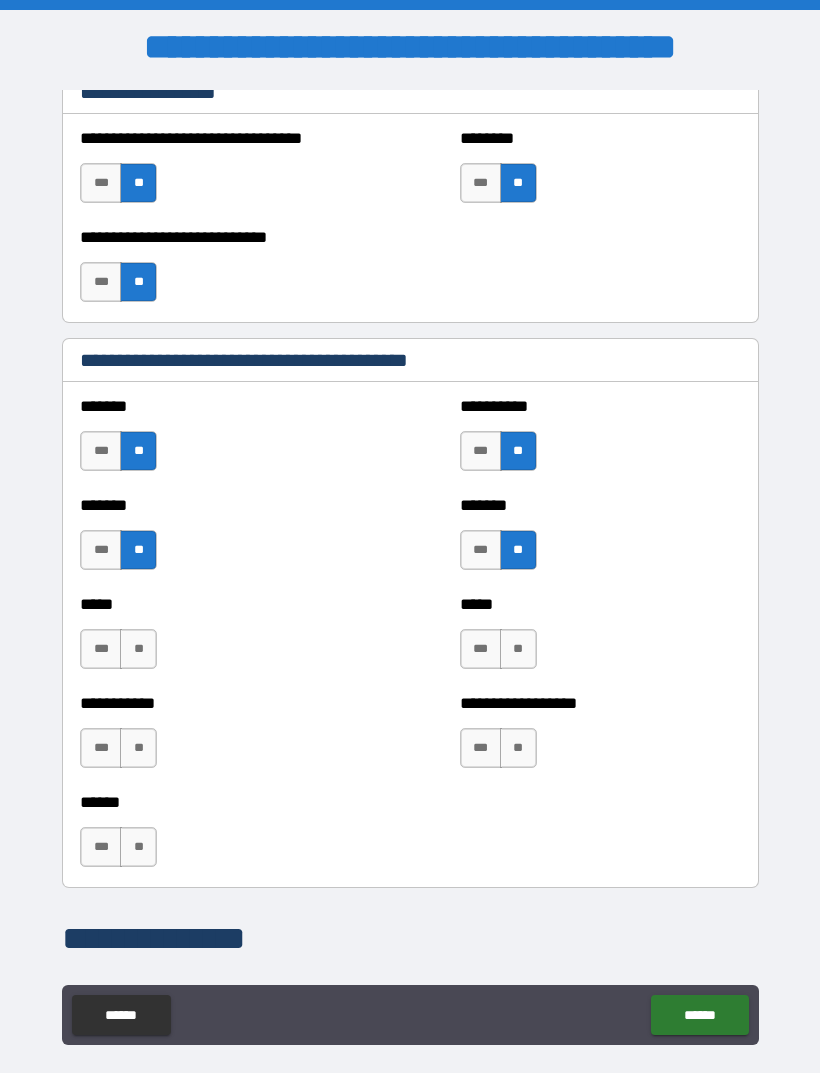 scroll, scrollTop: 1531, scrollLeft: 0, axis: vertical 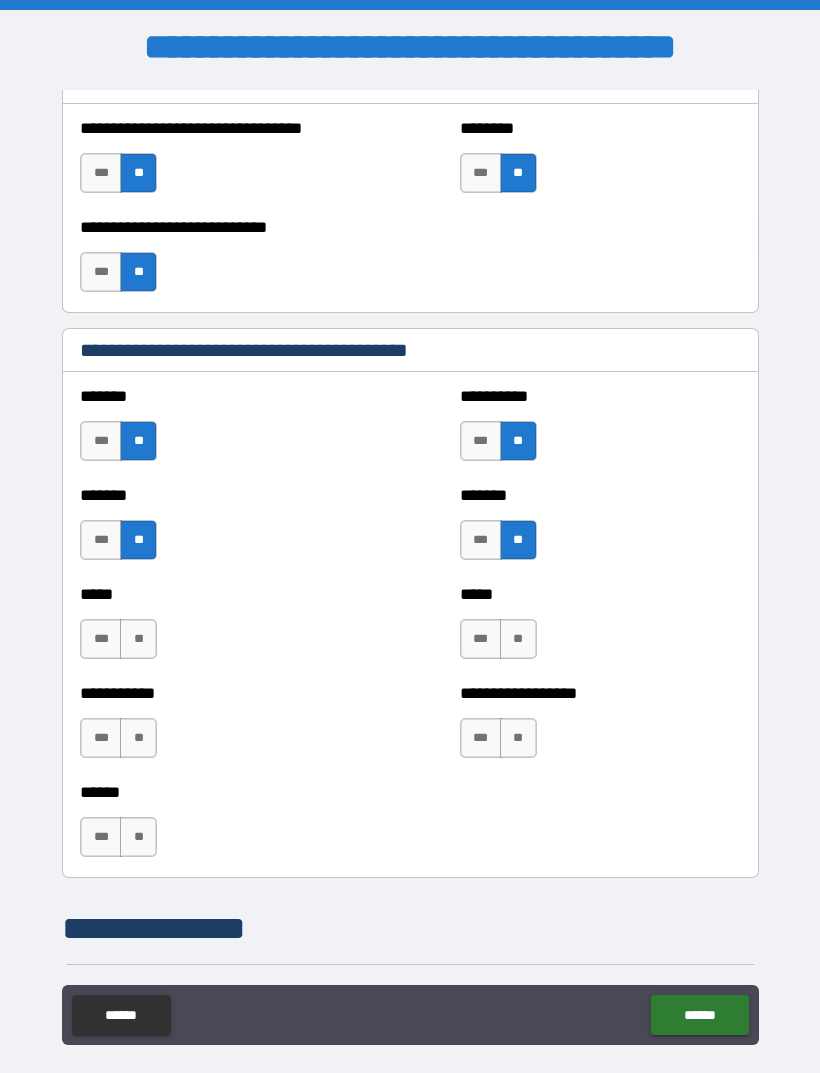 click on "**" at bounding box center [138, 639] 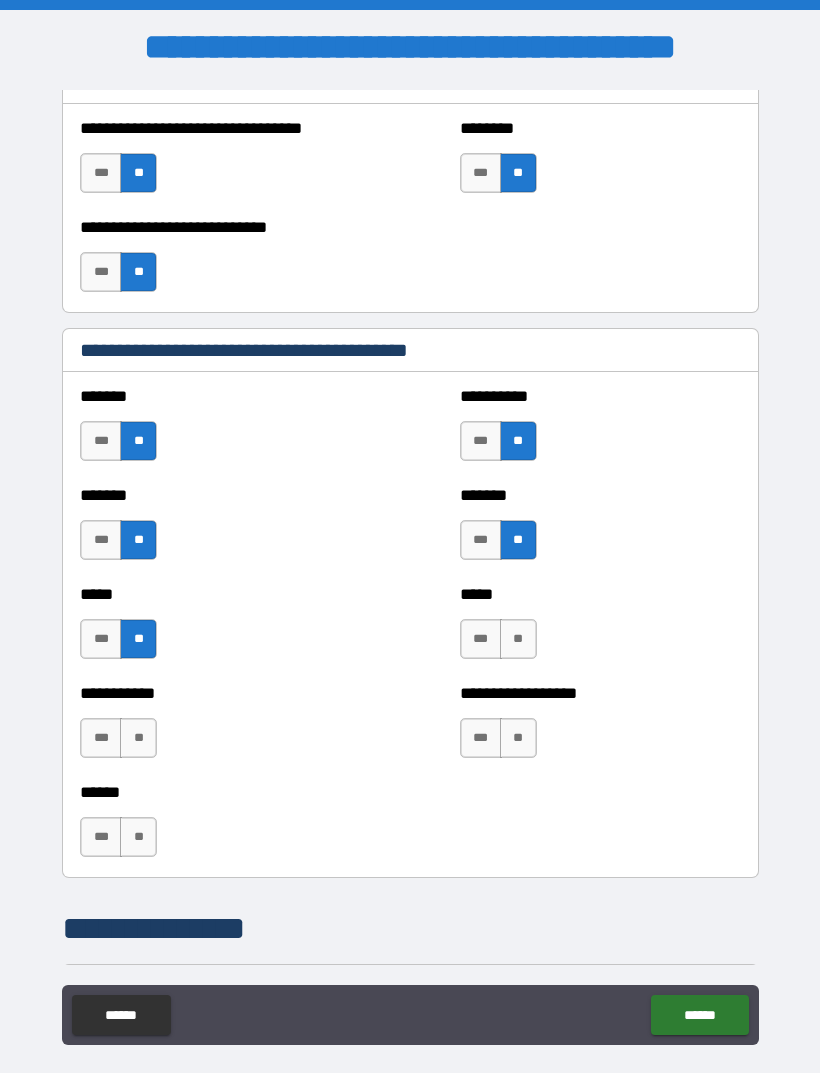 click on "**" at bounding box center (518, 639) 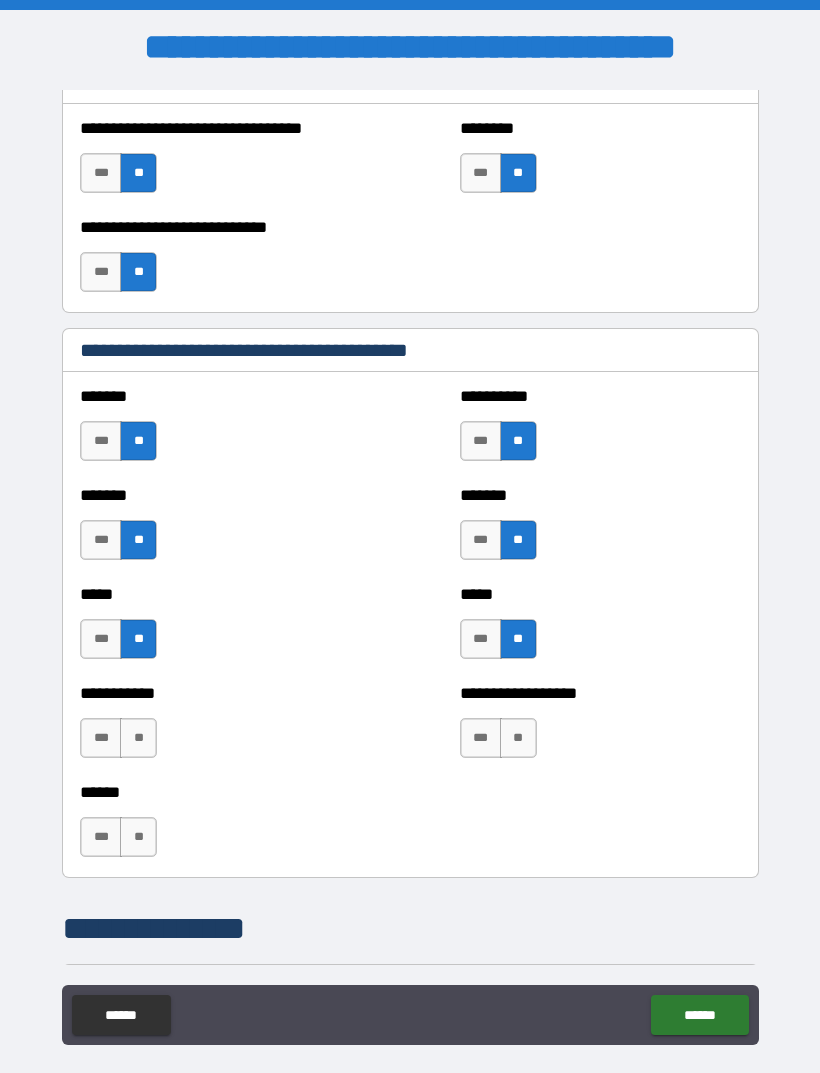 click on "**" at bounding box center (138, 738) 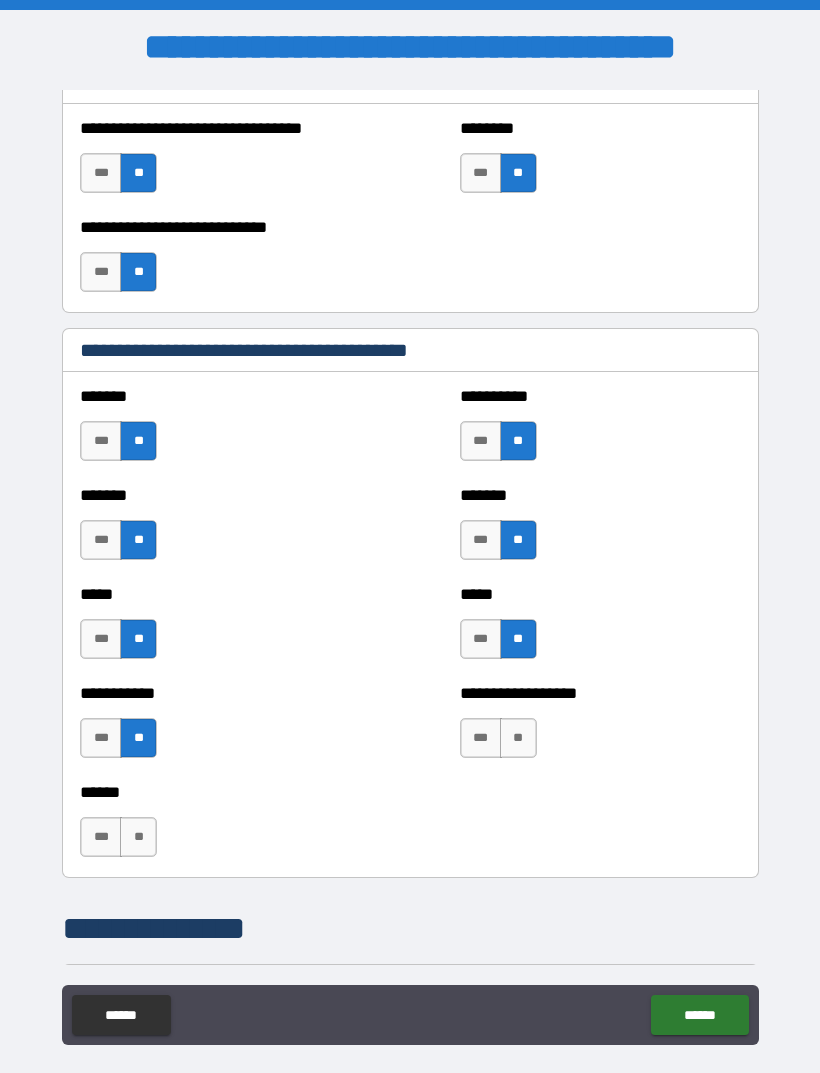 click on "**********" at bounding box center [600, 728] 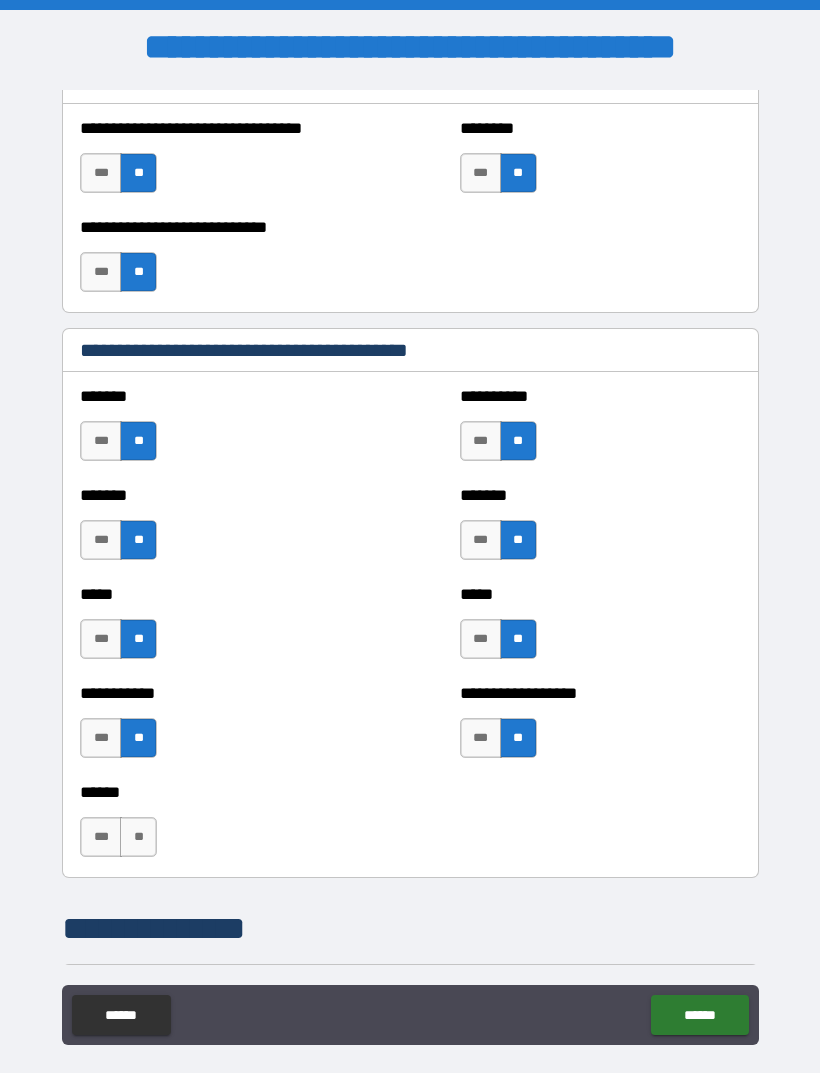 click on "**" at bounding box center [138, 837] 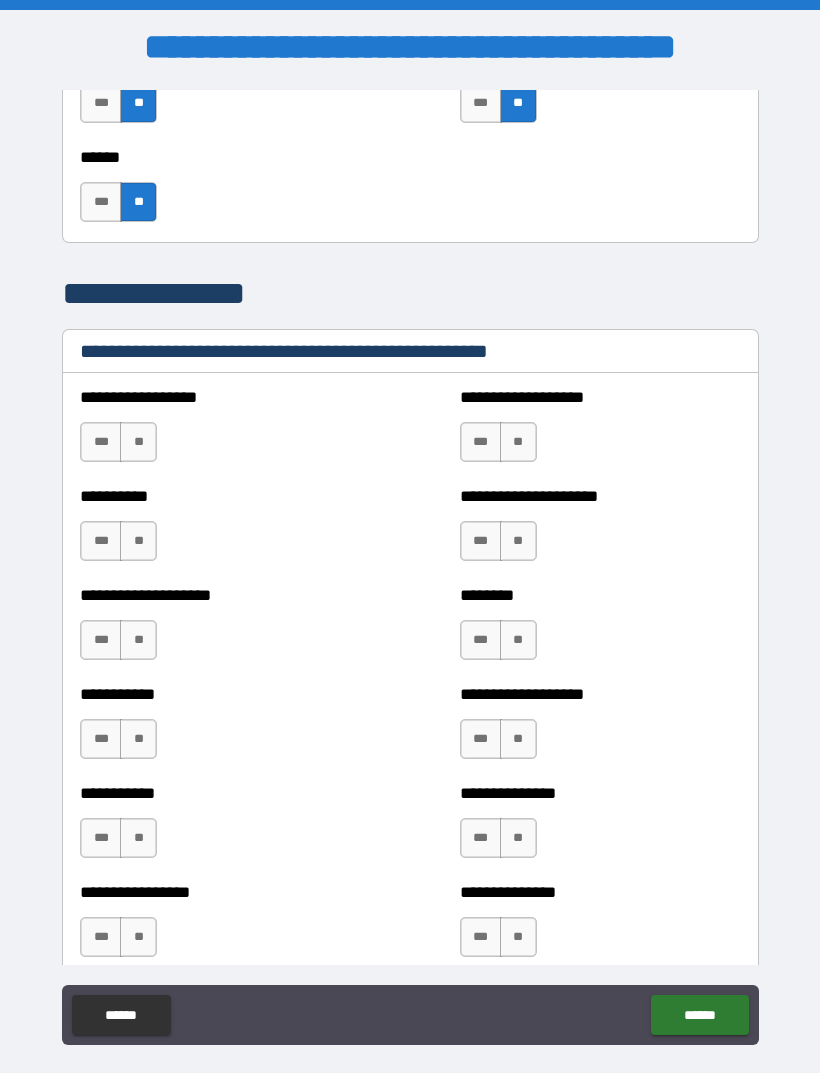 scroll, scrollTop: 2188, scrollLeft: 0, axis: vertical 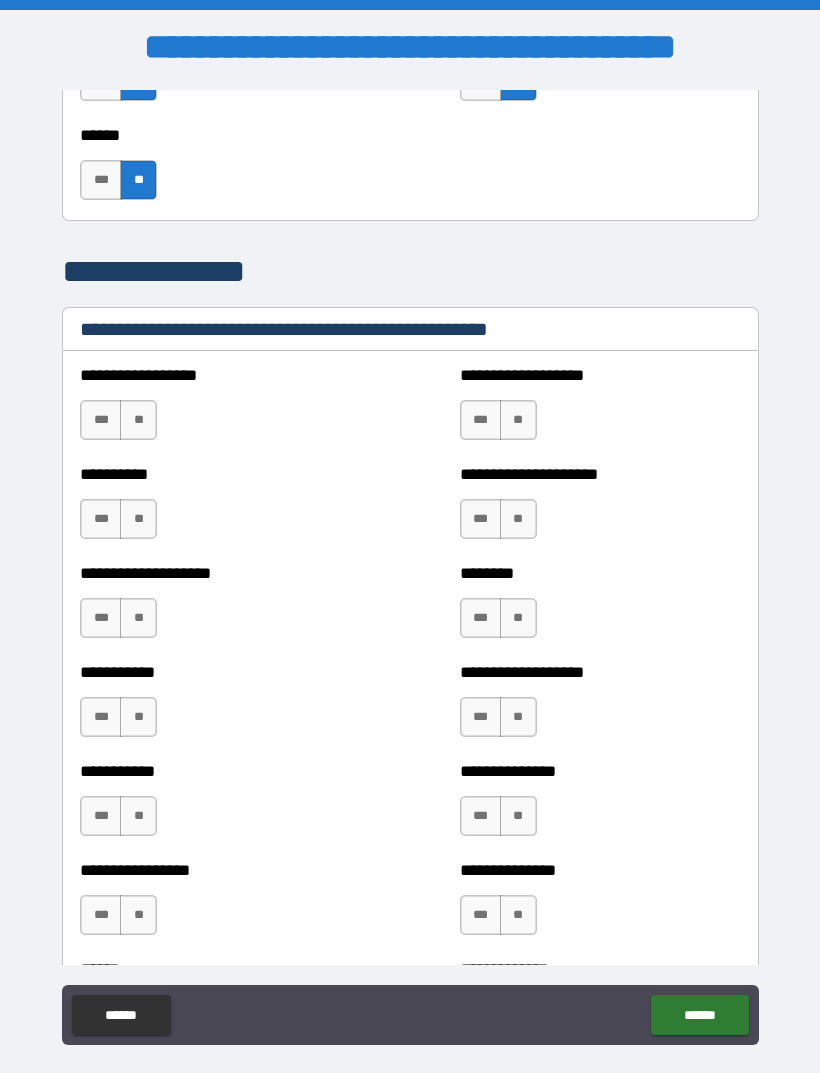 click on "**" at bounding box center [138, 420] 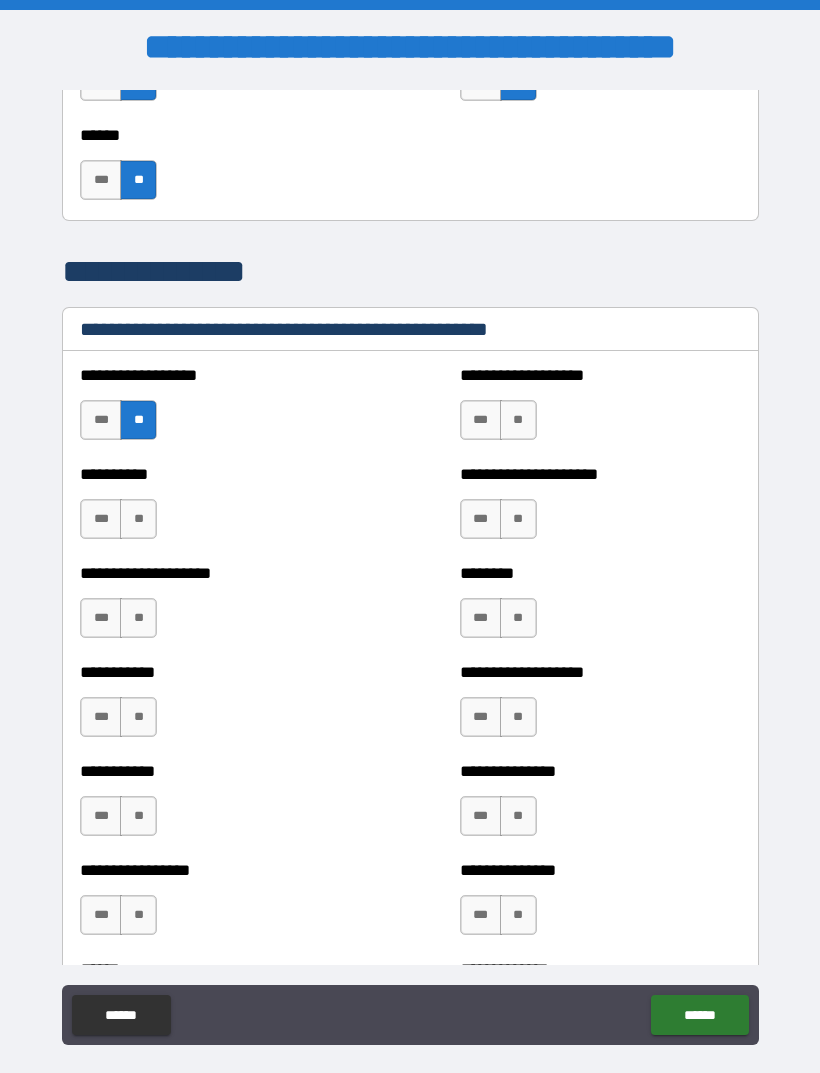 click on "**" at bounding box center (518, 420) 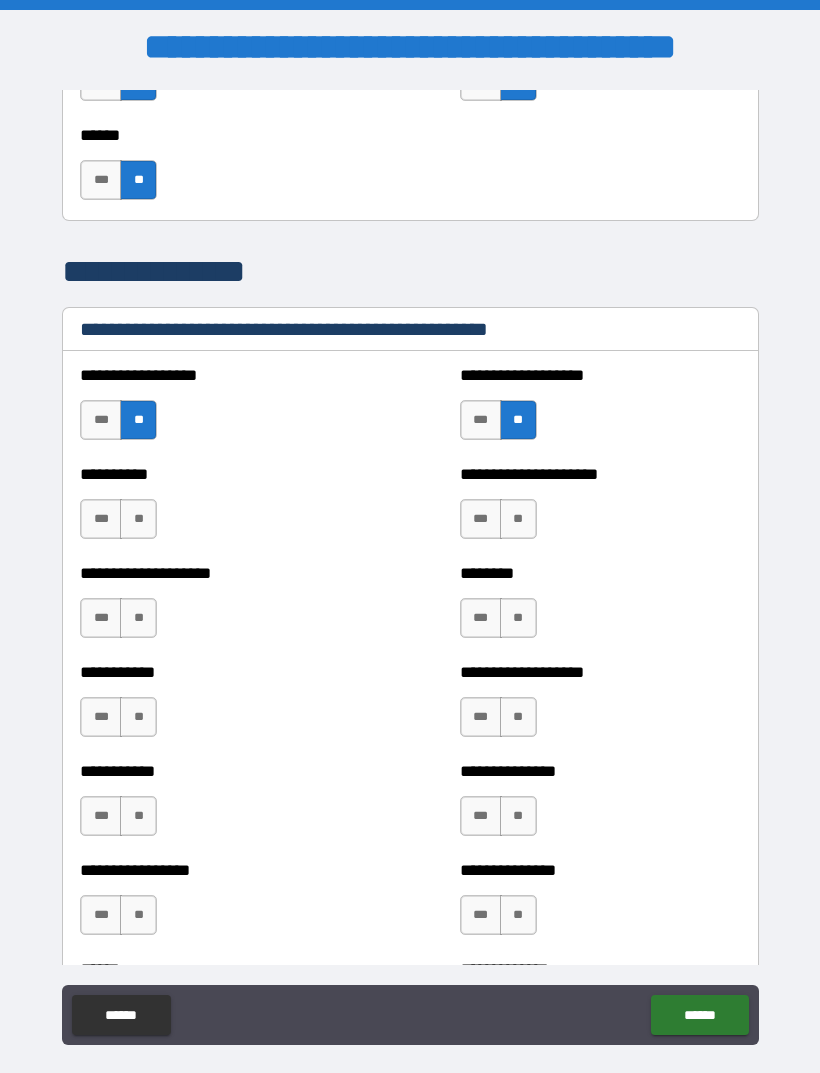 click on "**" at bounding box center (138, 519) 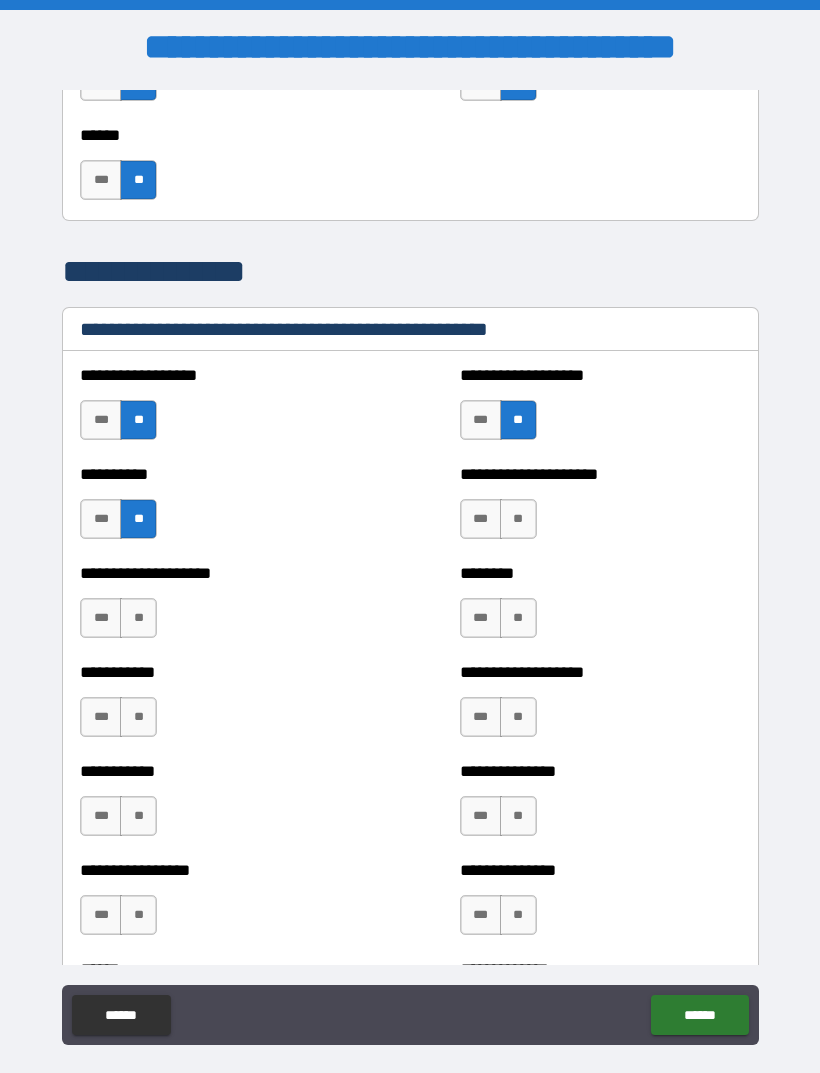 click on "**" at bounding box center [518, 519] 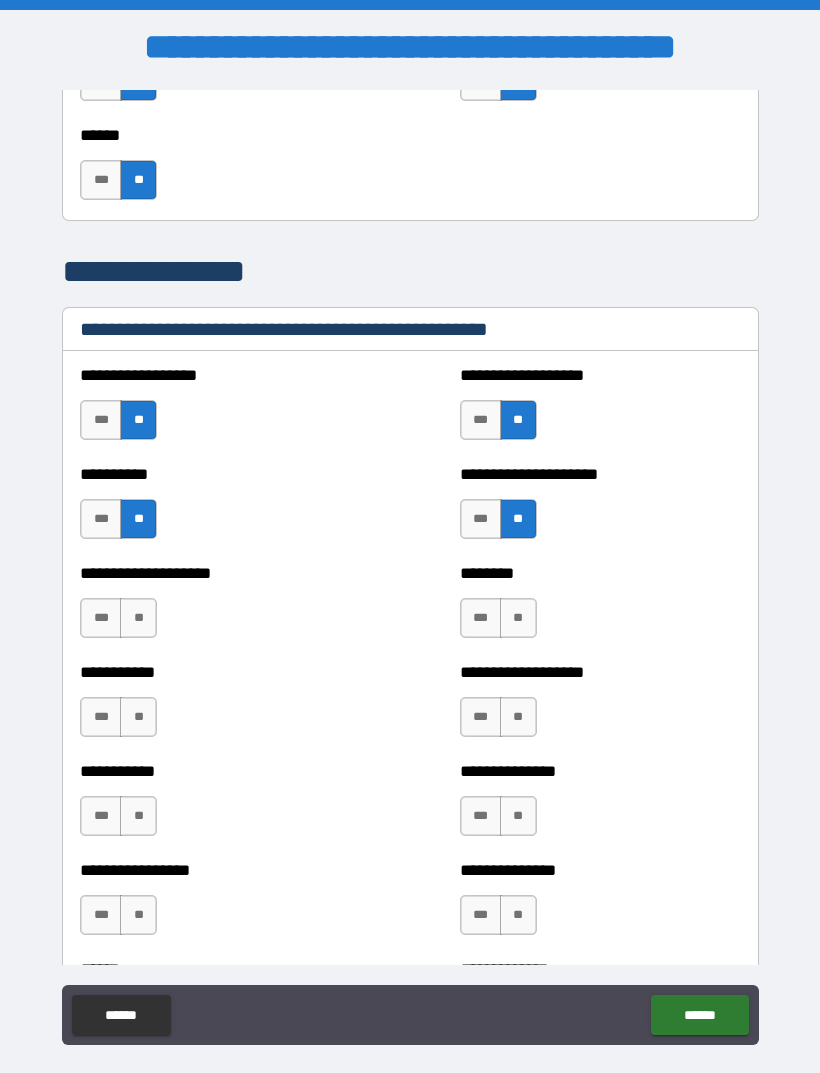 click on "**" at bounding box center [138, 618] 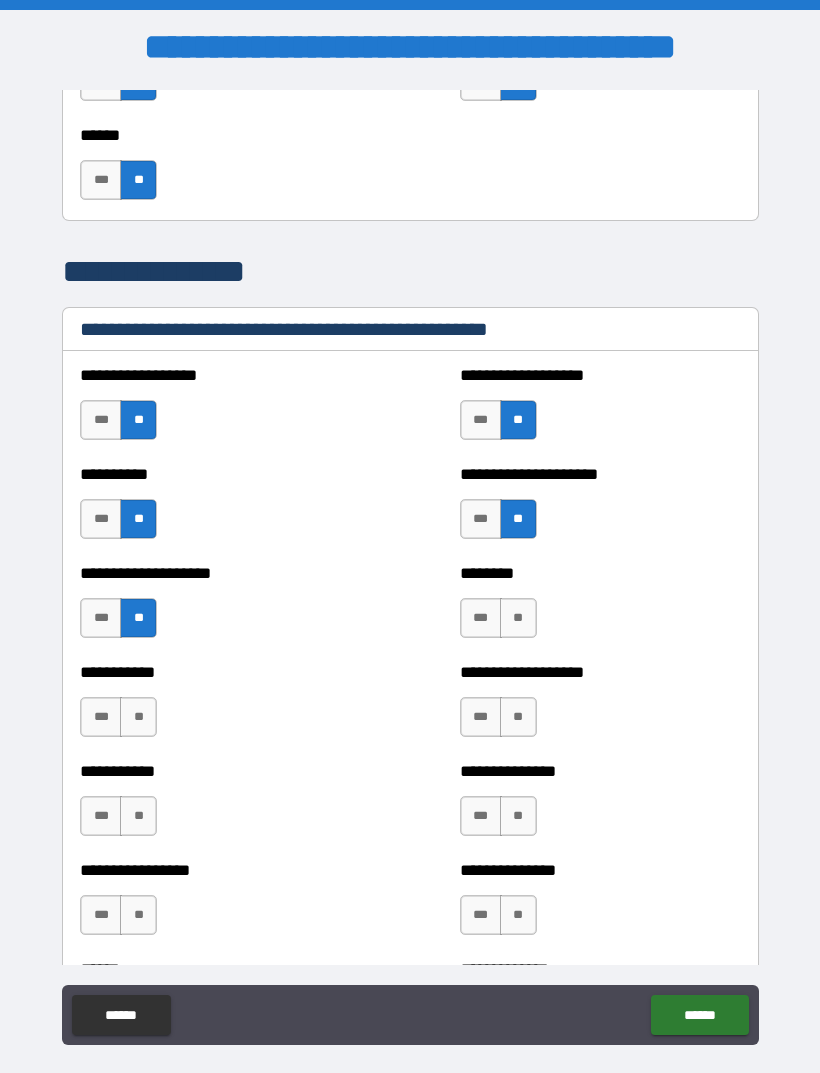click on "**" at bounding box center [518, 618] 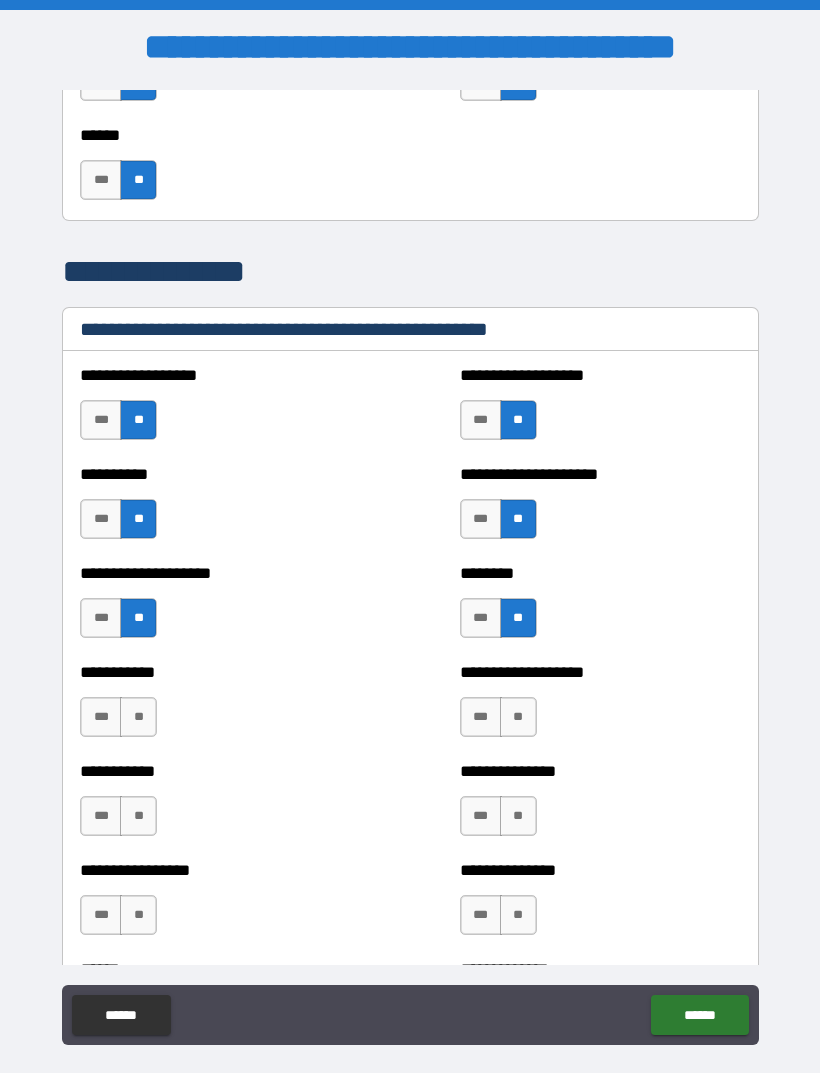 click on "**" at bounding box center (518, 717) 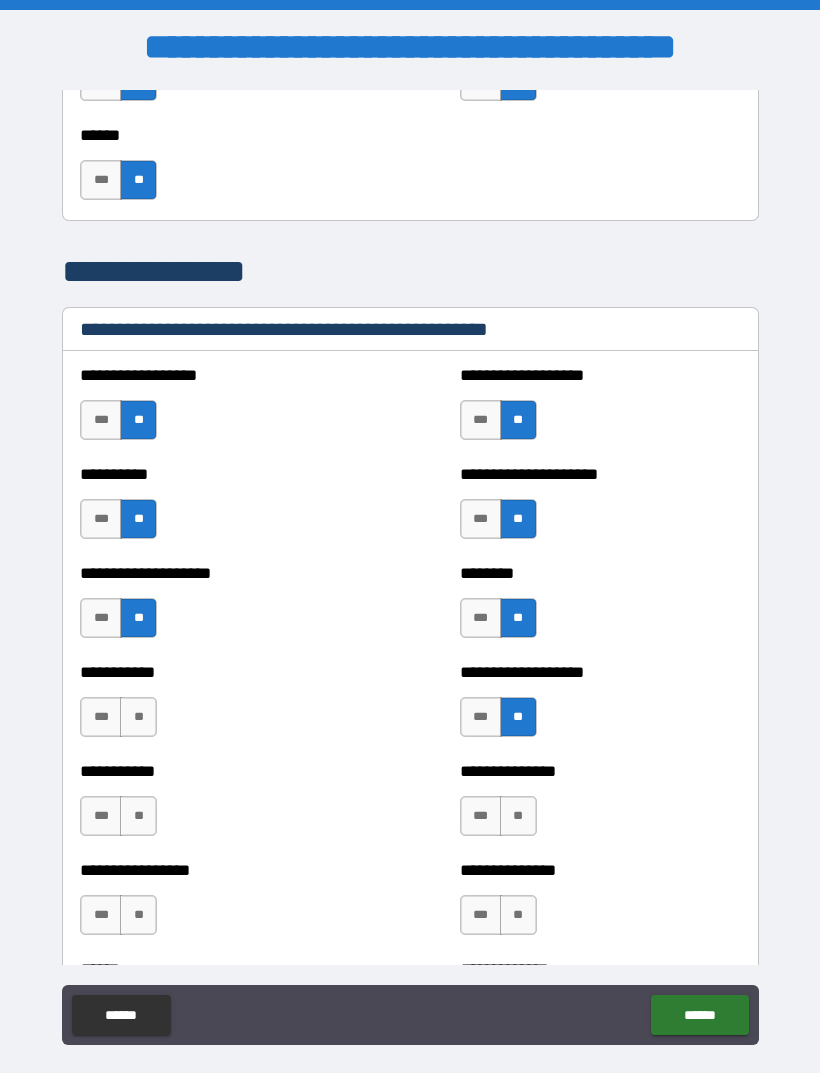 click on "**" at bounding box center (518, 816) 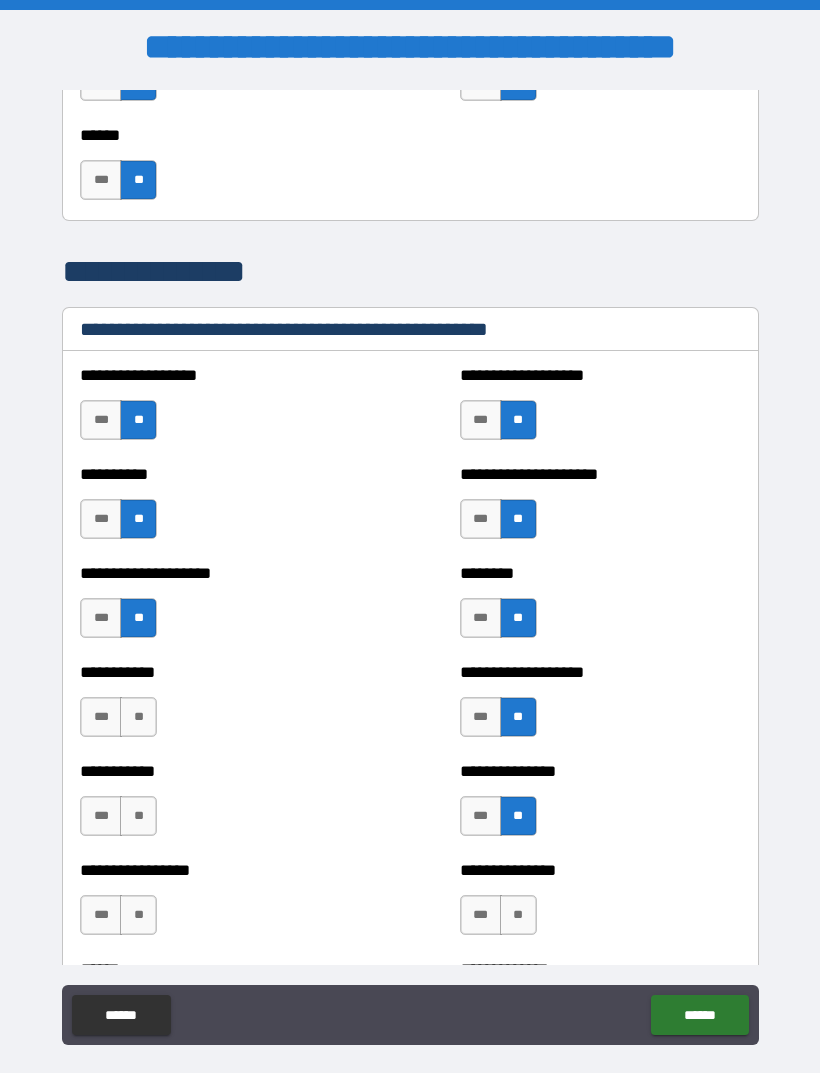 click on "**" at bounding box center (518, 915) 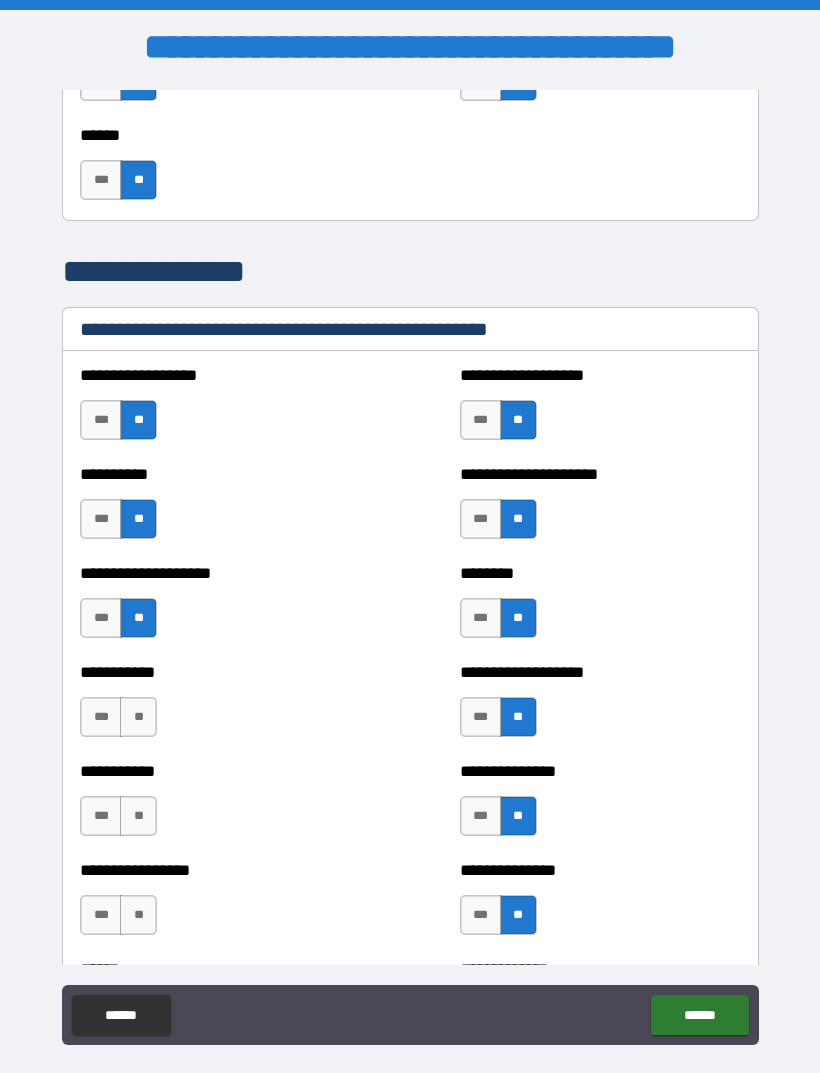 click on "**" at bounding box center [138, 717] 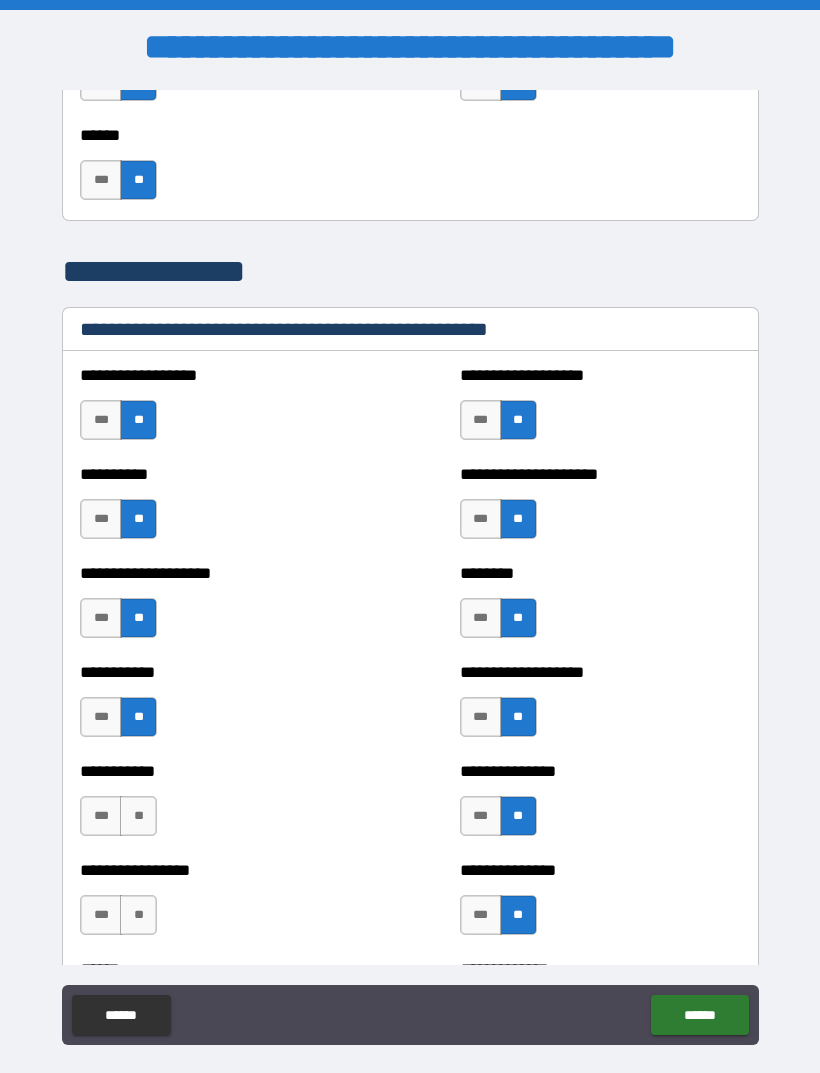click on "**" at bounding box center (138, 816) 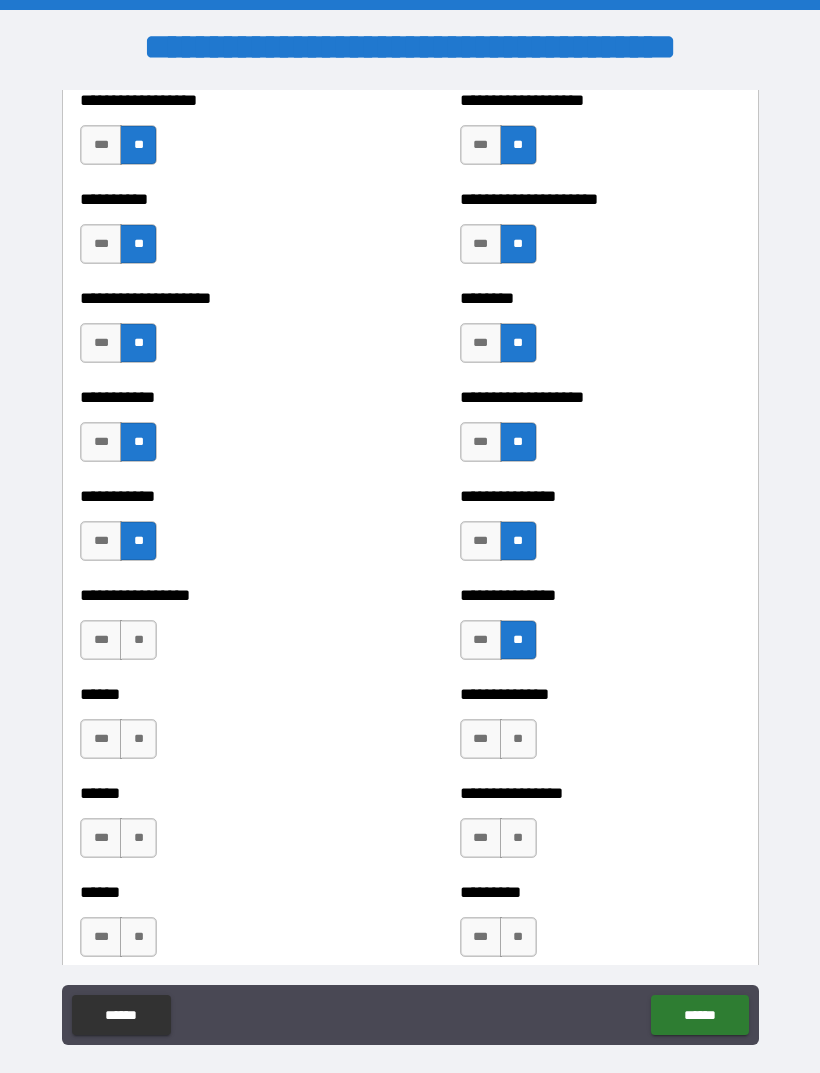 scroll, scrollTop: 2457, scrollLeft: 0, axis: vertical 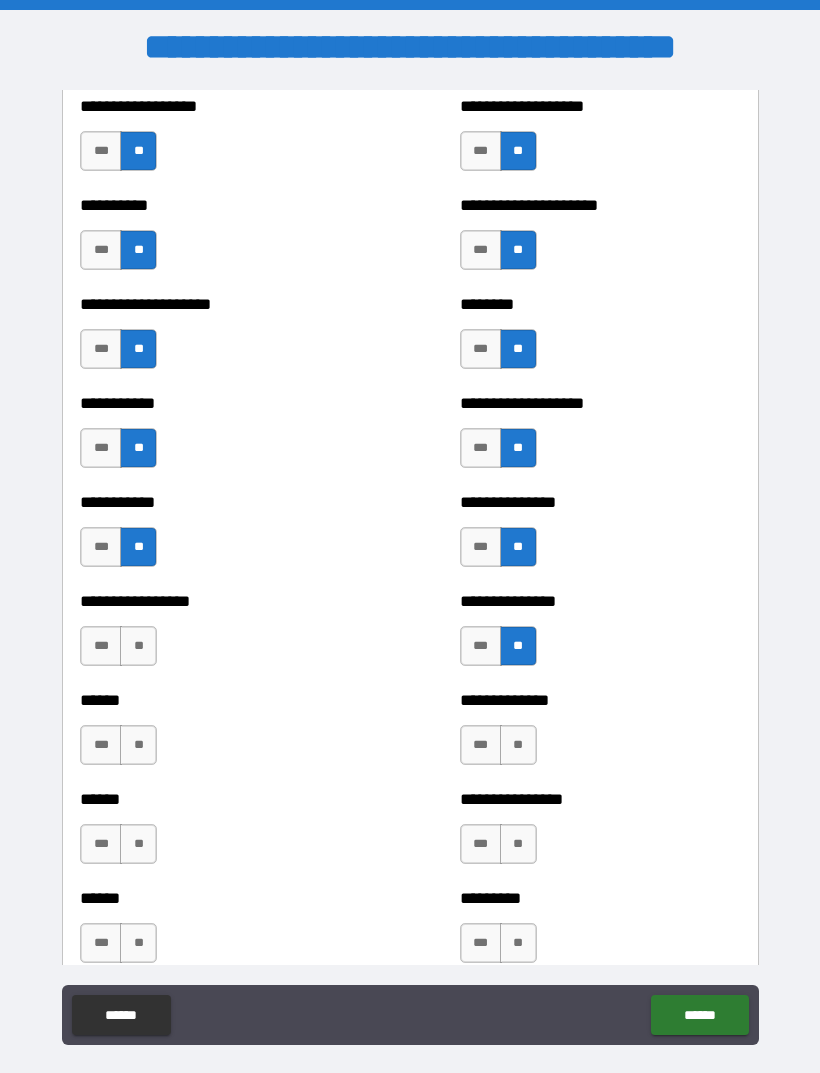 click on "**" at bounding box center (138, 646) 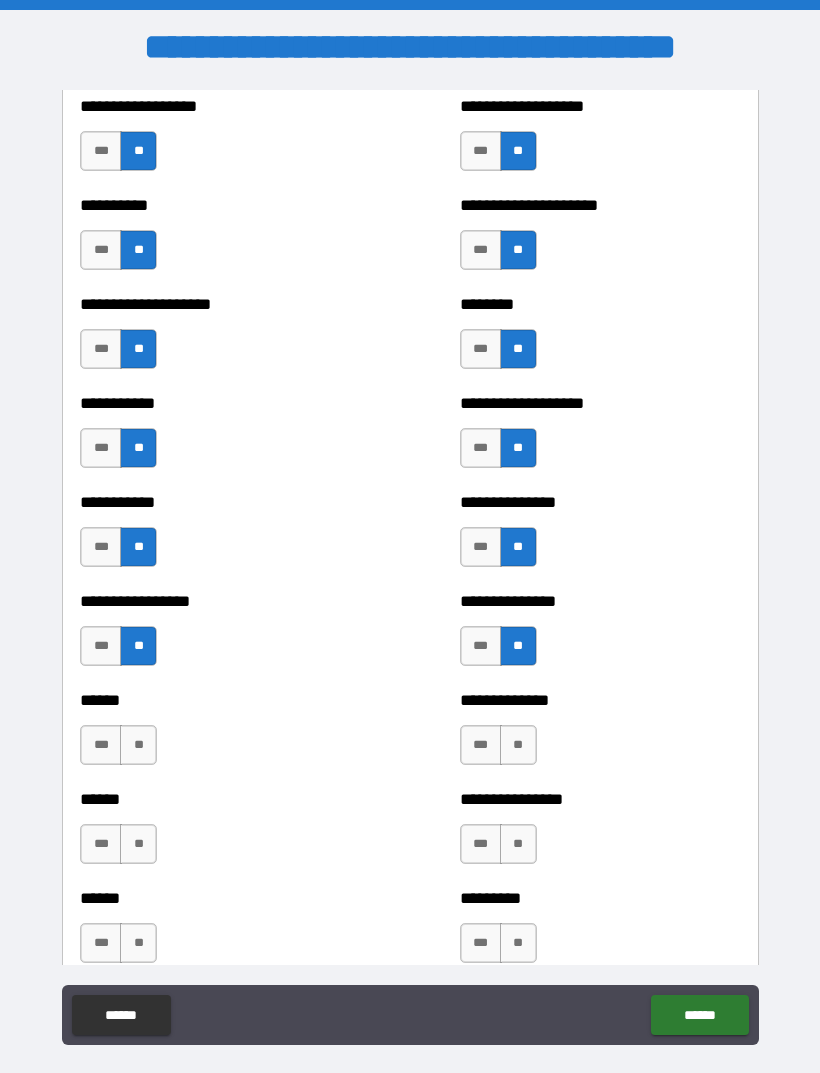 click on "**" at bounding box center (138, 745) 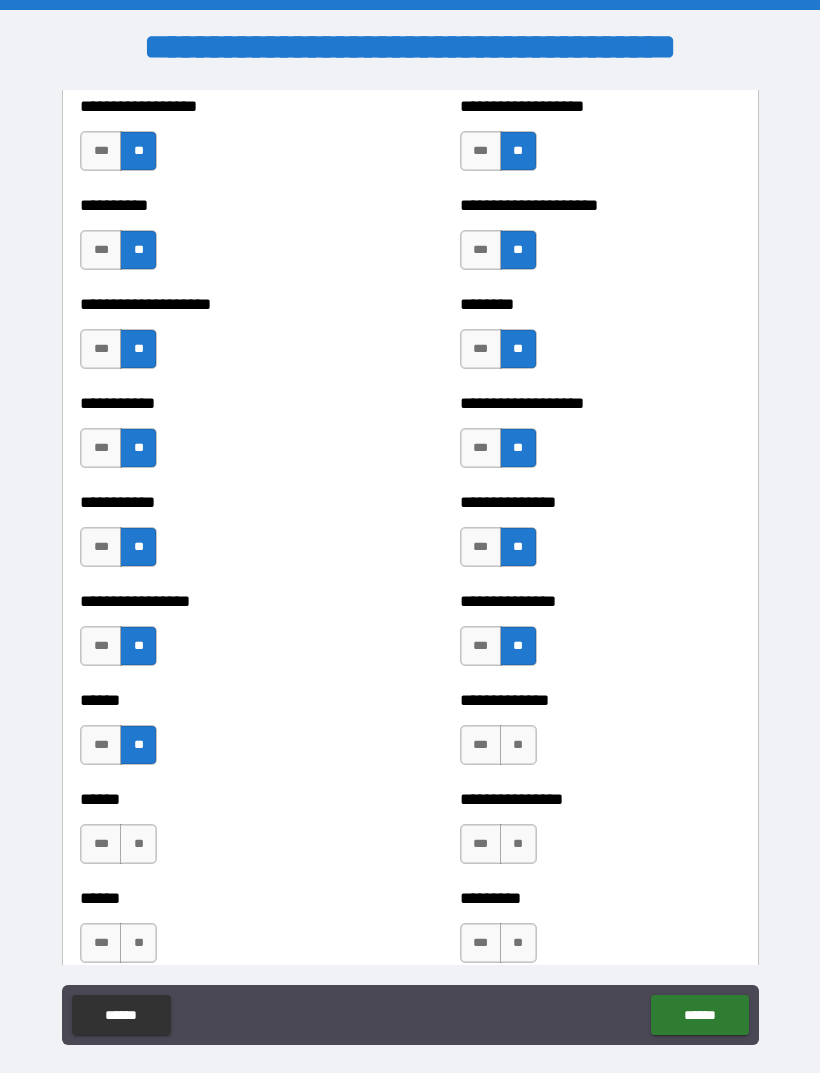 click on "**" at bounding box center (518, 745) 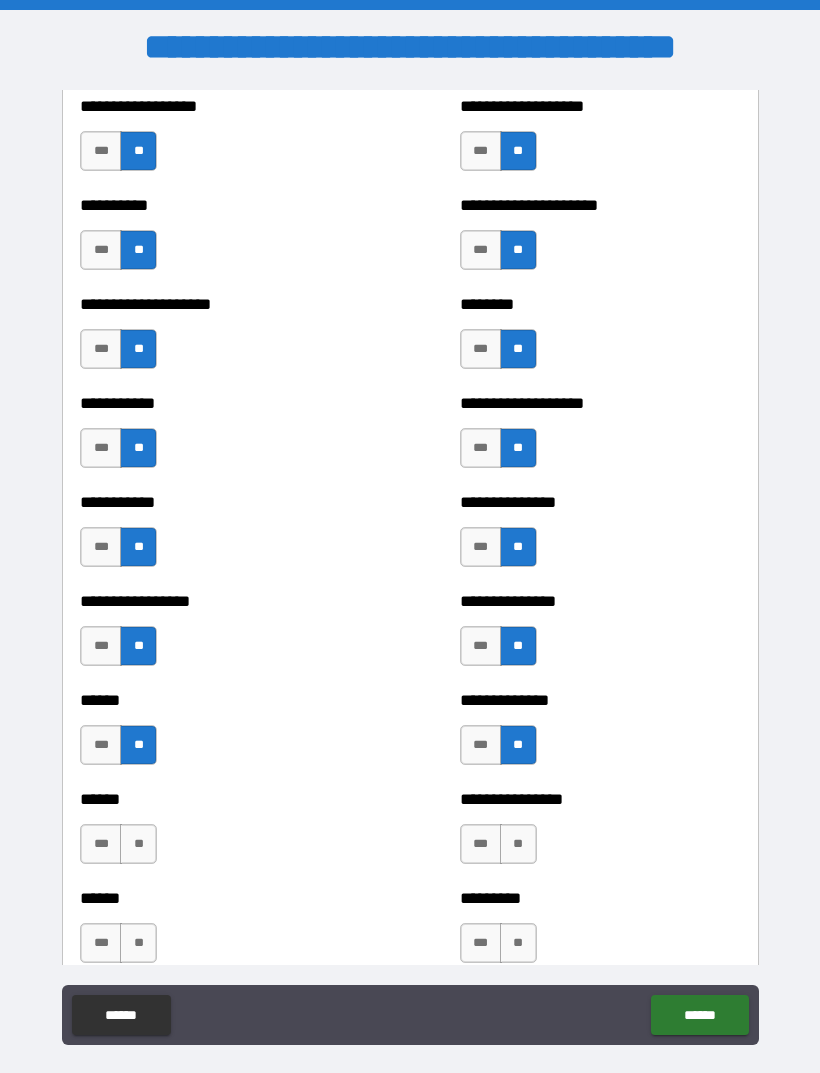 click on "**" at bounding box center (138, 844) 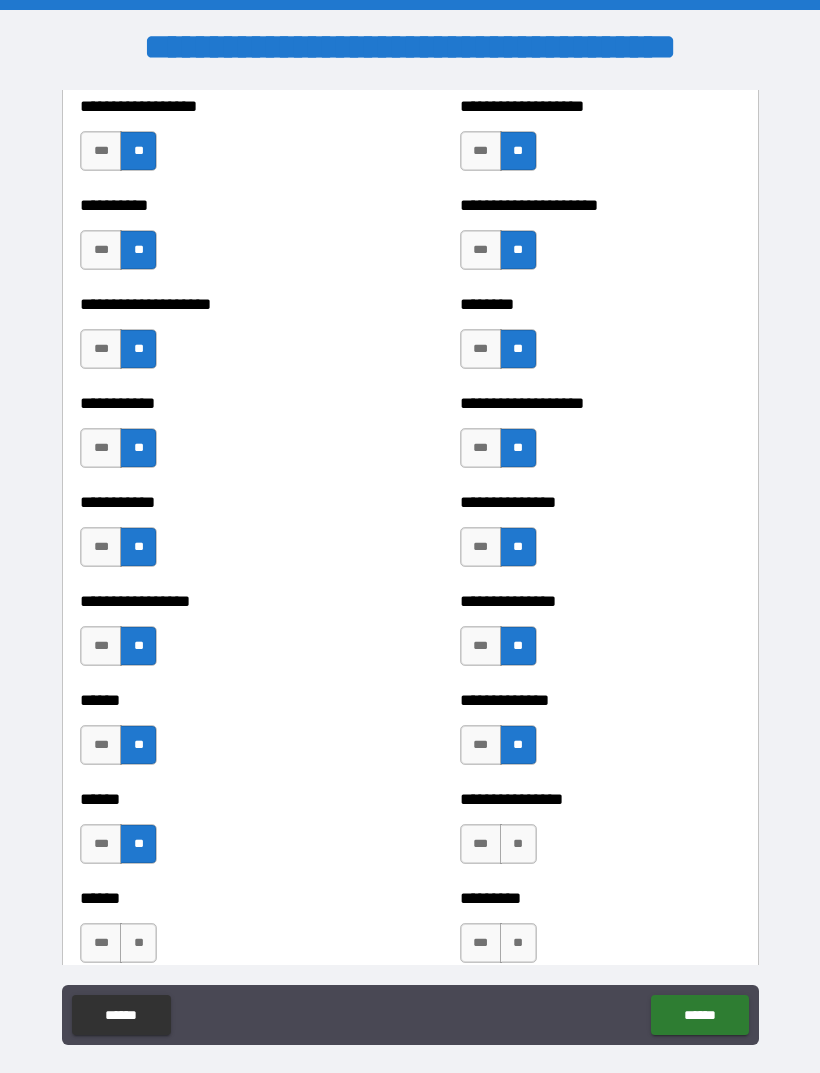 click on "**" at bounding box center (518, 844) 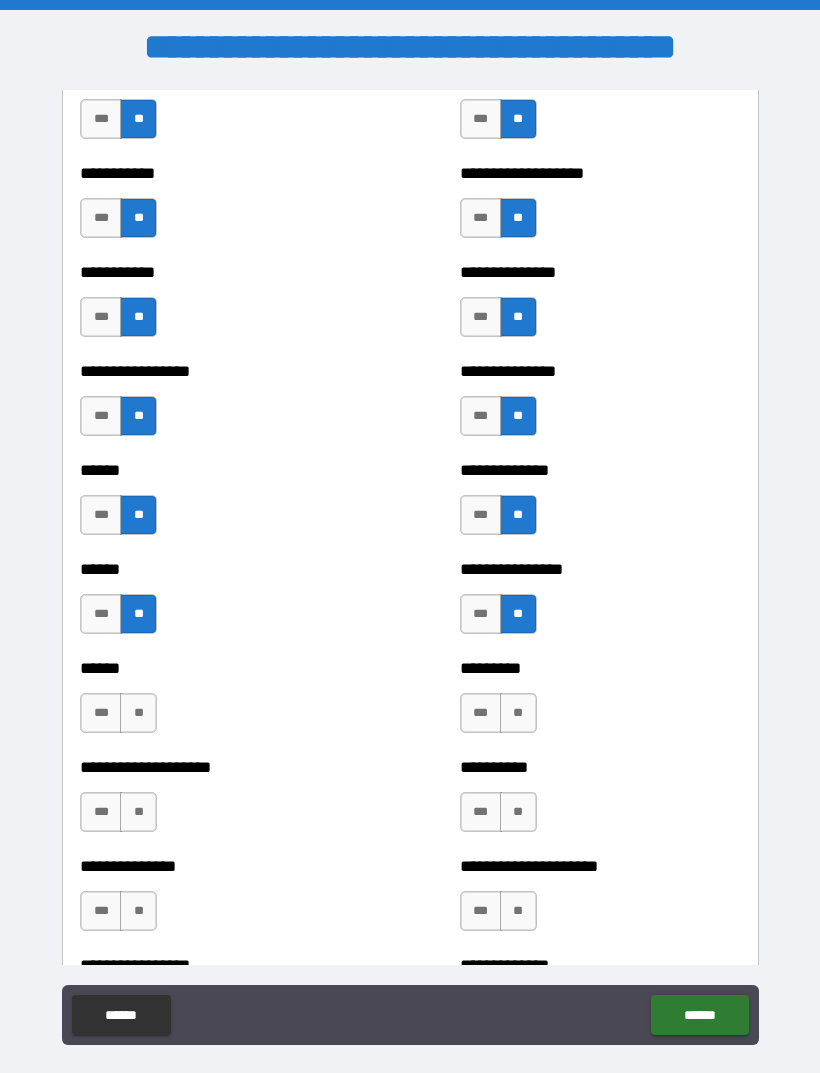 scroll, scrollTop: 2691, scrollLeft: 0, axis: vertical 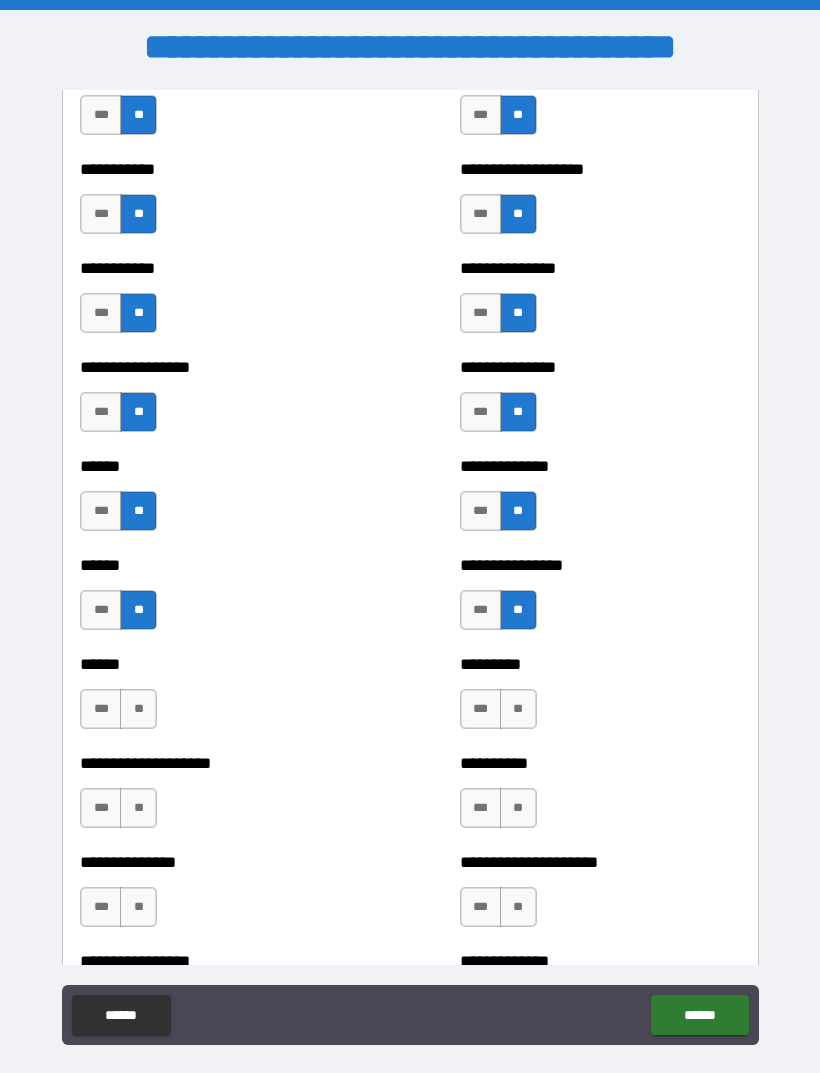 click on "**" at bounding box center [138, 709] 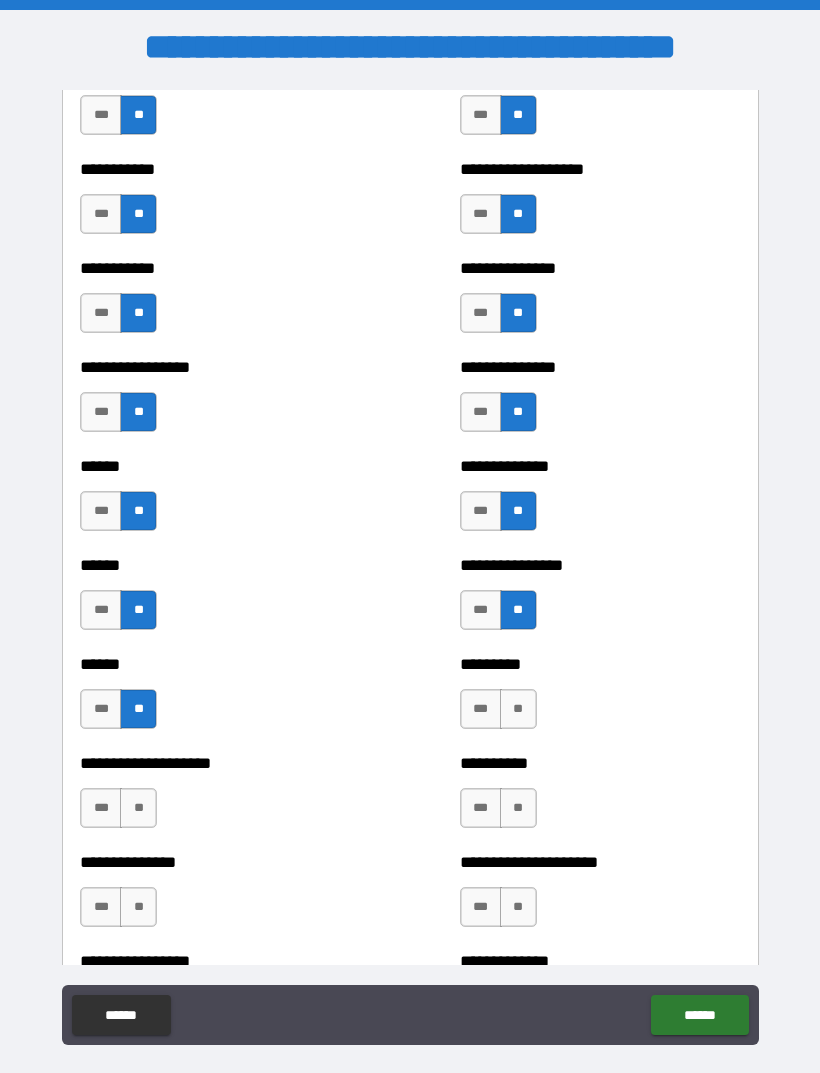 click on "**" at bounding box center (518, 709) 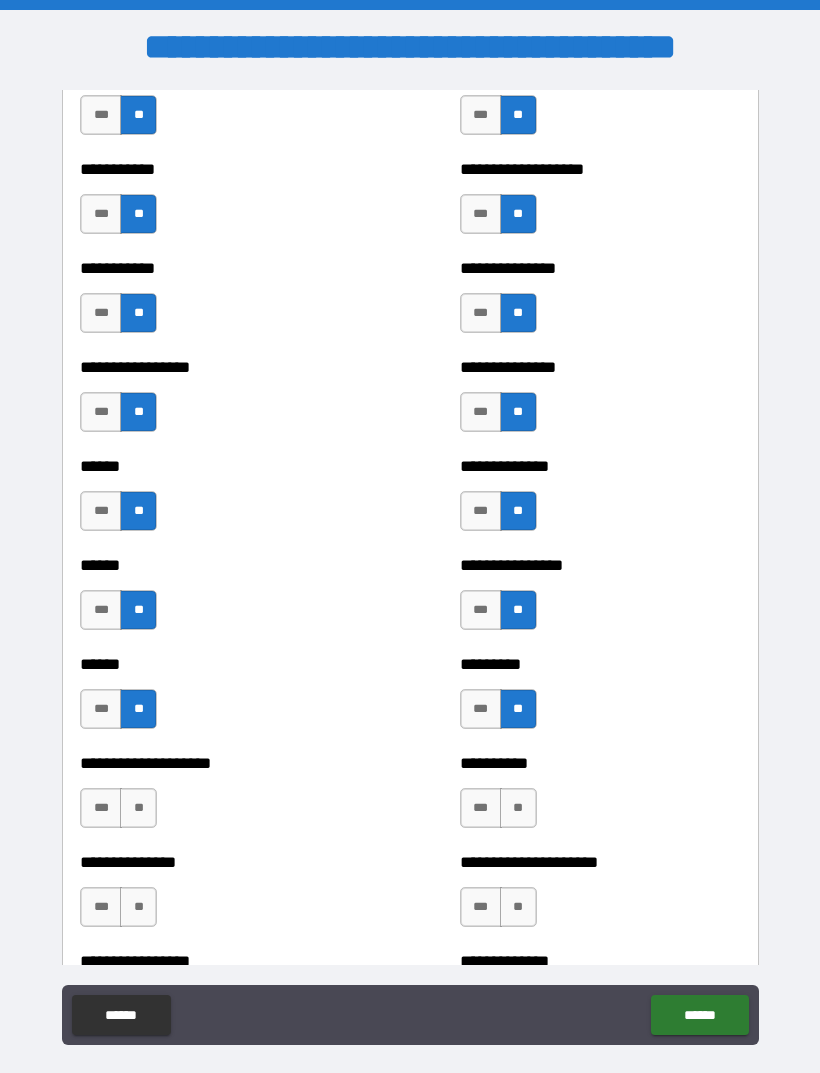 click on "**" at bounding box center (138, 808) 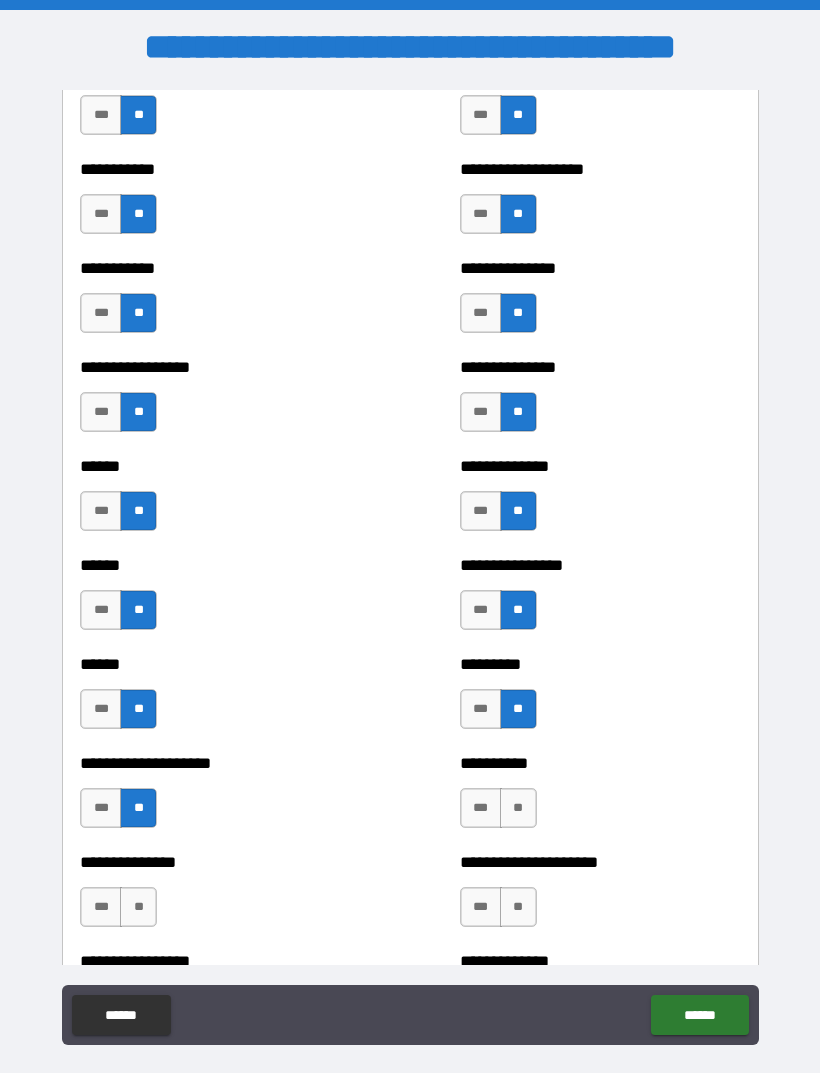 click on "**" at bounding box center (518, 808) 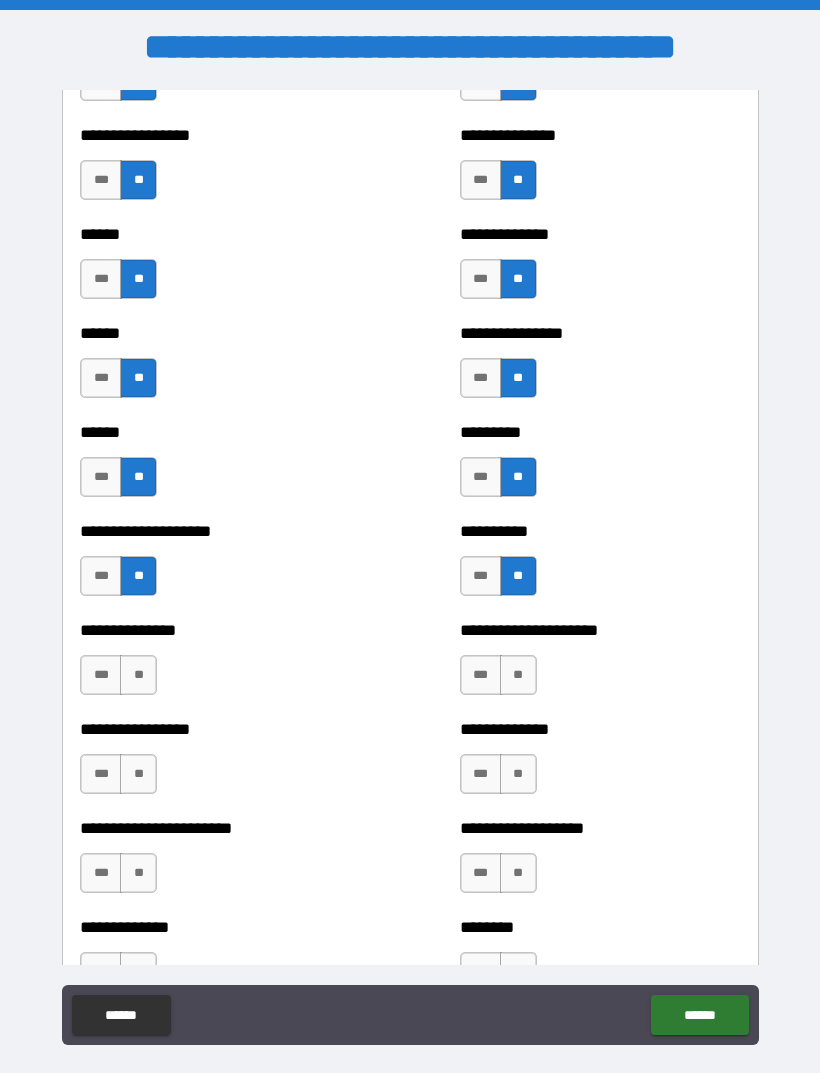 scroll, scrollTop: 2922, scrollLeft: 0, axis: vertical 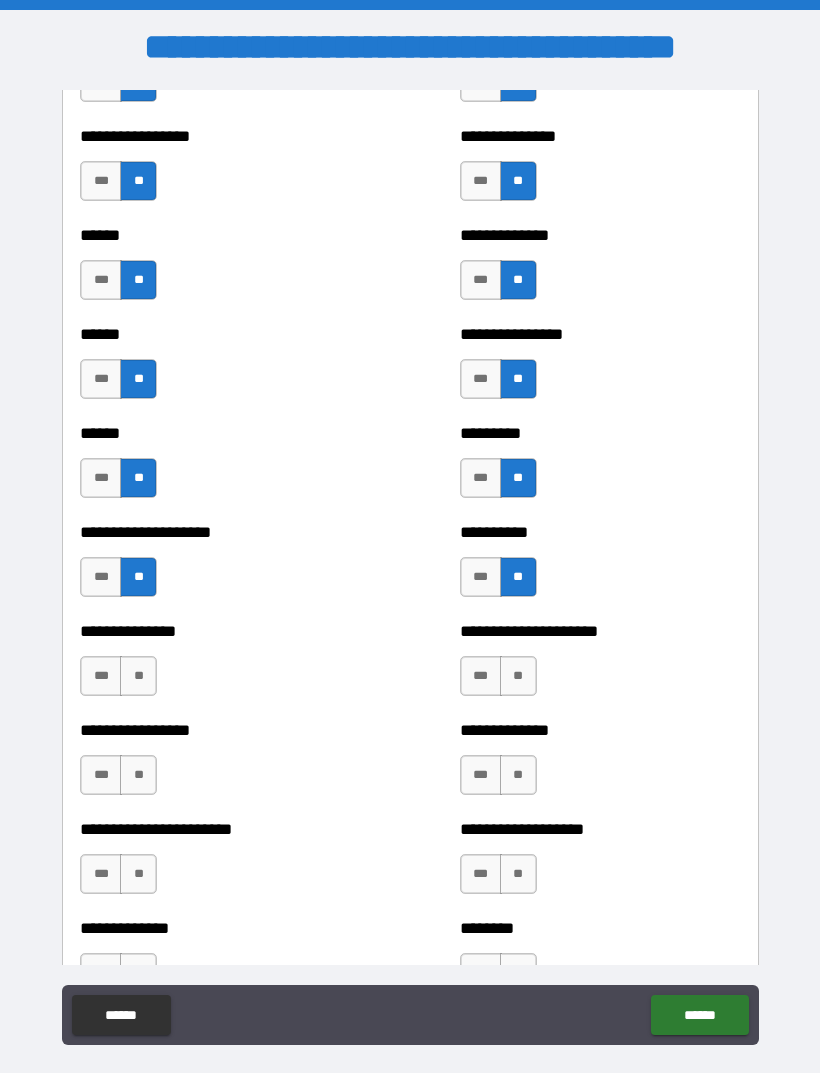 click on "**" at bounding box center (138, 676) 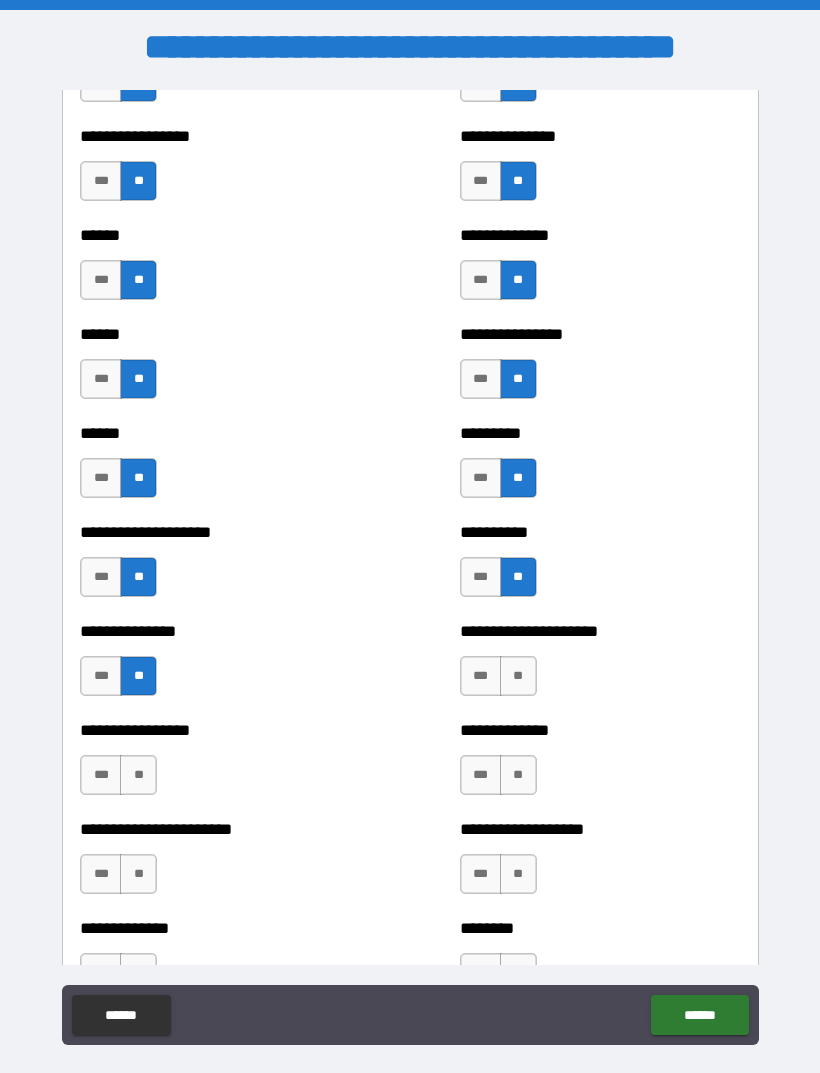 click on "**" at bounding box center (518, 676) 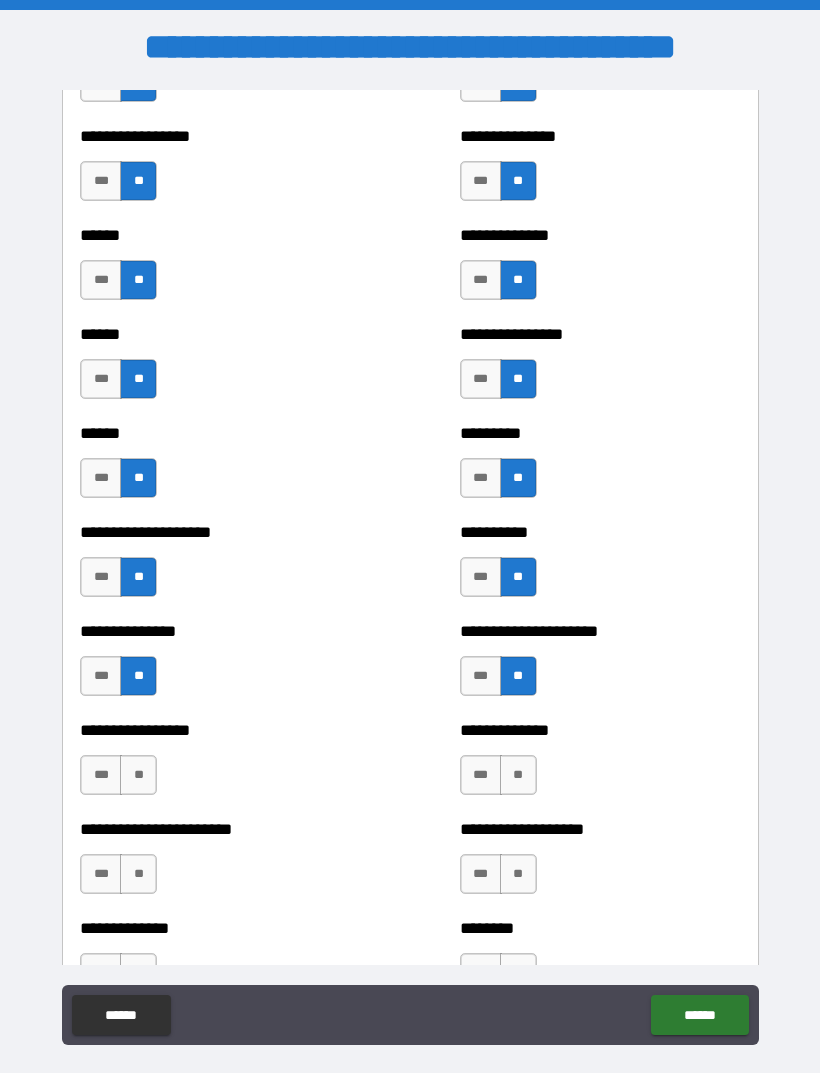 click on "**" at bounding box center (138, 775) 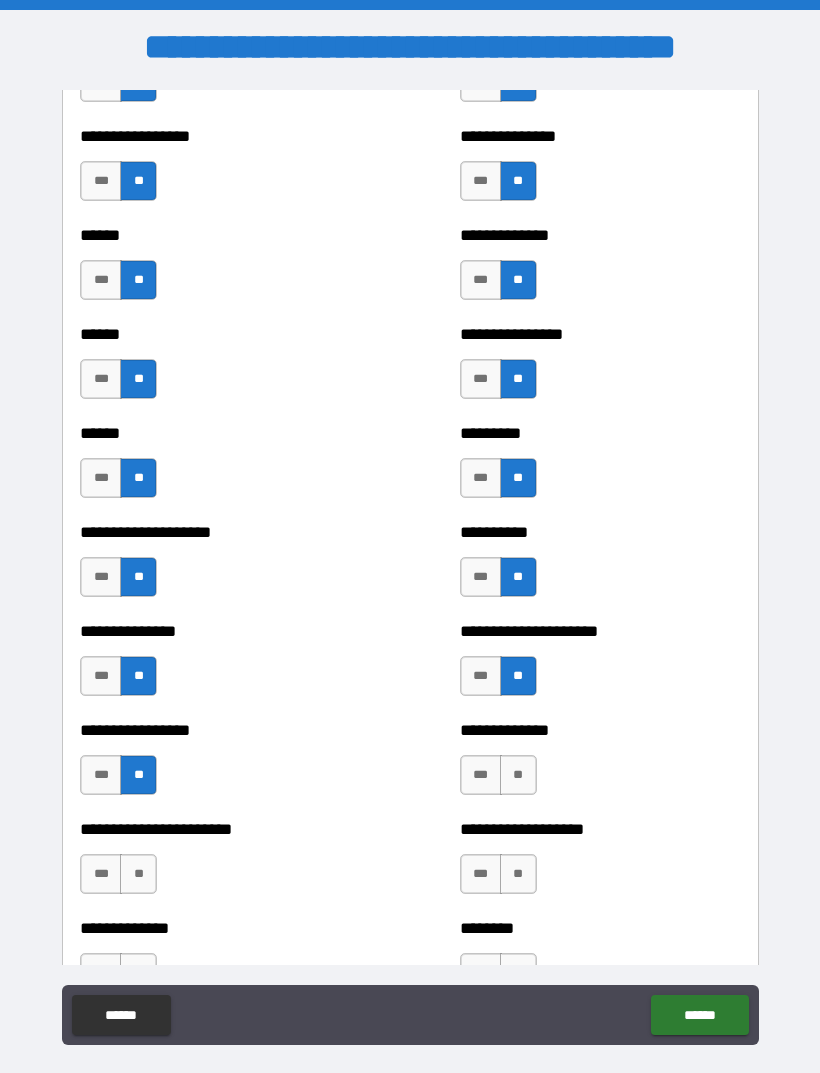 click on "**" at bounding box center (518, 775) 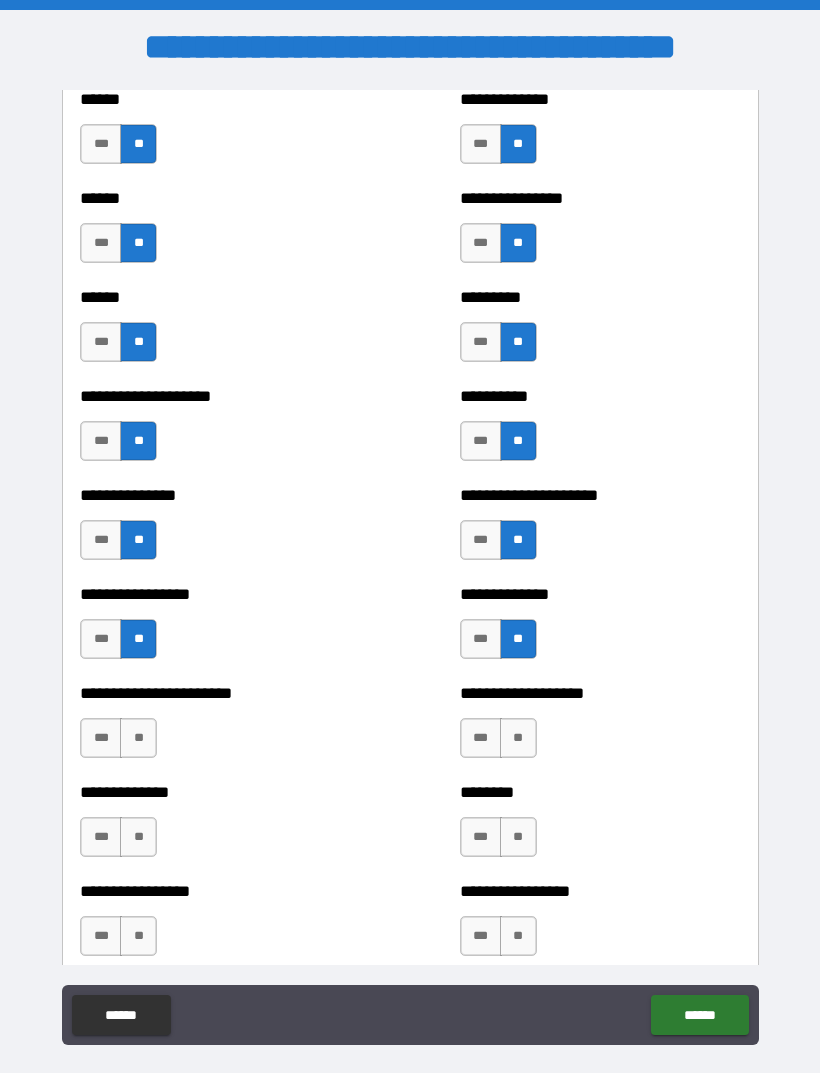 scroll, scrollTop: 3148, scrollLeft: 0, axis: vertical 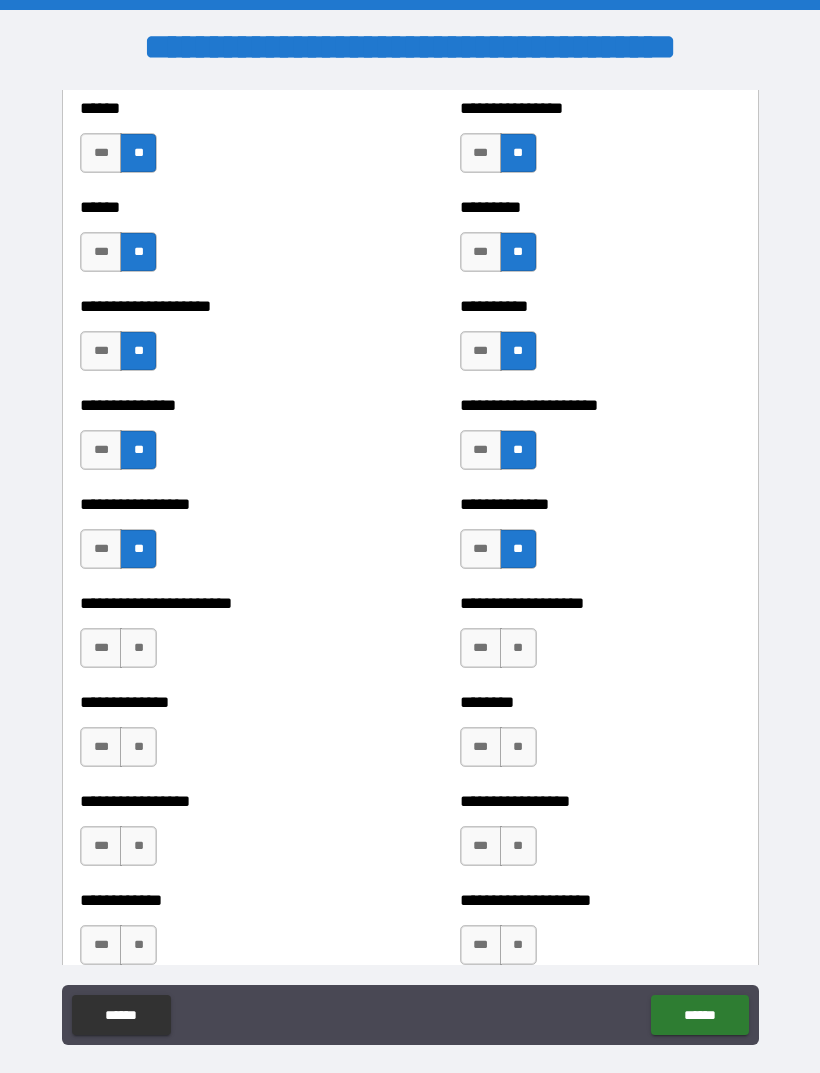 click on "**" at bounding box center [138, 648] 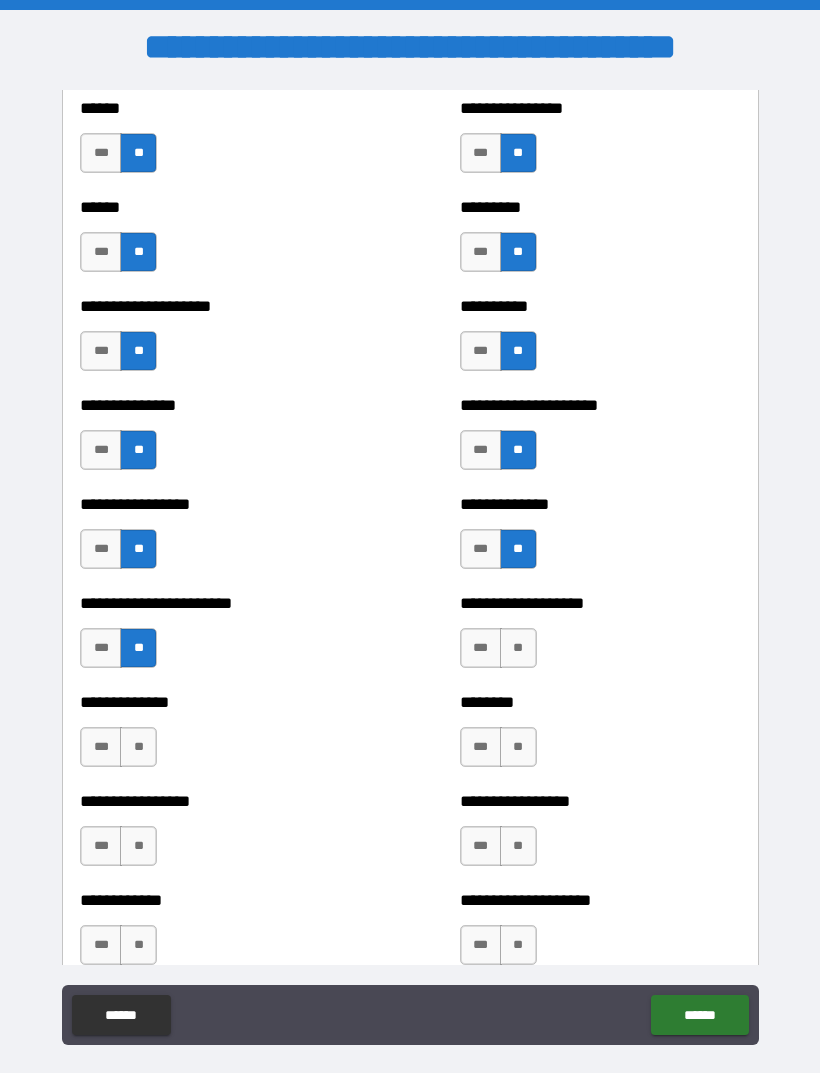 click on "**" at bounding box center [518, 648] 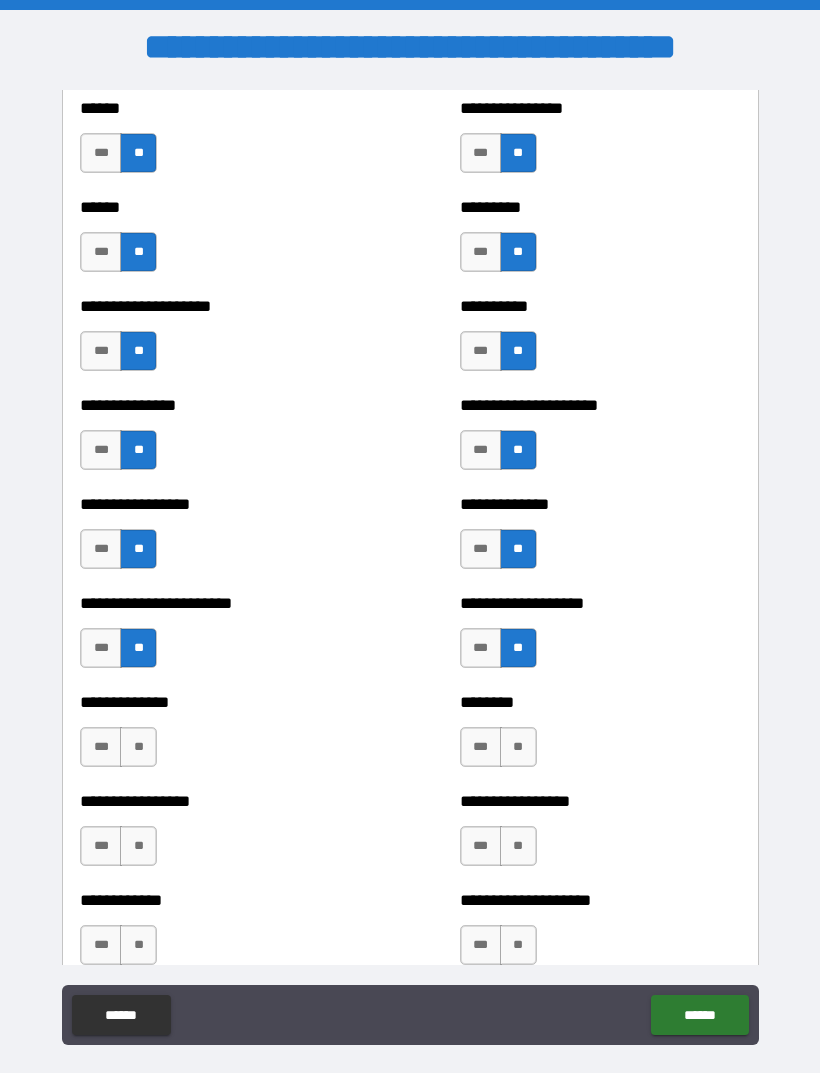 click on "**" at bounding box center [138, 747] 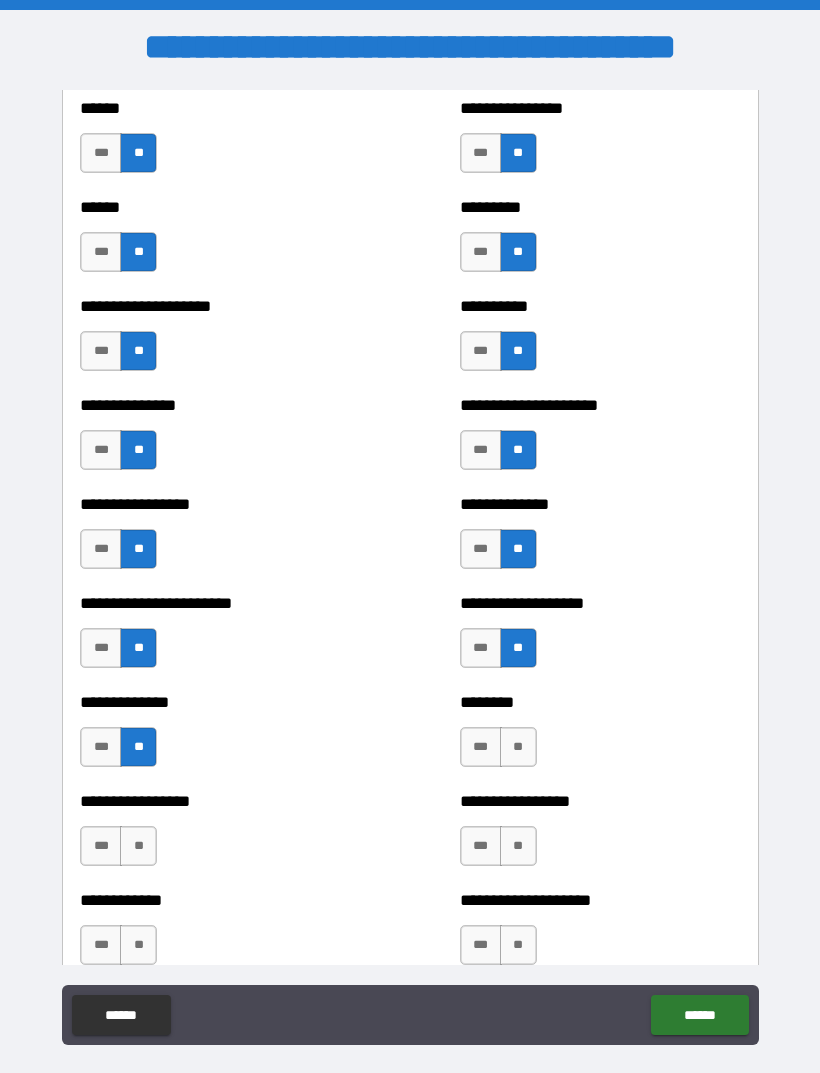 click on "**" at bounding box center (518, 747) 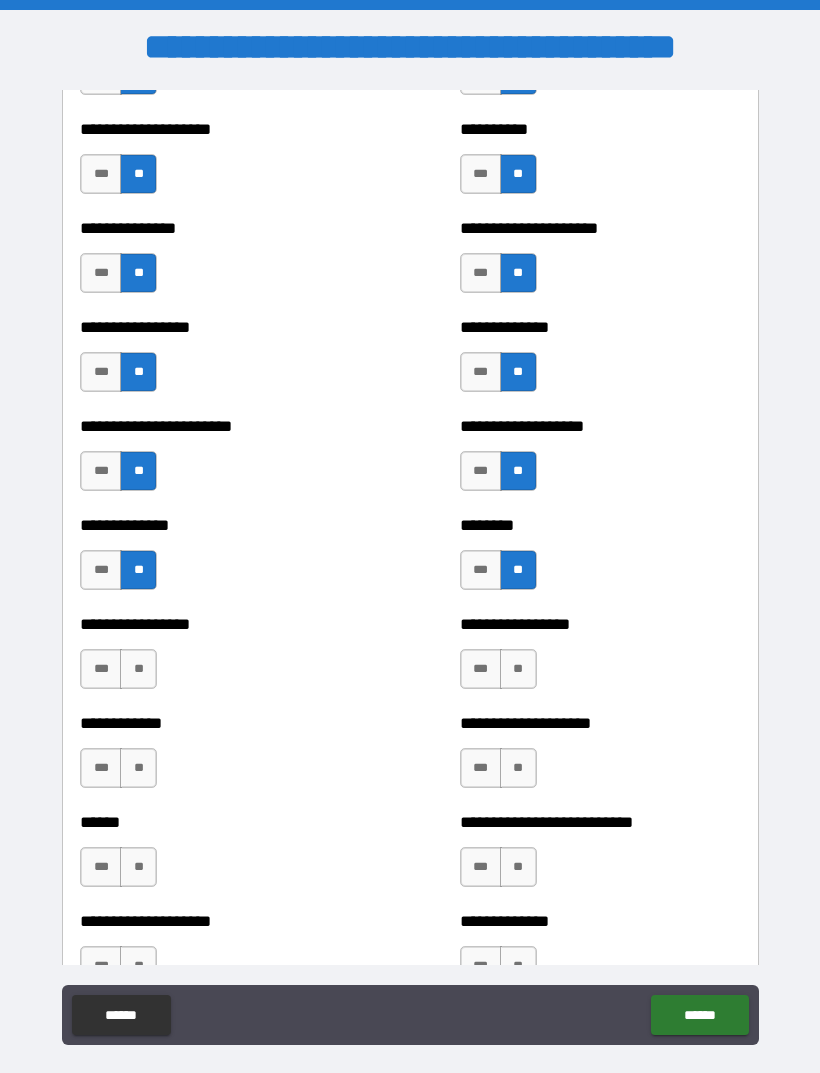 scroll, scrollTop: 3329, scrollLeft: 0, axis: vertical 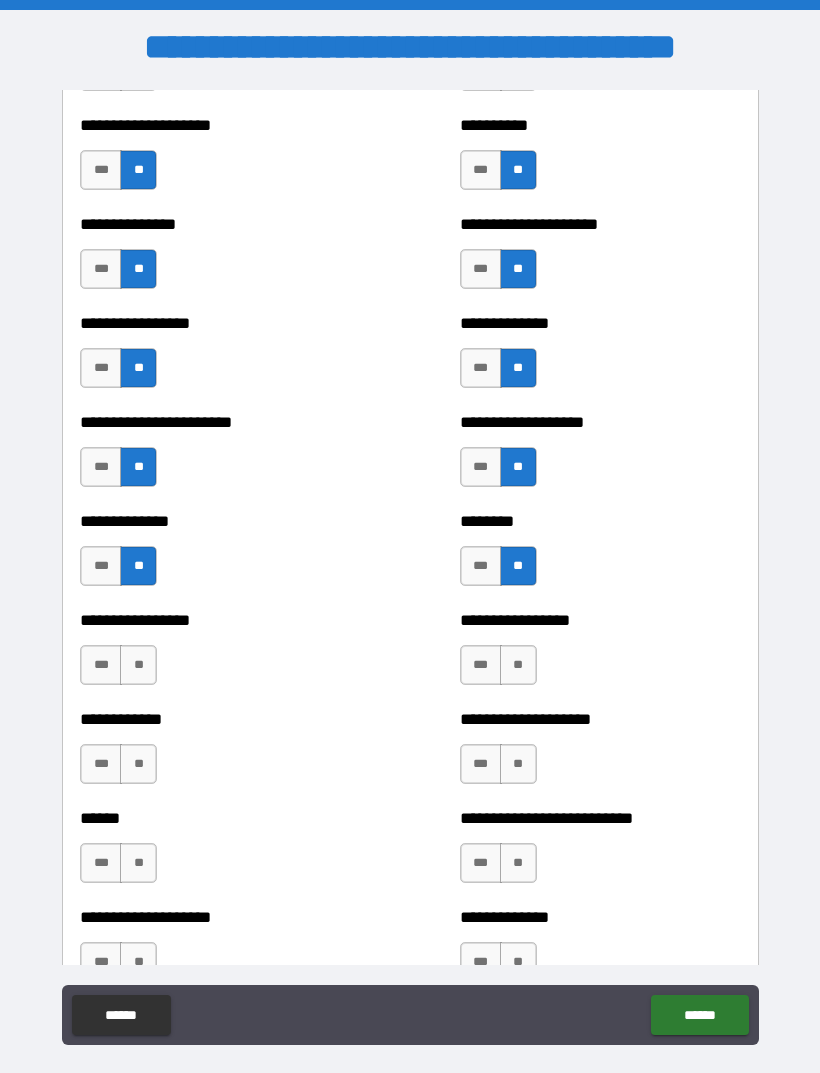 click on "**" at bounding box center [138, 665] 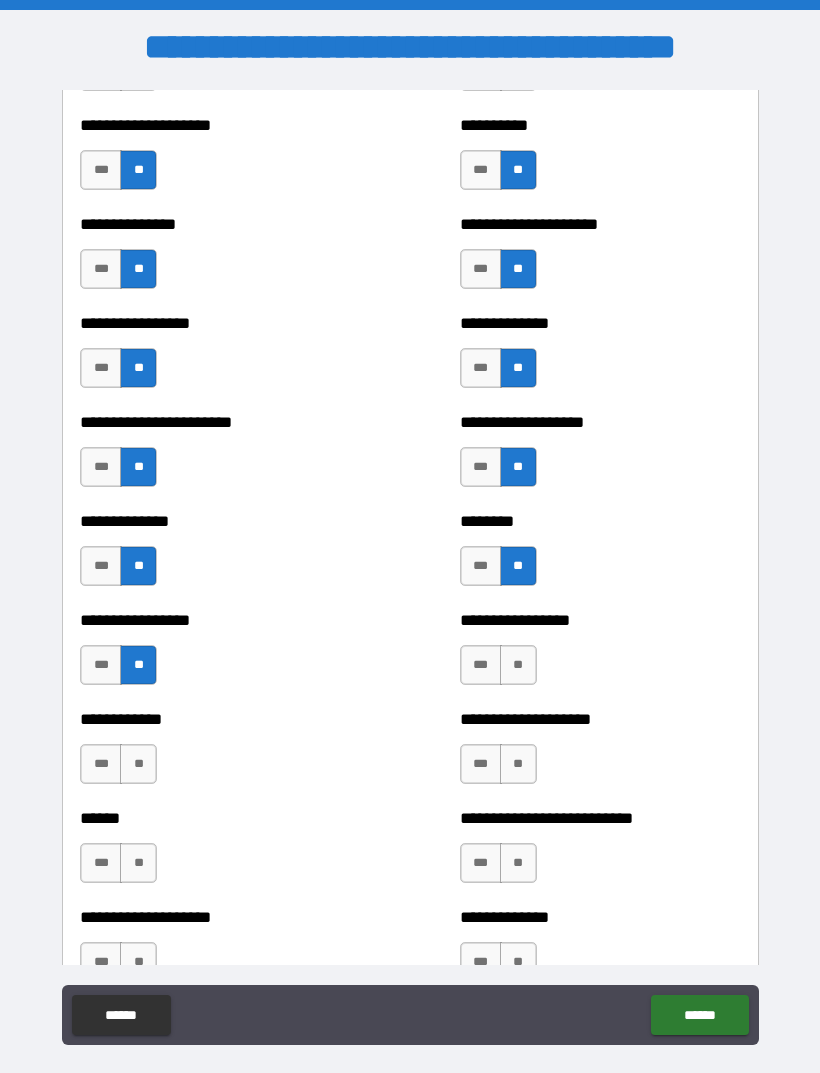 click on "**" at bounding box center (518, 665) 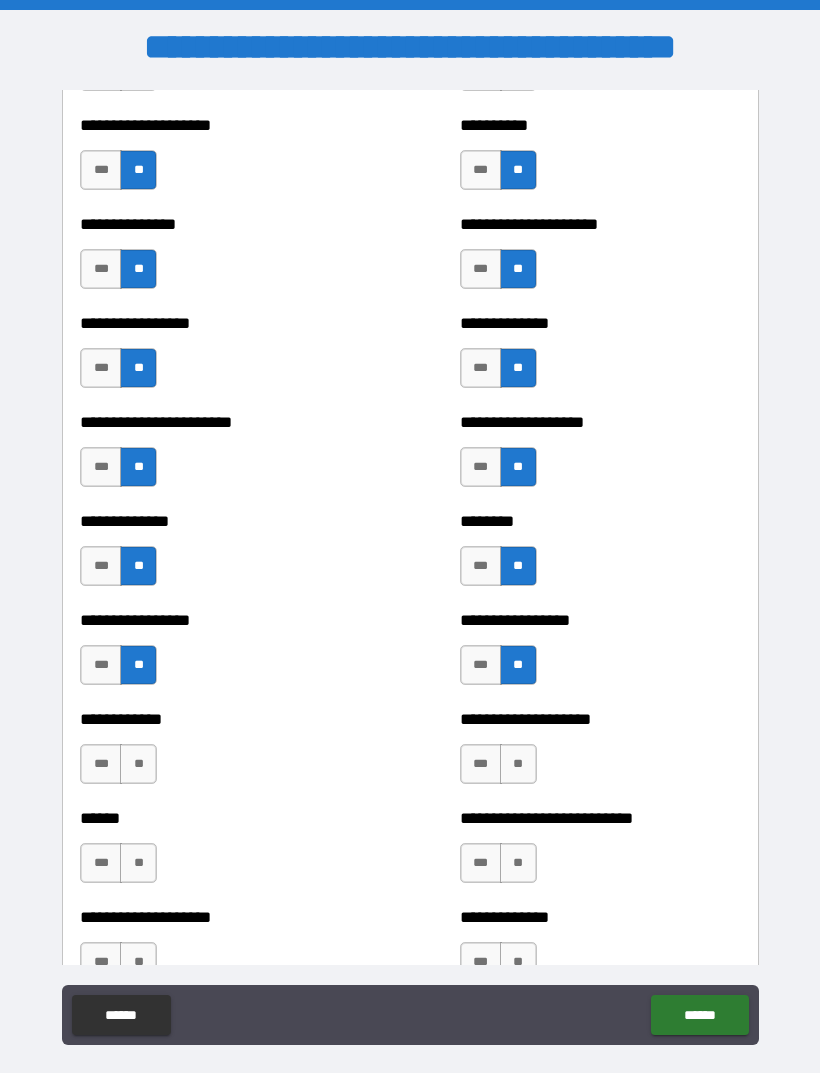 scroll, scrollTop: 3469, scrollLeft: 0, axis: vertical 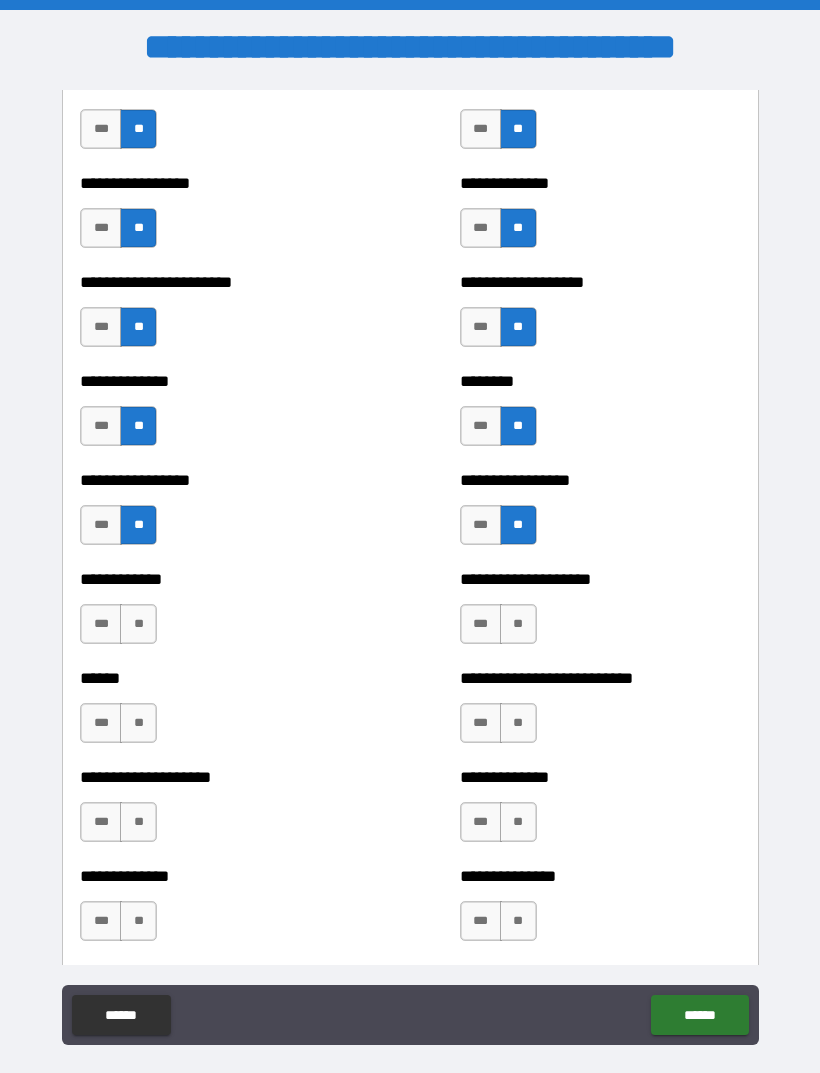 click on "**" at bounding box center [138, 624] 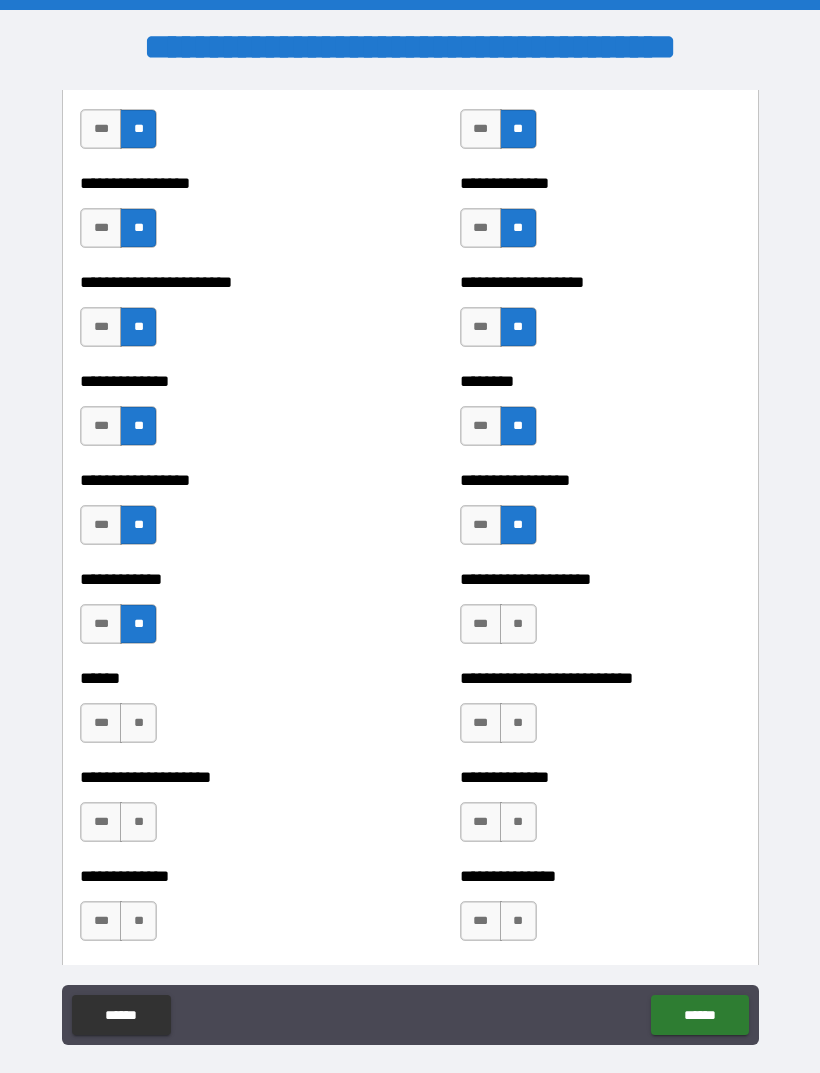 click on "**" at bounding box center [518, 624] 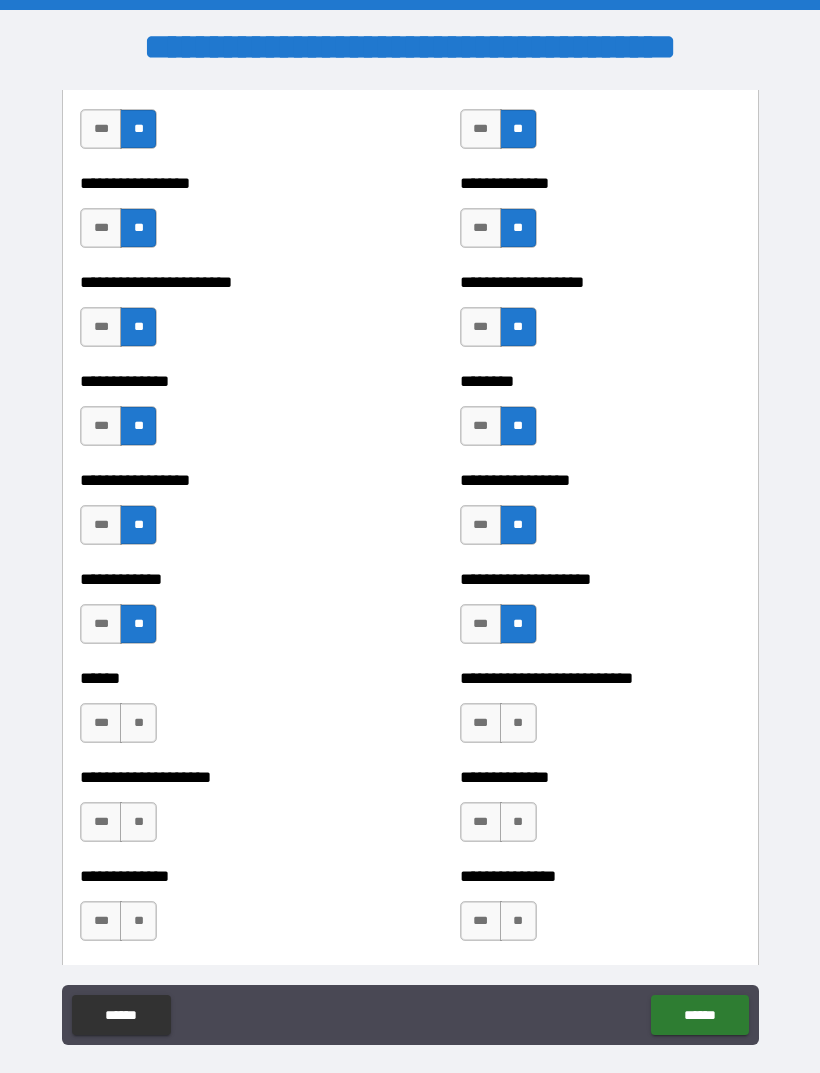click on "**" at bounding box center (138, 723) 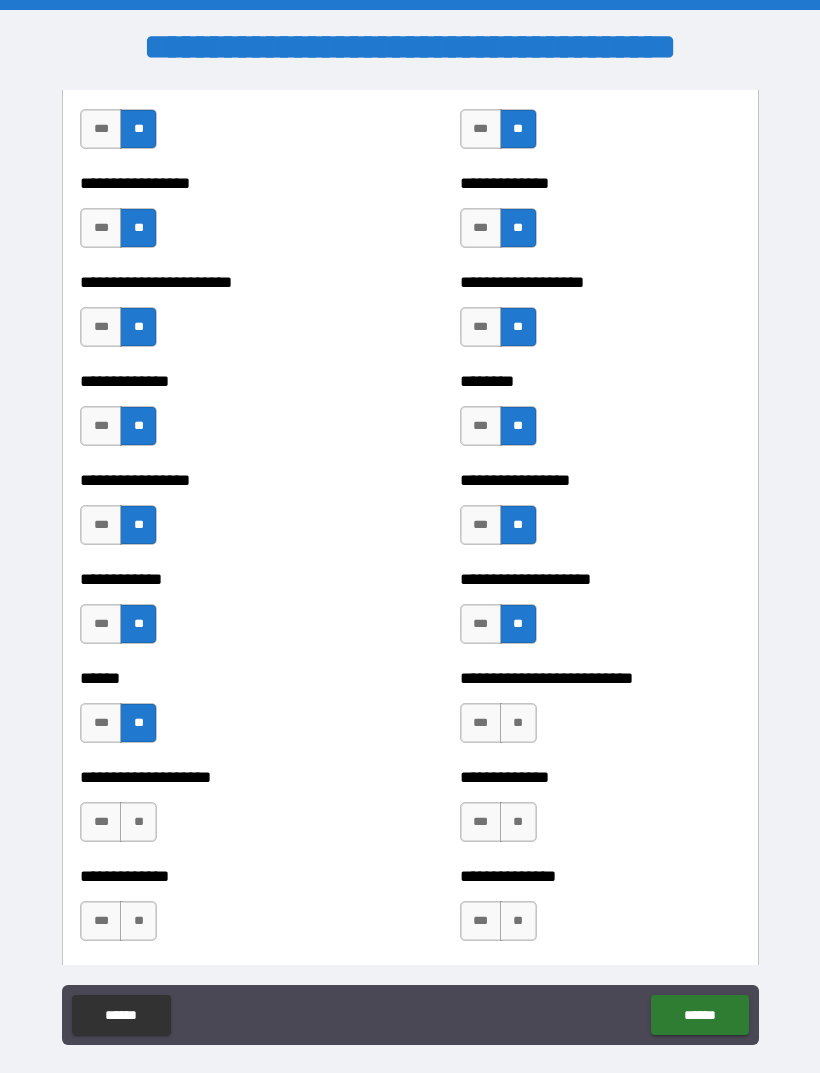 click on "**" at bounding box center (518, 723) 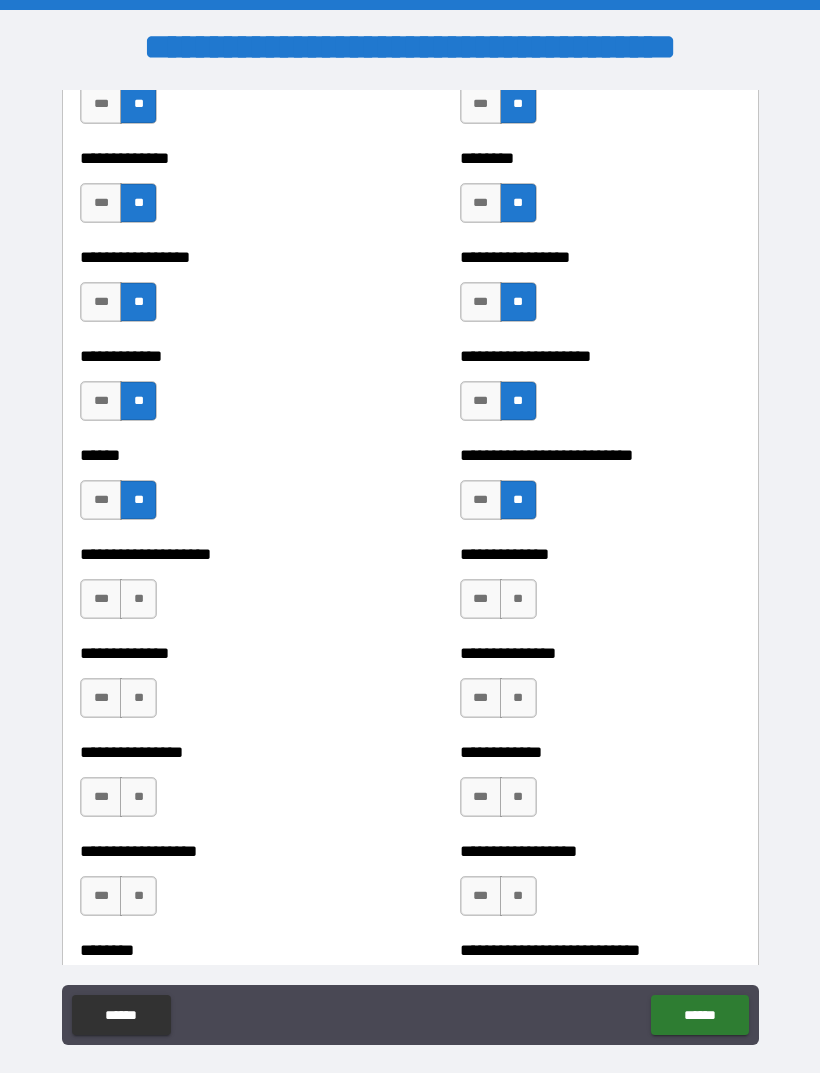 scroll, scrollTop: 3694, scrollLeft: 0, axis: vertical 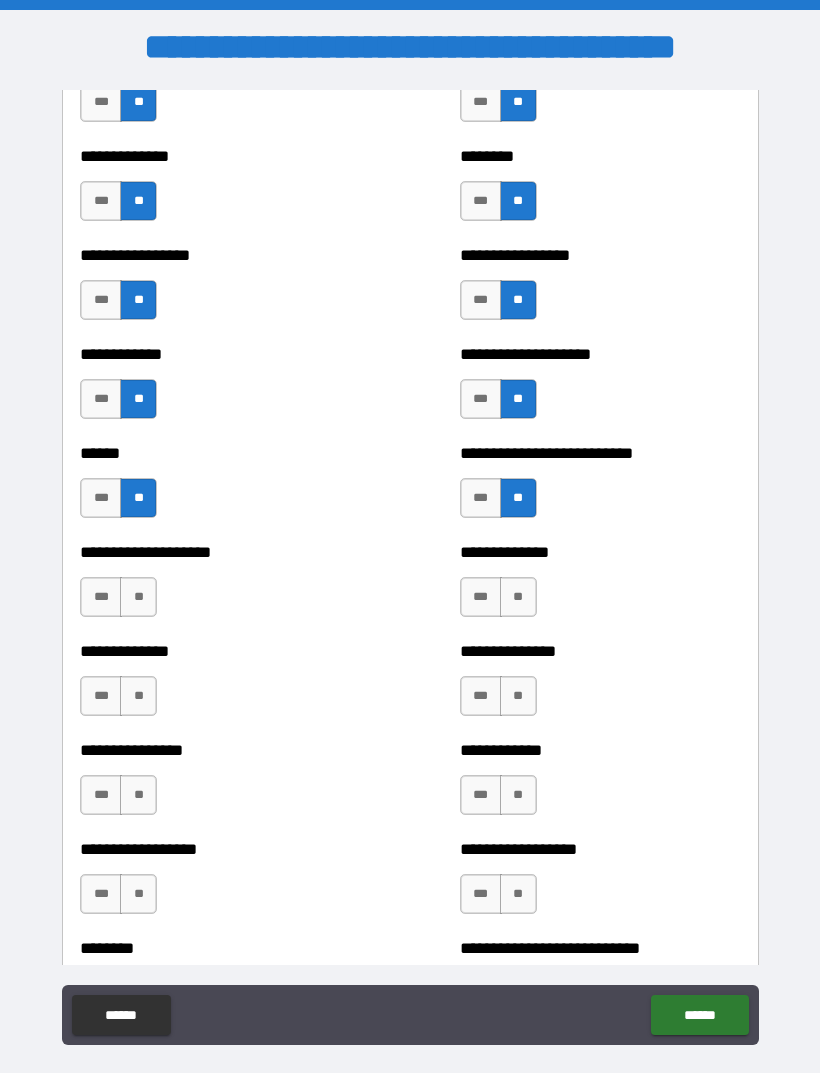 click on "**" at bounding box center [138, 597] 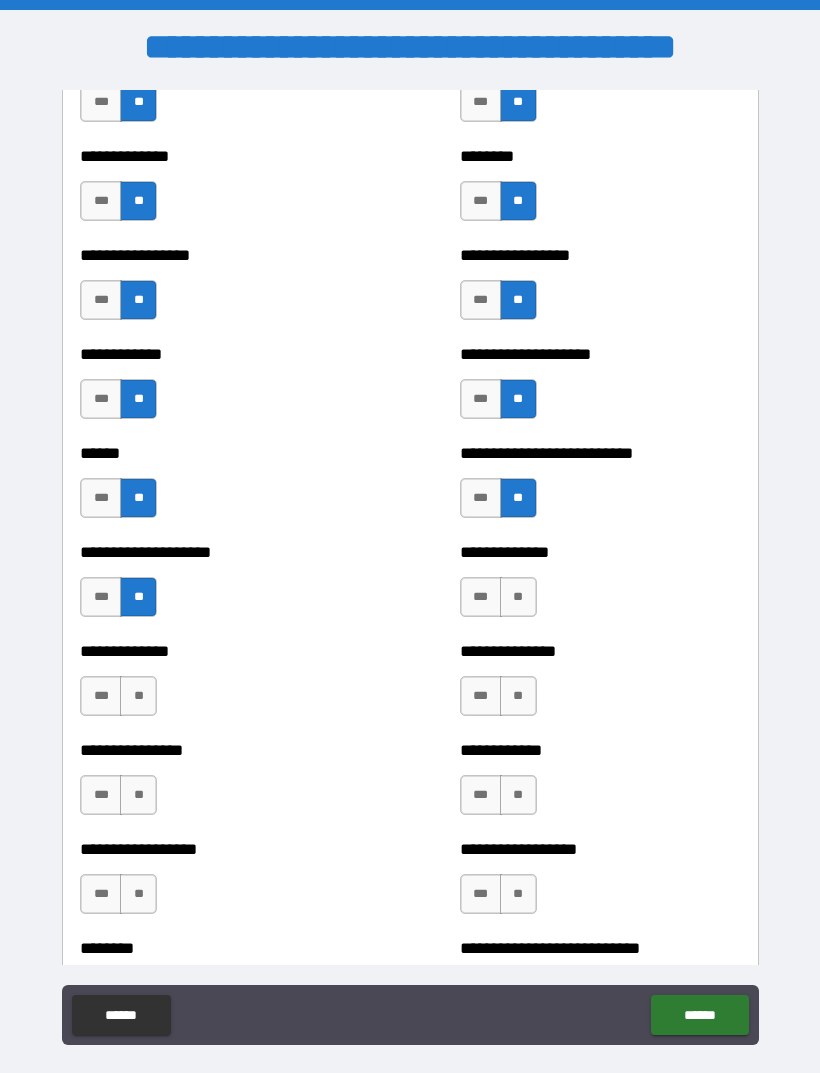 click on "**" at bounding box center (518, 597) 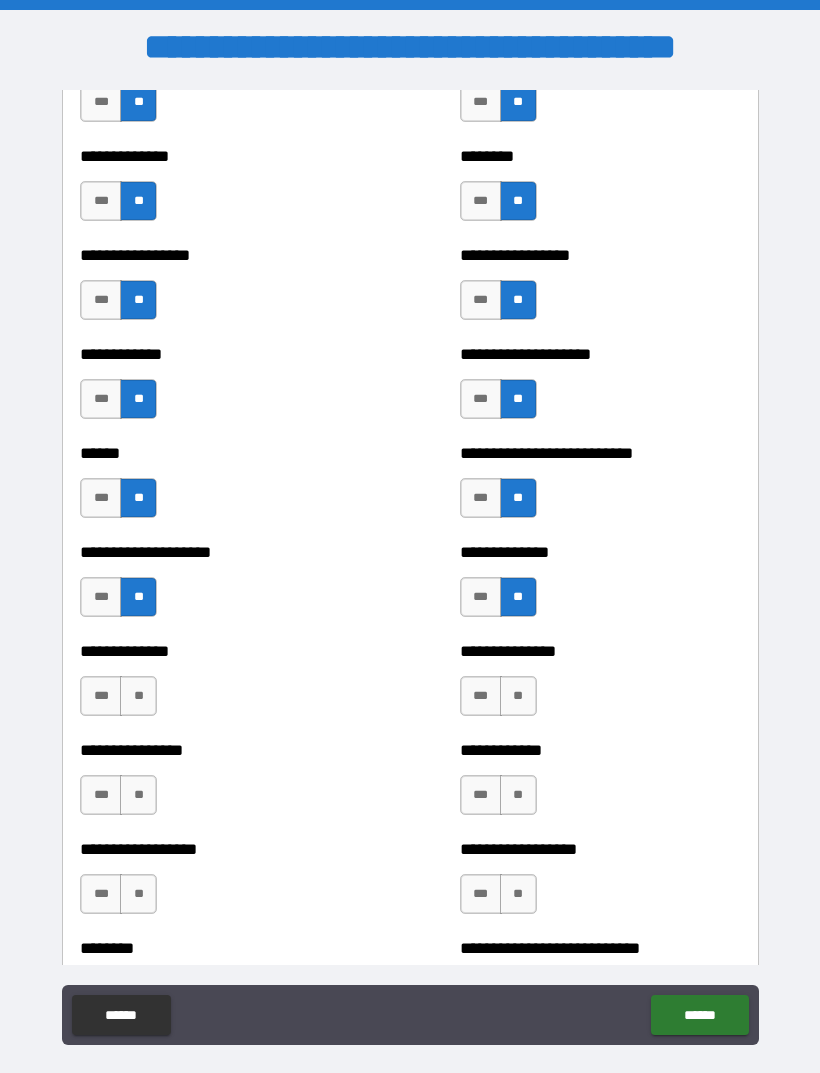 click on "**" at bounding box center [518, 696] 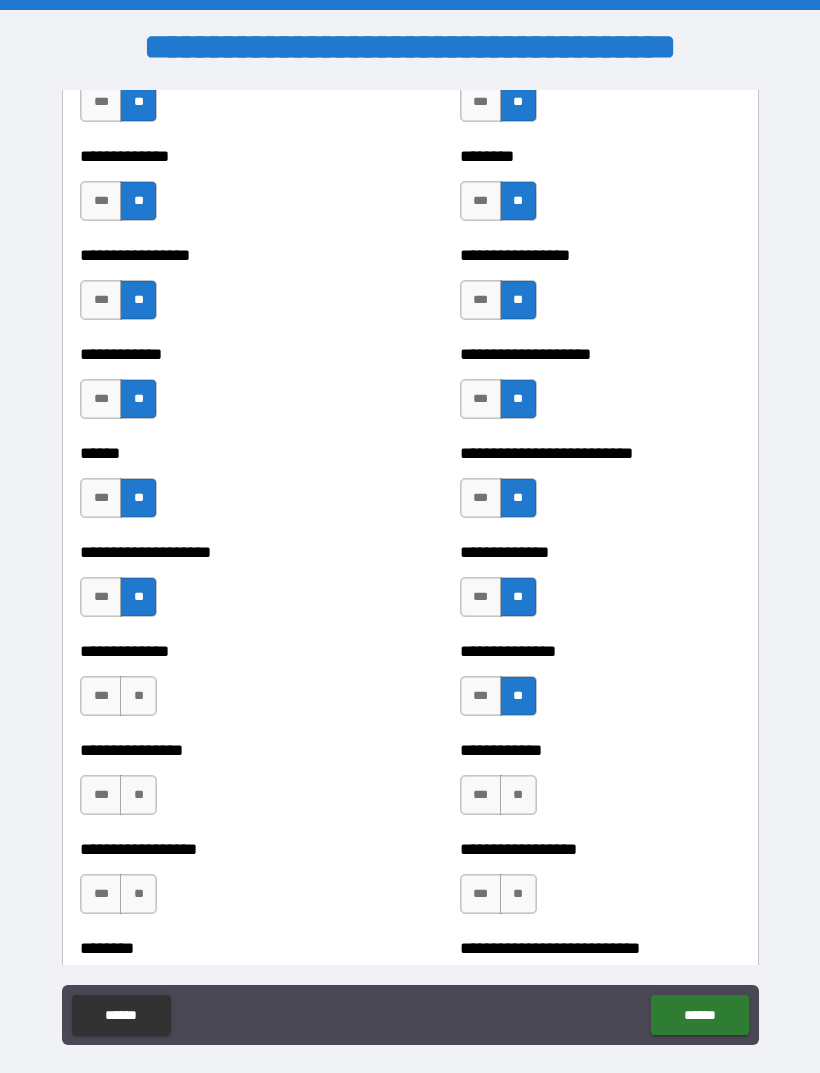 click on "**" at bounding box center [518, 795] 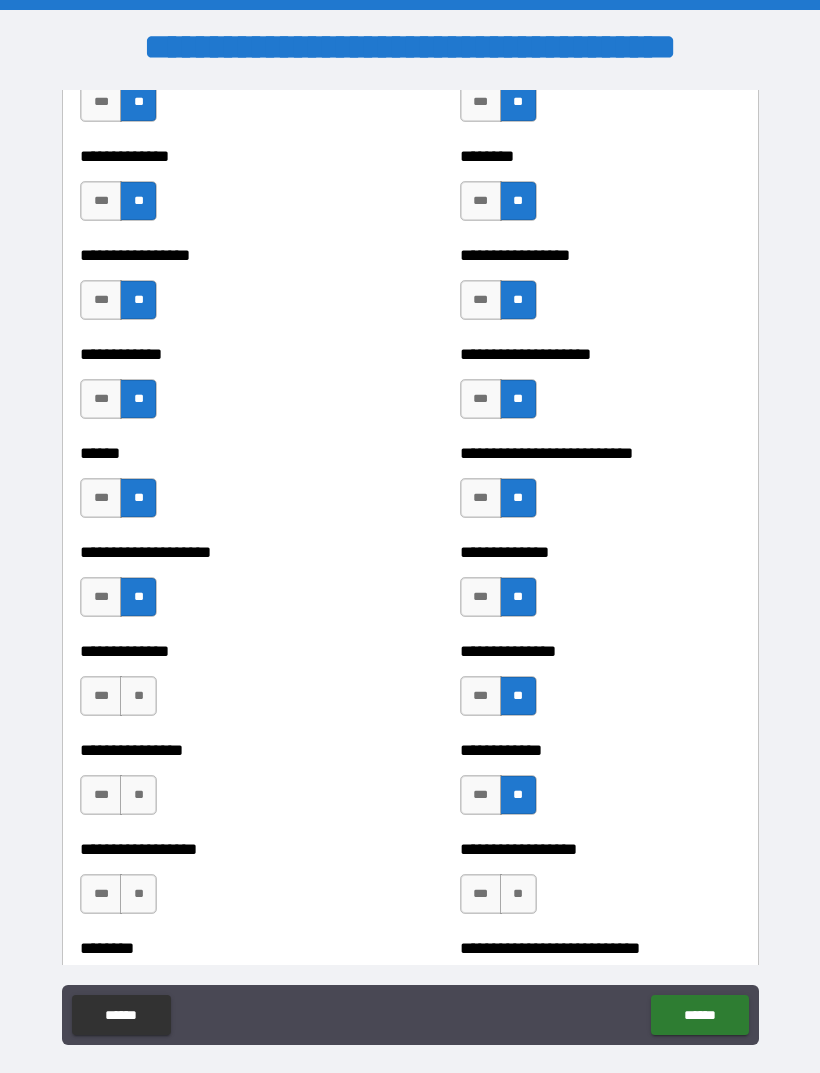 click on "**" at bounding box center (518, 894) 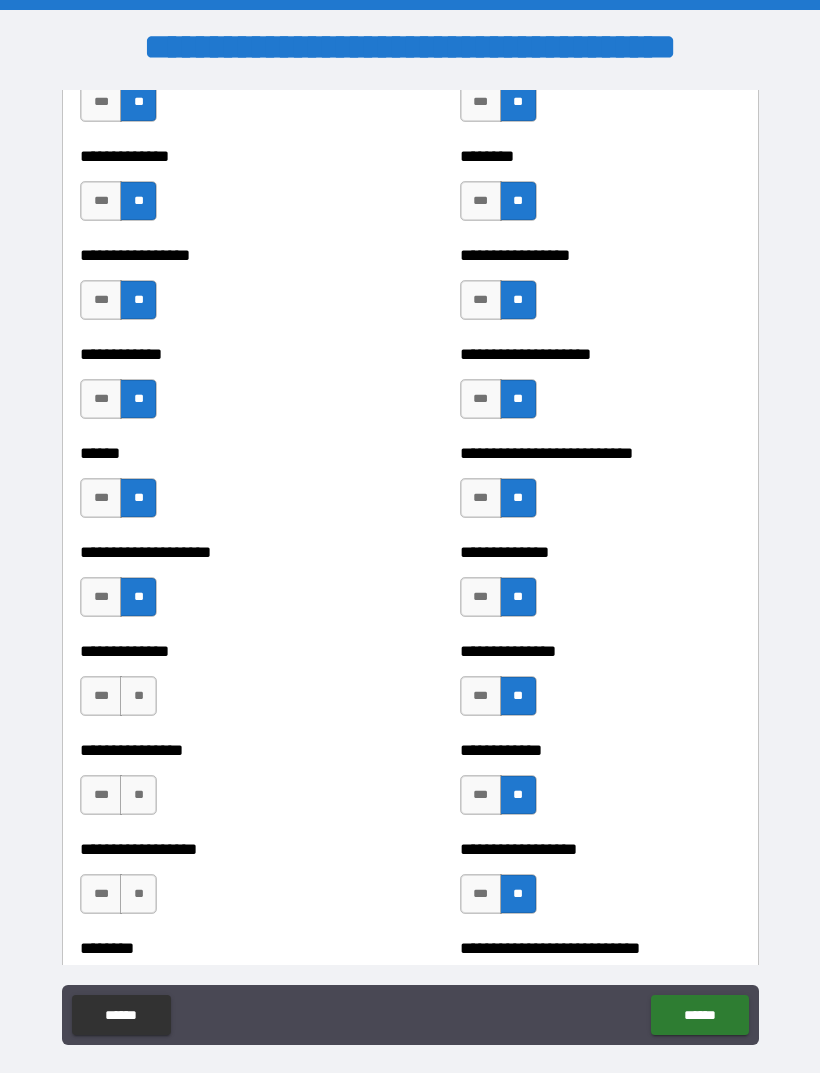 click on "**" at bounding box center (138, 894) 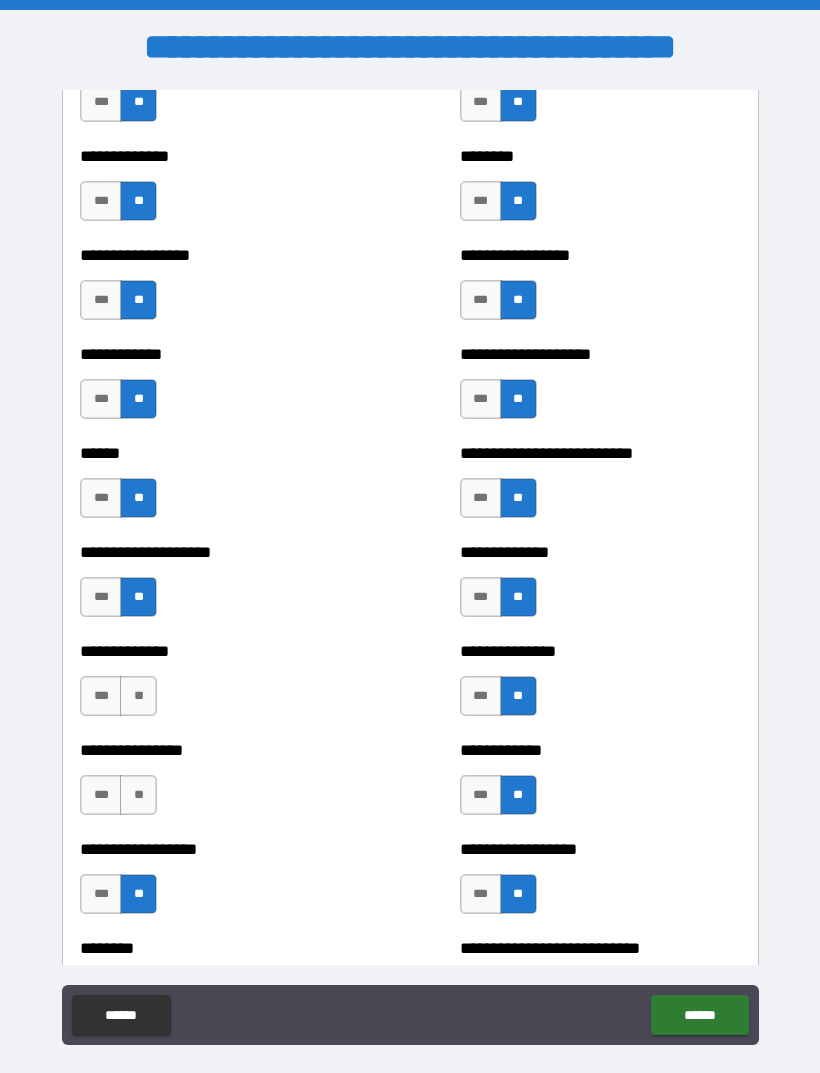 click on "**" at bounding box center (138, 795) 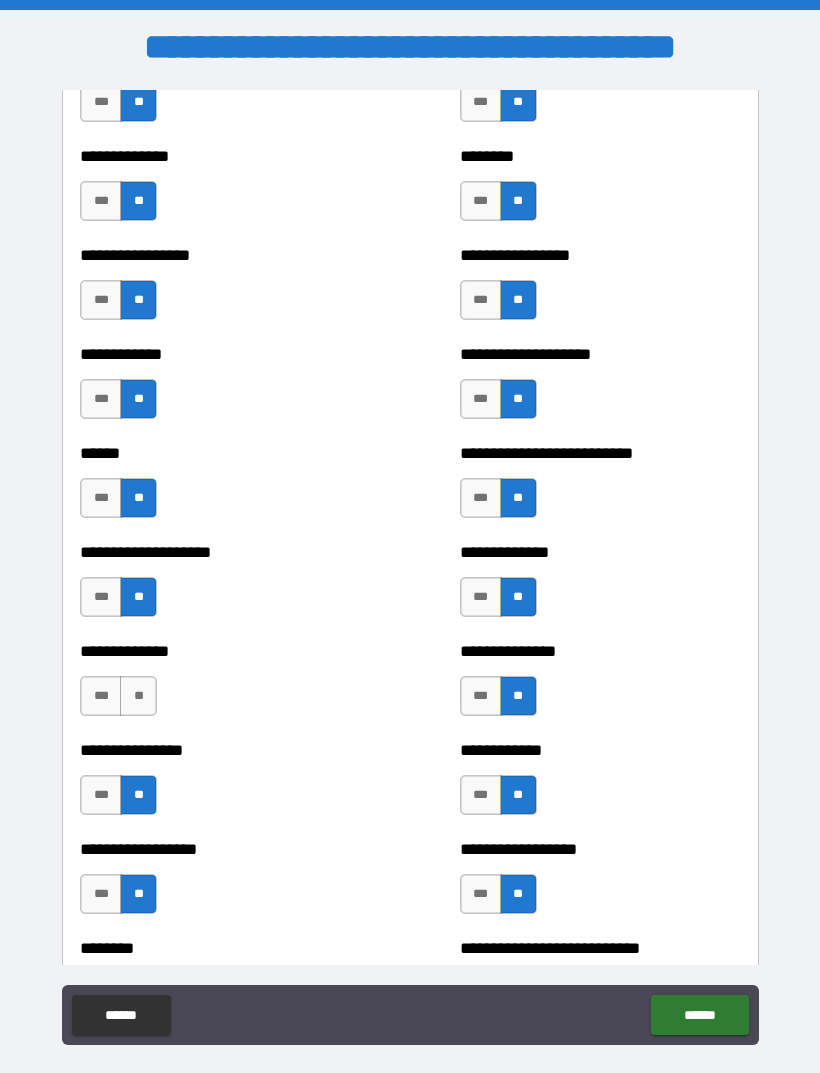 click on "**" at bounding box center (138, 696) 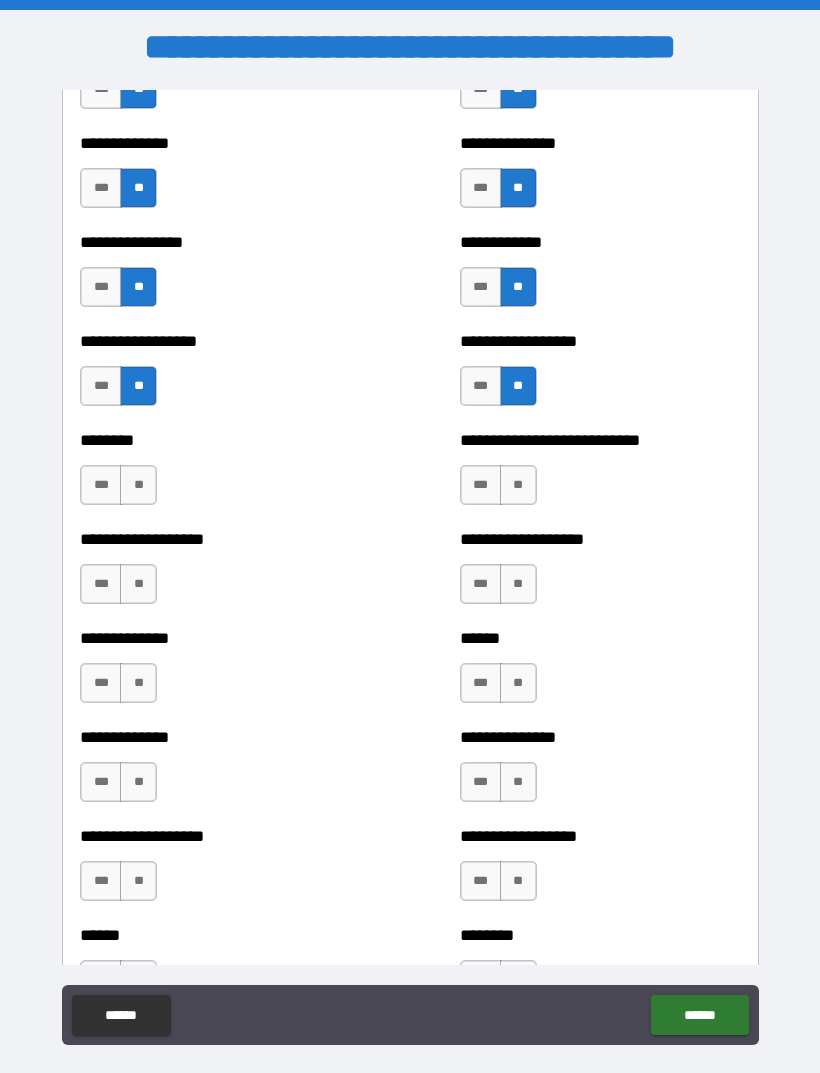 scroll, scrollTop: 4204, scrollLeft: 0, axis: vertical 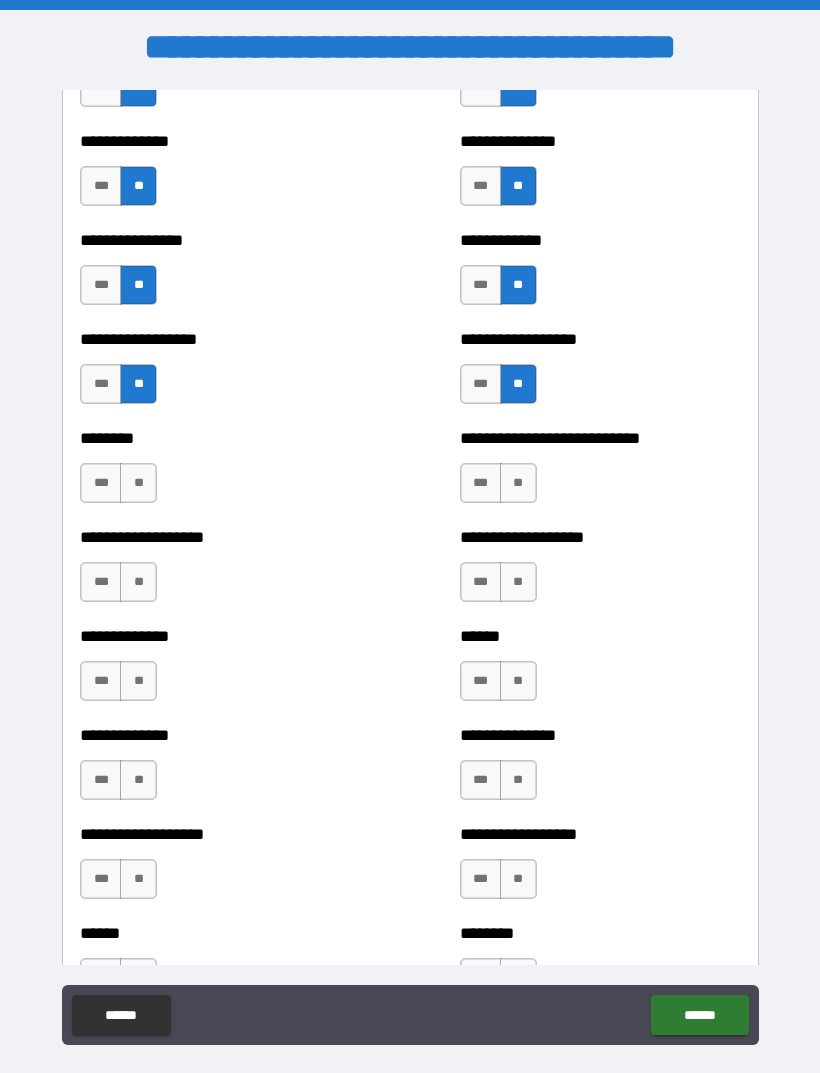 click on "**" at bounding box center [138, 483] 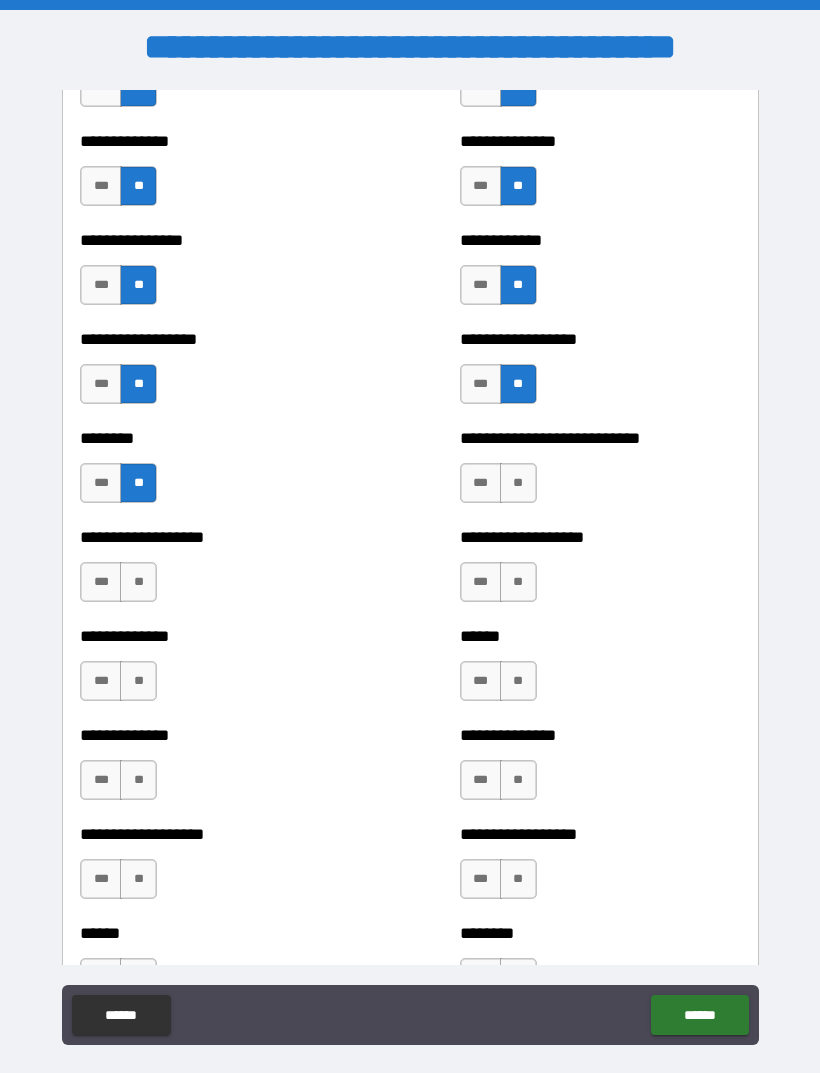 click on "**" at bounding box center [518, 483] 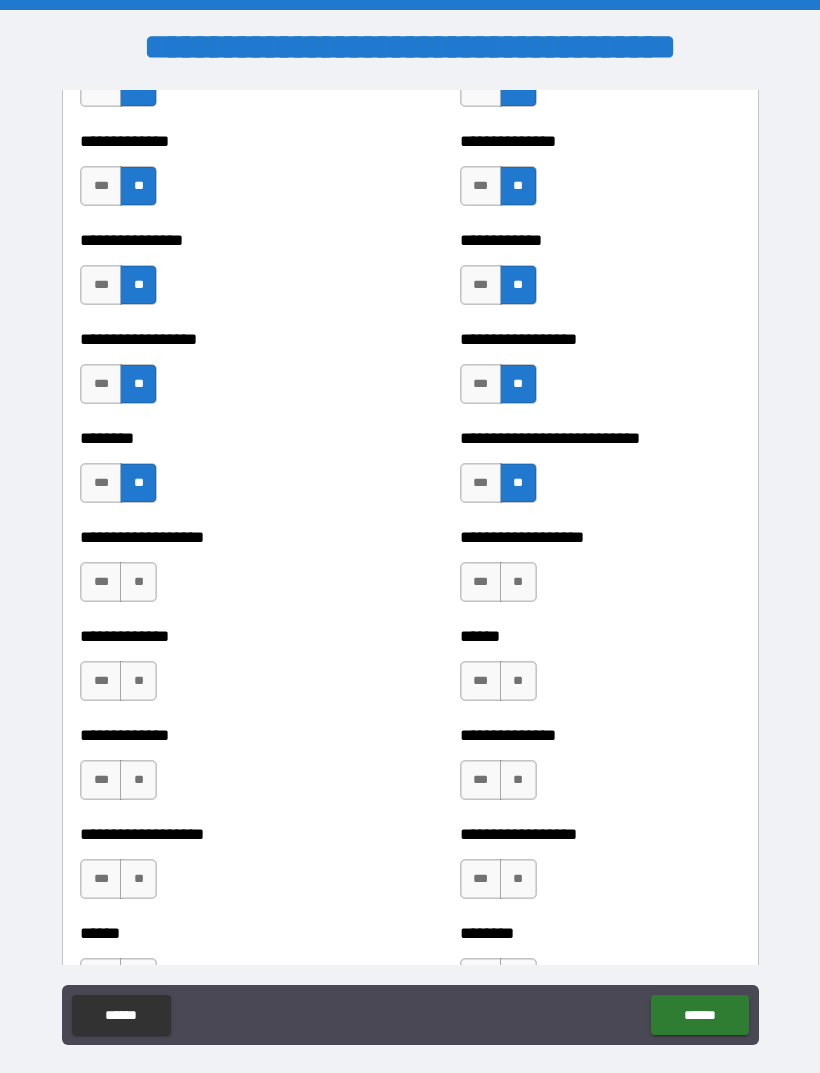 click on "**" at bounding box center (138, 582) 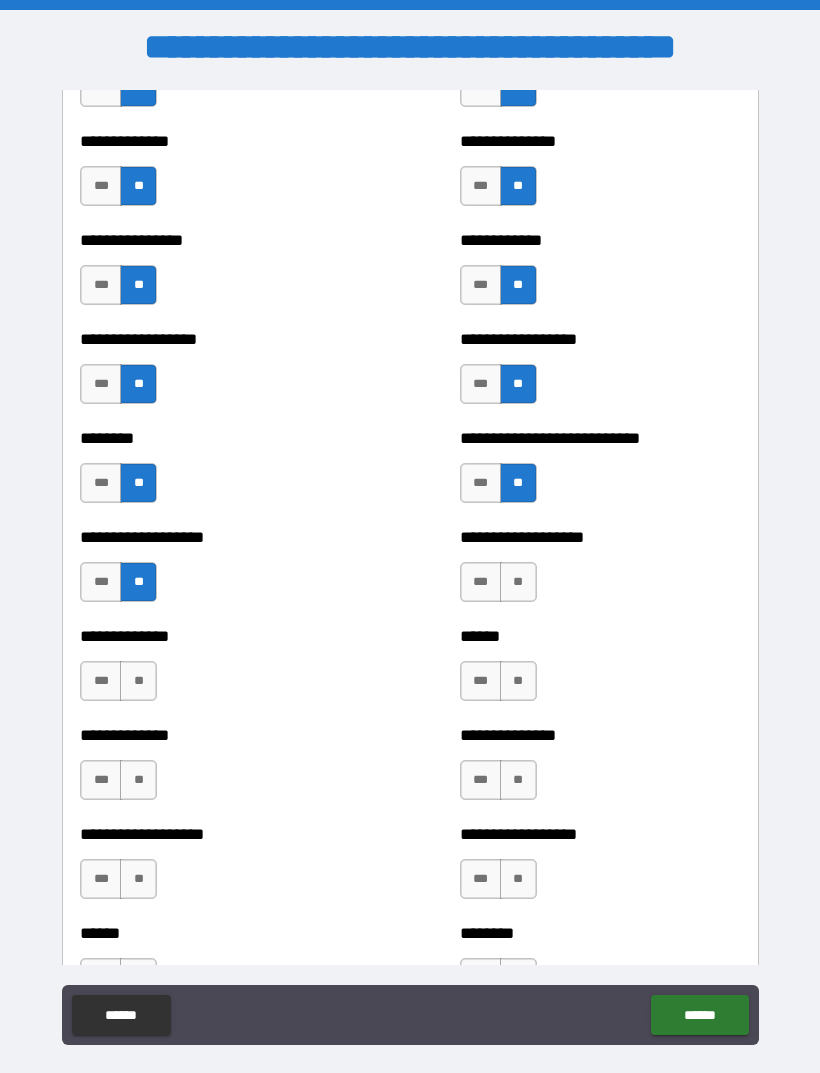 click on "**" at bounding box center (518, 582) 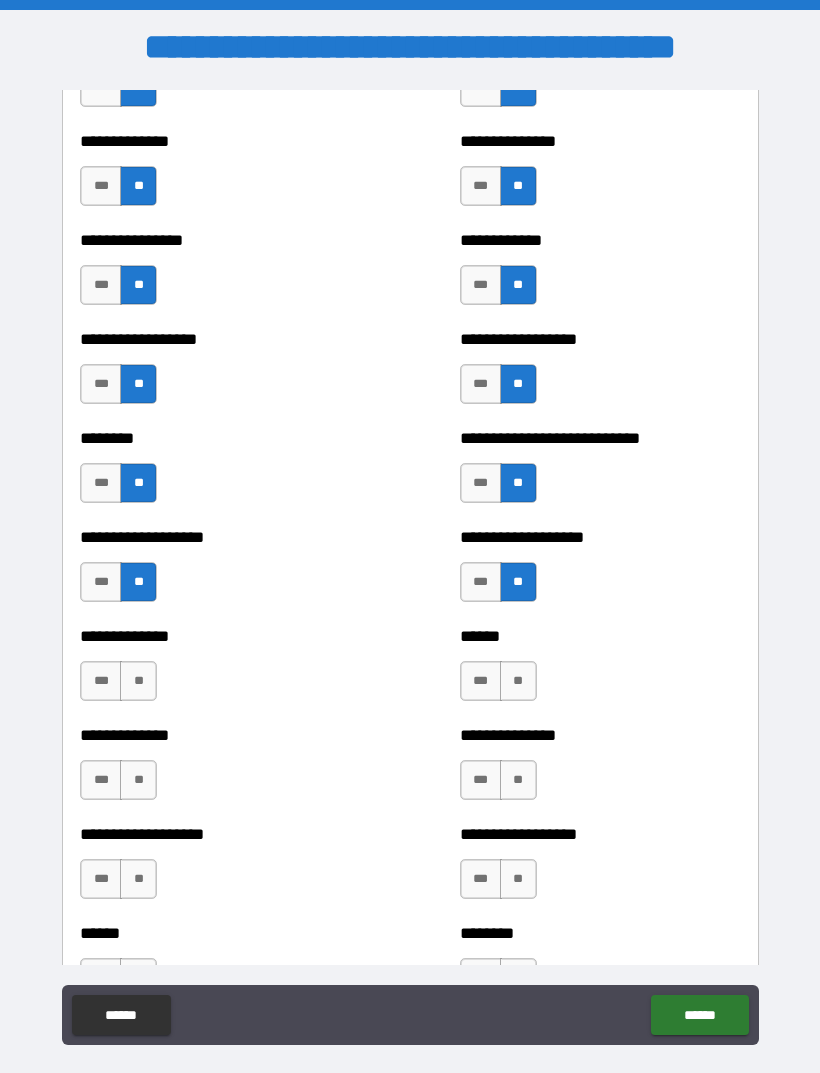 click on "**" at bounding box center [138, 681] 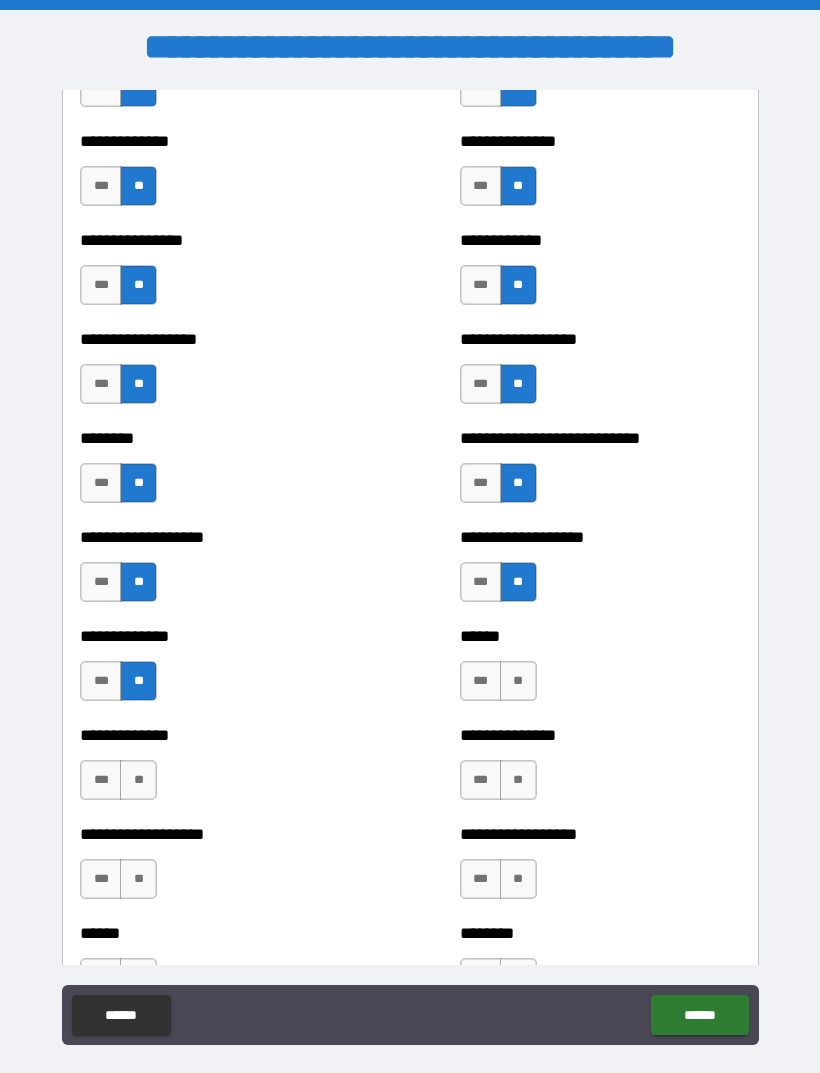 click on "**" at bounding box center [518, 681] 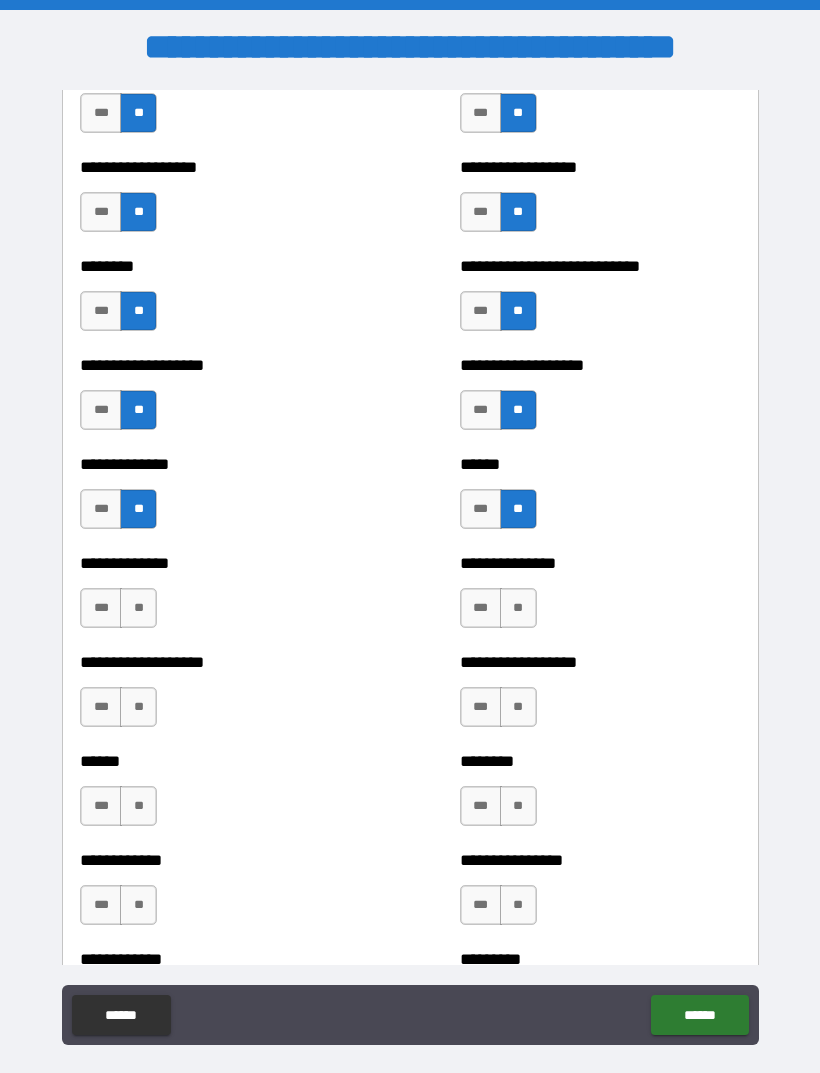 scroll, scrollTop: 4389, scrollLeft: 0, axis: vertical 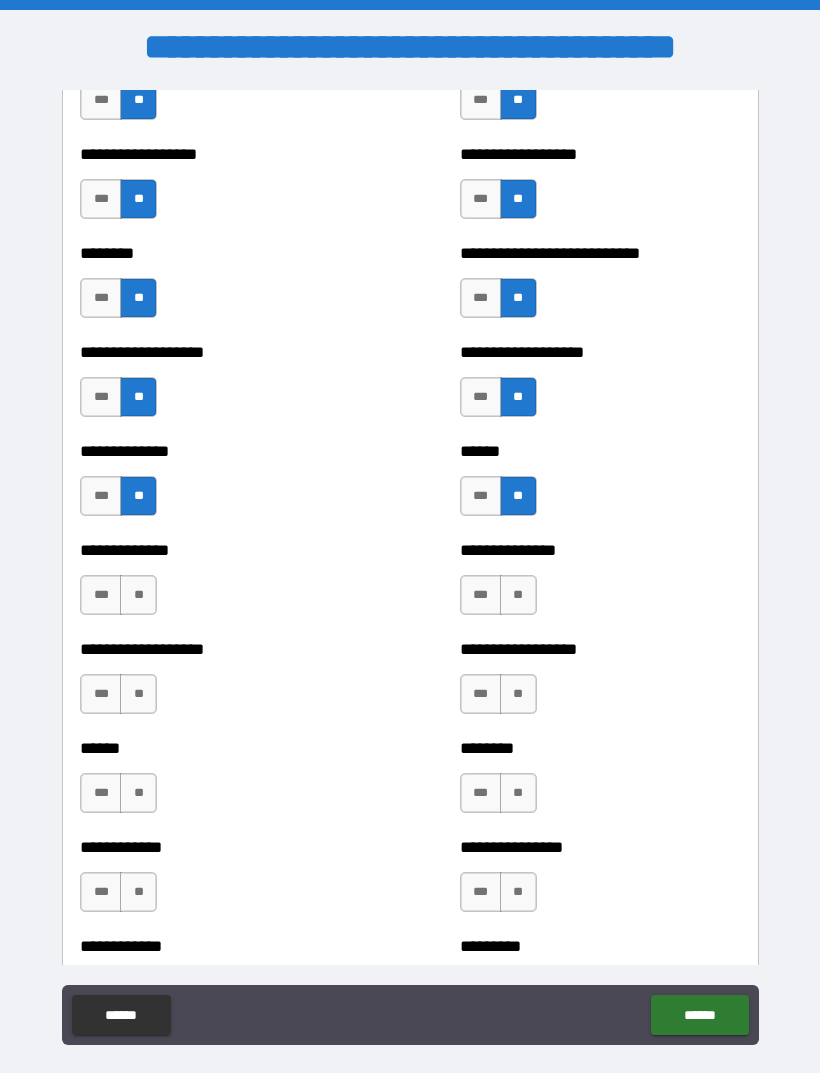 click on "**" at bounding box center (518, 595) 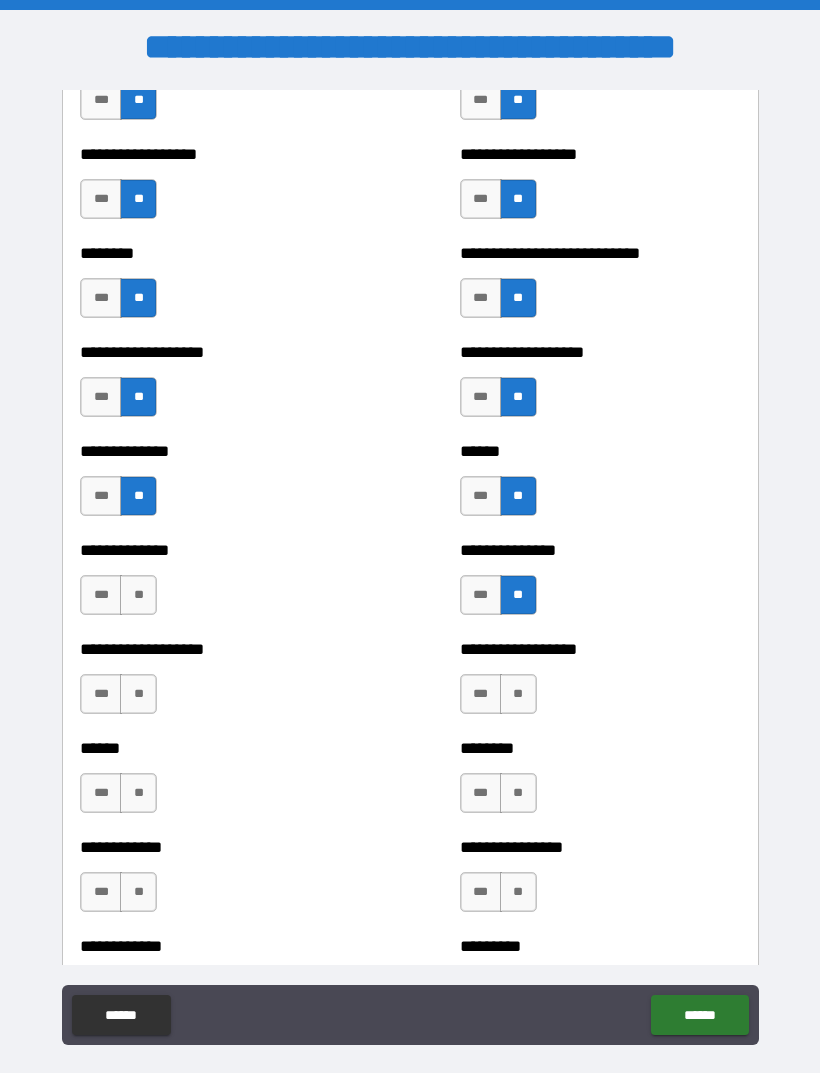 click on "**" at bounding box center (518, 694) 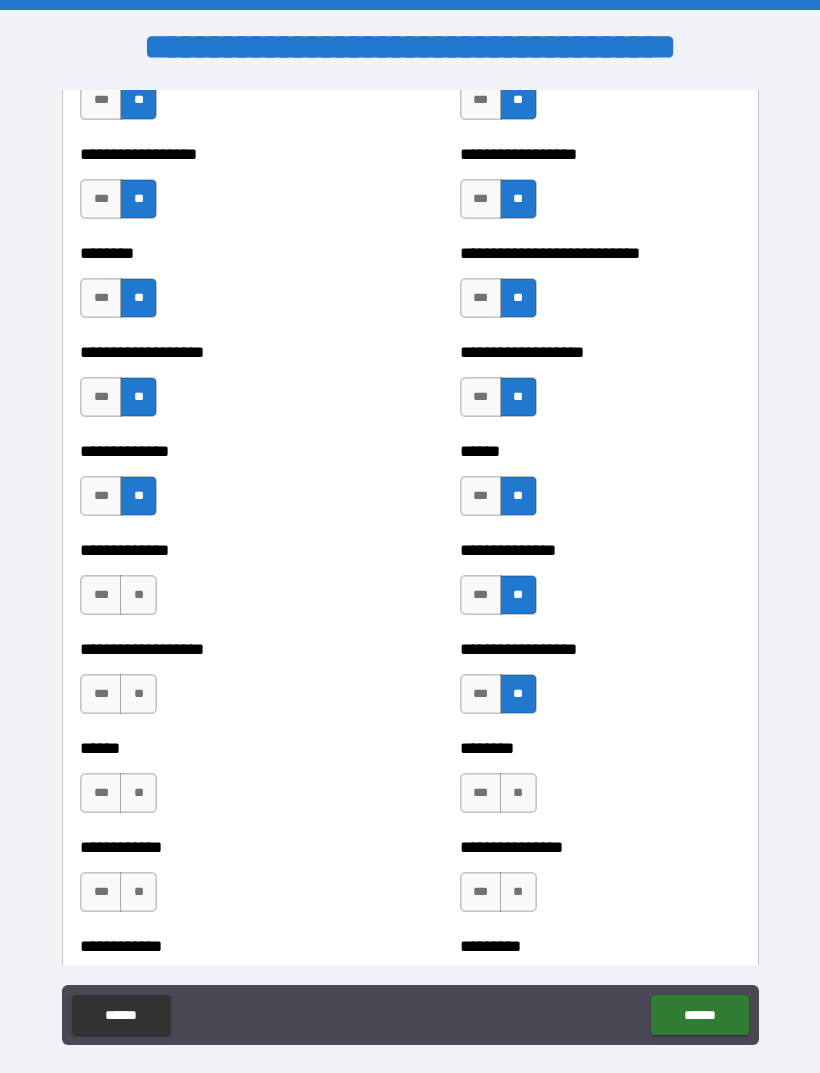 click on "**" at bounding box center (518, 793) 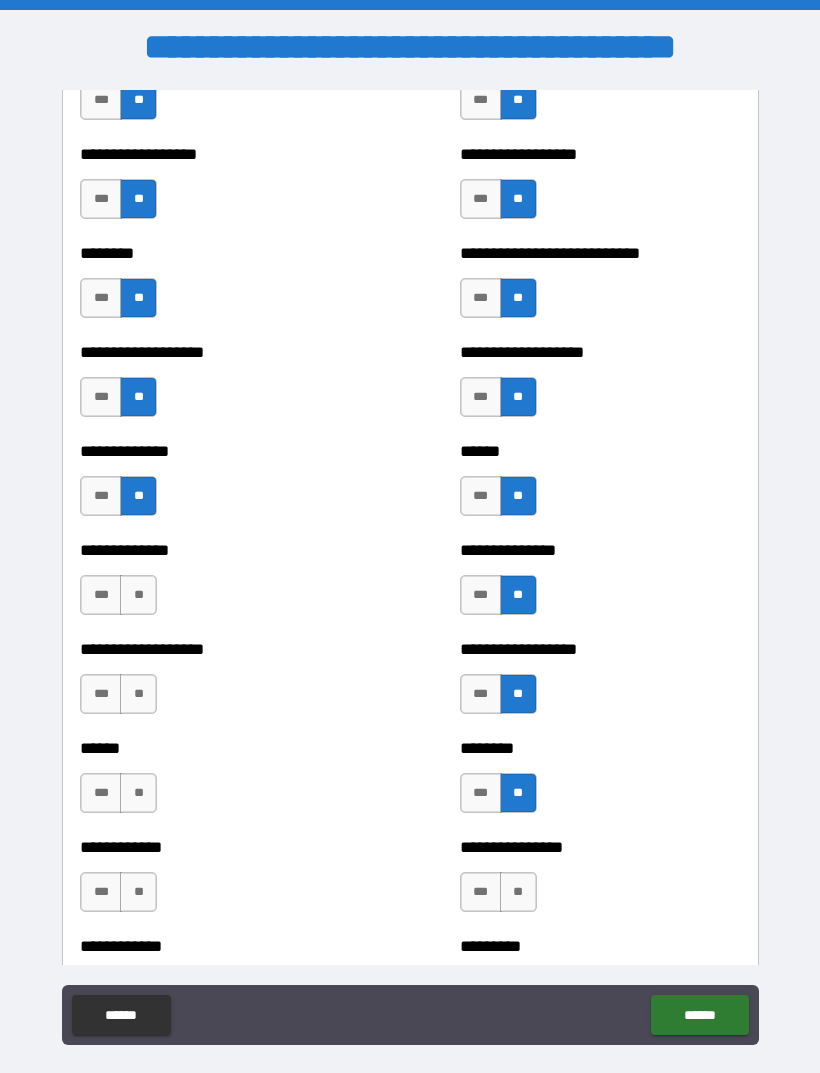 click on "**" at bounding box center (518, 892) 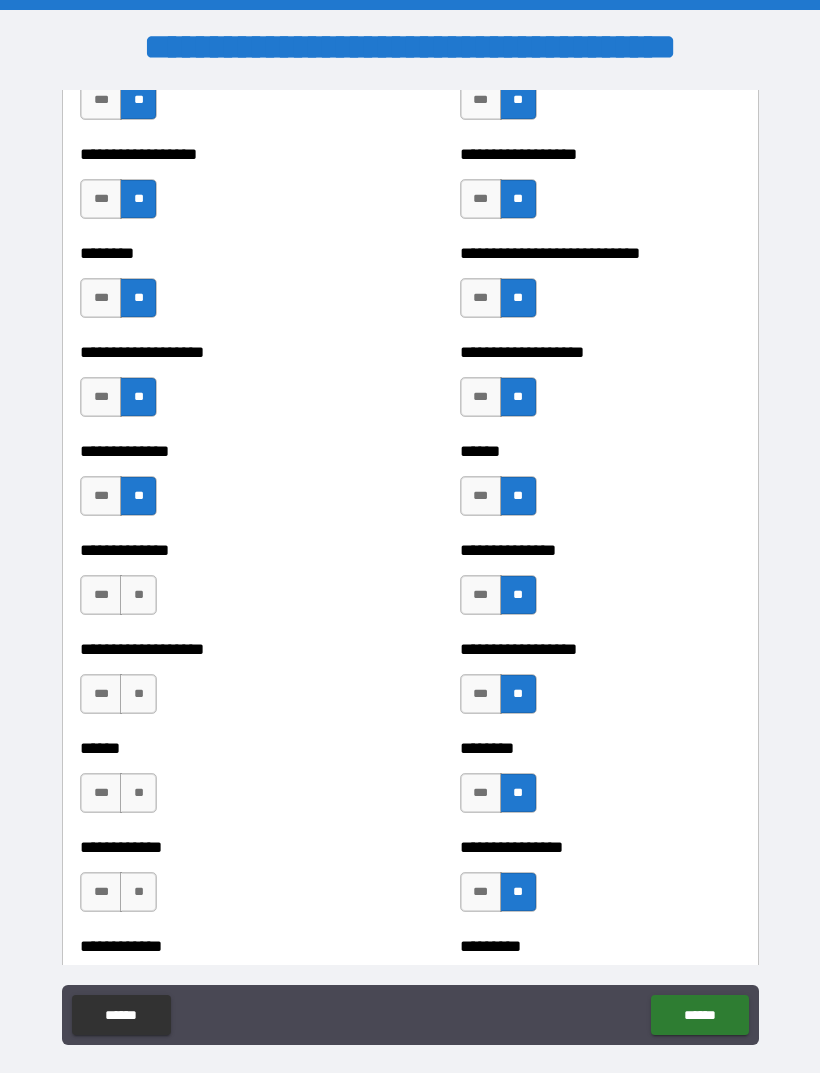 click on "**" at bounding box center (138, 892) 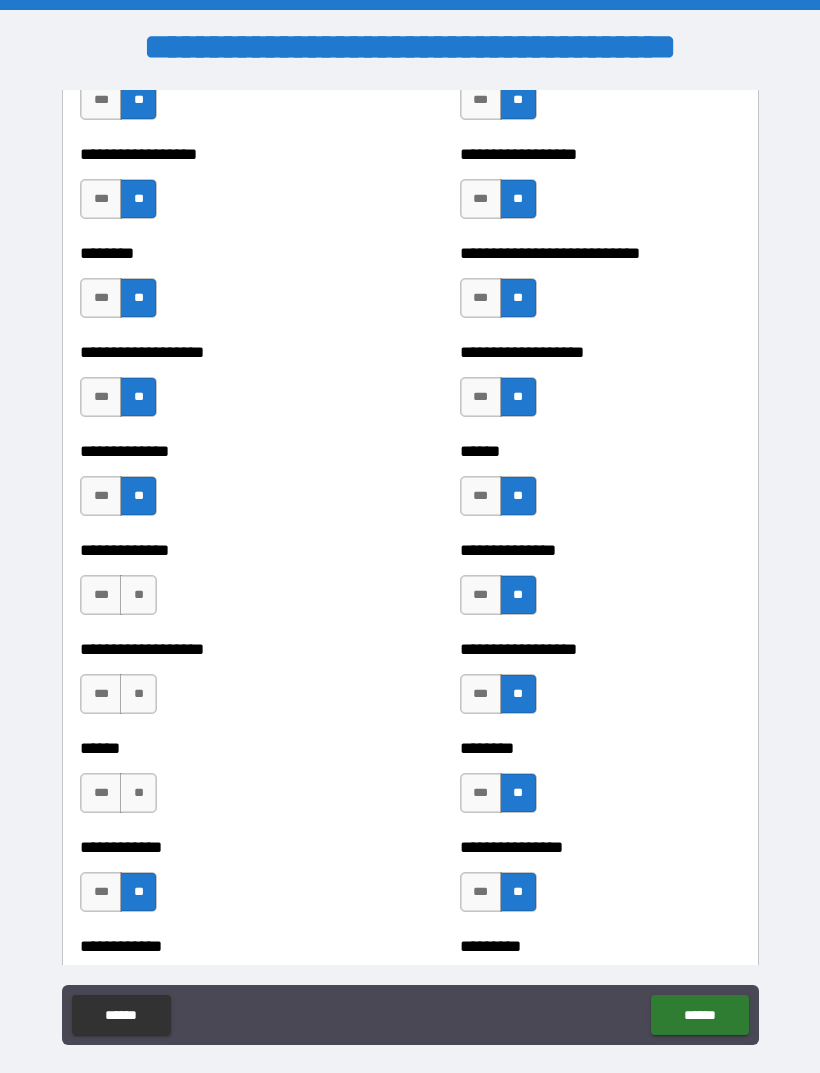 click on "**" at bounding box center (138, 793) 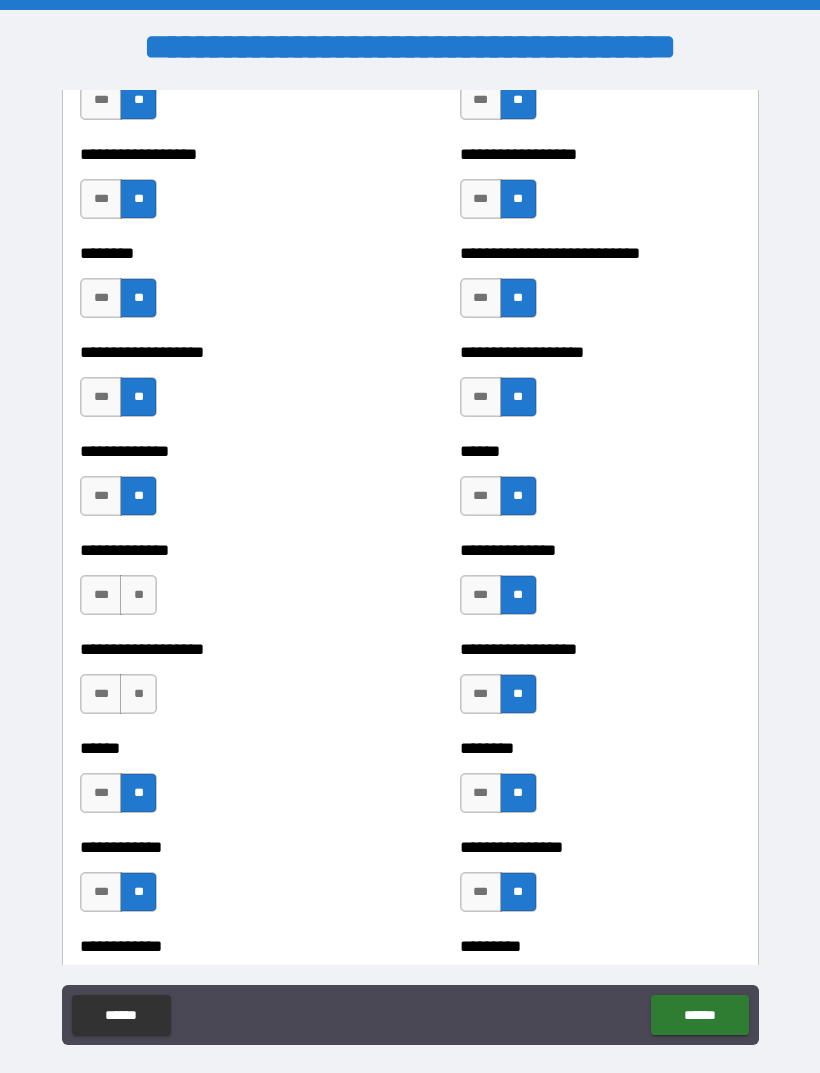 click on "**" at bounding box center [138, 694] 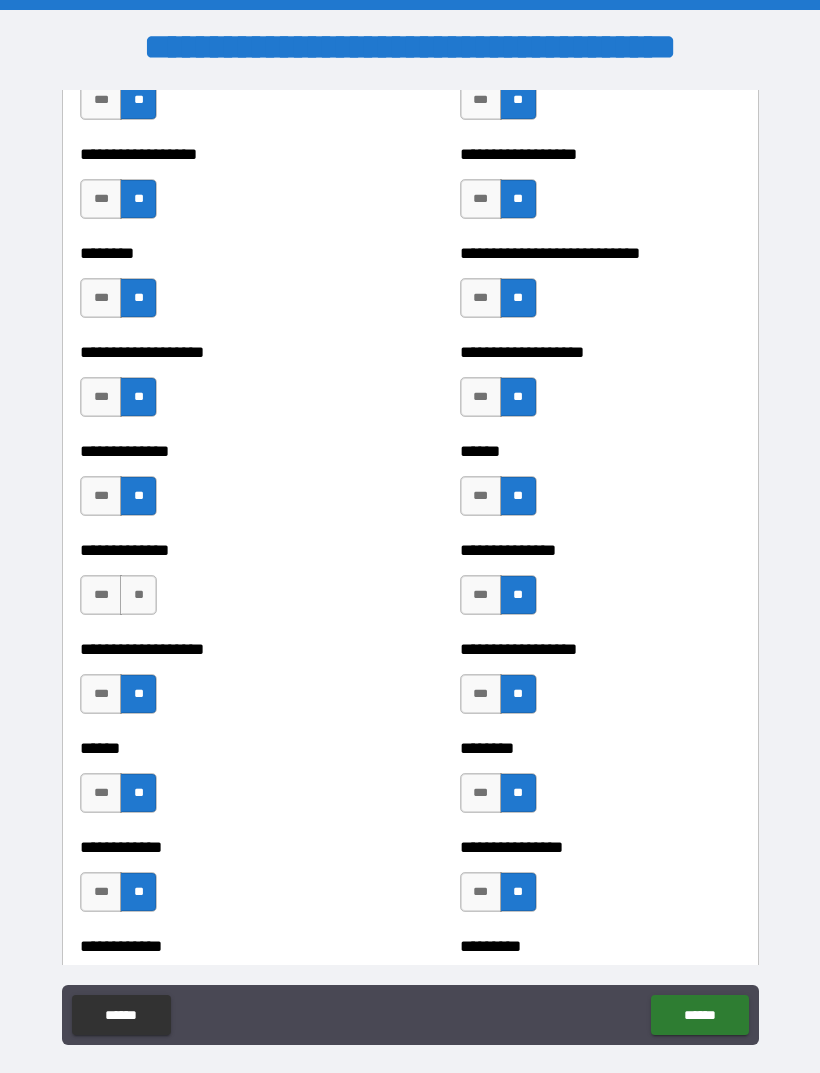 click on "**" at bounding box center (138, 595) 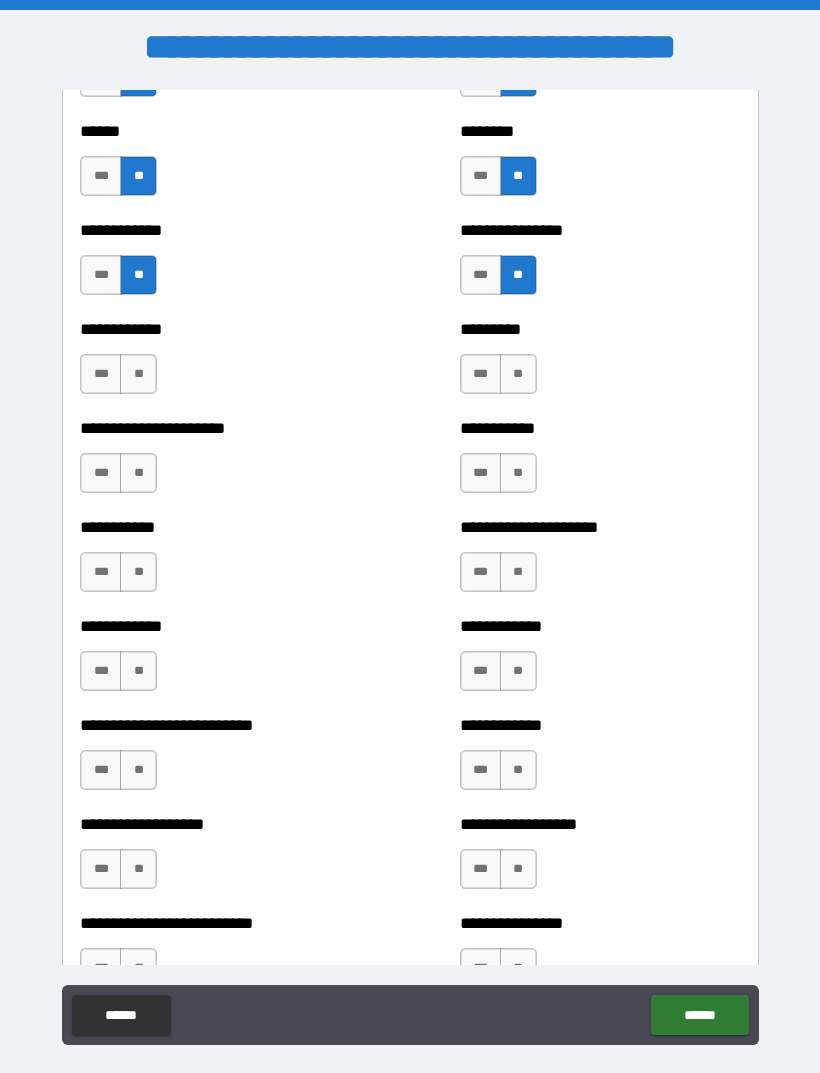 scroll, scrollTop: 5013, scrollLeft: 0, axis: vertical 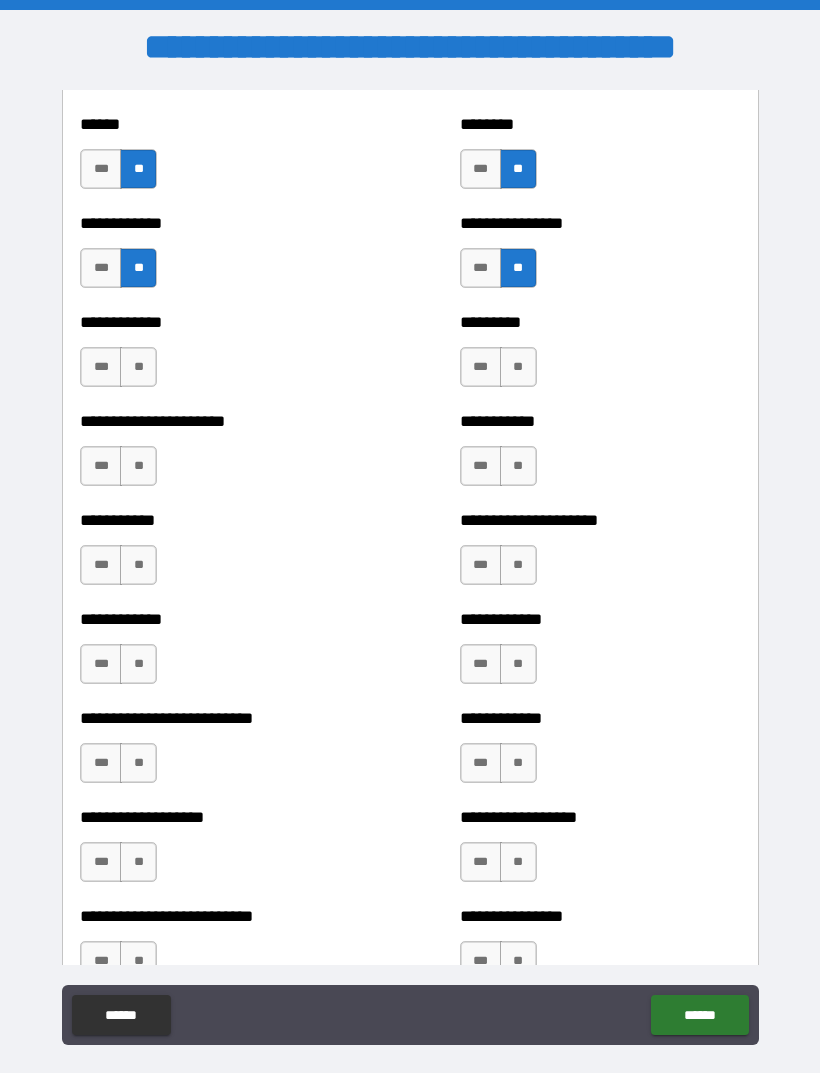 click on "**" at bounding box center (138, 367) 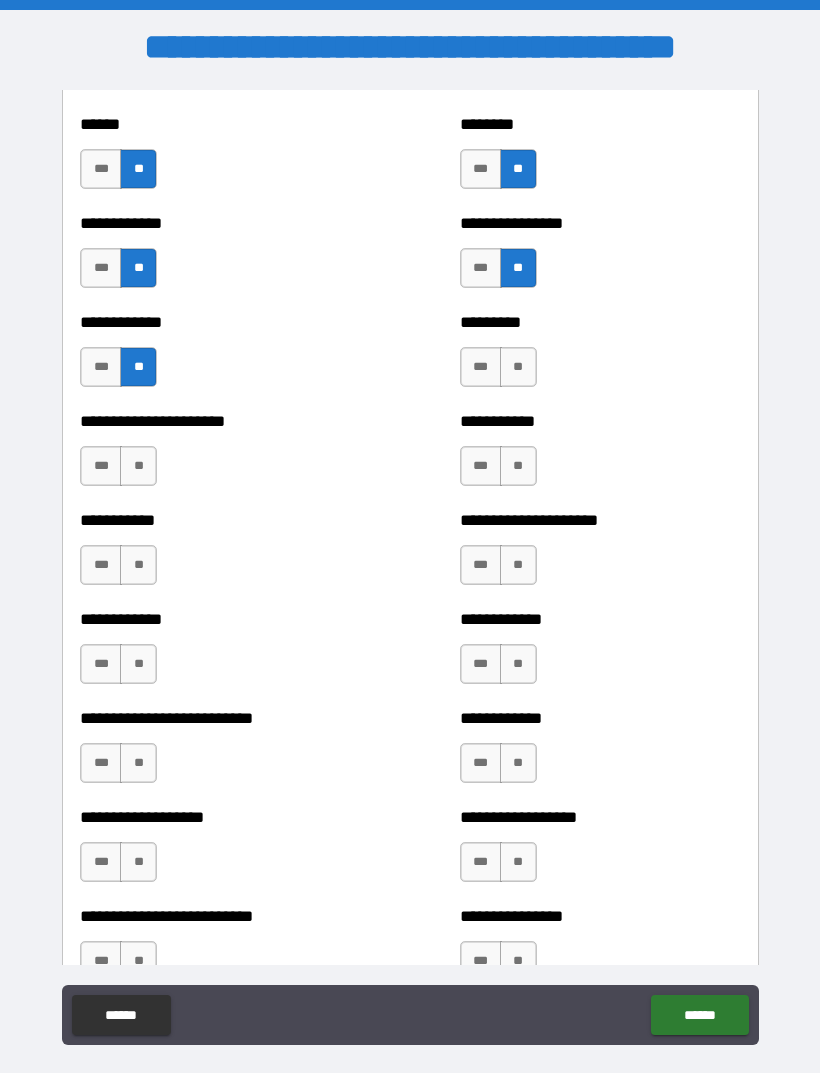 click on "**" at bounding box center [138, 466] 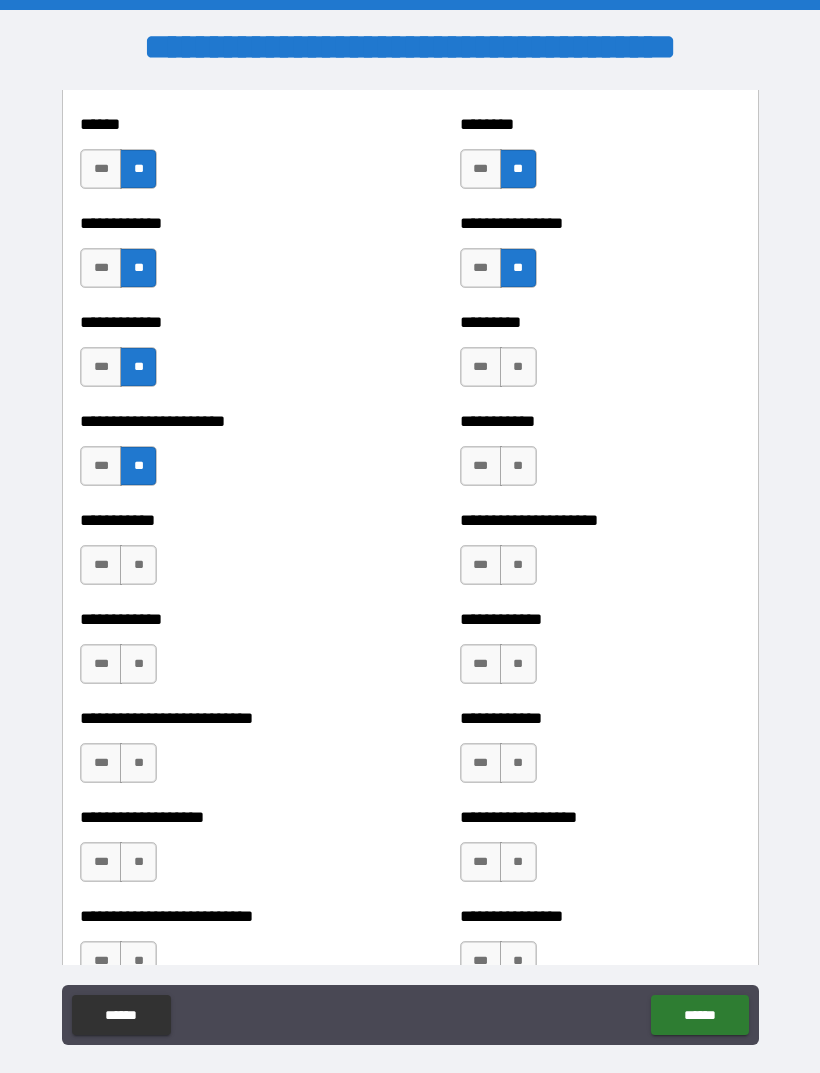 click on "**" at bounding box center (138, 565) 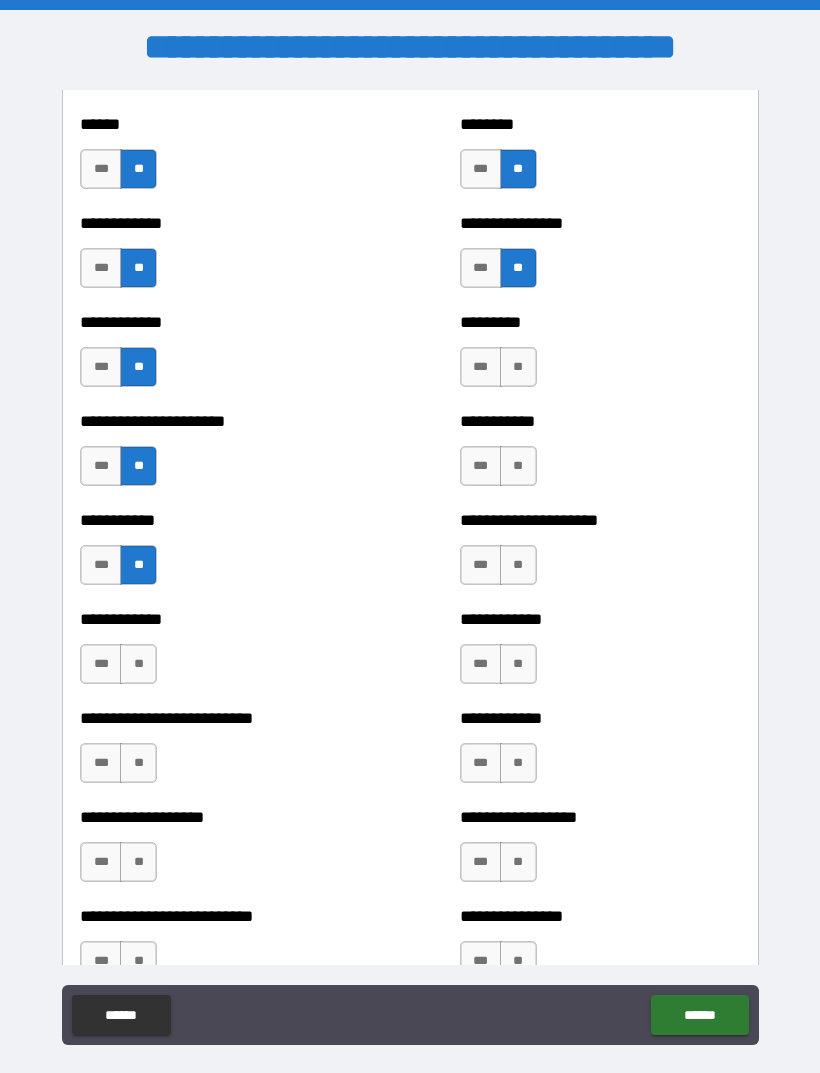 click on "**" at bounding box center (138, 664) 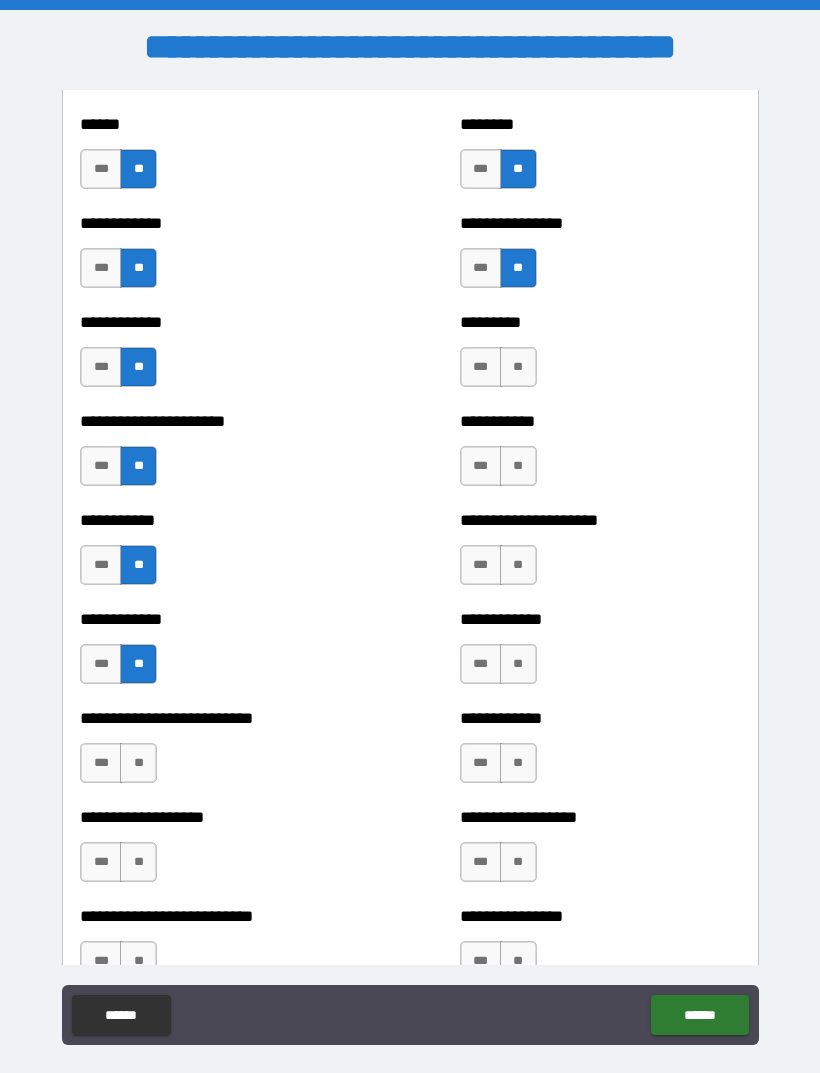 click on "**" at bounding box center [138, 763] 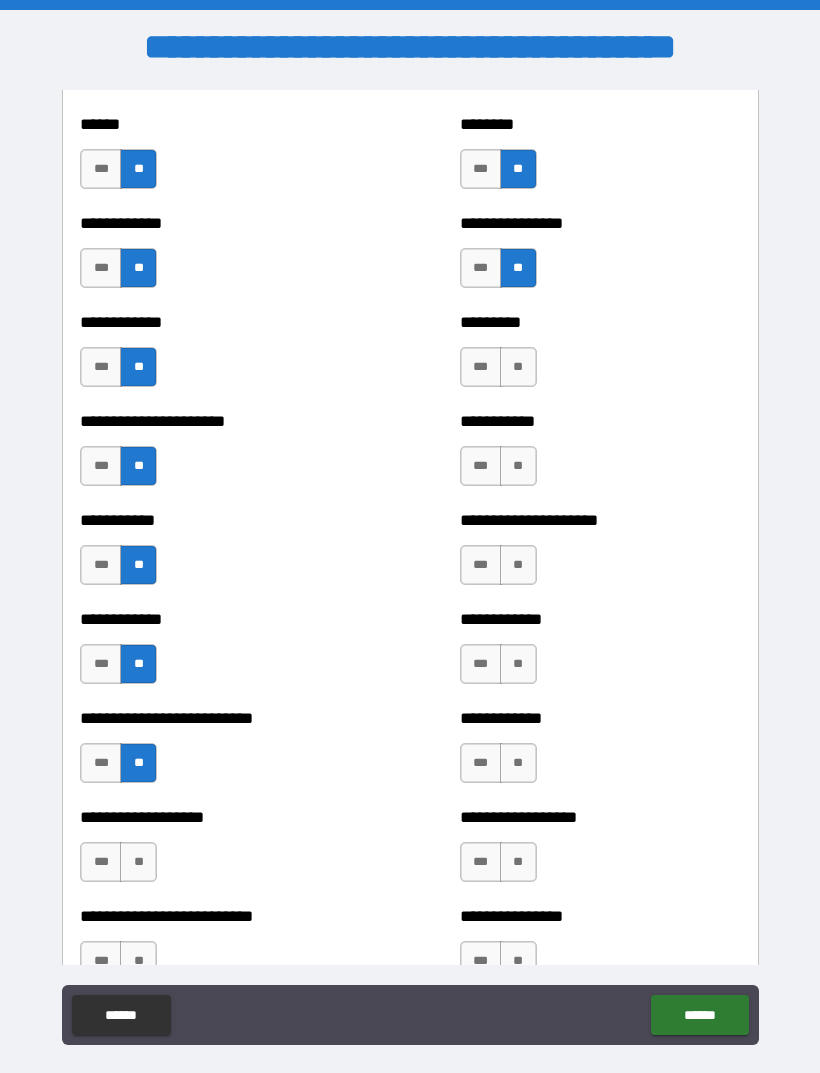 click on "**********" at bounding box center (220, 817) 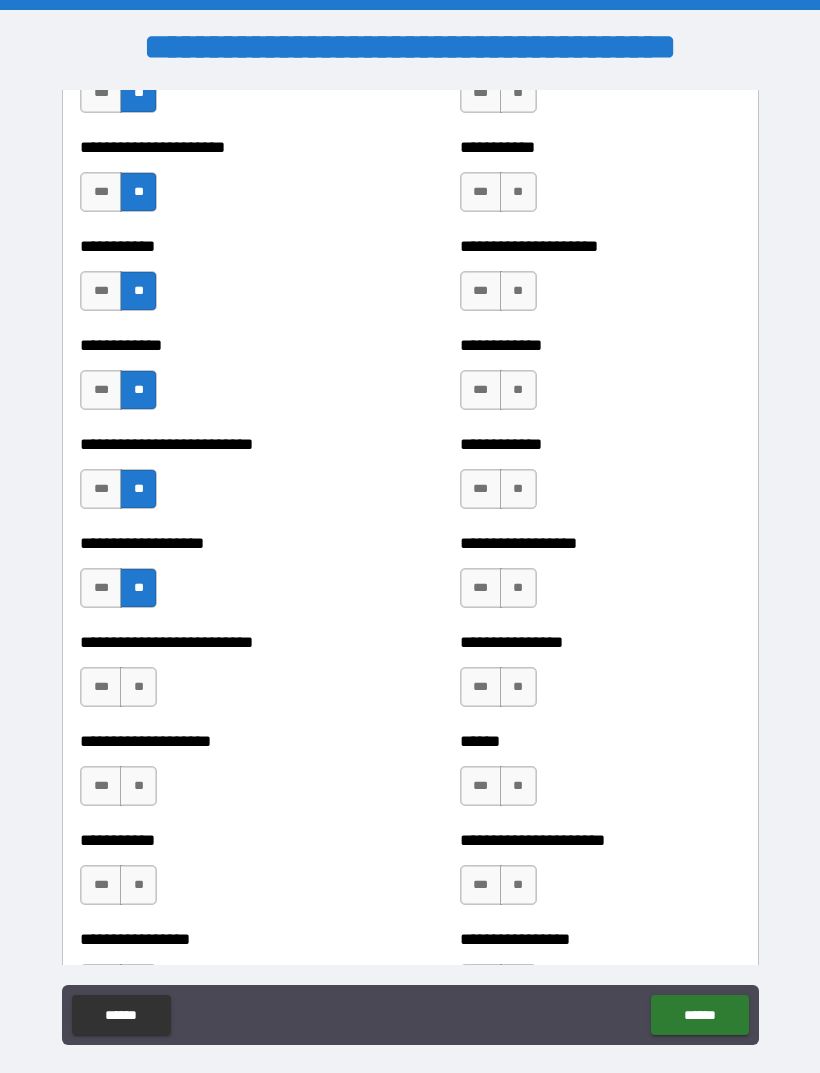 scroll, scrollTop: 5292, scrollLeft: 0, axis: vertical 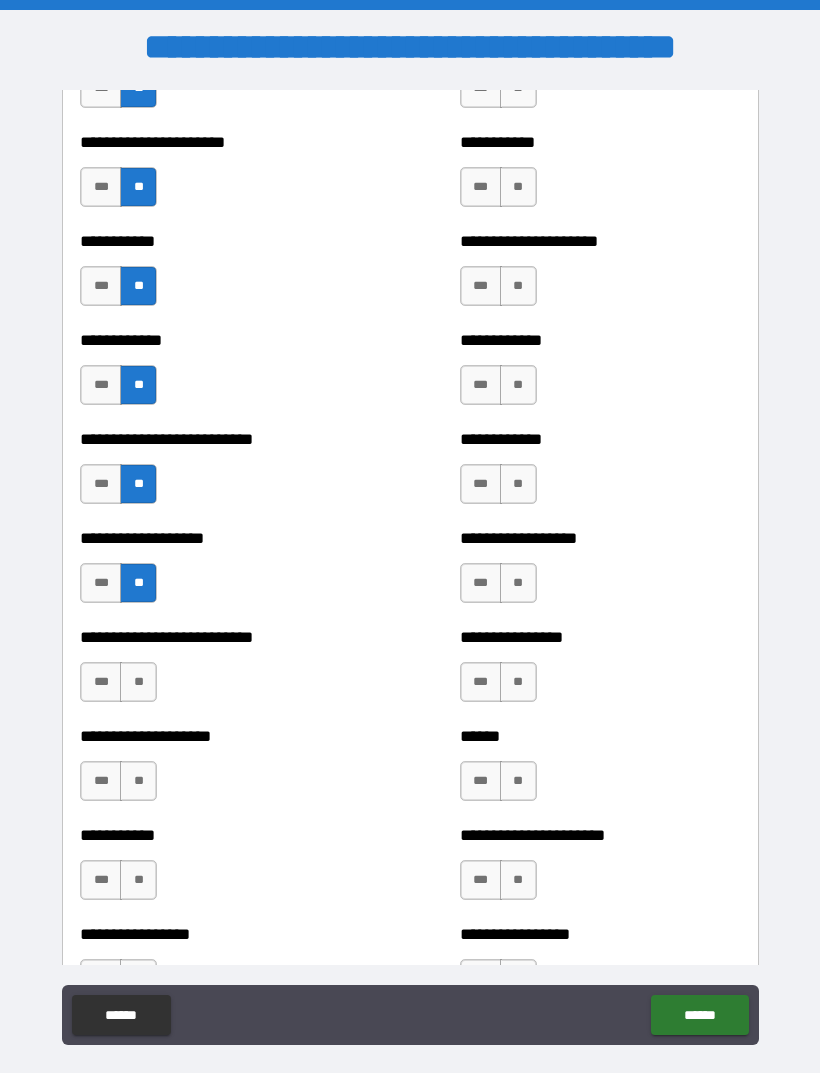 click on "**" at bounding box center [138, 682] 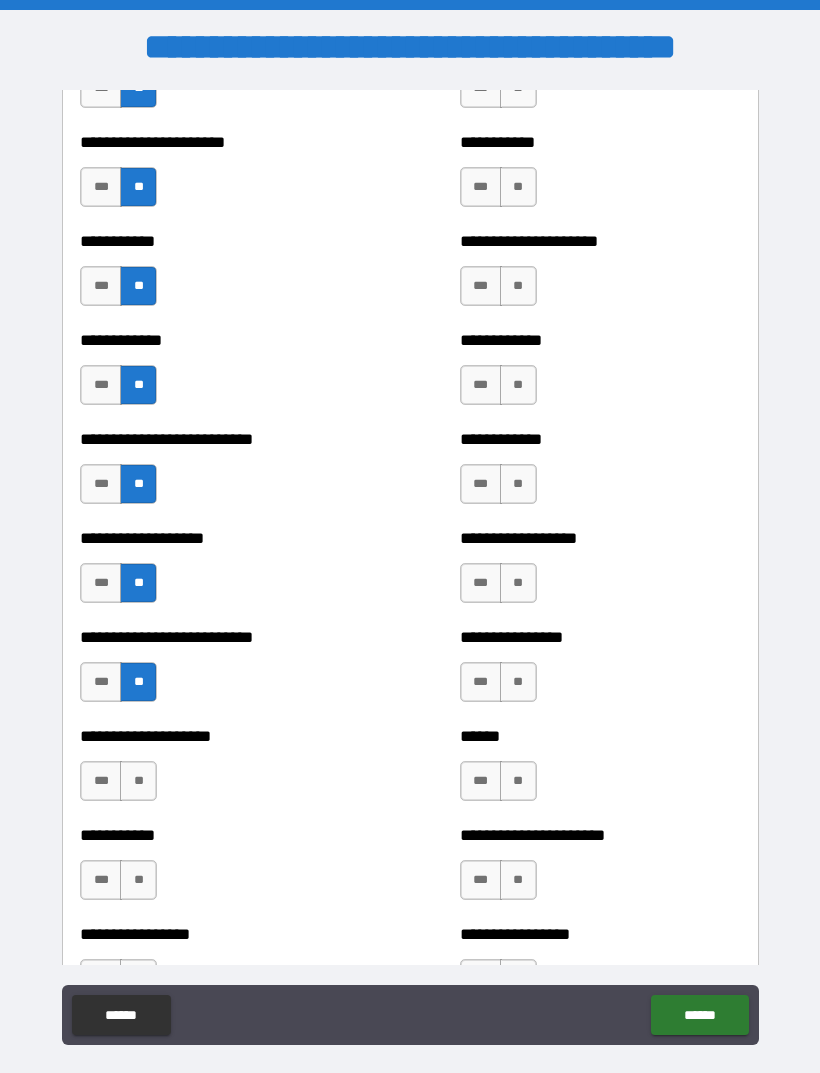 click on "**" at bounding box center [138, 781] 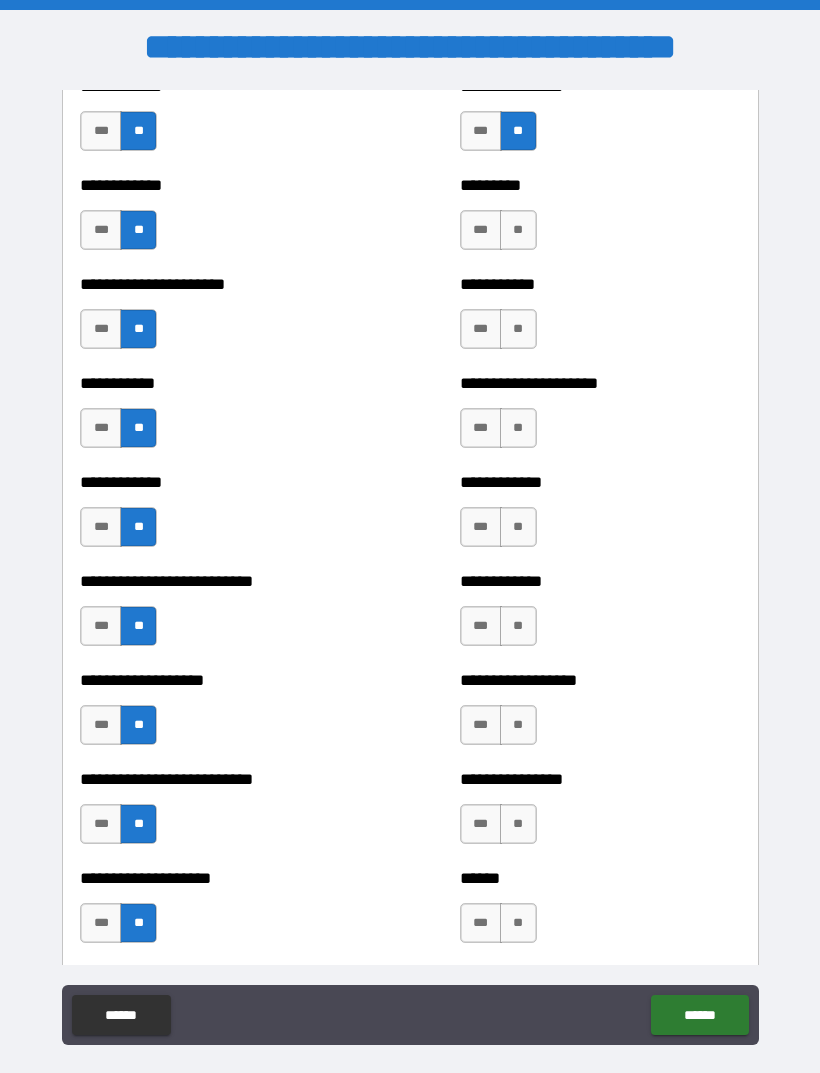 scroll, scrollTop: 5144, scrollLeft: 0, axis: vertical 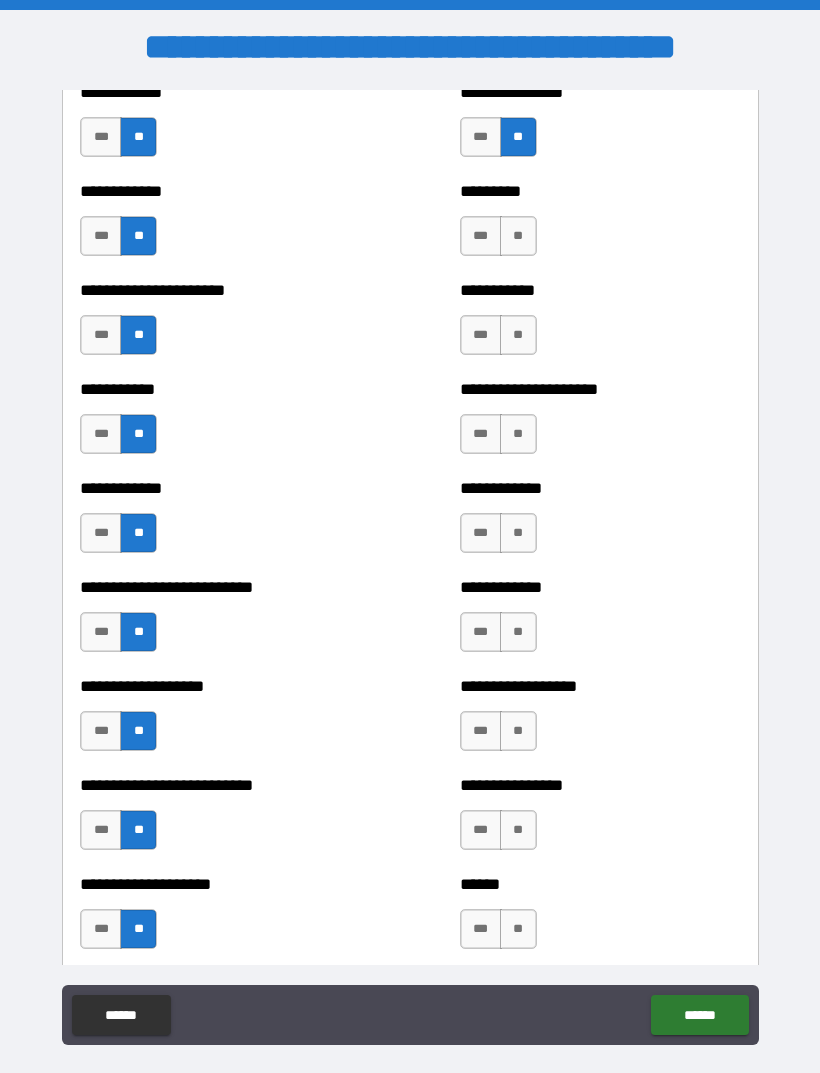 click on "**" at bounding box center [518, 236] 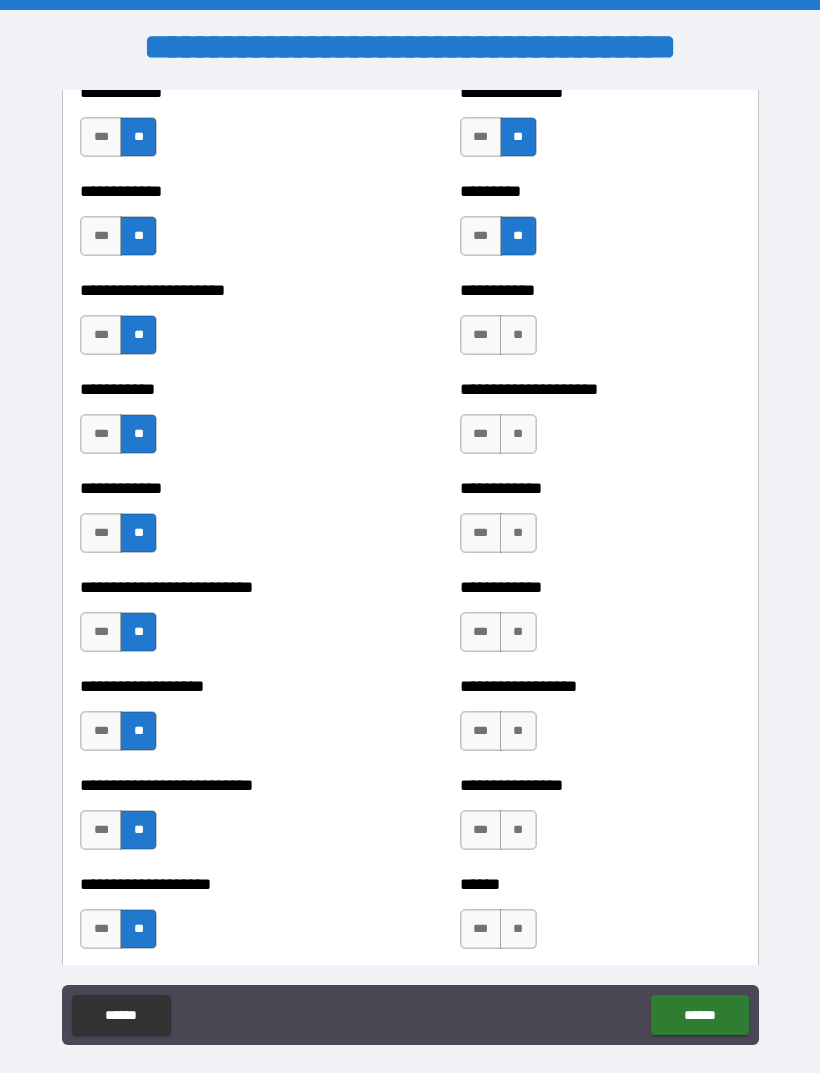 click on "**" at bounding box center [518, 335] 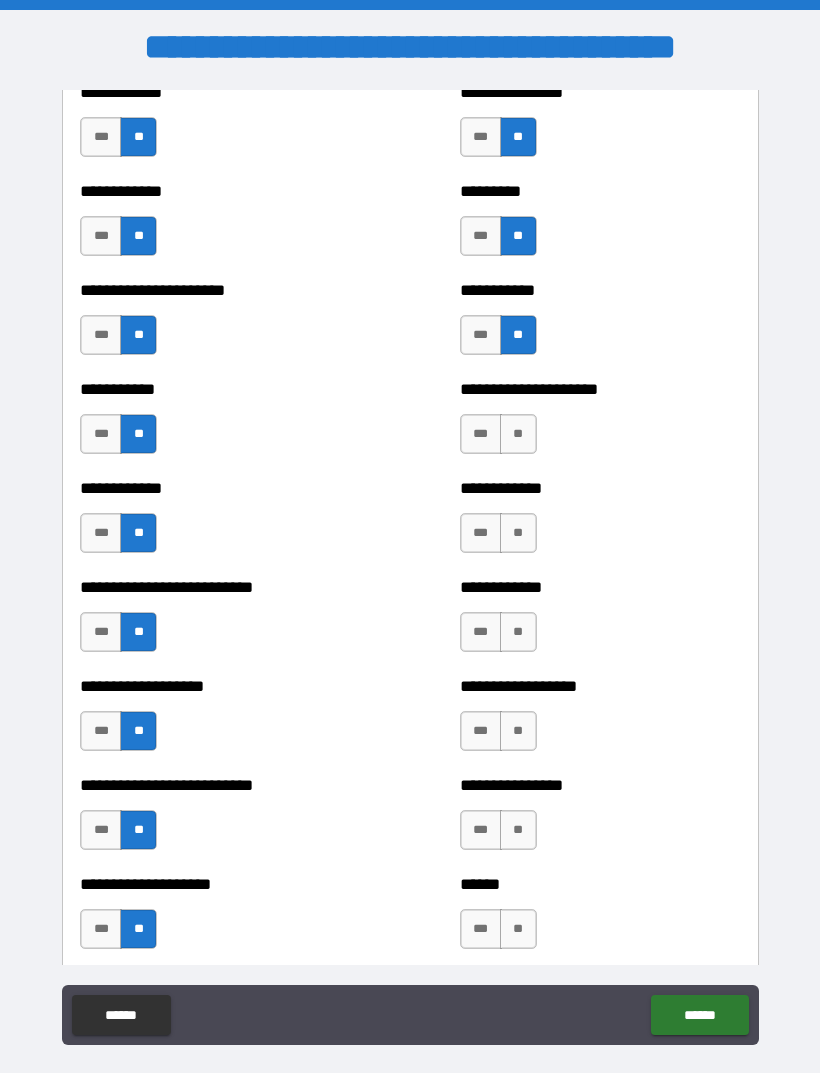 click on "**" at bounding box center (518, 434) 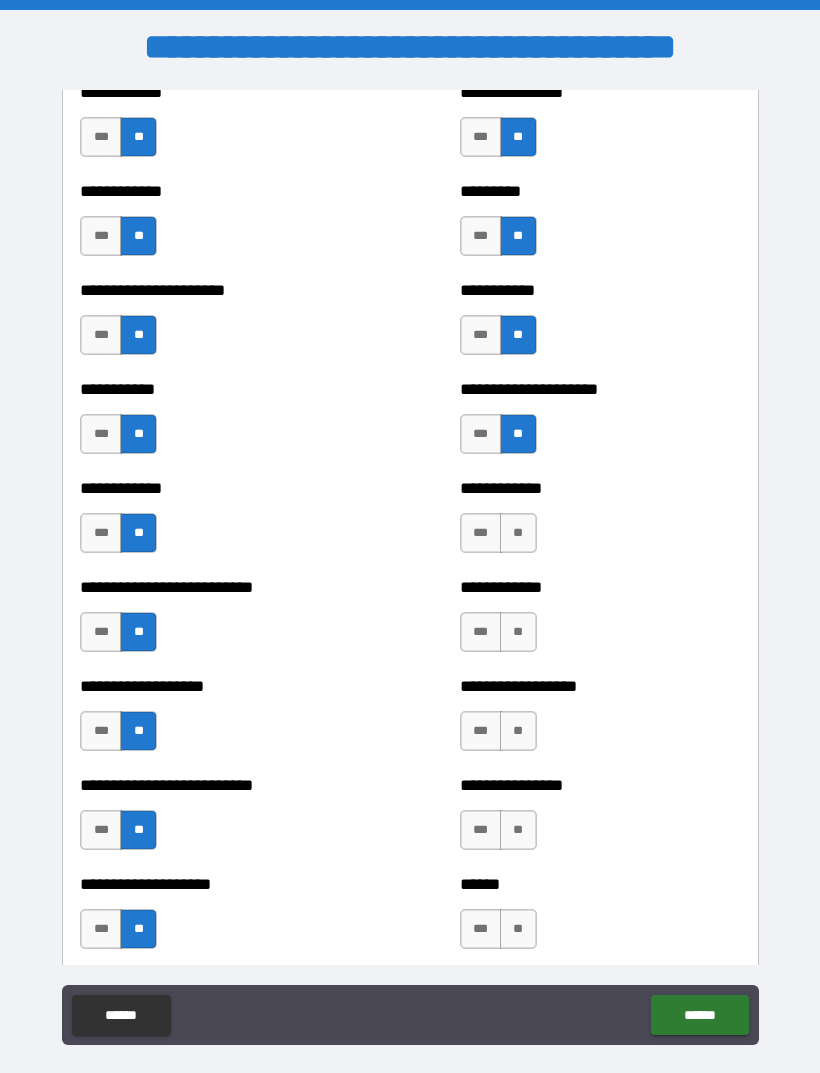 click on "**" at bounding box center (518, 533) 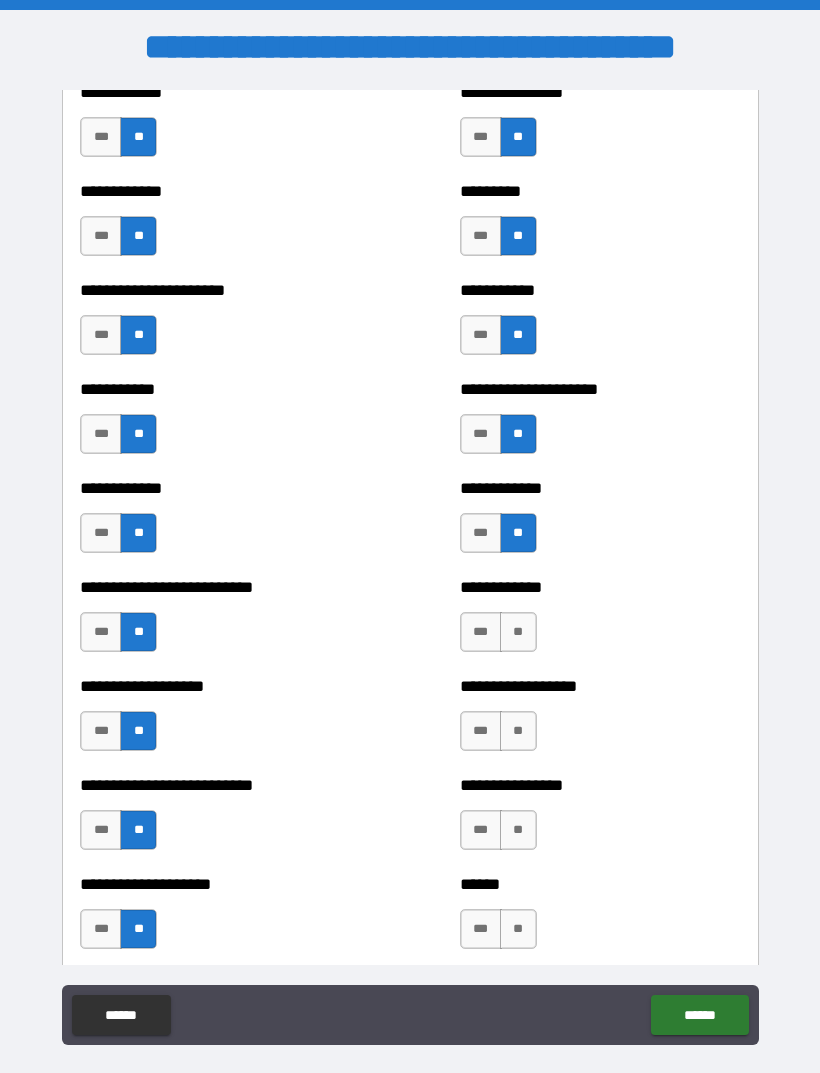 click on "**" at bounding box center [518, 632] 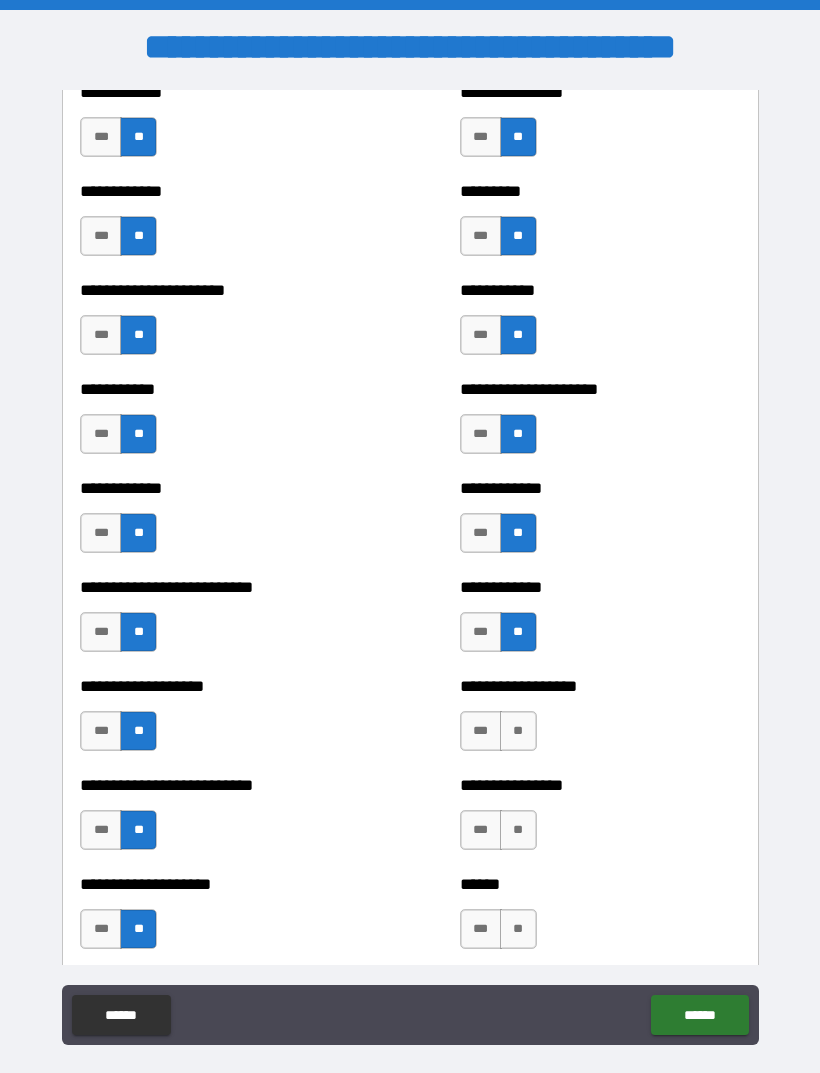 click on "**" at bounding box center (518, 731) 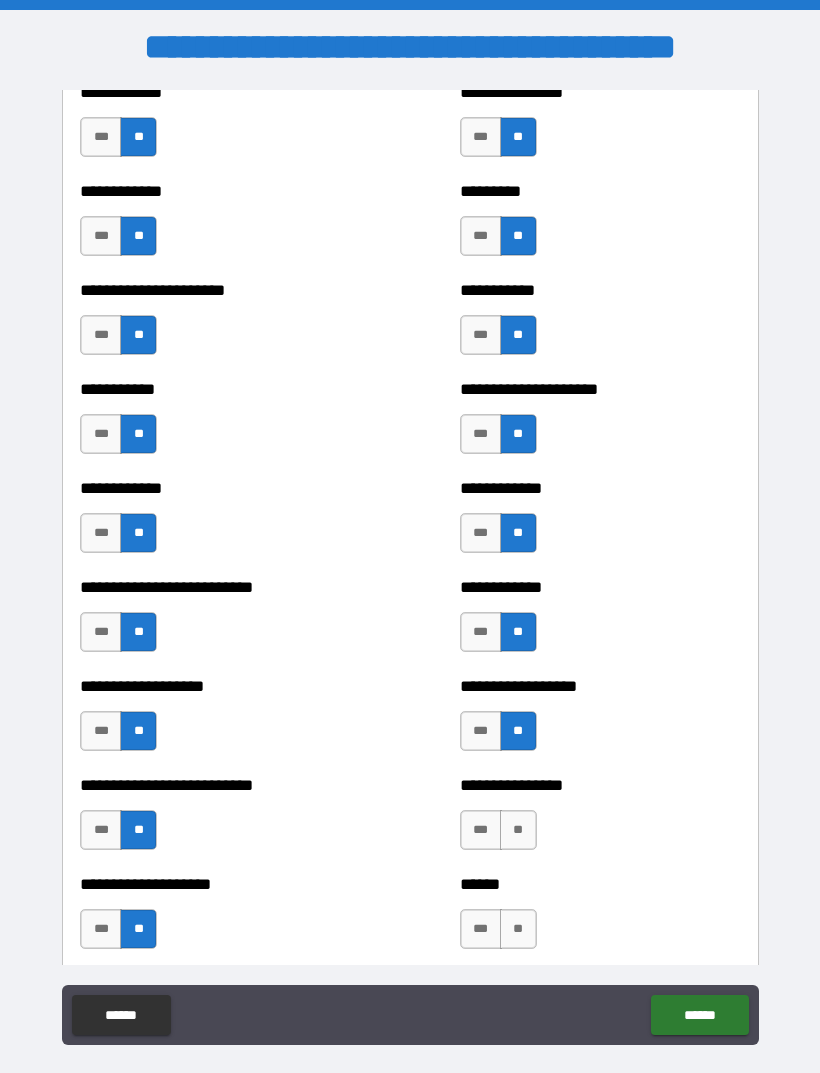 click on "**" at bounding box center (518, 830) 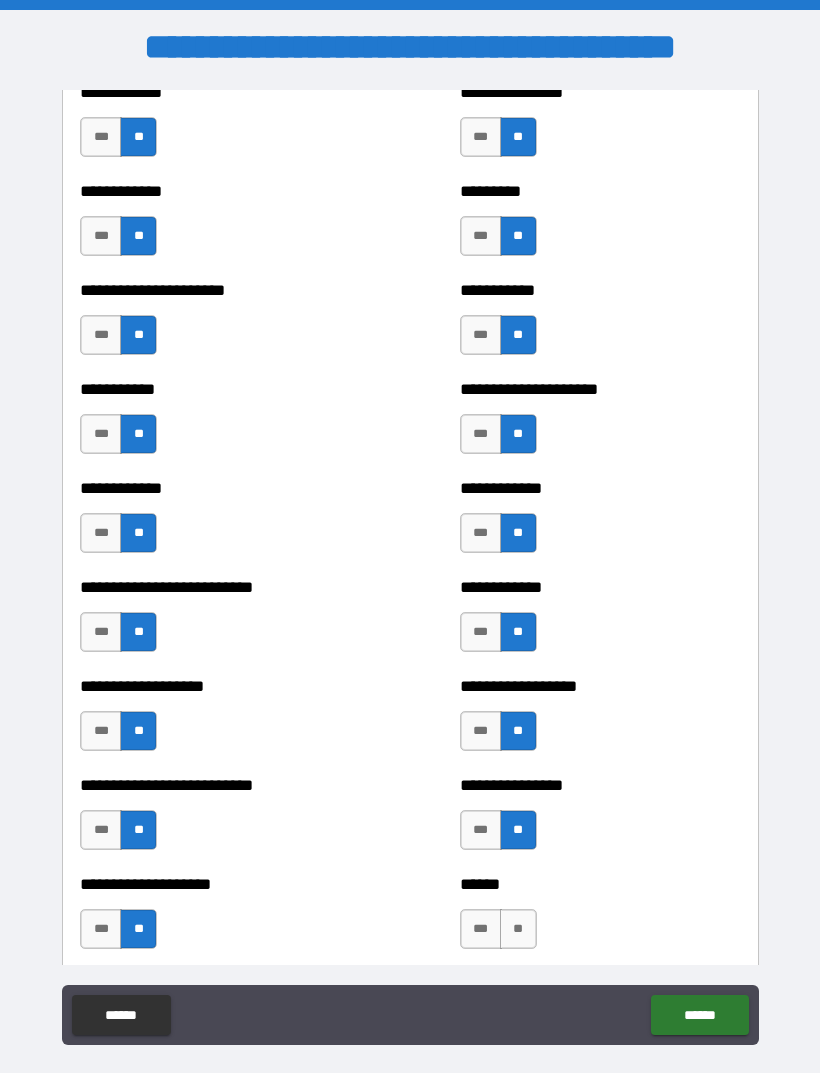 click on "**" at bounding box center [518, 929] 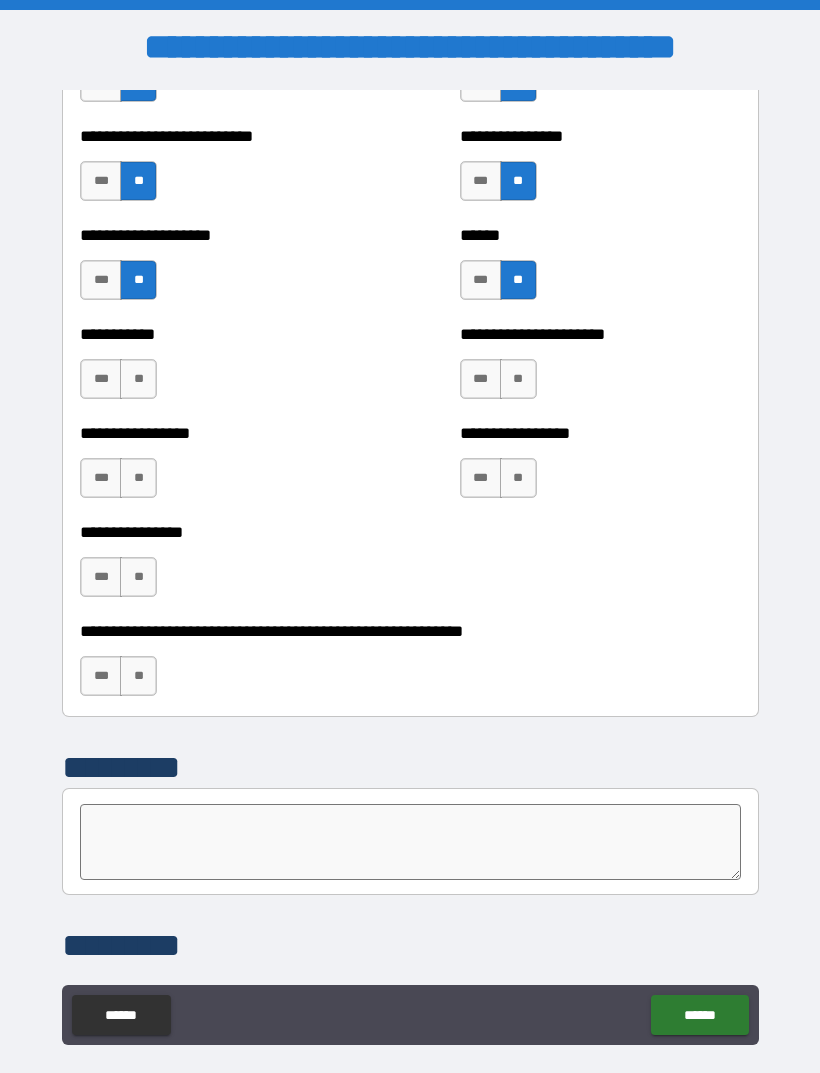 scroll, scrollTop: 5795, scrollLeft: 0, axis: vertical 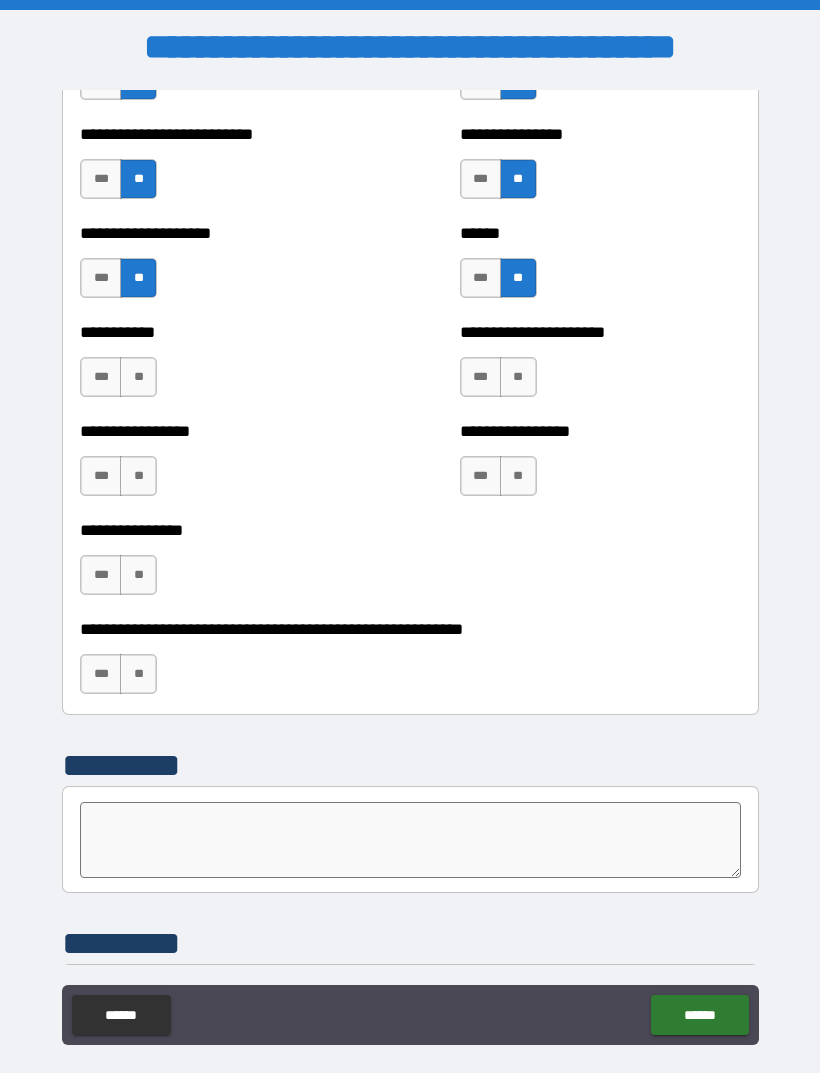 click on "**" at bounding box center (518, 377) 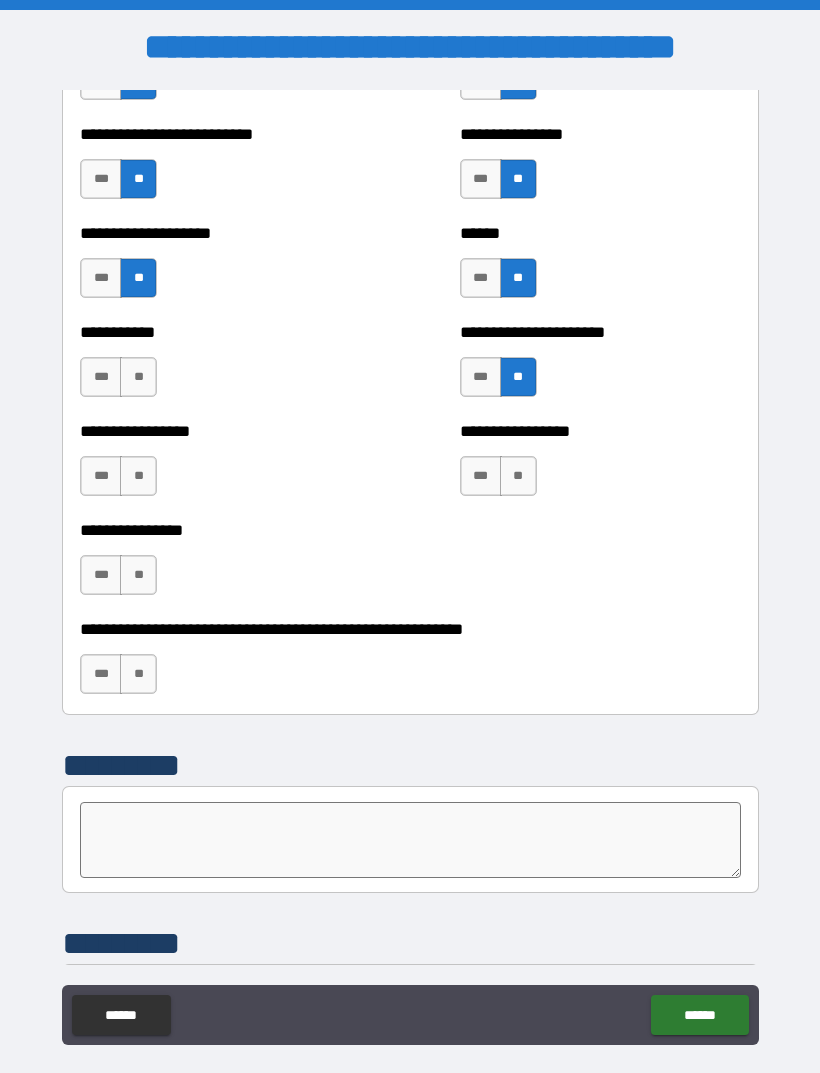 click on "**" at bounding box center [518, 476] 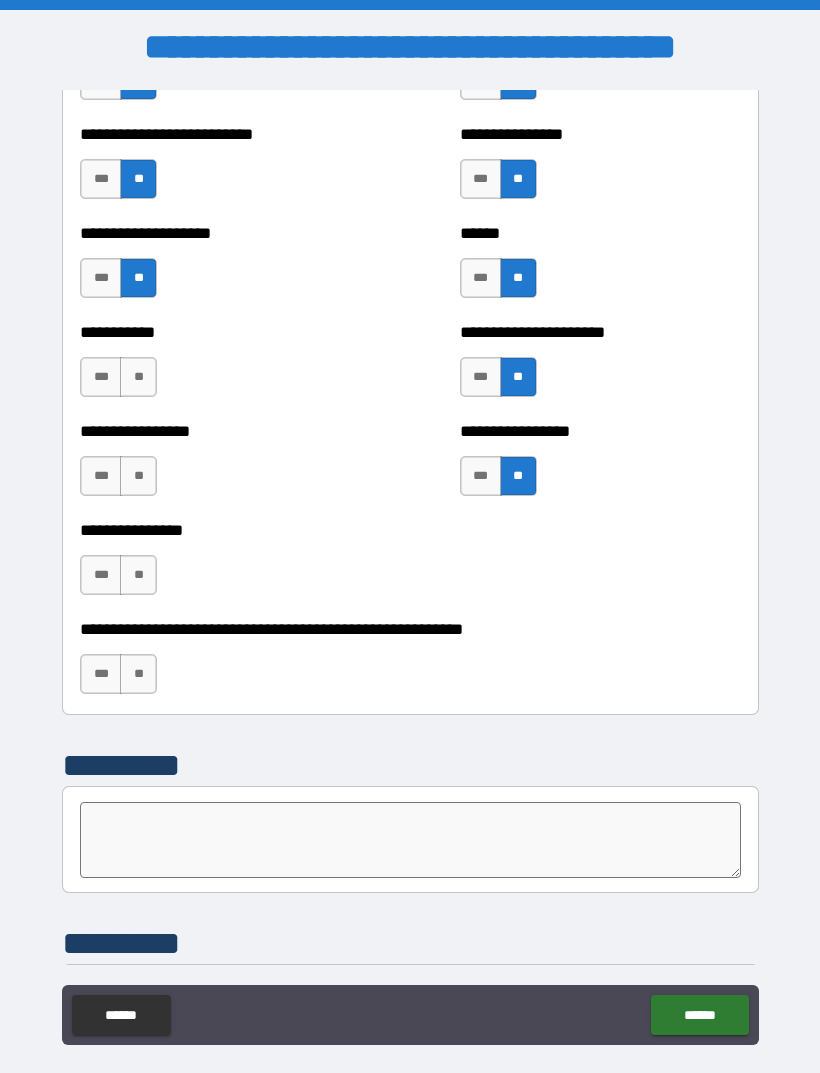 click on "**" at bounding box center (138, 575) 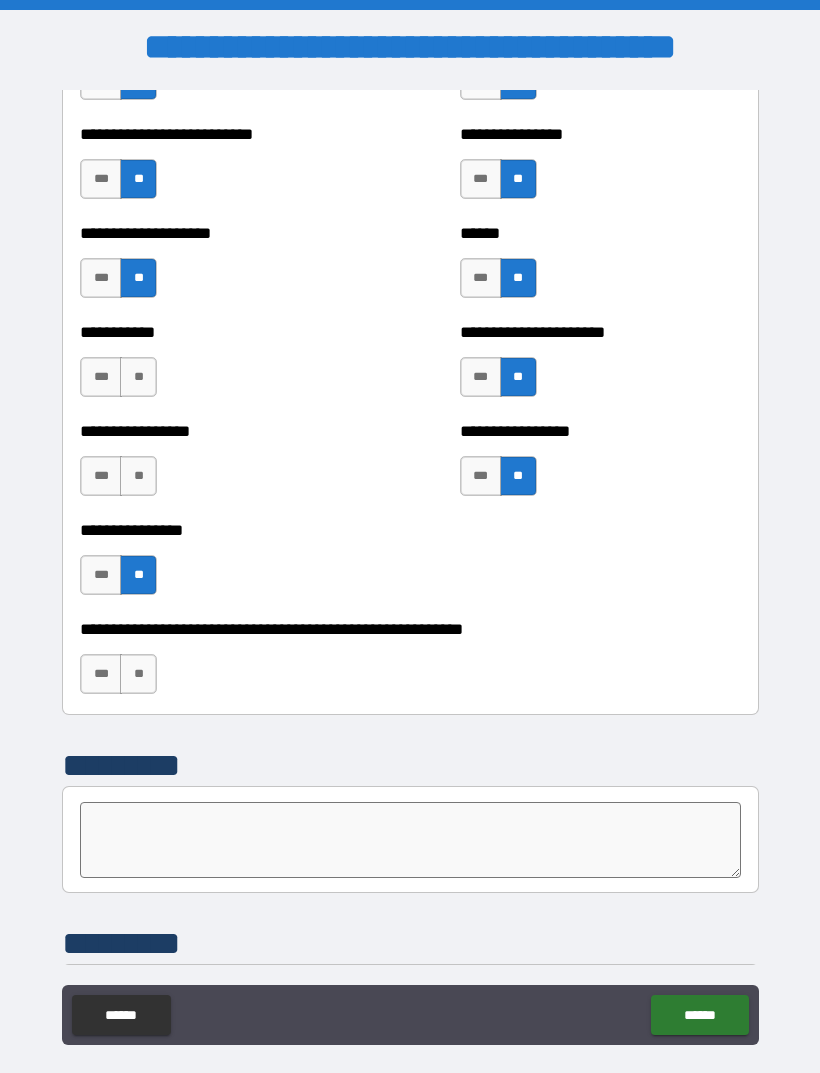 click on "**" at bounding box center (138, 476) 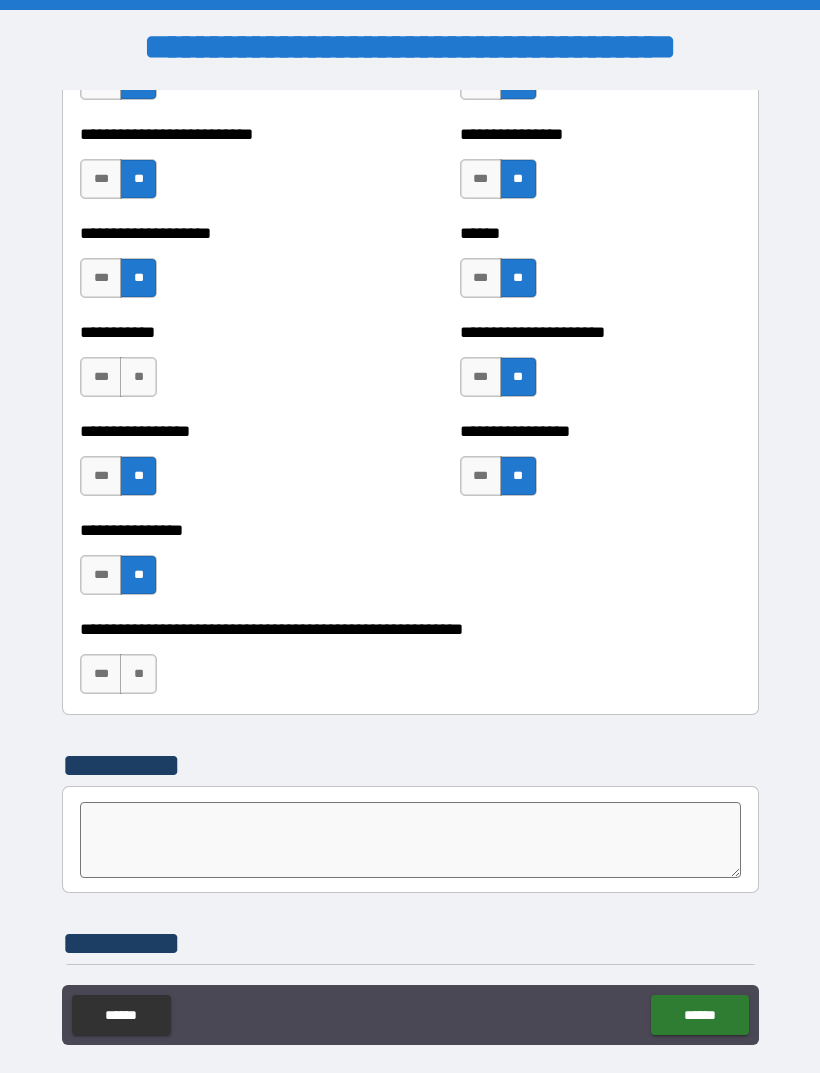 click on "**" at bounding box center [138, 377] 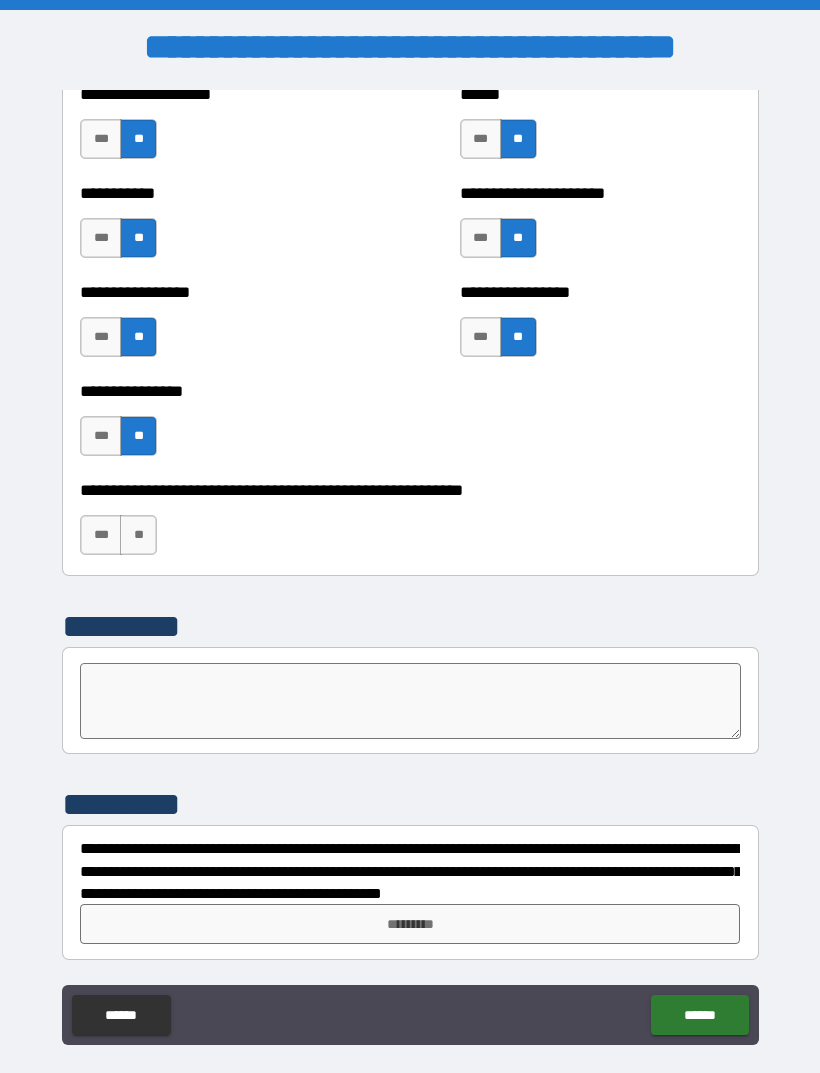 scroll, scrollTop: 5934, scrollLeft: 0, axis: vertical 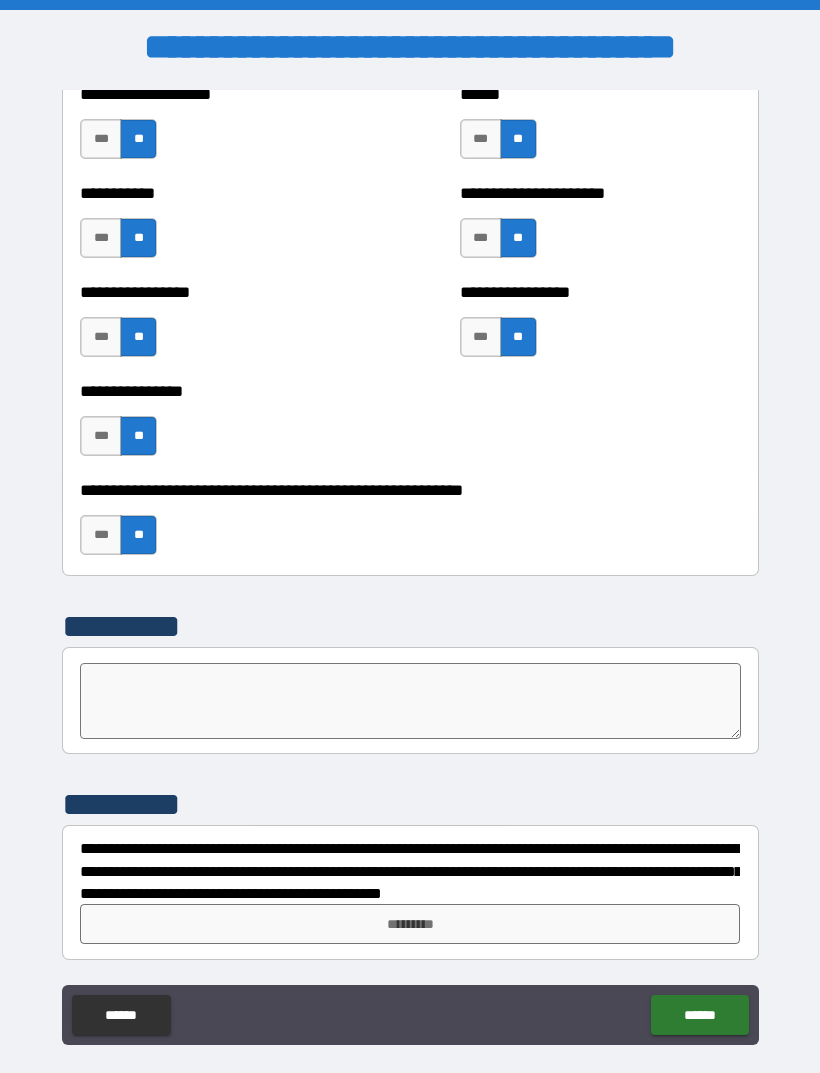 click on "*********" at bounding box center [410, 924] 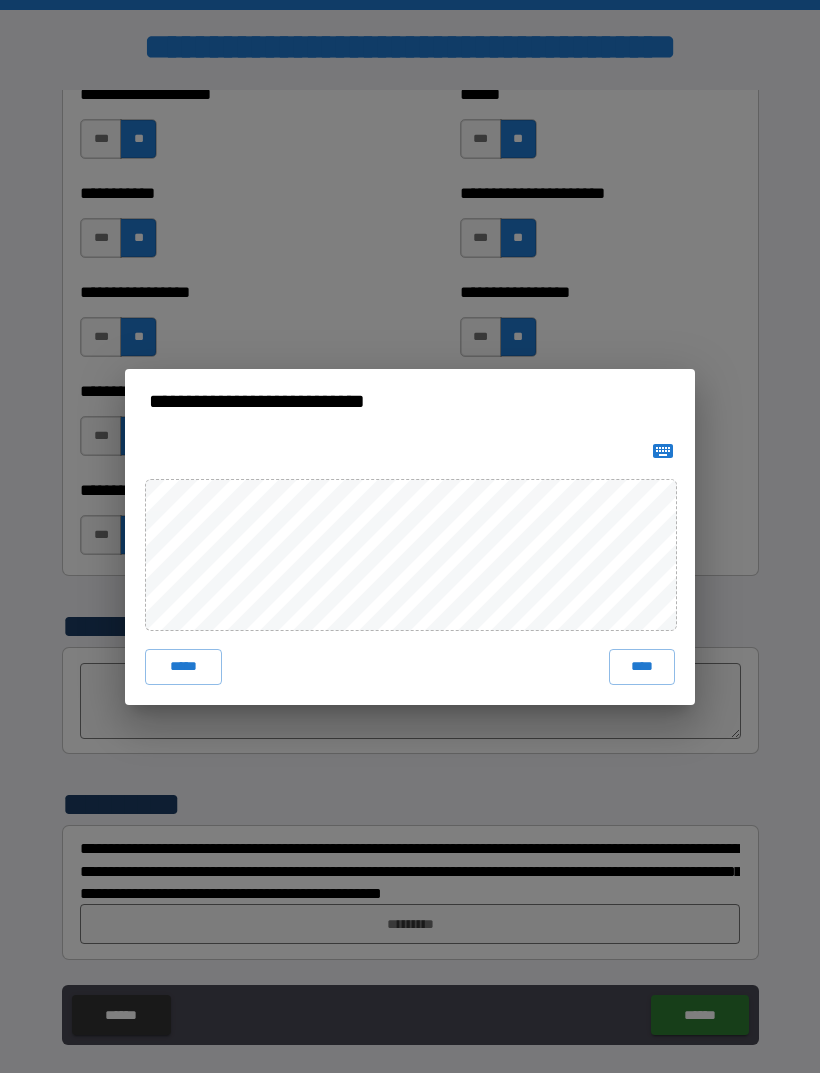 click on "****" at bounding box center (642, 667) 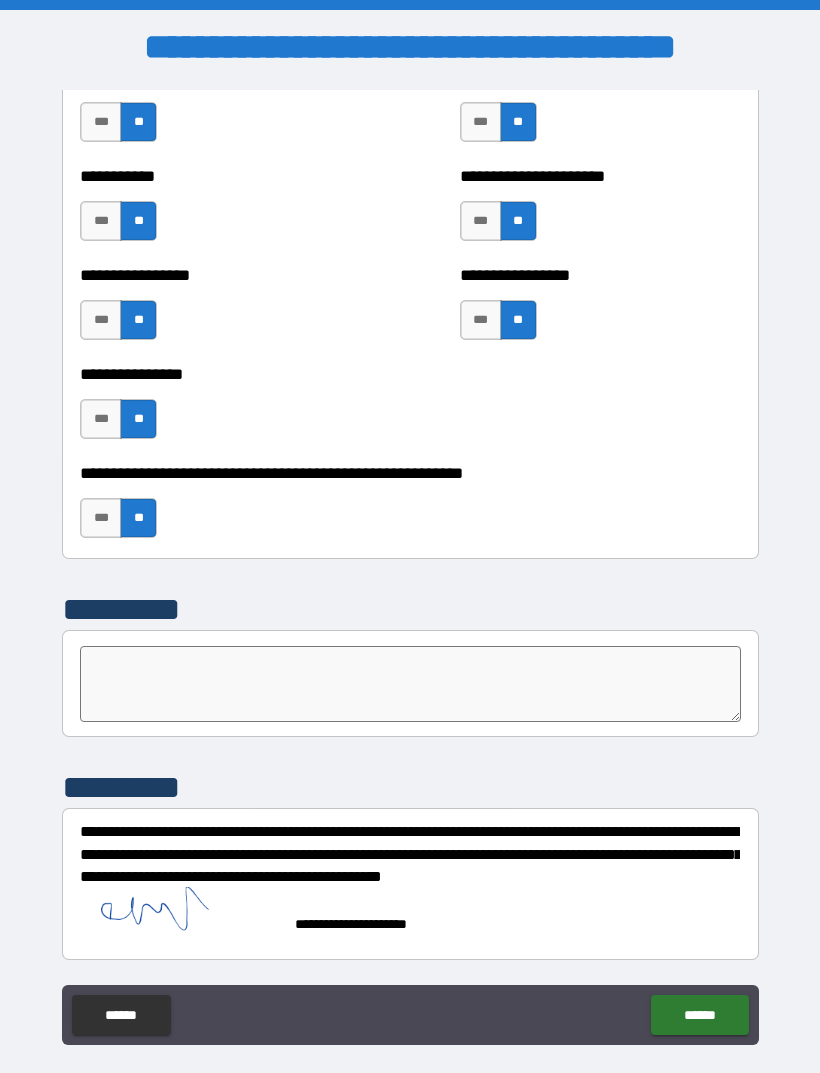 scroll, scrollTop: 5952, scrollLeft: 0, axis: vertical 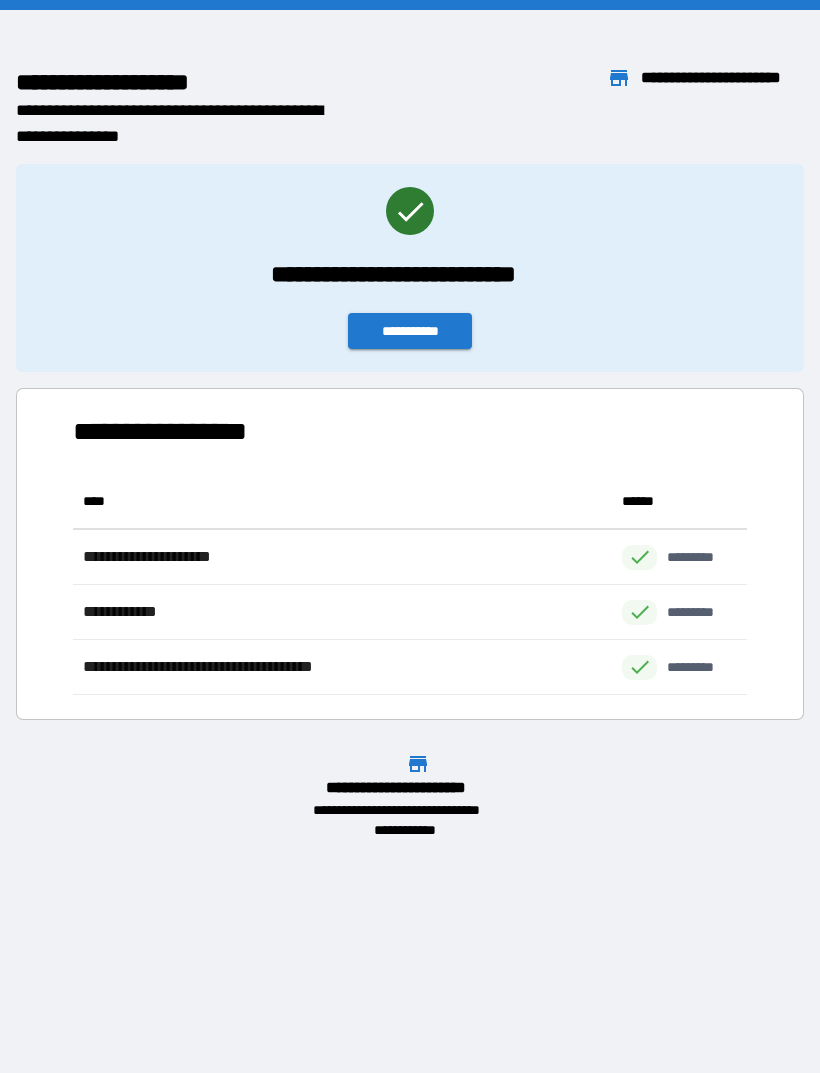 click on "**********" at bounding box center [410, 331] 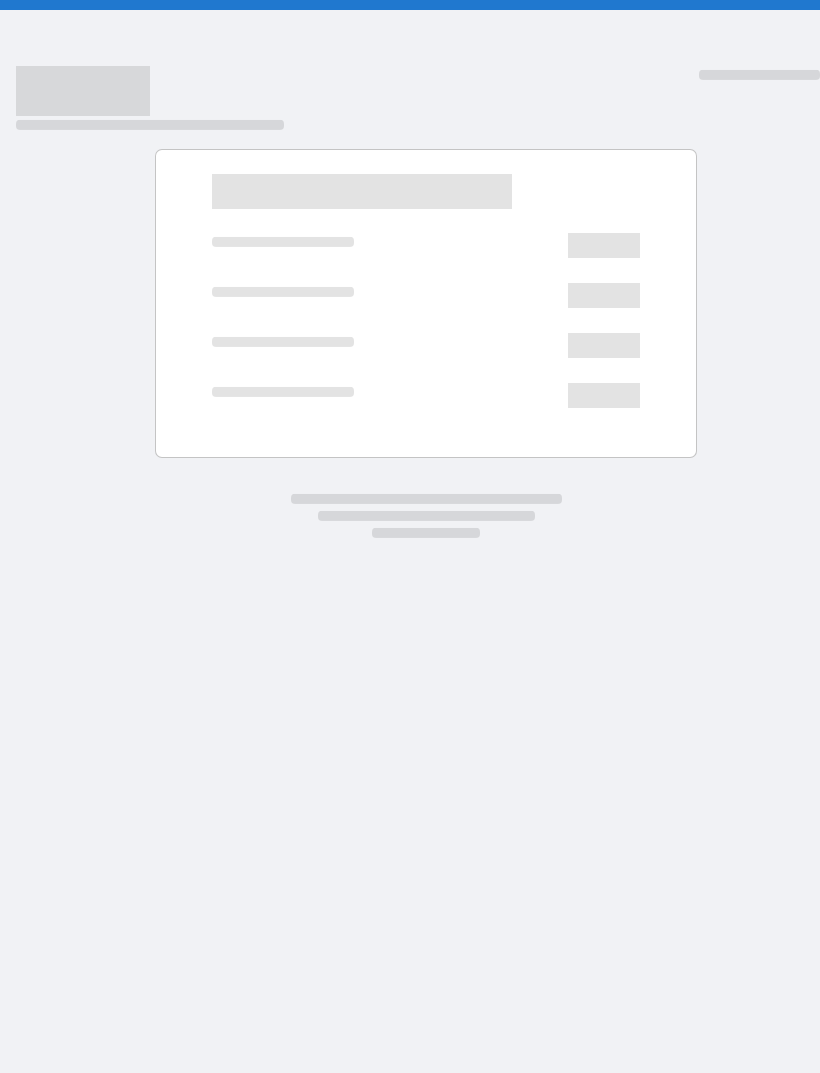 scroll, scrollTop: 0, scrollLeft: 0, axis: both 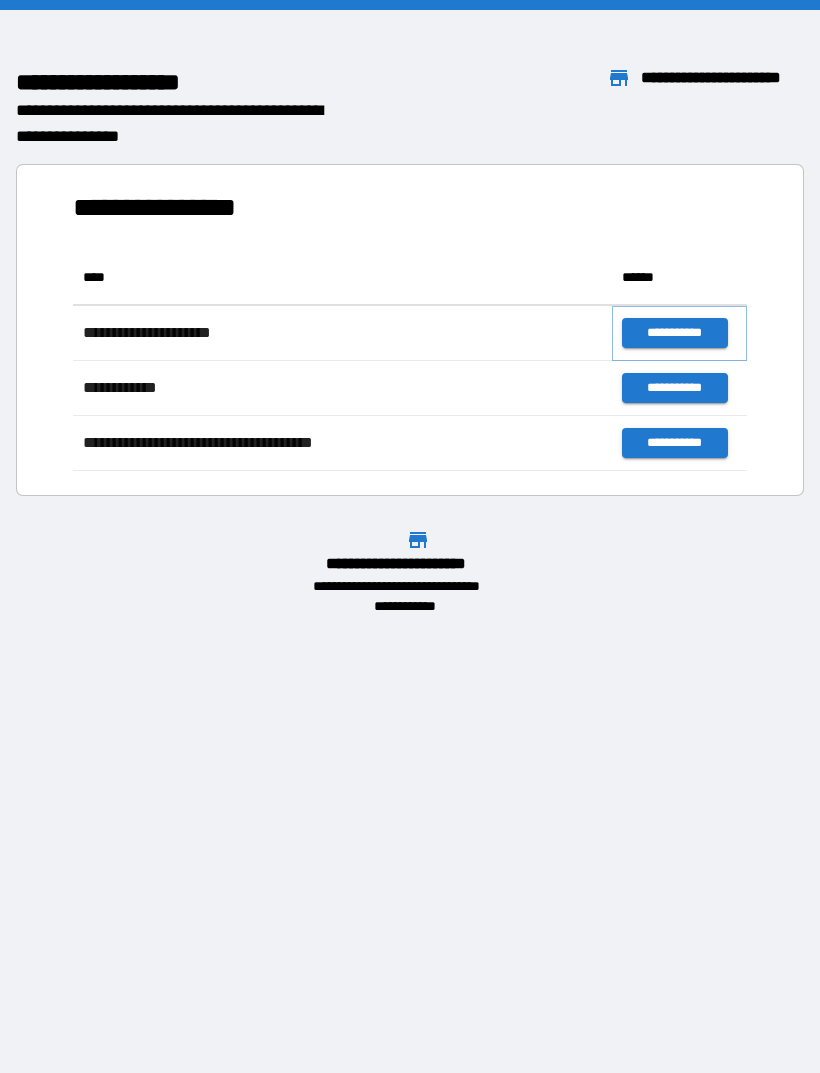 click on "**********" at bounding box center [674, 333] 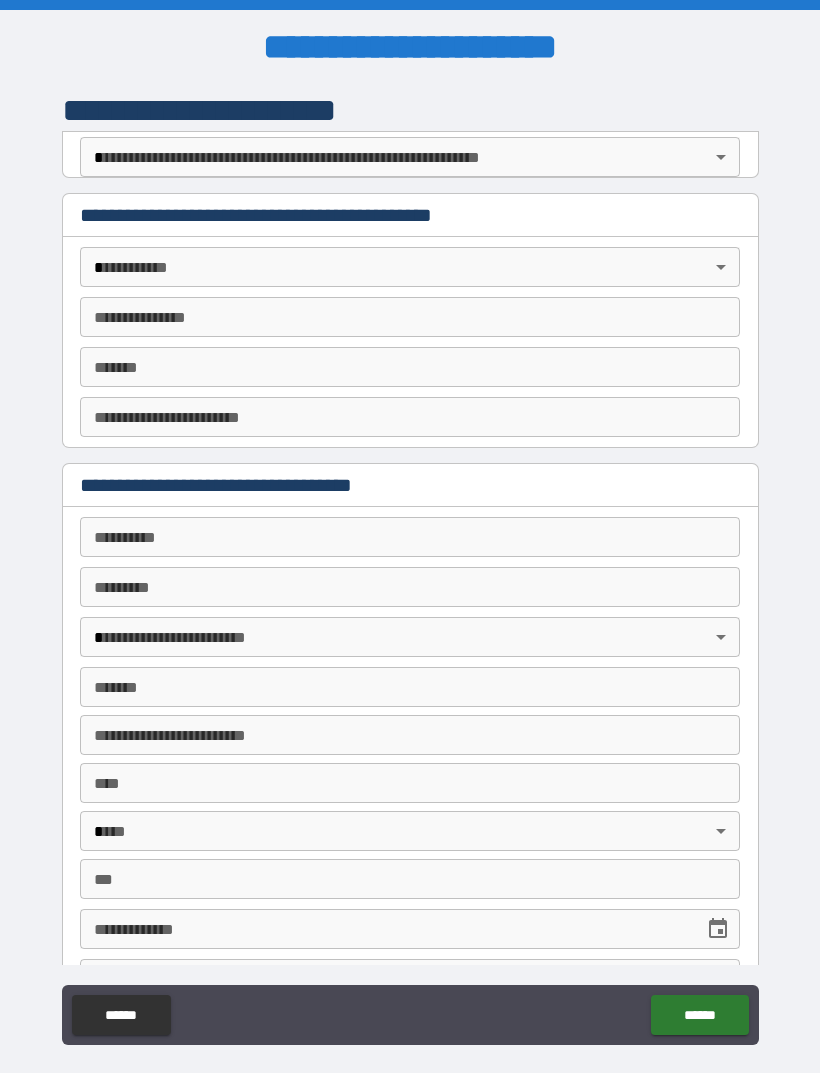 click on "**********" at bounding box center (410, 568) 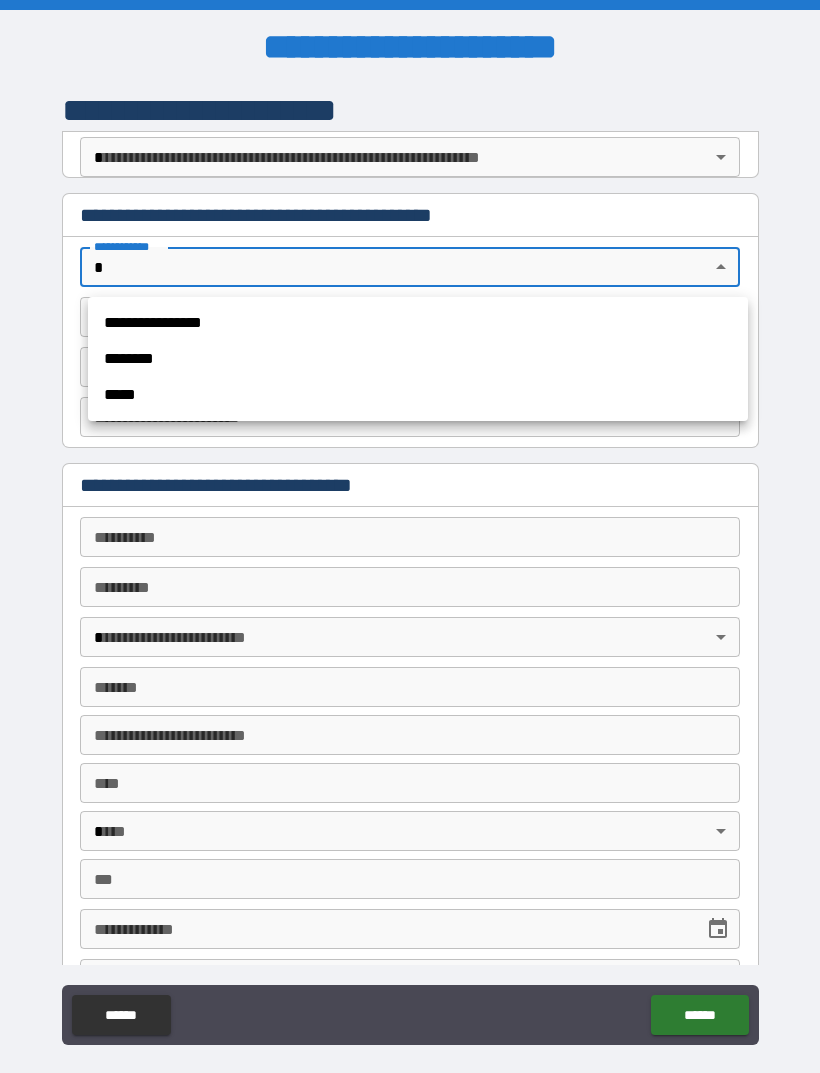 click on "********" at bounding box center (418, 359) 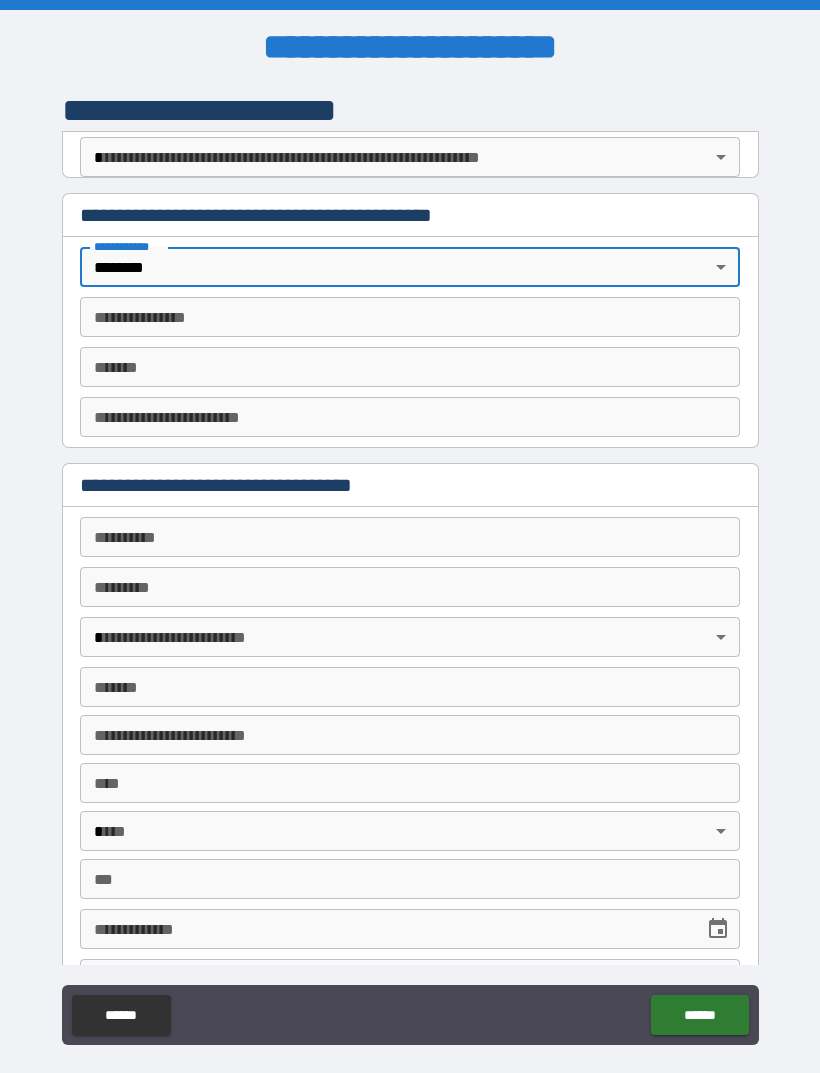 click on "**********" at bounding box center [410, 317] 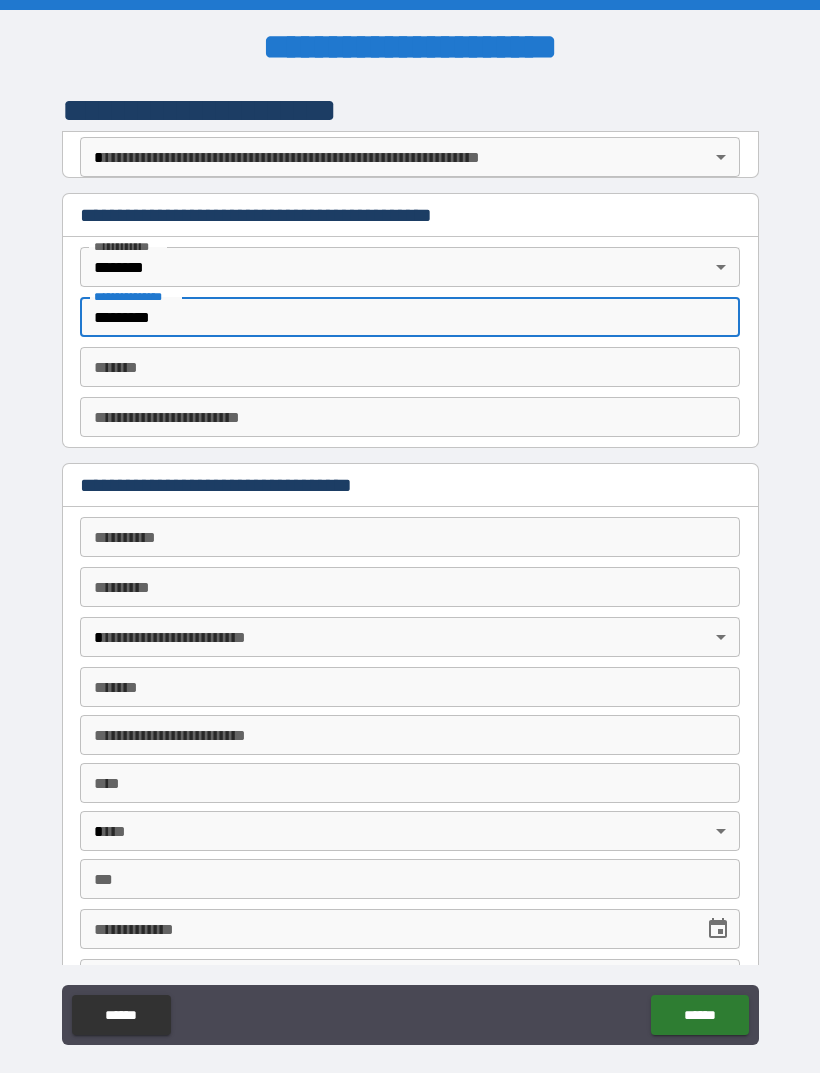type on "*********" 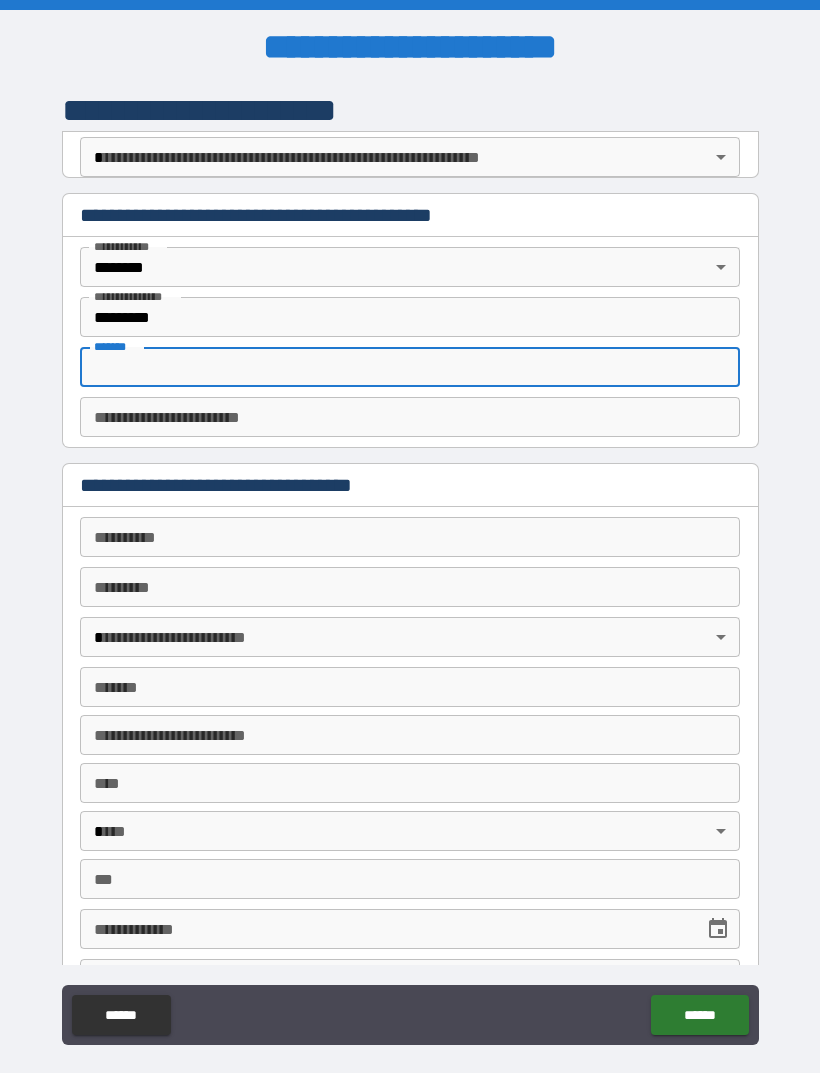 click on "**********" at bounding box center (410, 417) 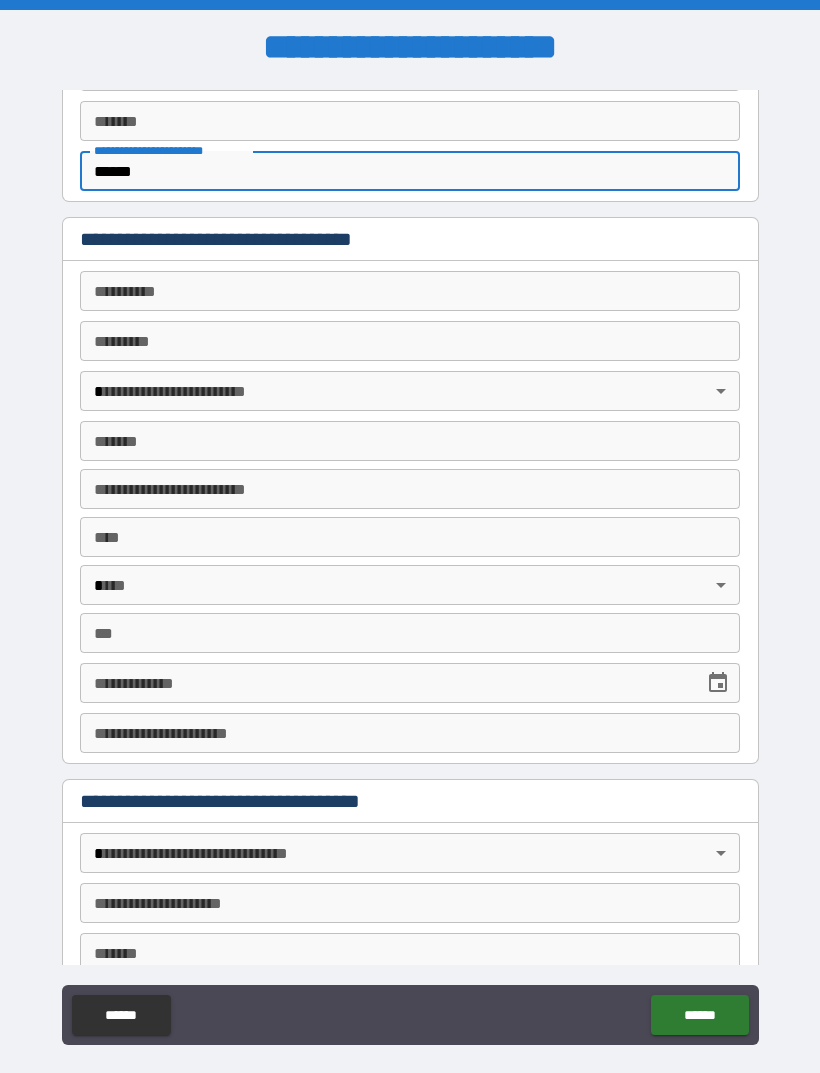 scroll, scrollTop: 255, scrollLeft: 0, axis: vertical 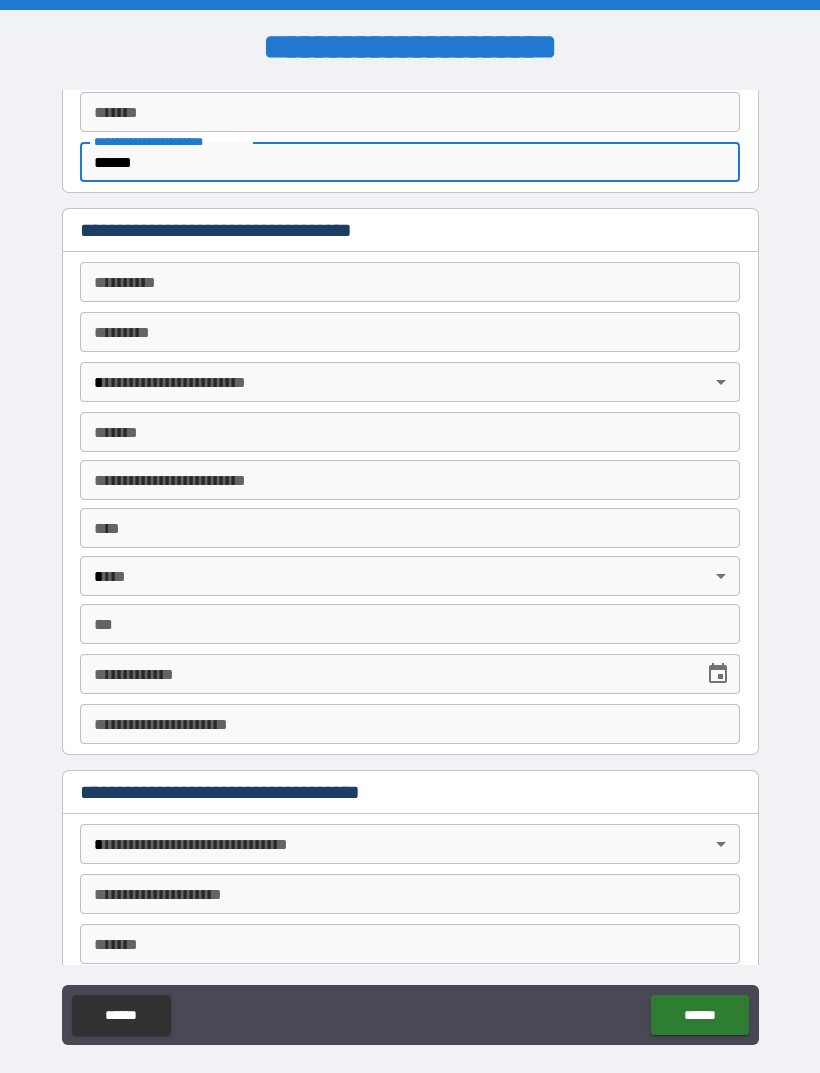 type on "******" 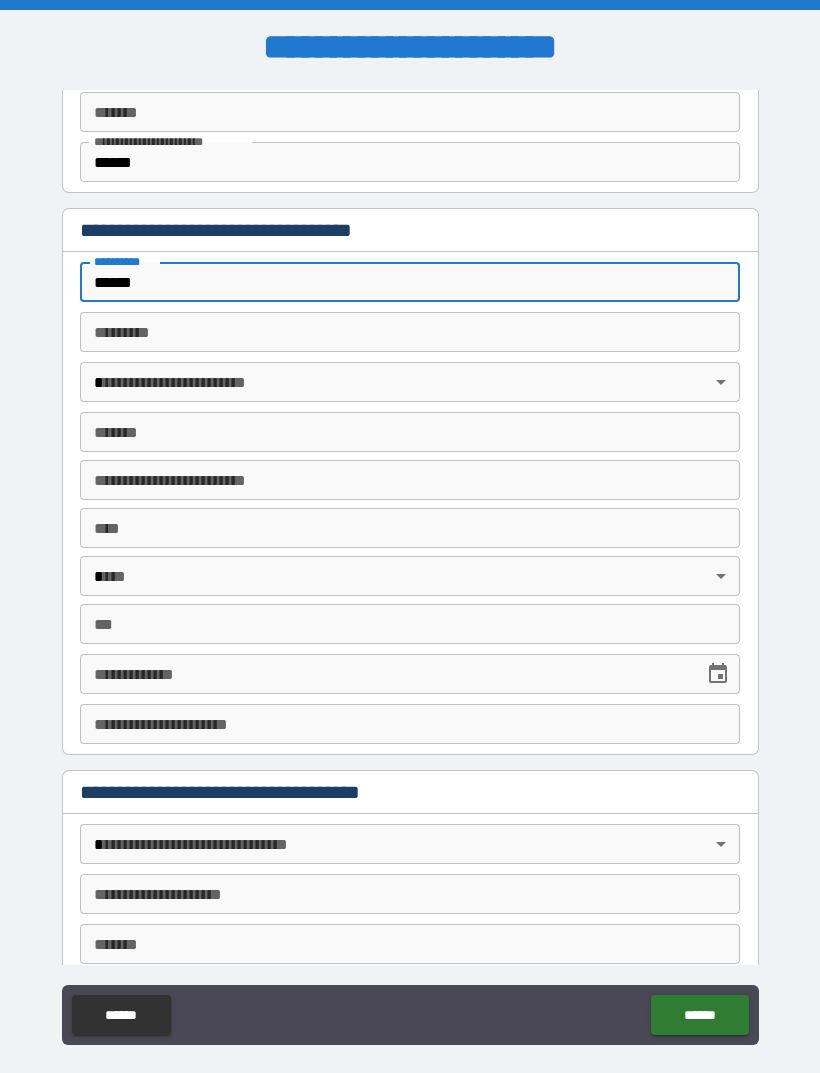 type on "******" 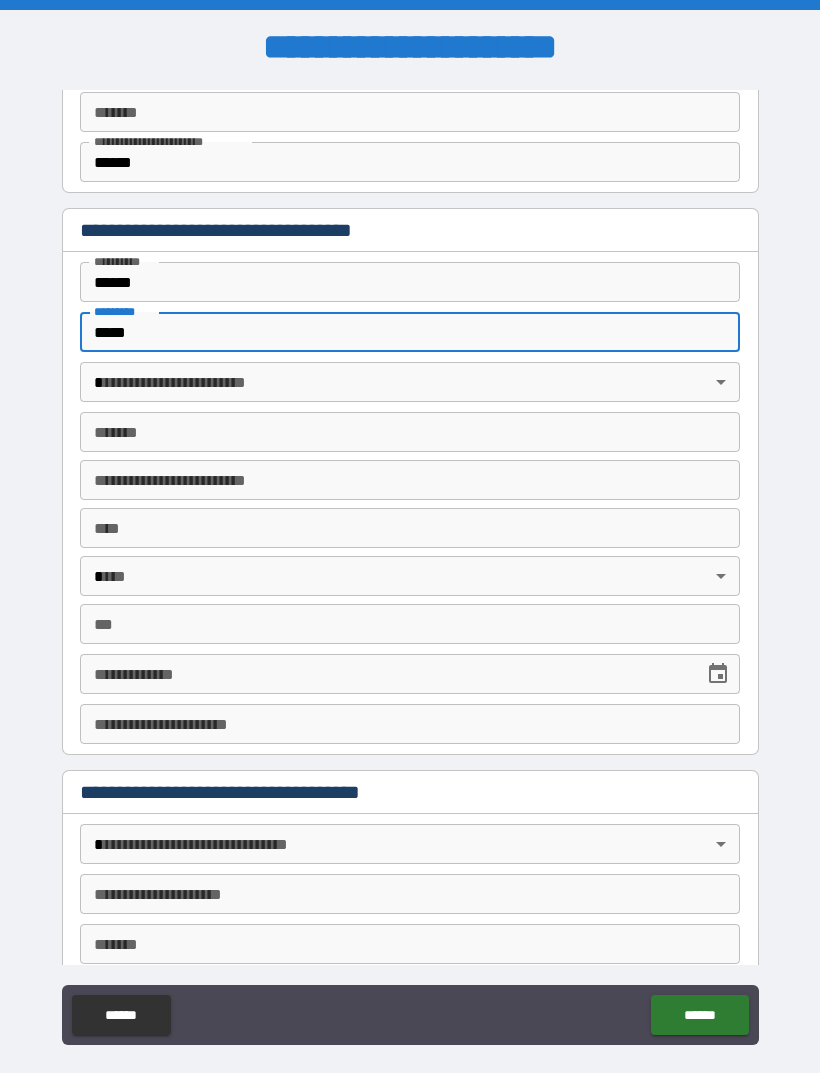 type on "*****" 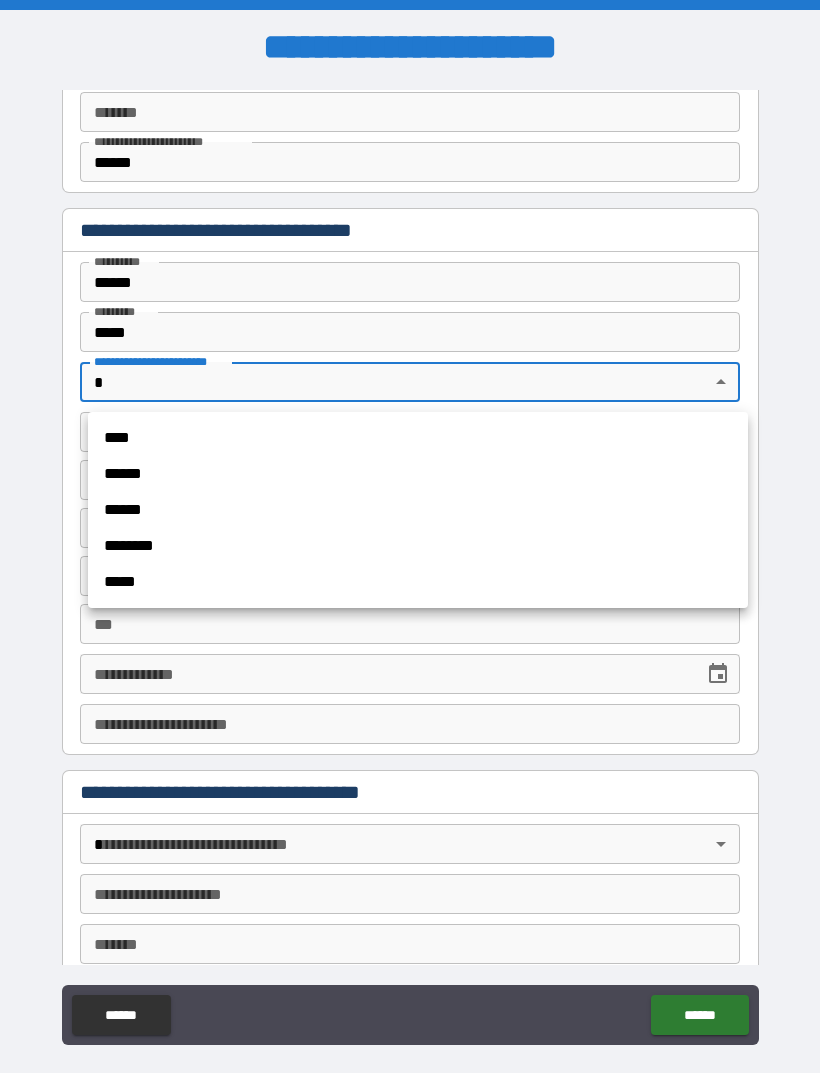 click on "******" at bounding box center [418, 474] 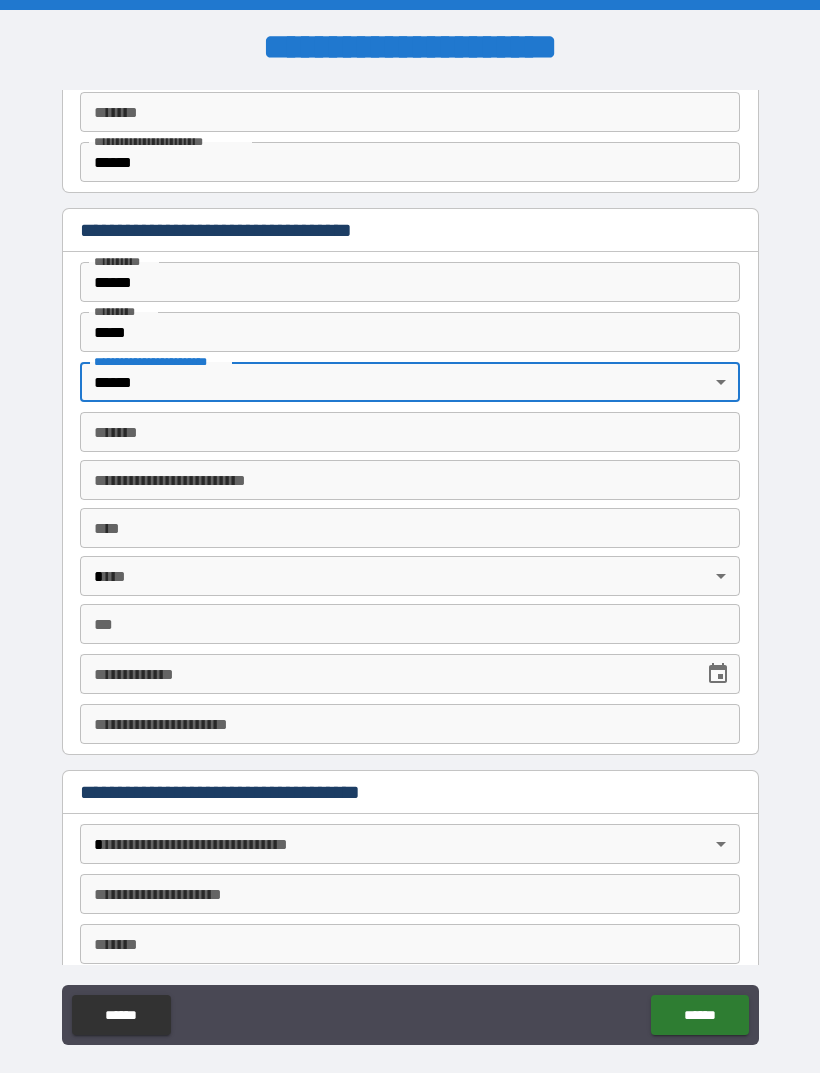 click on "*******" at bounding box center (410, 432) 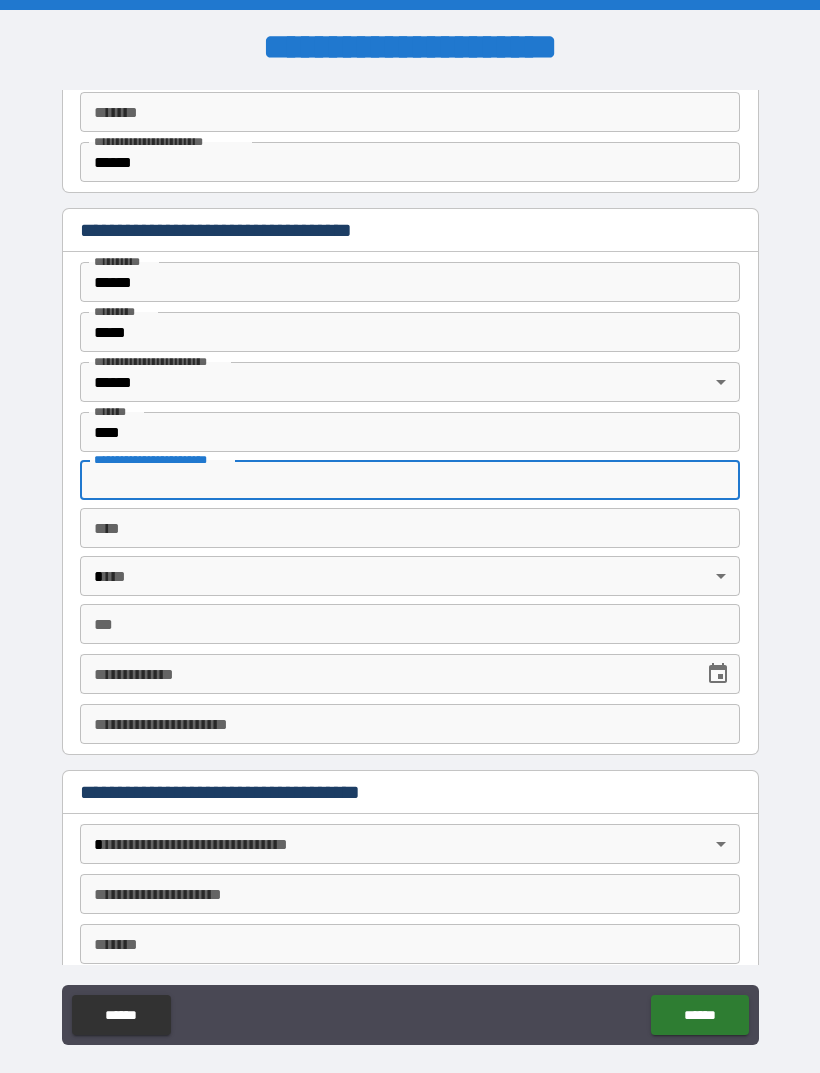 type on "**********" 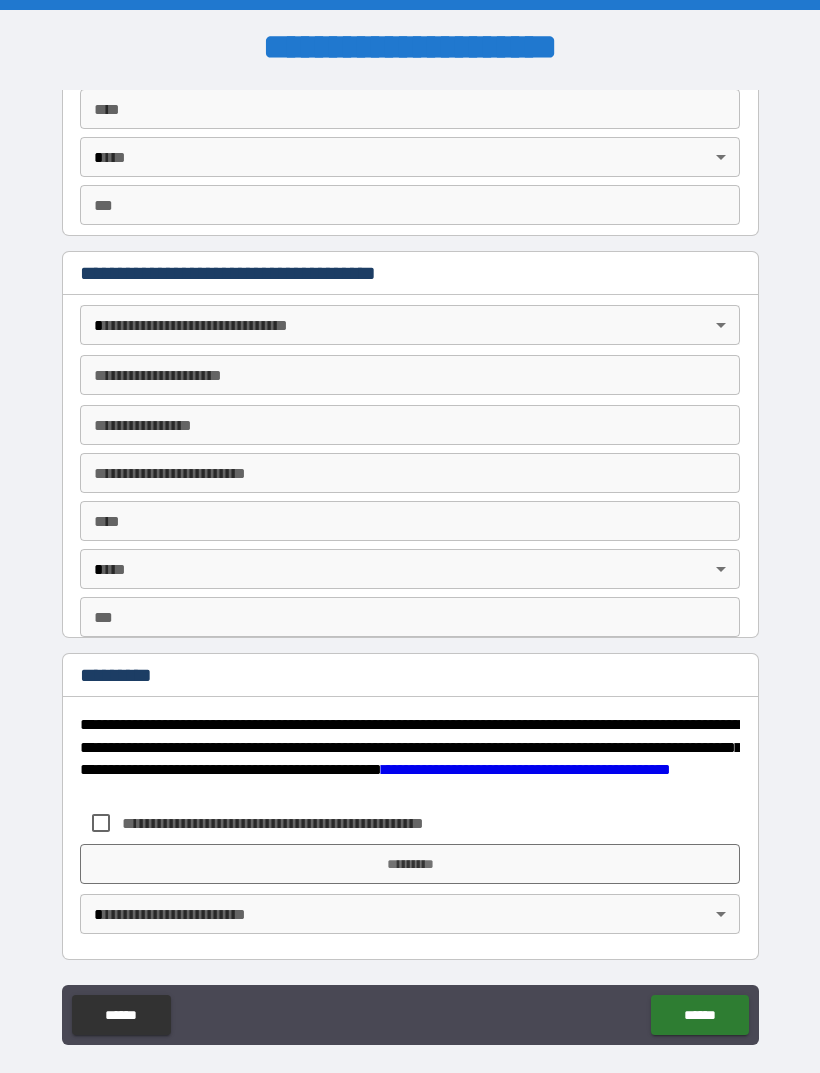scroll, scrollTop: 2108, scrollLeft: 0, axis: vertical 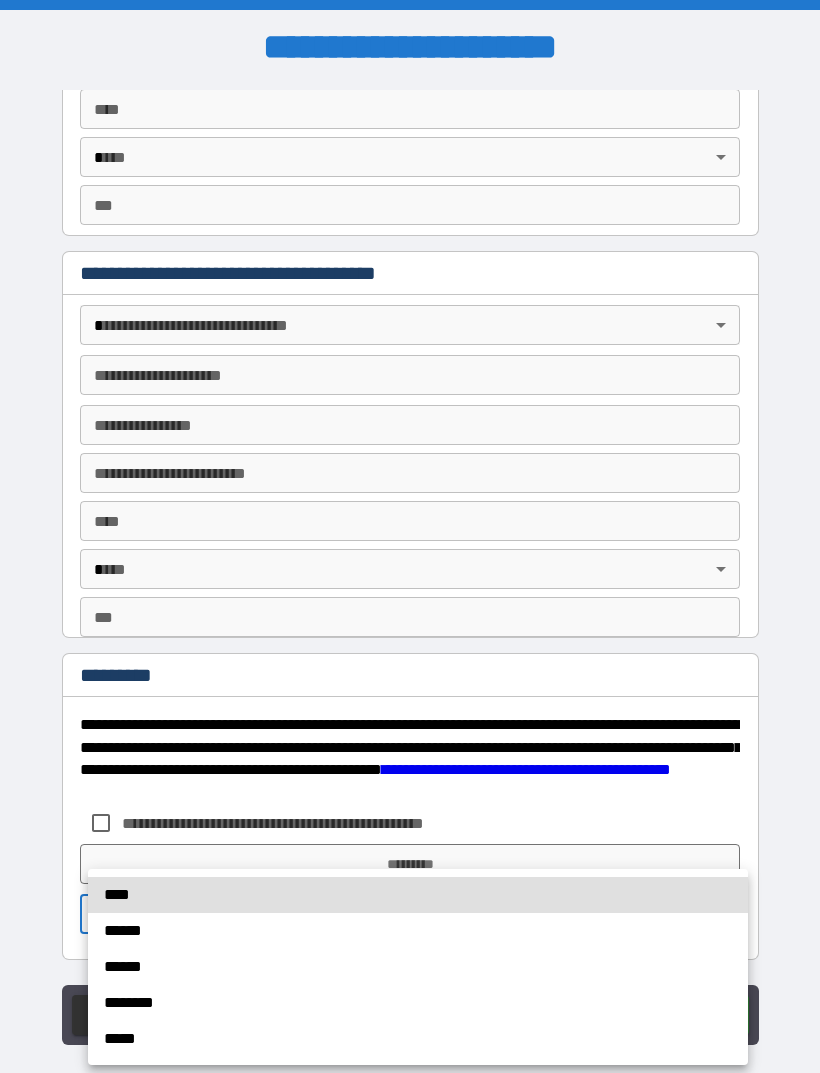 click on "******" at bounding box center [418, 931] 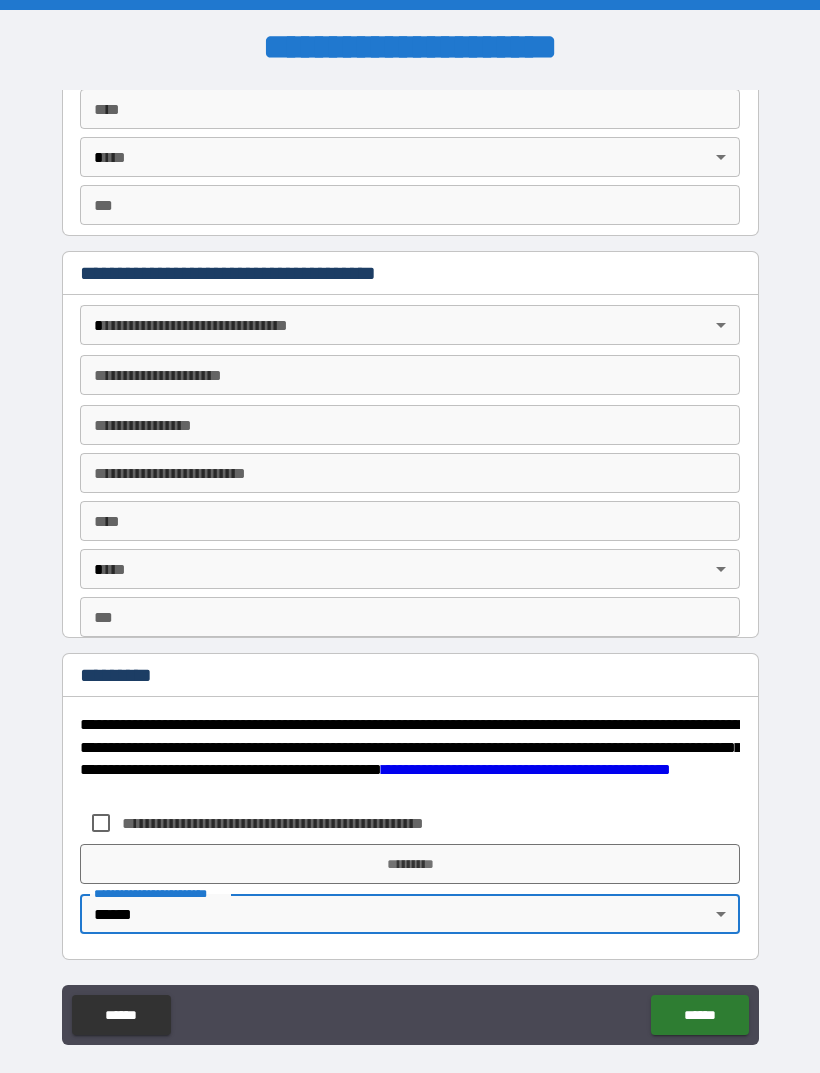 click on "*********" at bounding box center [410, 864] 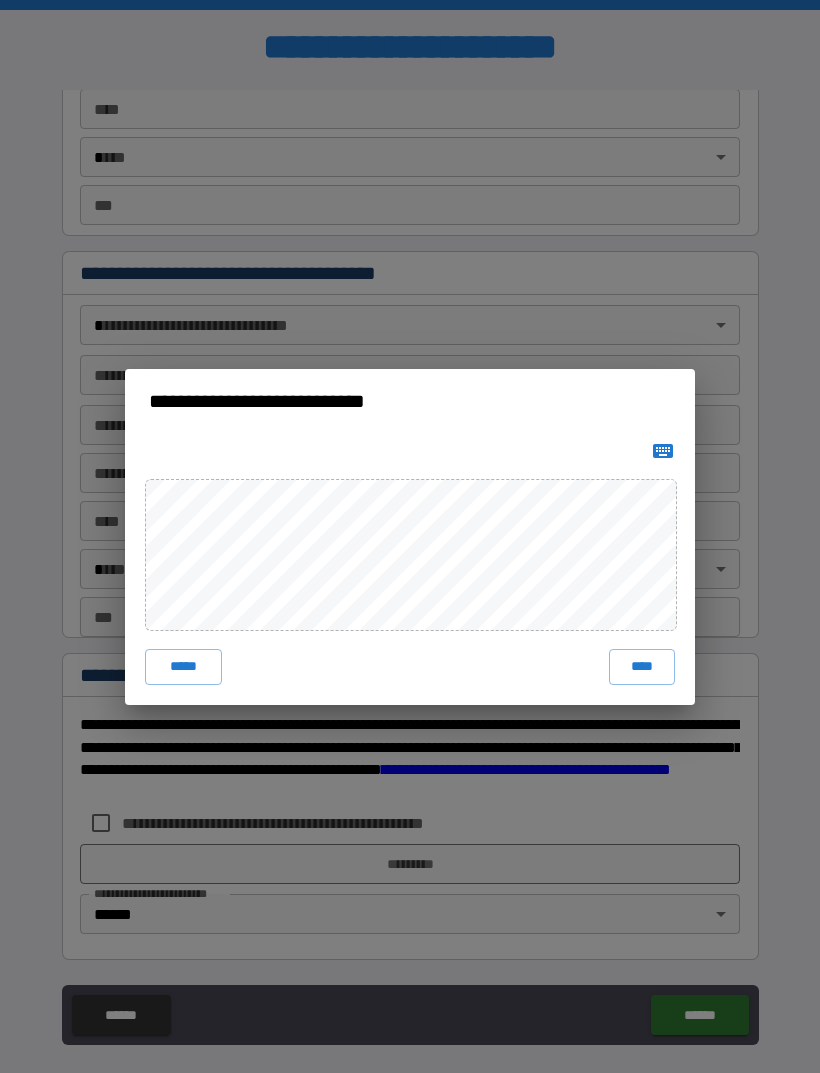 click on "****" at bounding box center [642, 667] 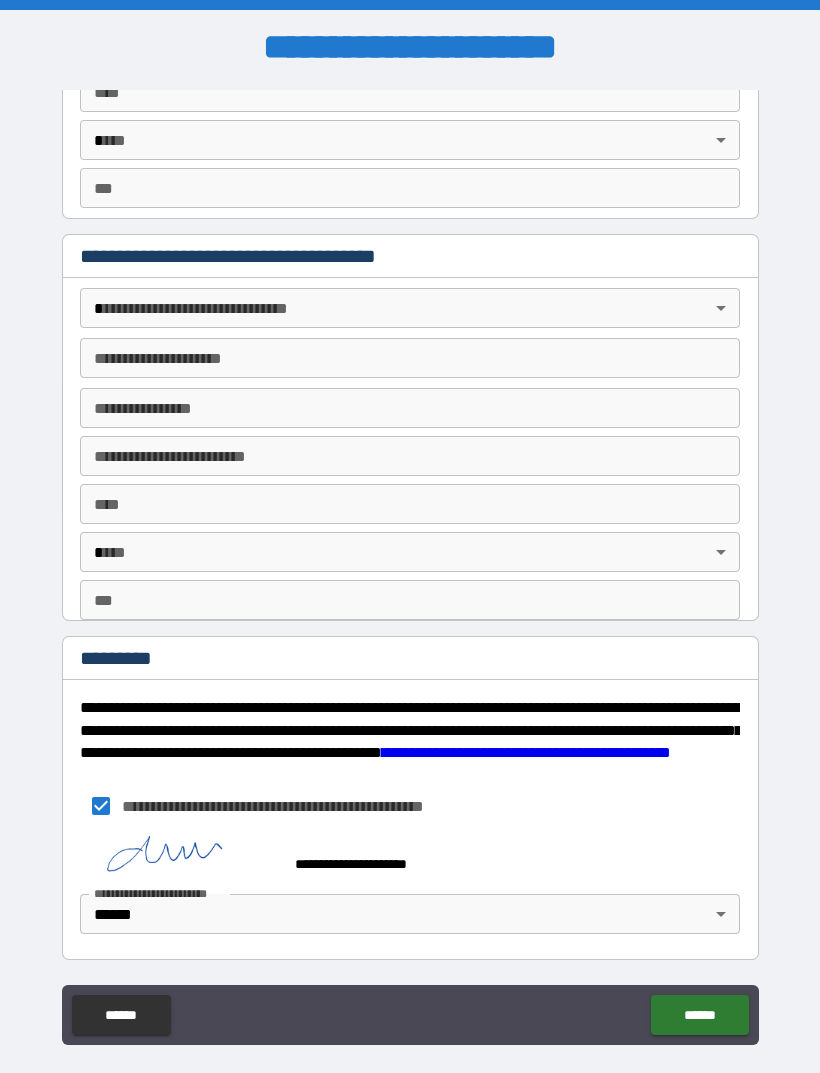 scroll, scrollTop: 2127, scrollLeft: 0, axis: vertical 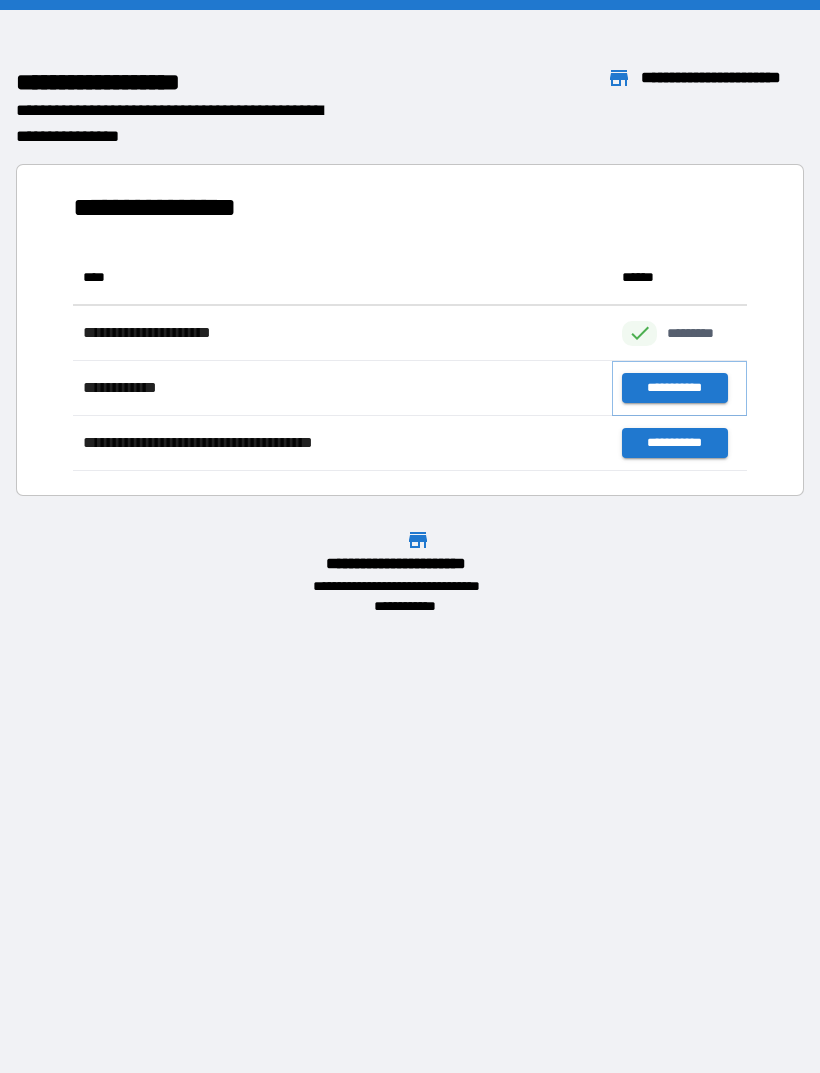 click on "**********" at bounding box center (674, 388) 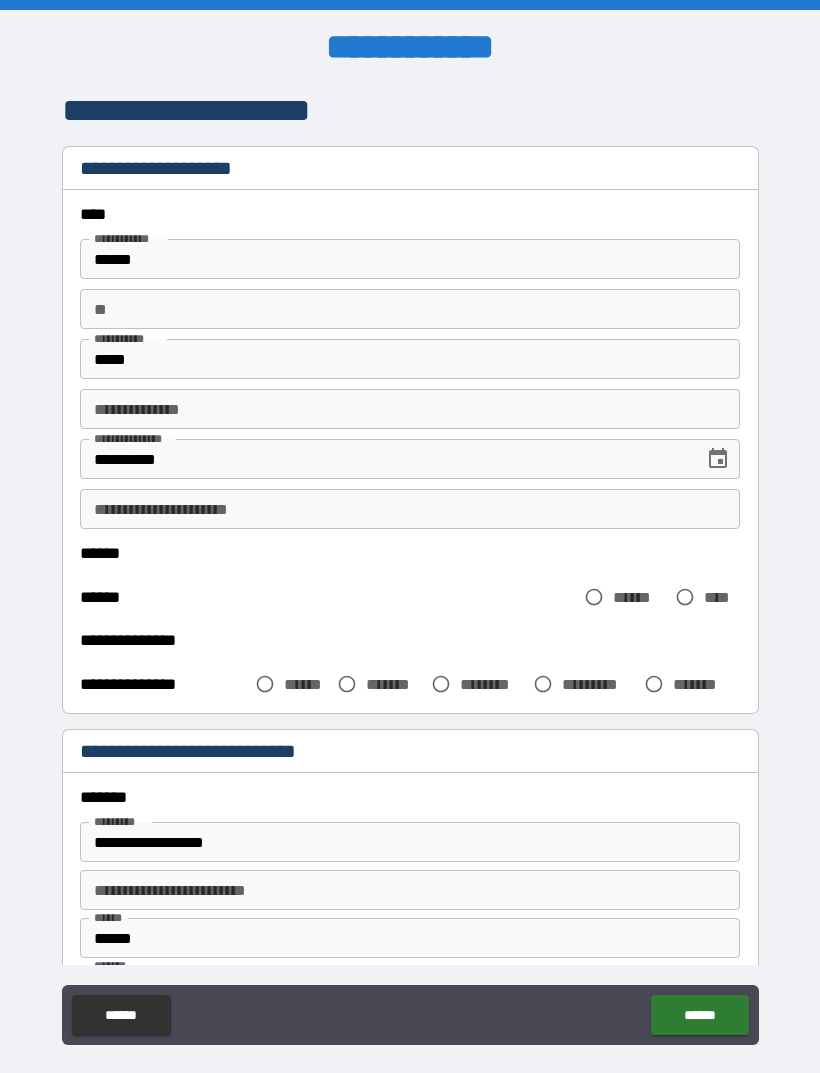 click on "**" at bounding box center (410, 309) 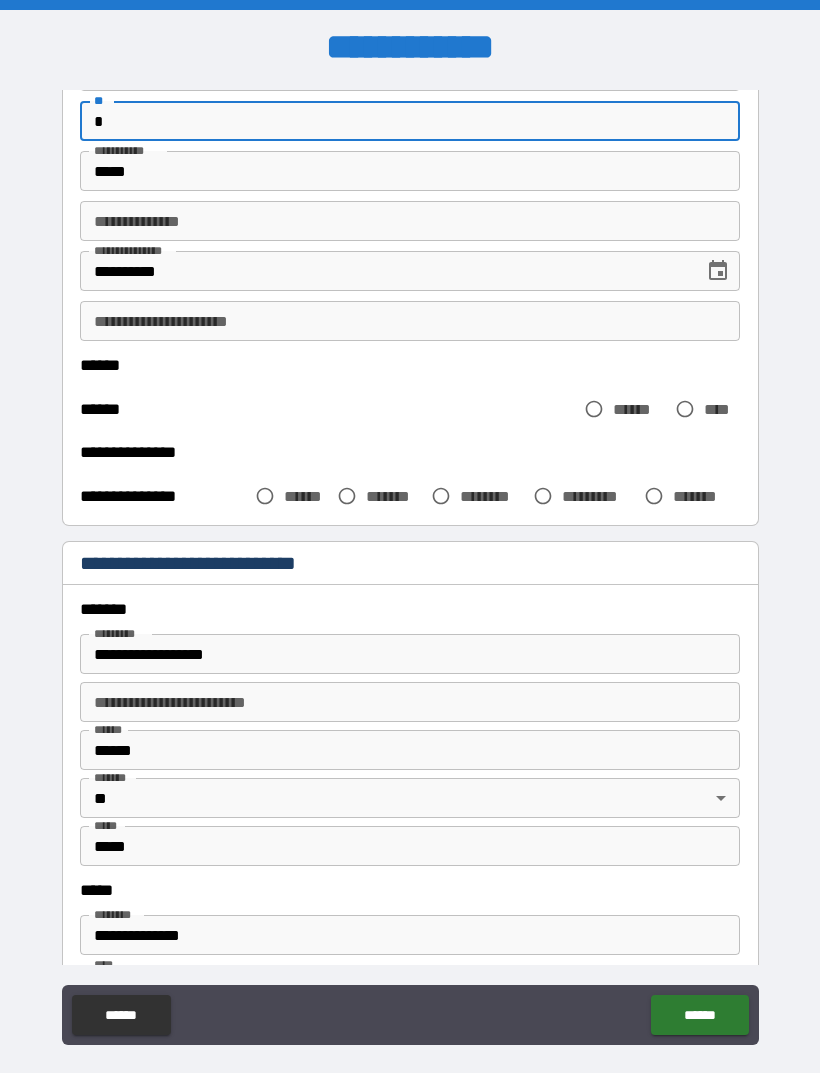scroll, scrollTop: 193, scrollLeft: 0, axis: vertical 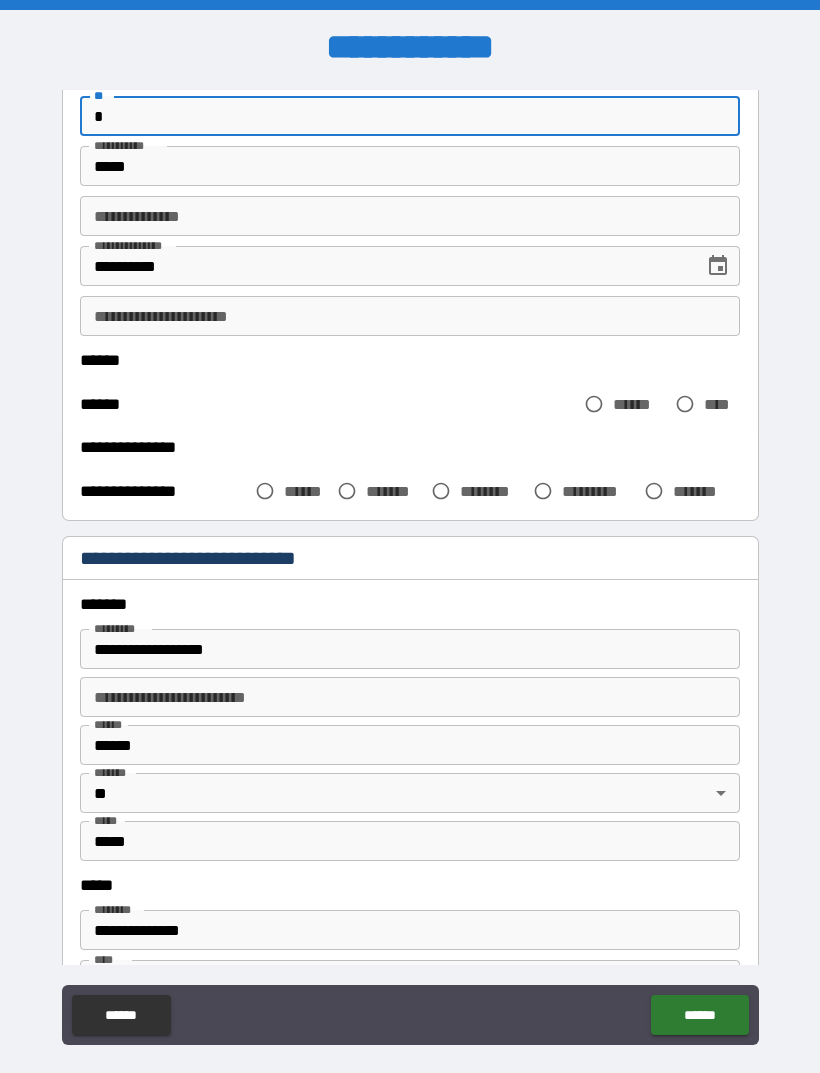 type on "*" 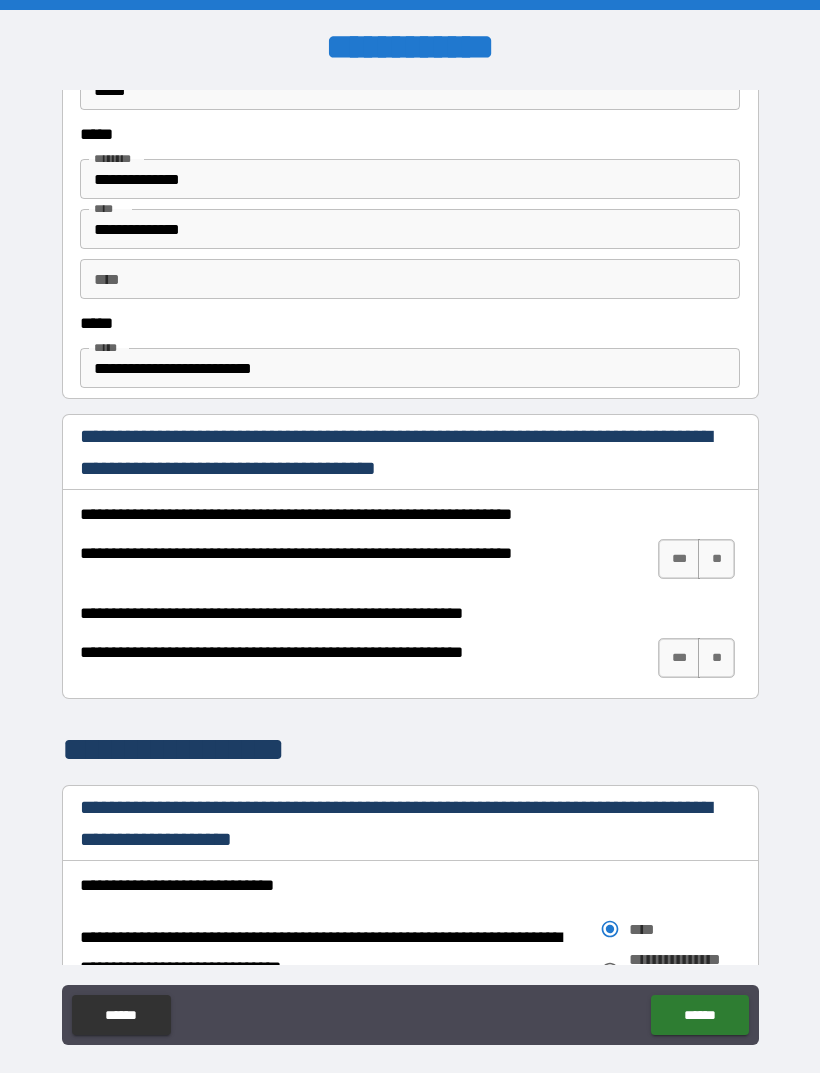 scroll, scrollTop: 992, scrollLeft: 0, axis: vertical 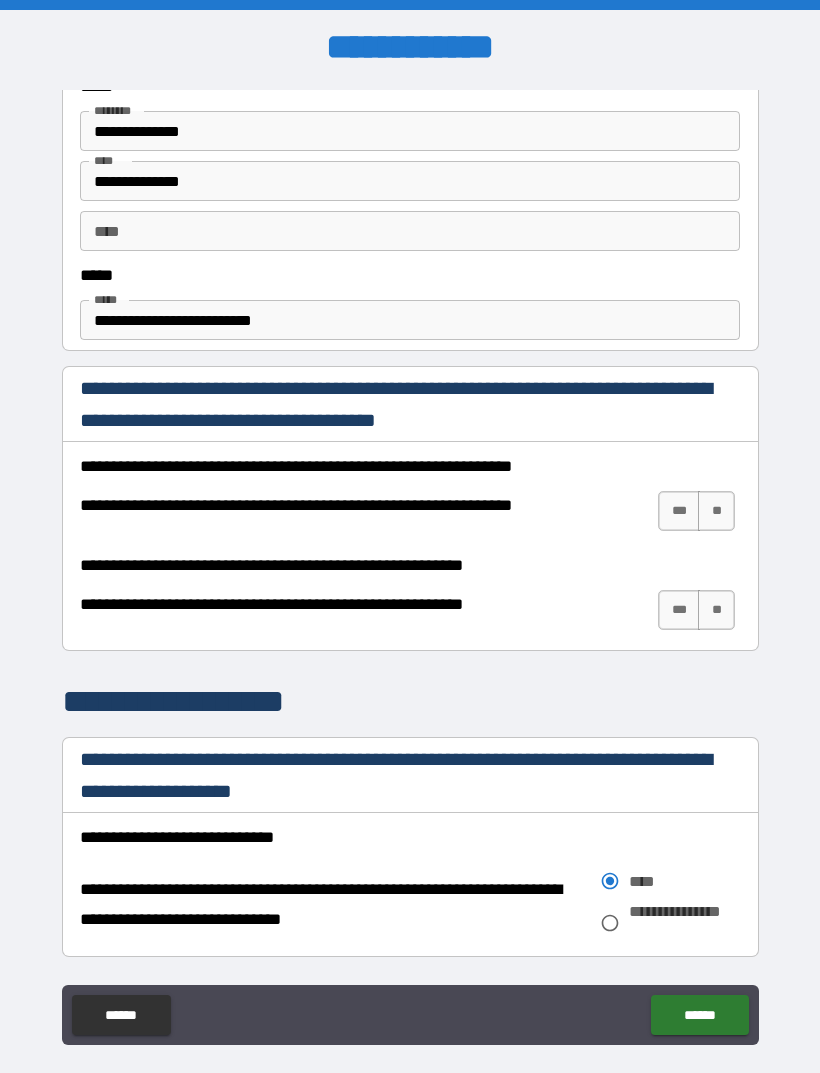 click on "***" at bounding box center (679, 511) 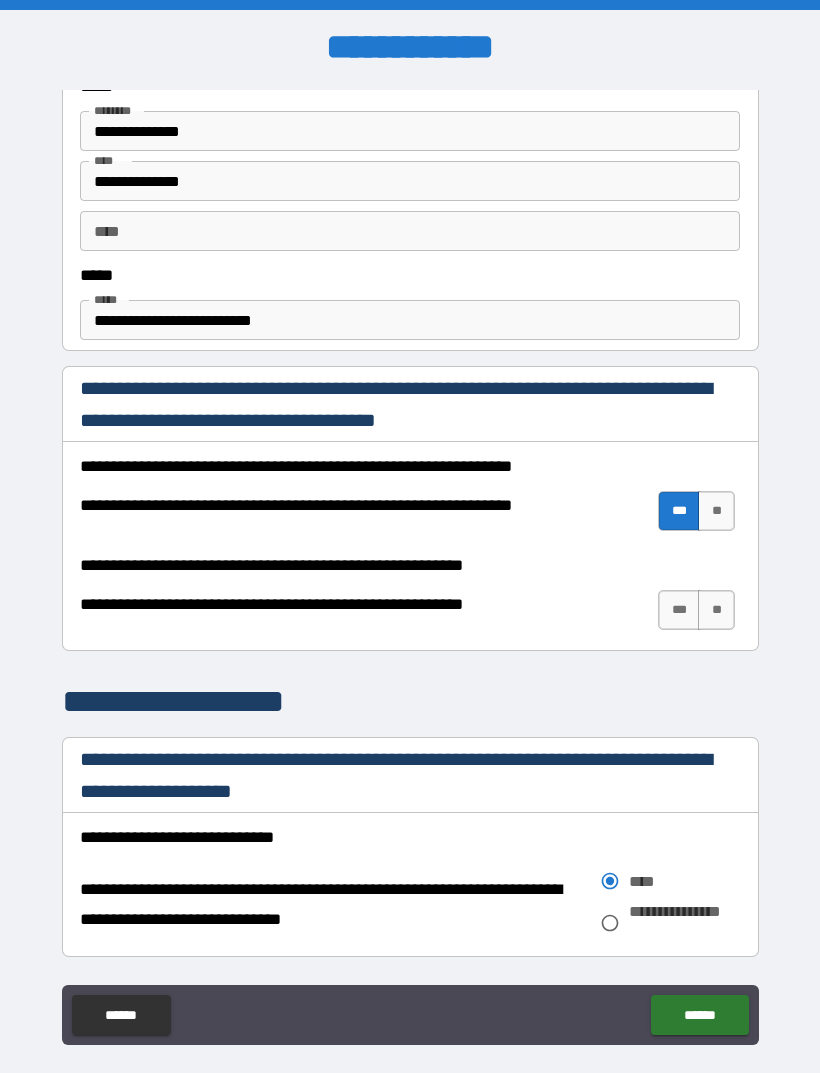 click on "**" at bounding box center (716, 610) 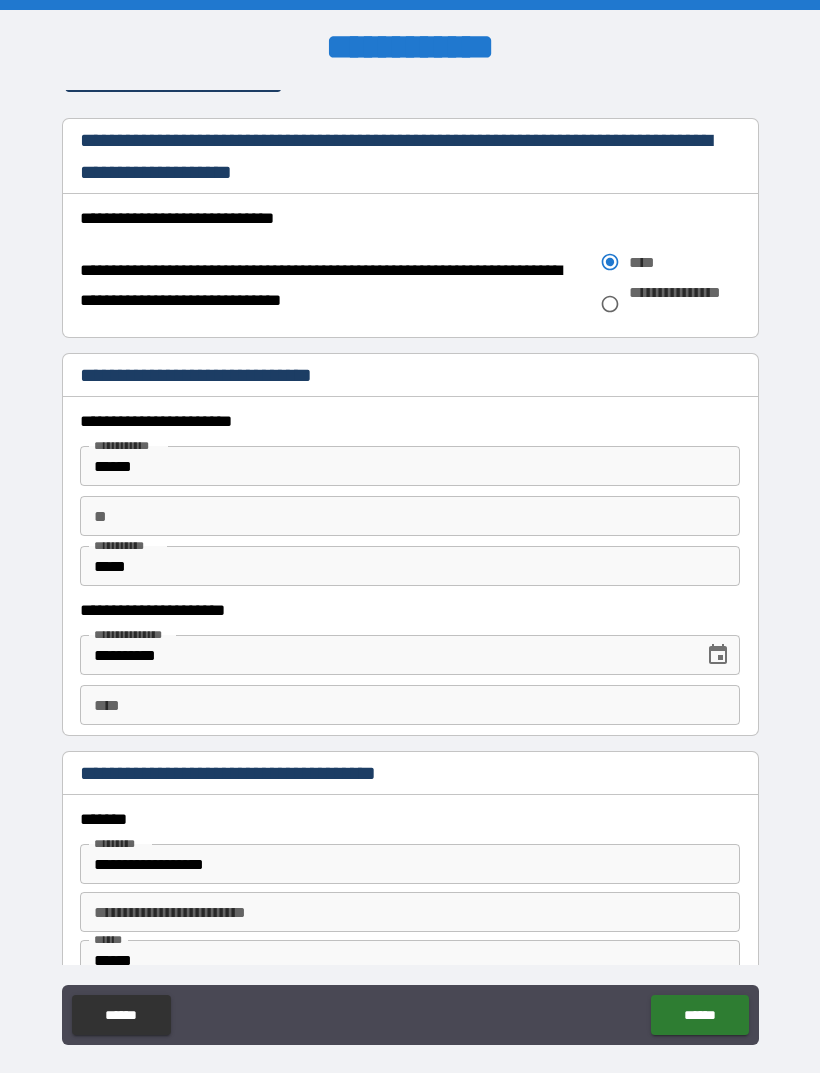 scroll, scrollTop: 1617, scrollLeft: 0, axis: vertical 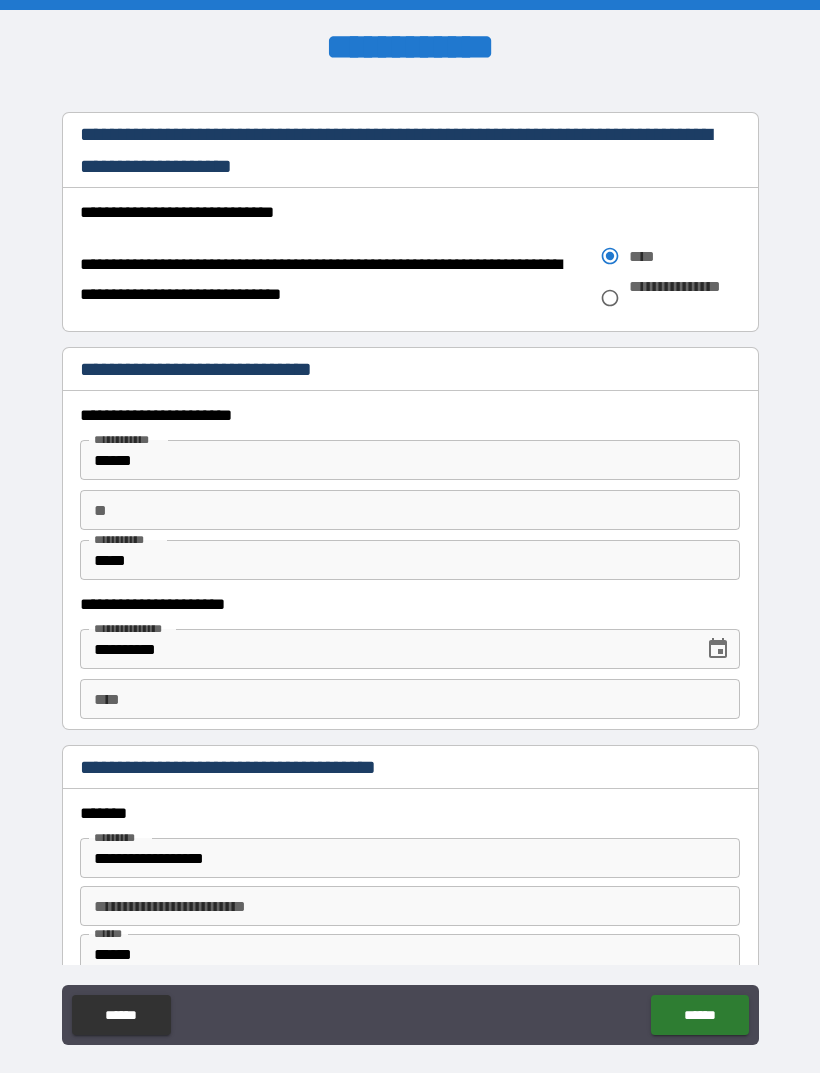 click on "**" at bounding box center [410, 510] 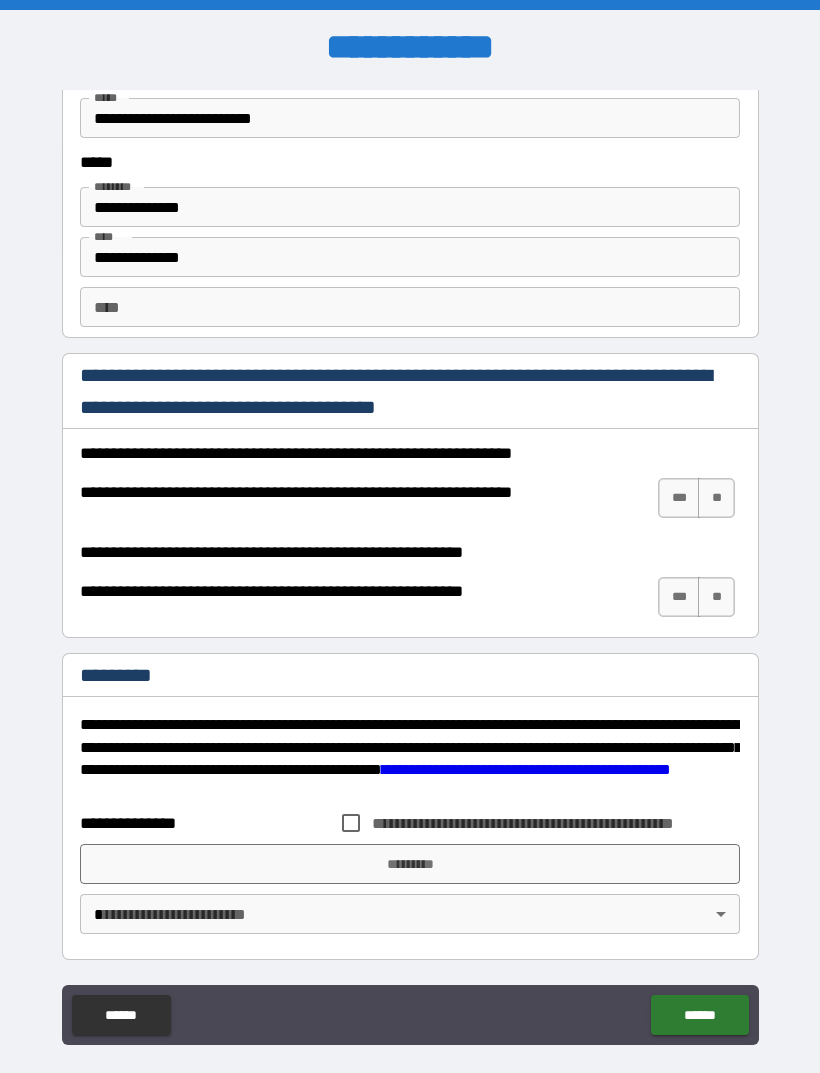scroll, scrollTop: 2638, scrollLeft: 0, axis: vertical 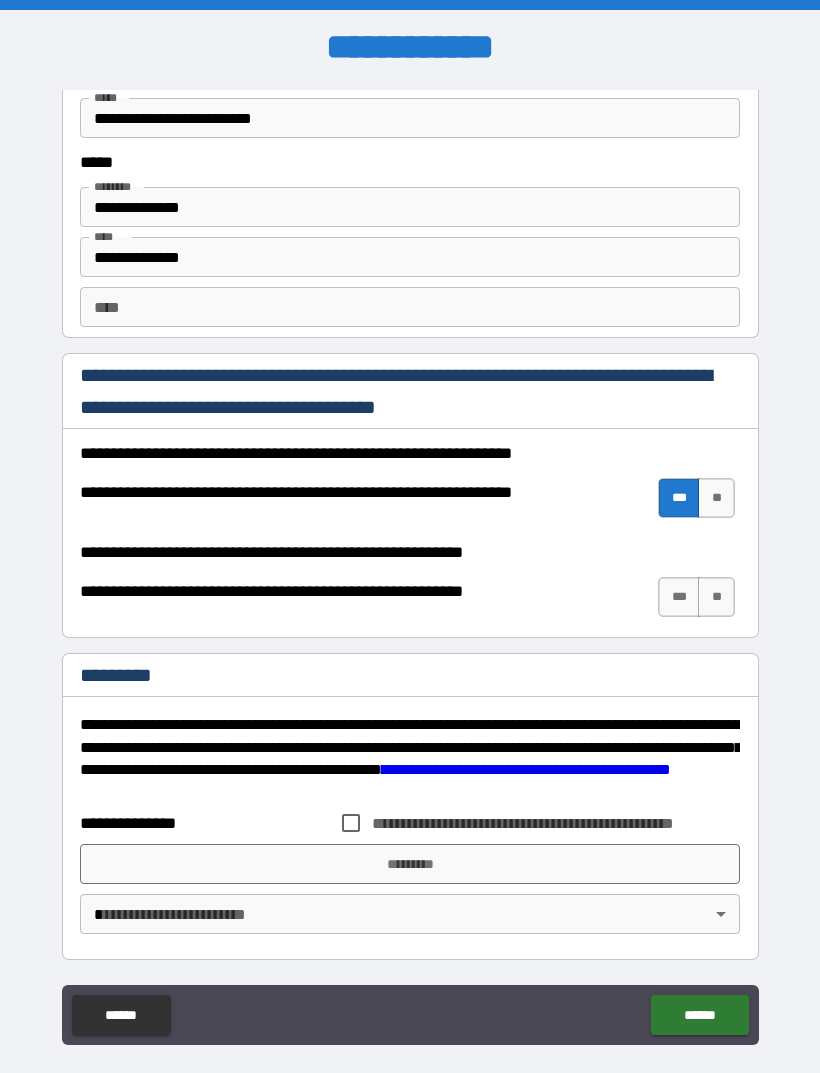 click on "**" at bounding box center (716, 597) 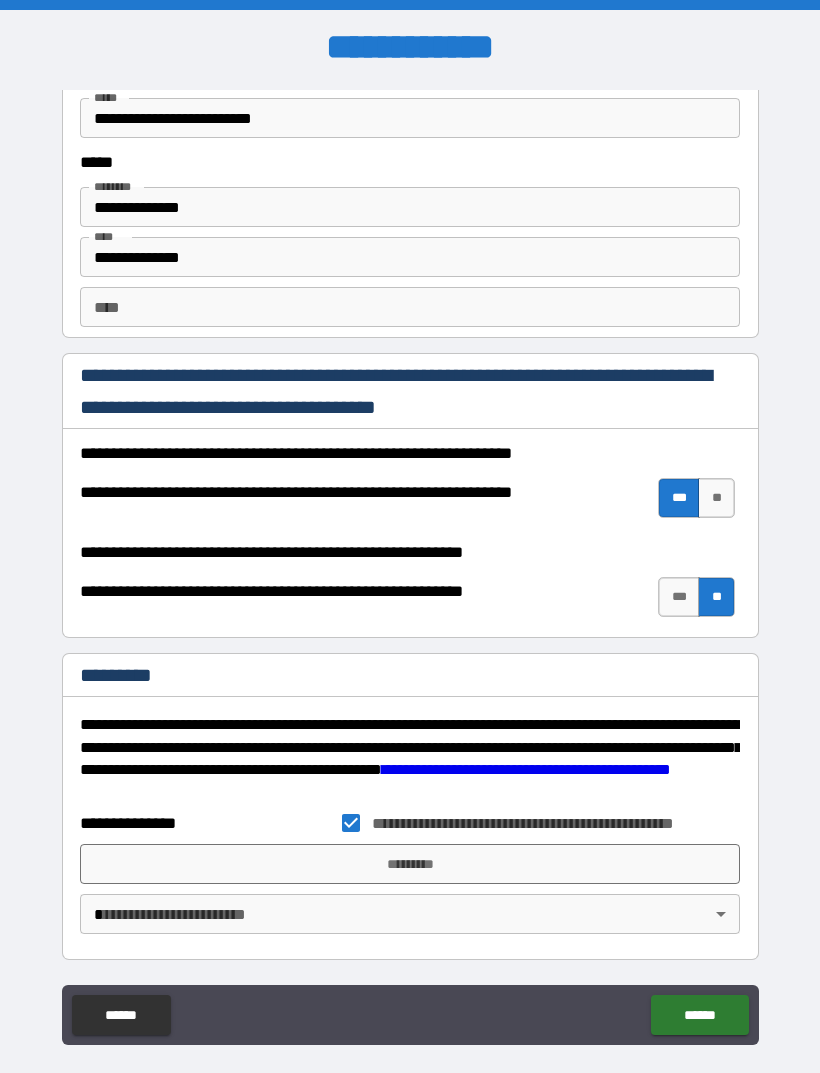 click on "**********" at bounding box center (410, 568) 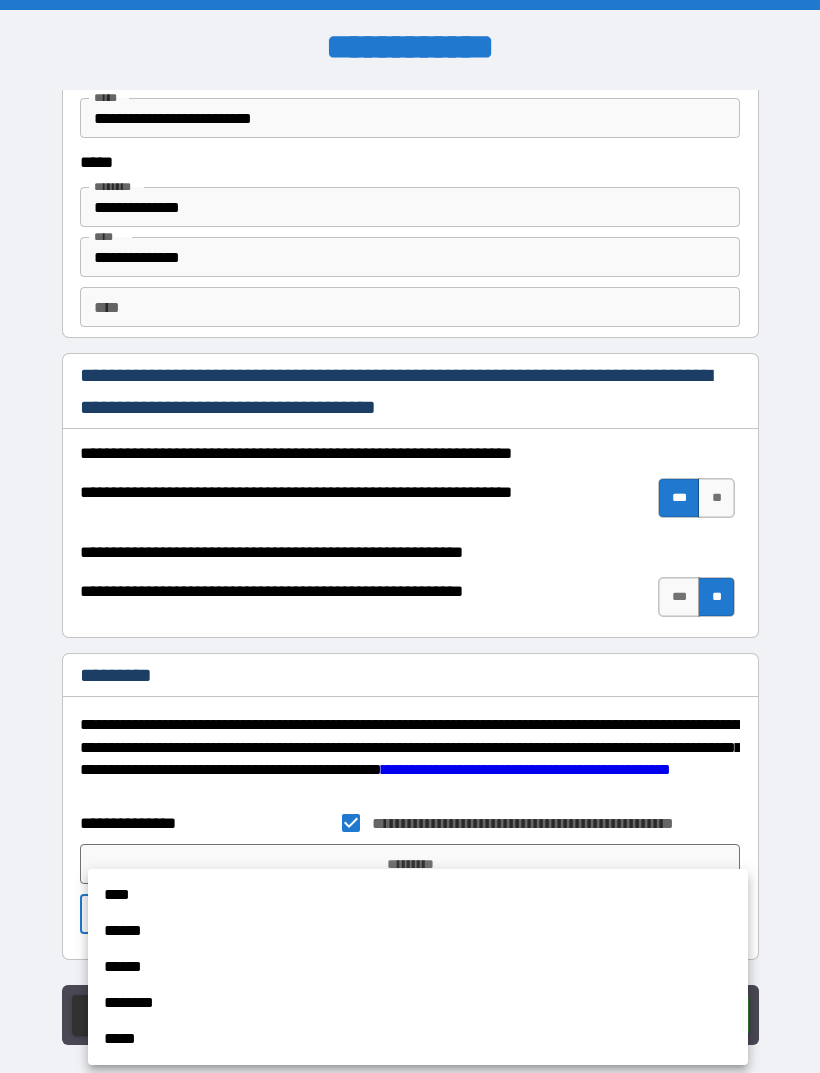 click on "******" at bounding box center [418, 931] 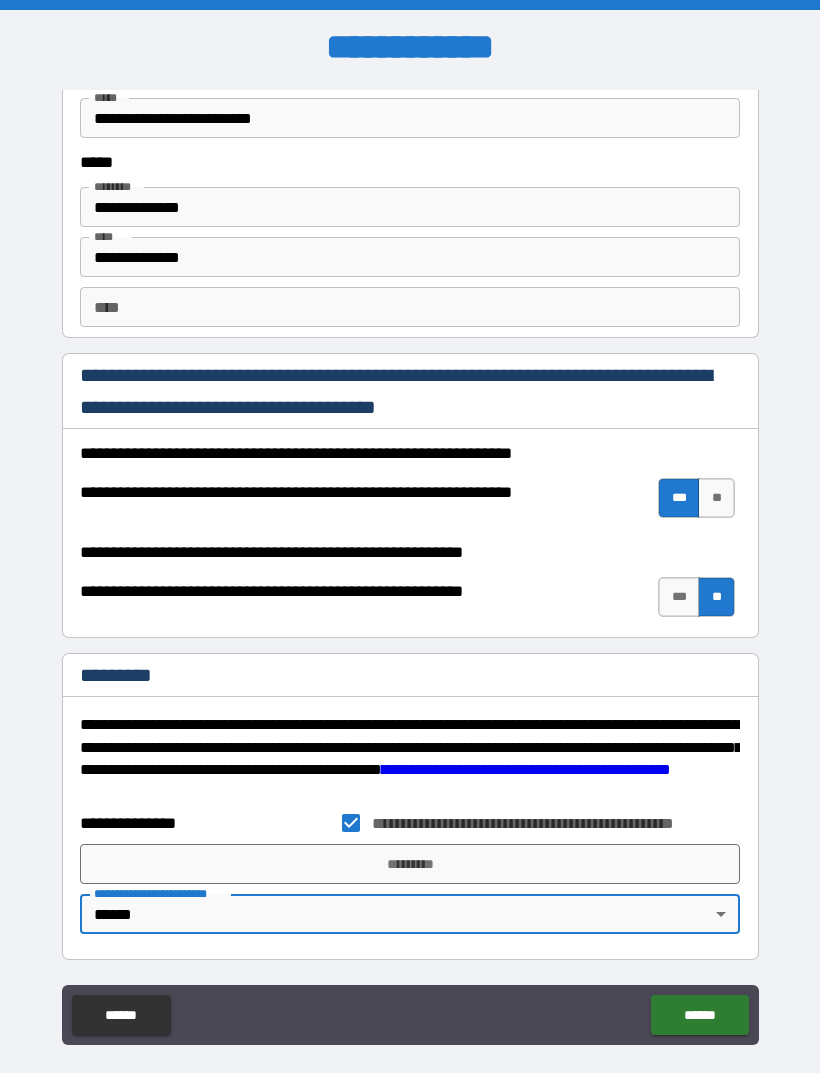 click on "*********" at bounding box center [410, 864] 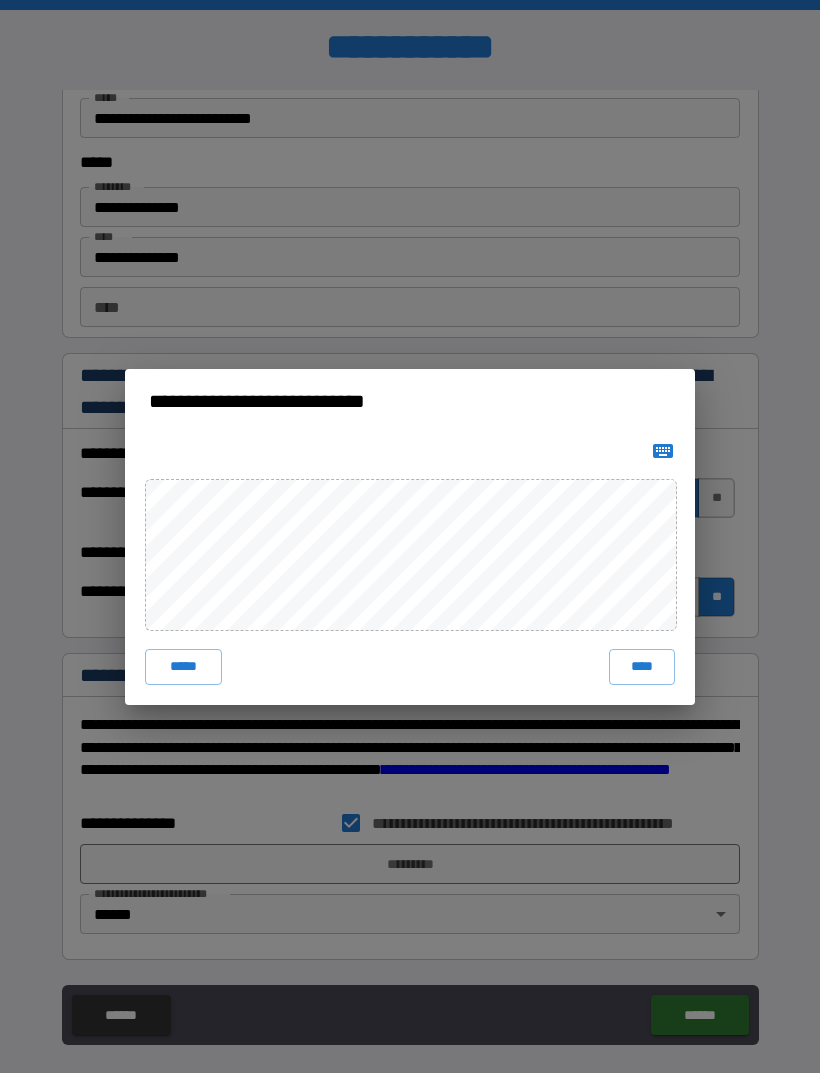 click on "****" at bounding box center [642, 667] 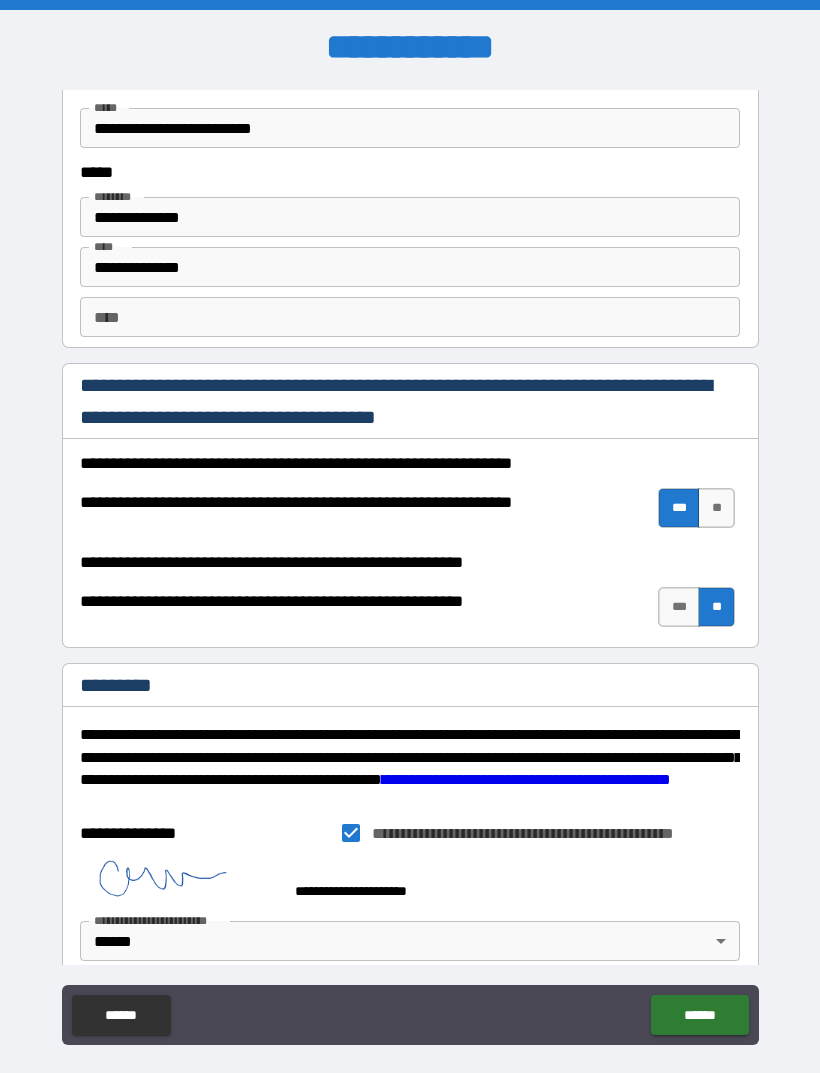 click on "******" at bounding box center [699, 1015] 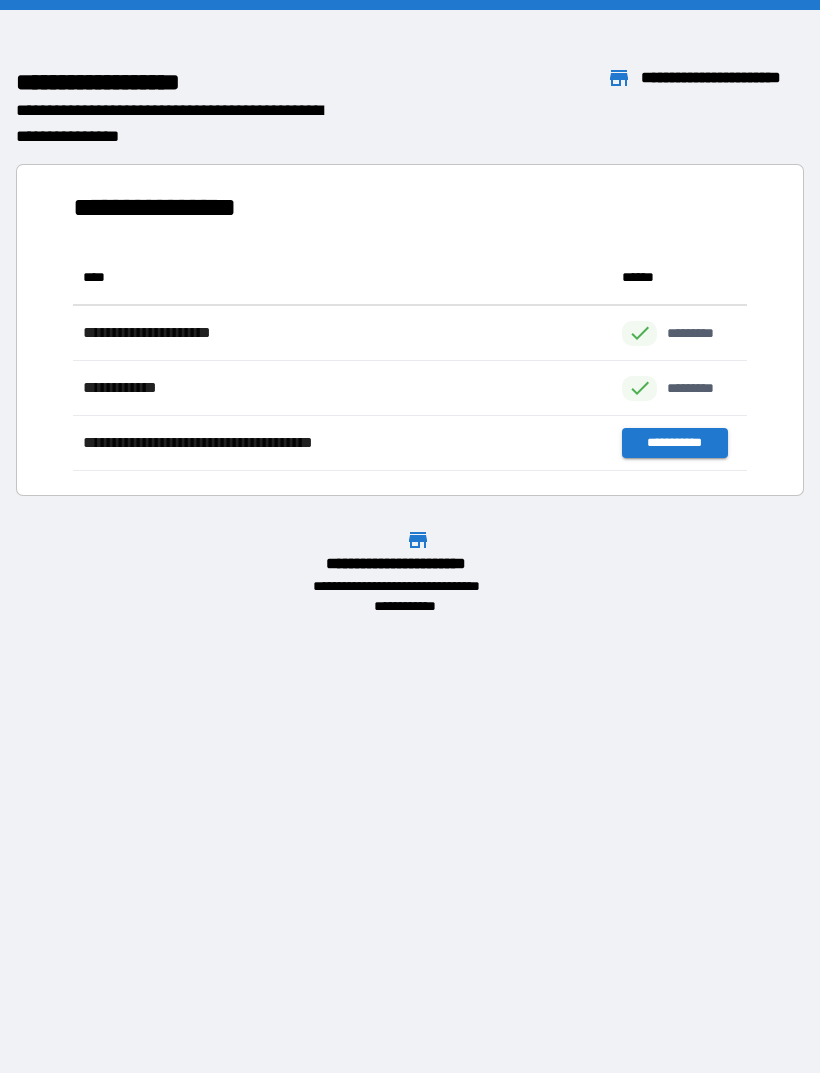 scroll, scrollTop: 1, scrollLeft: 1, axis: both 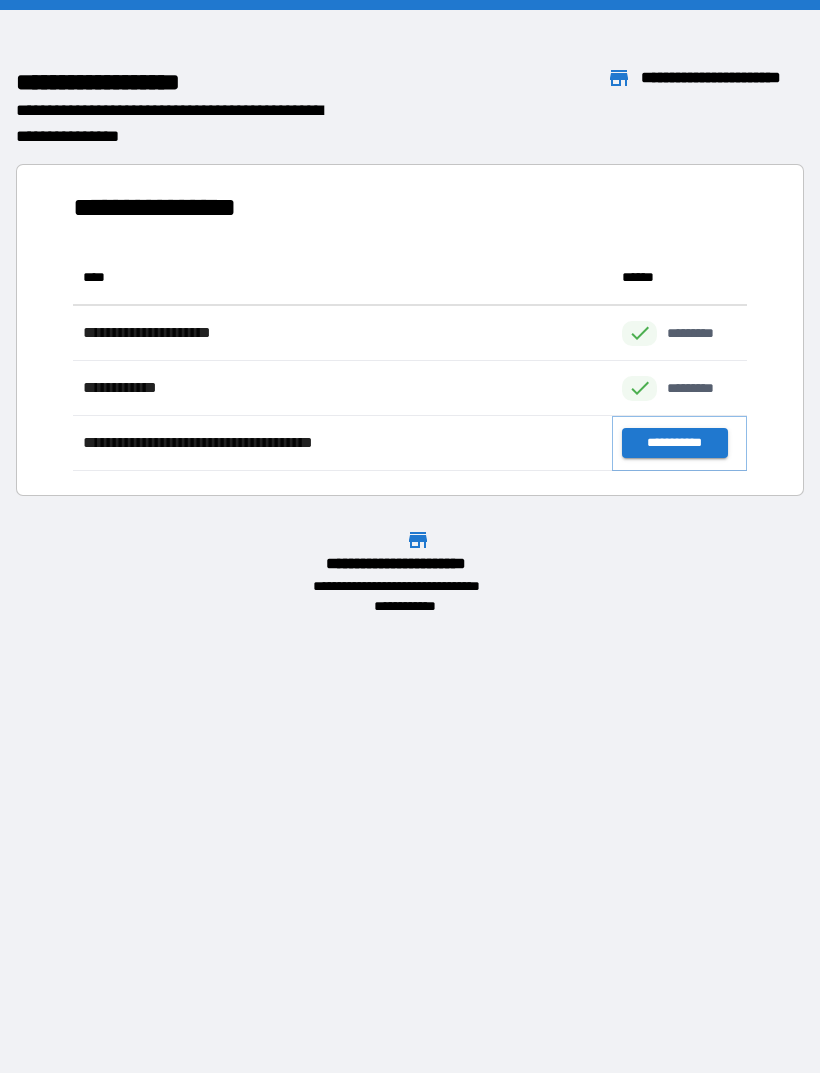 click on "**********" at bounding box center [674, 443] 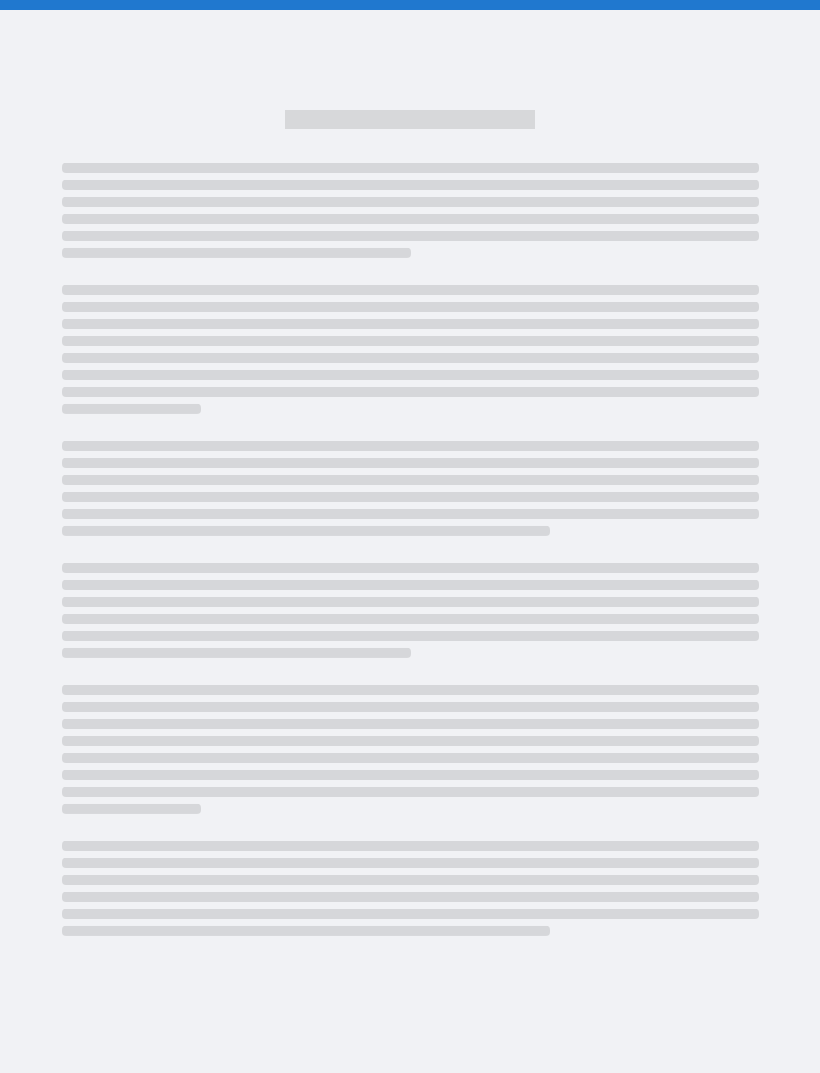 scroll, scrollTop: 0, scrollLeft: 0, axis: both 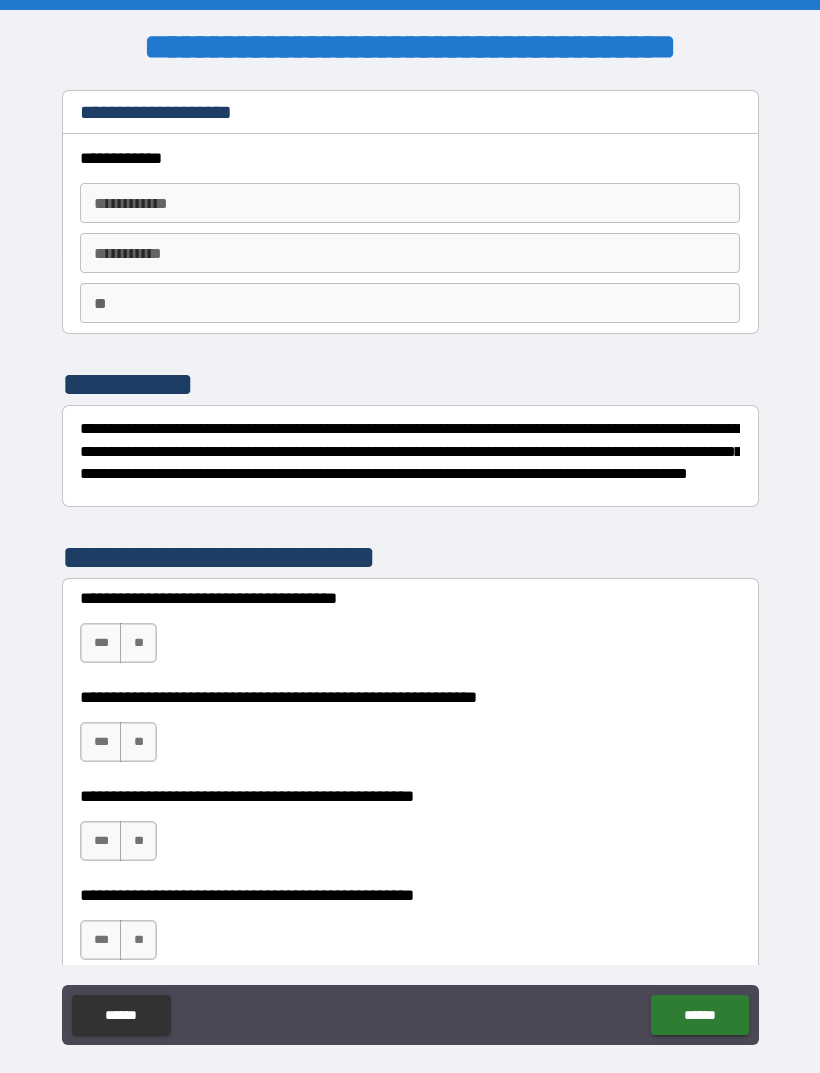 click on "**********" at bounding box center (410, 203) 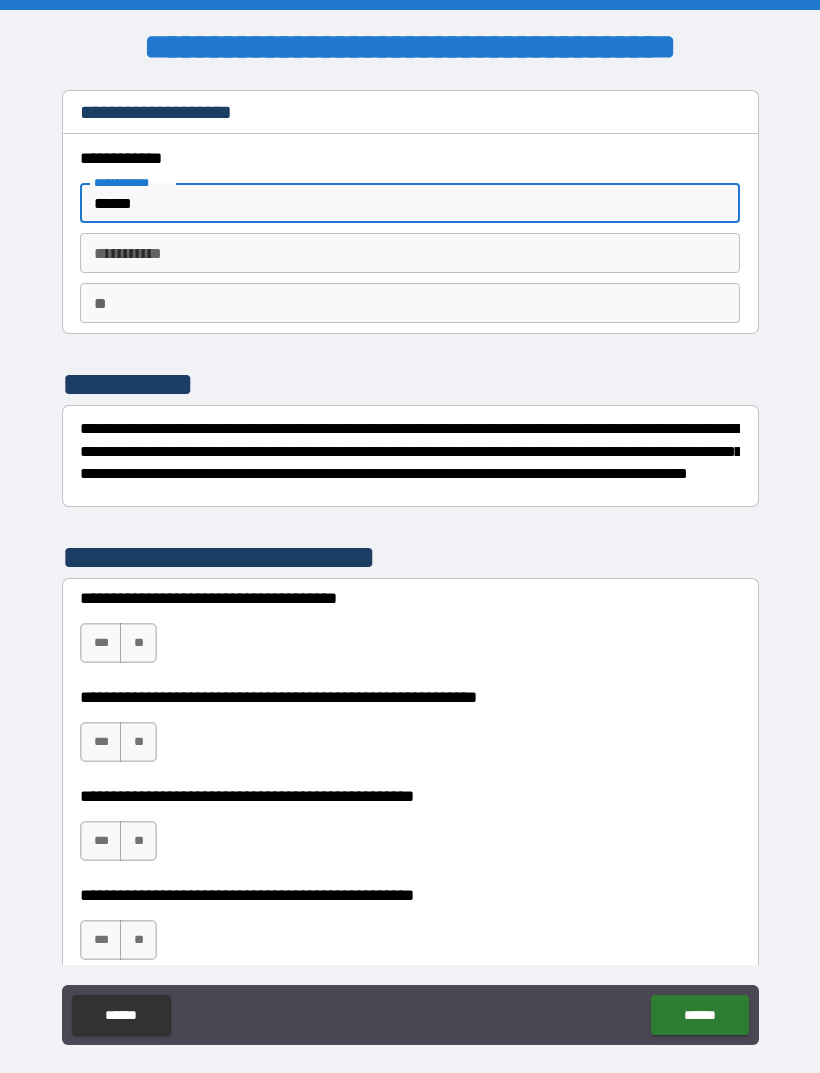 type on "******" 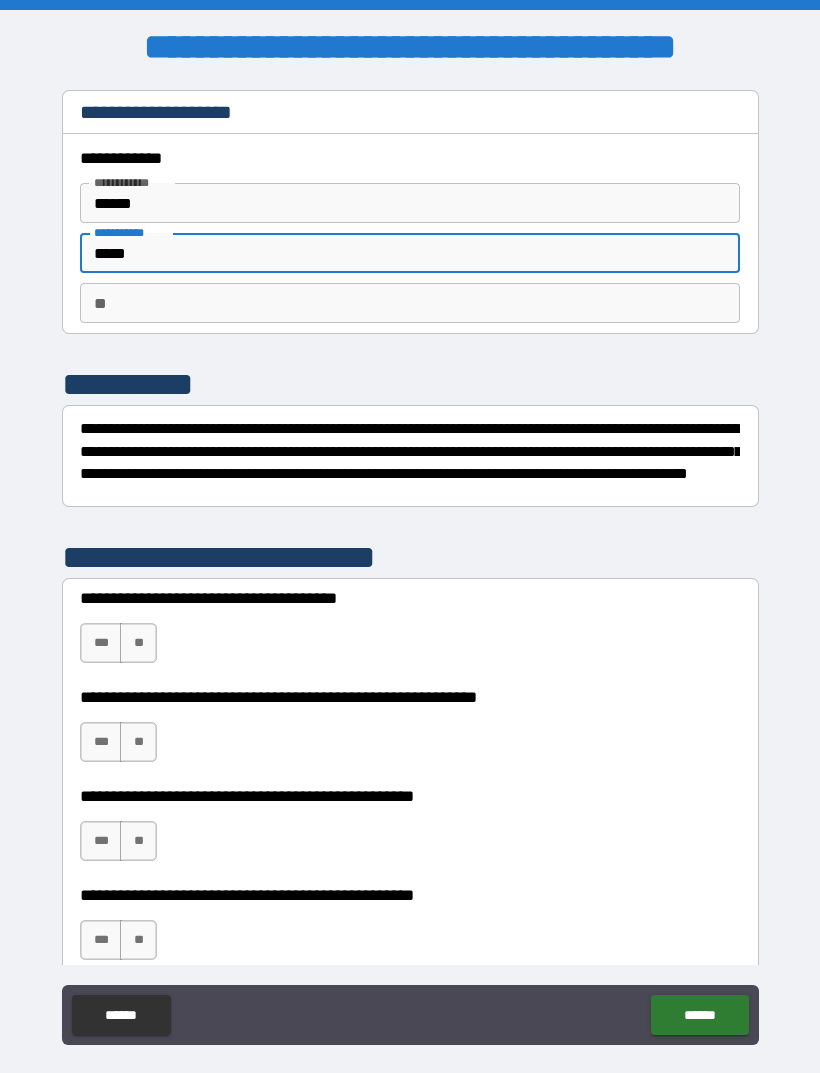 type on "*****" 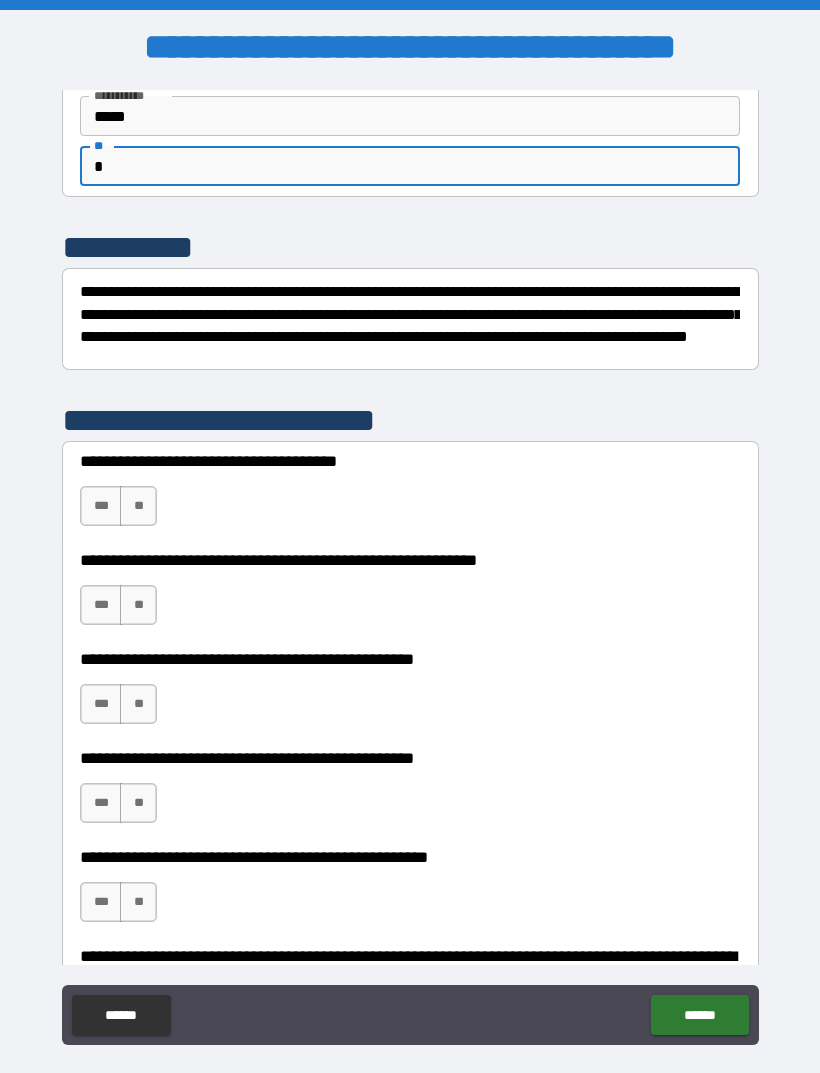 scroll, scrollTop: 146, scrollLeft: 0, axis: vertical 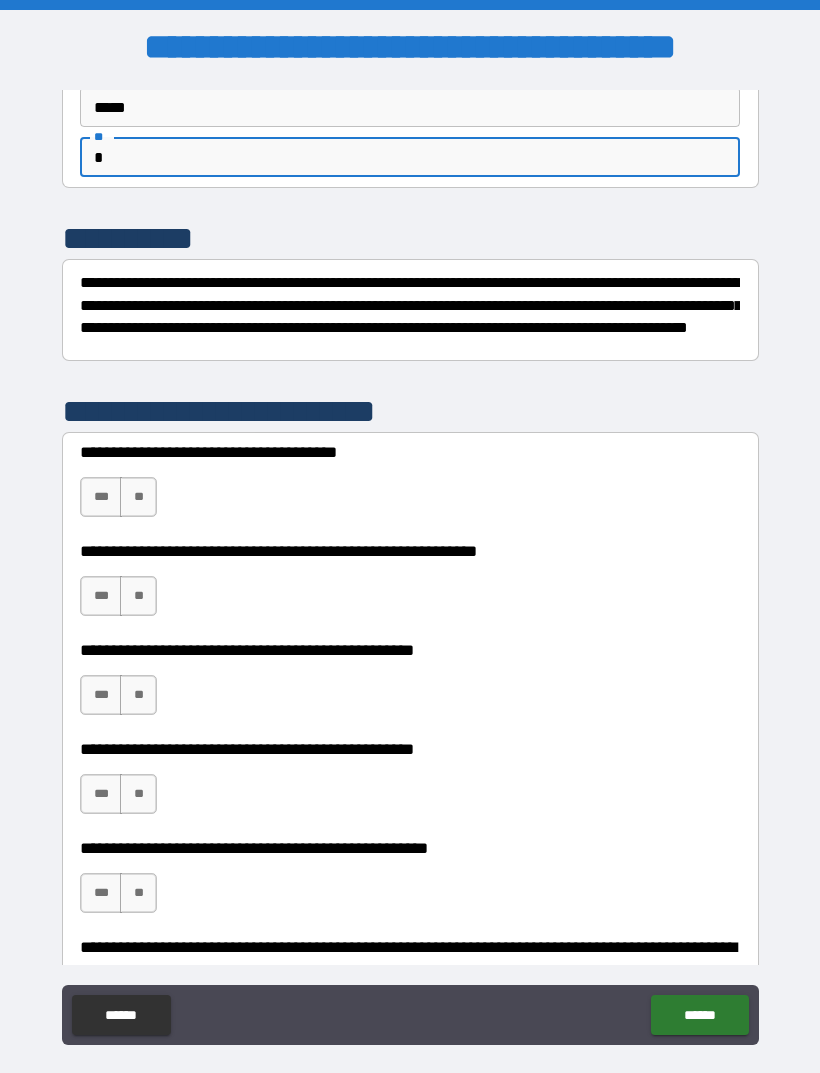 type on "*" 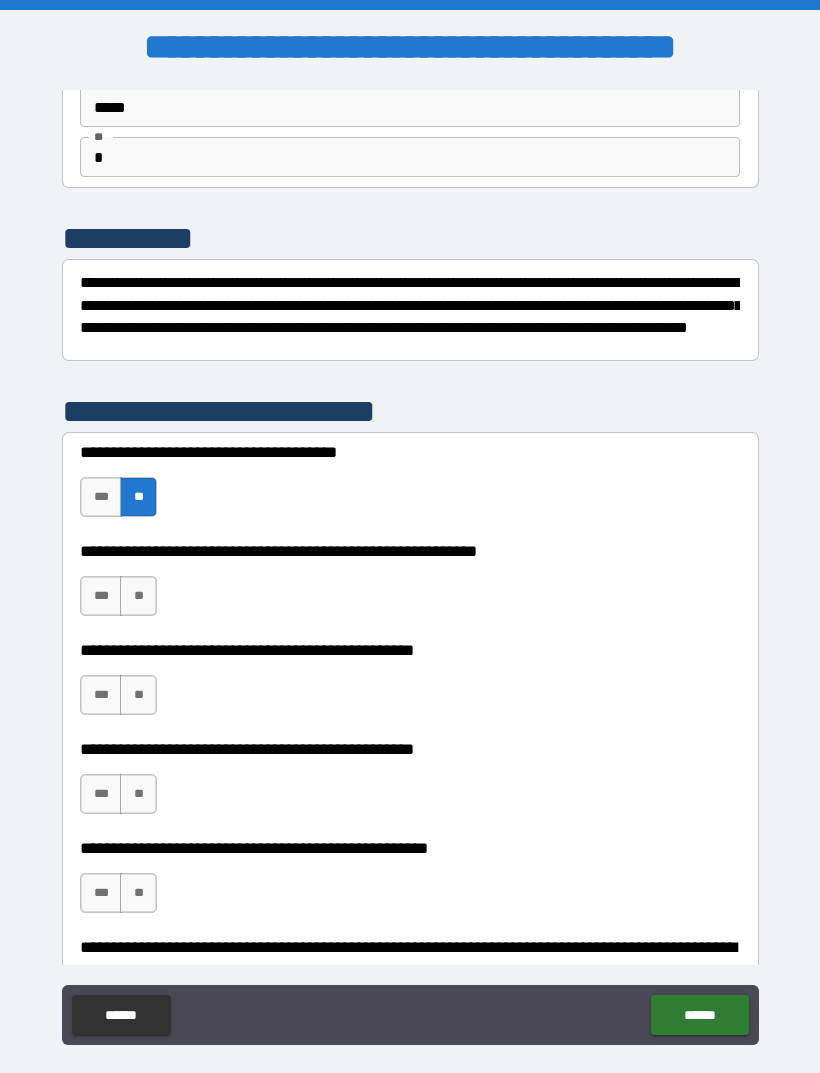 click on "**" at bounding box center [138, 596] 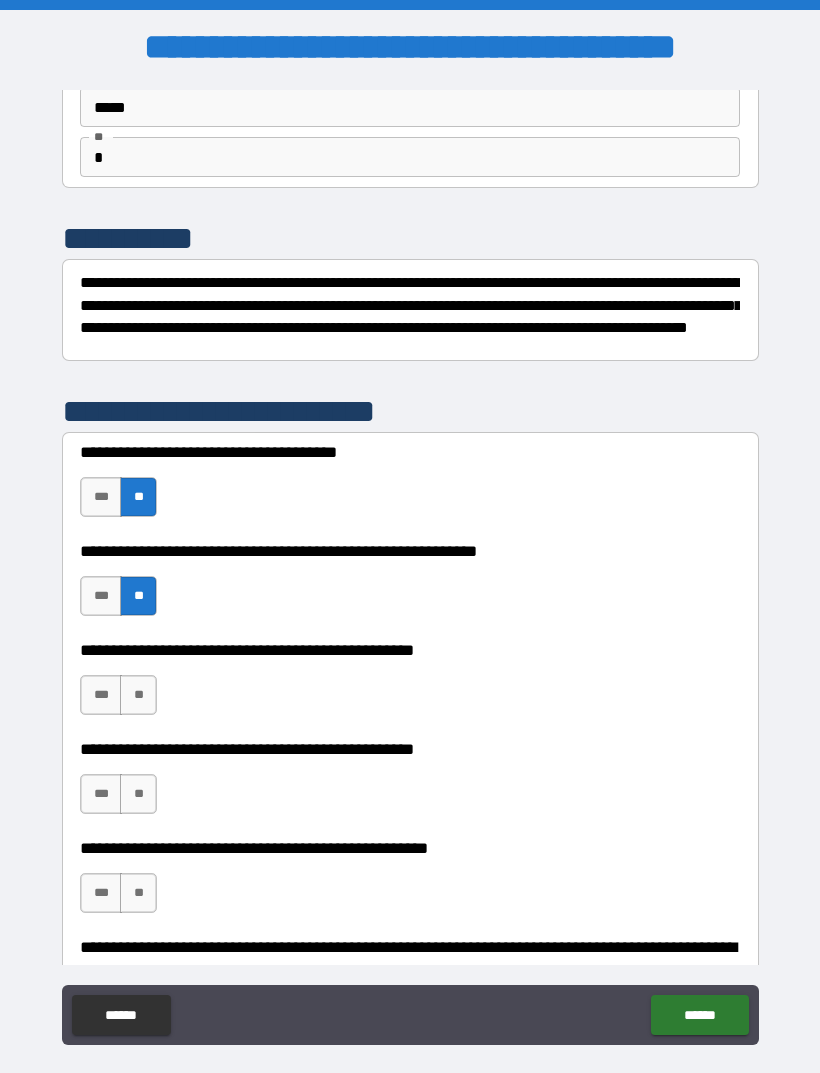 click on "**" at bounding box center [138, 695] 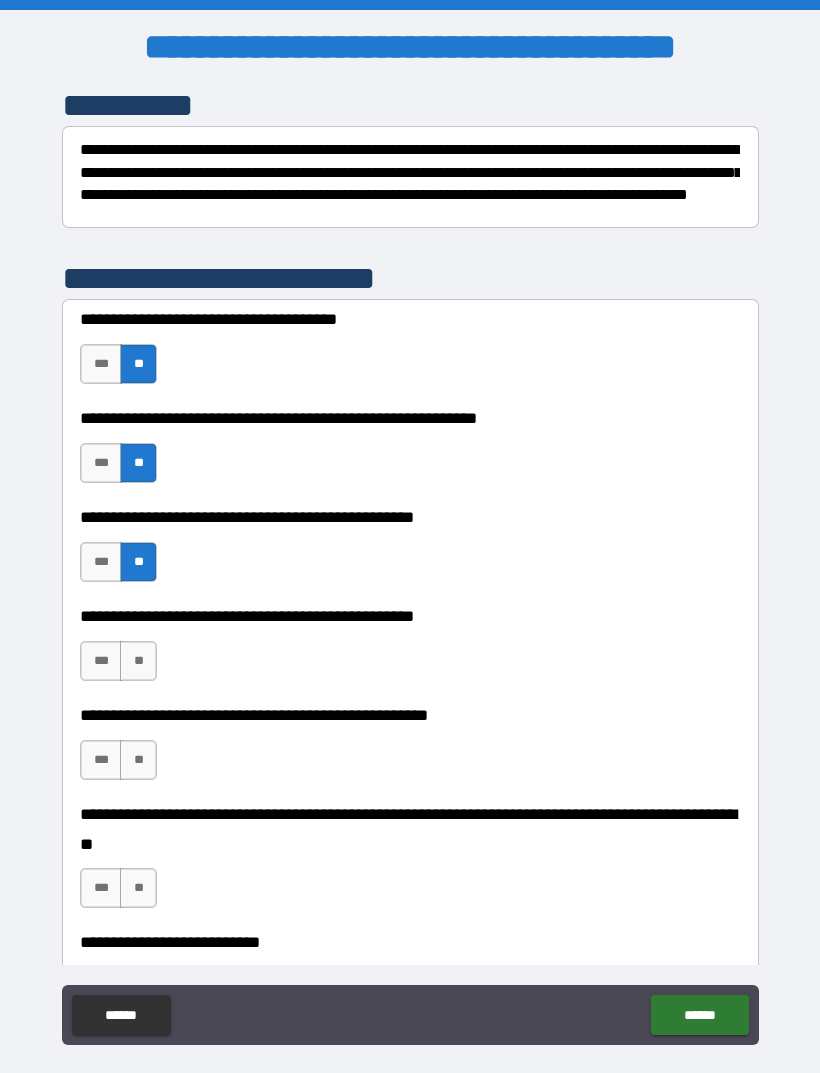 click on "**" at bounding box center [138, 661] 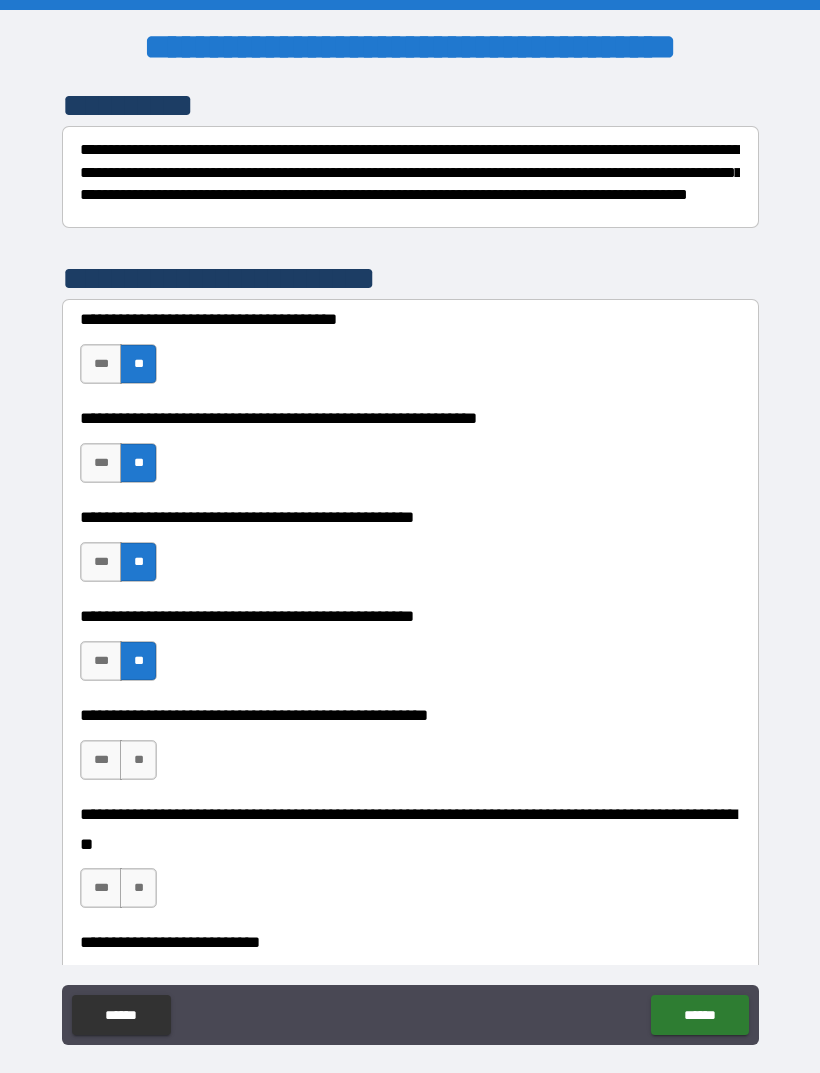 click on "**" at bounding box center (138, 760) 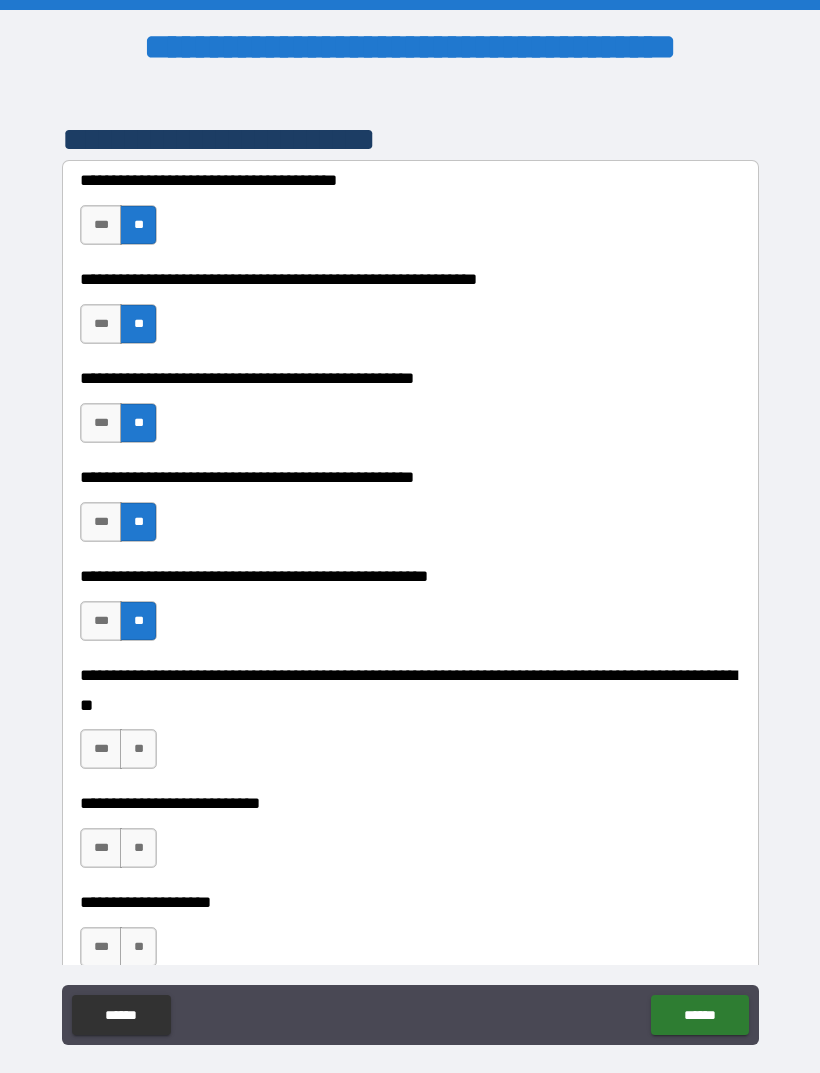 click on "**" at bounding box center (138, 749) 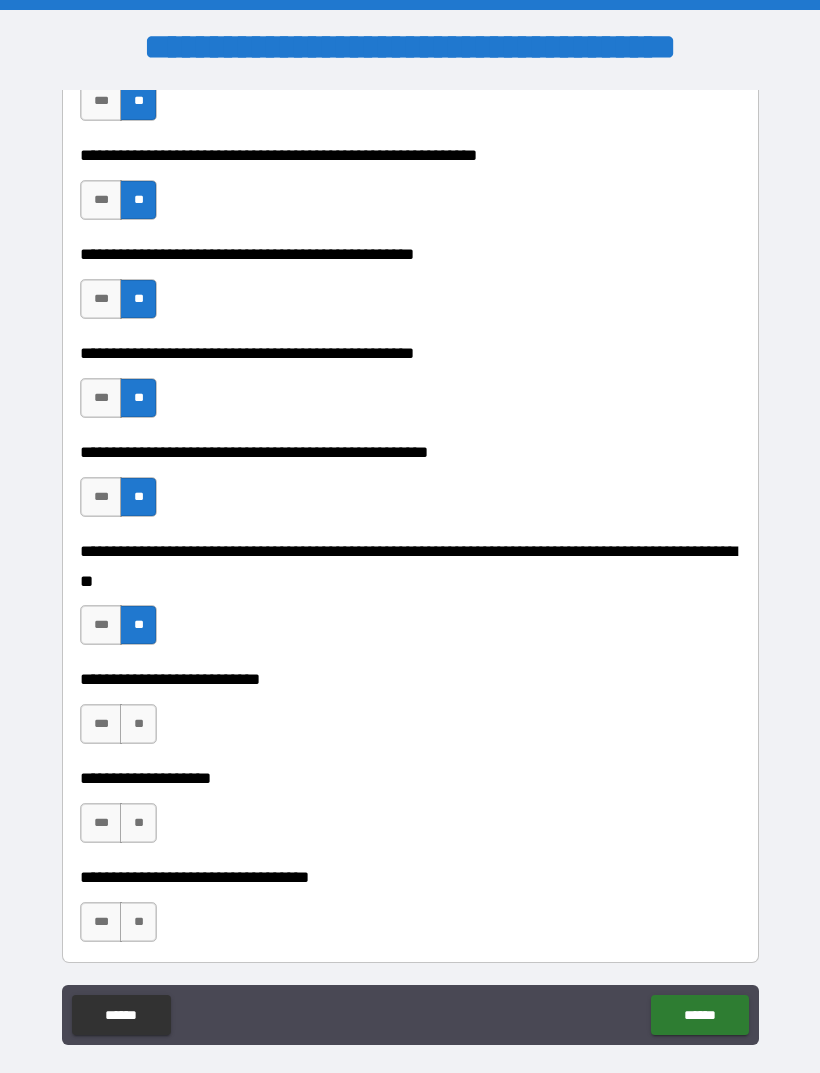 scroll, scrollTop: 545, scrollLeft: 0, axis: vertical 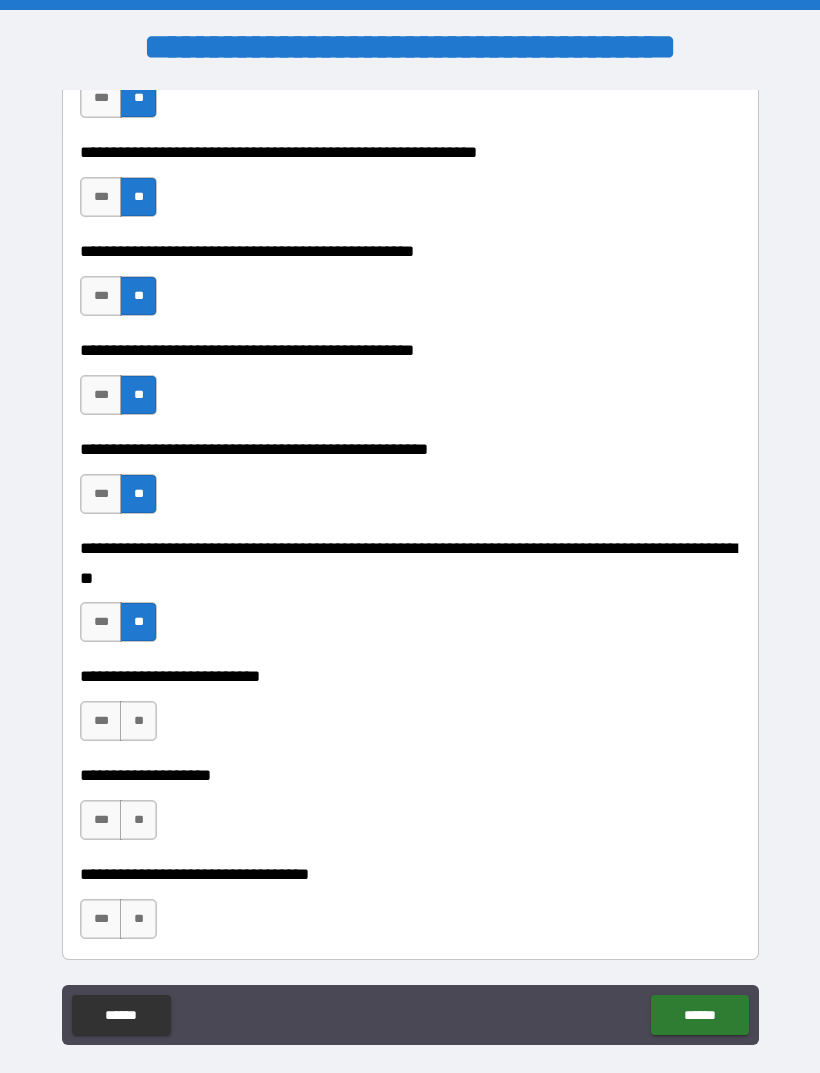 click on "**" at bounding box center [138, 721] 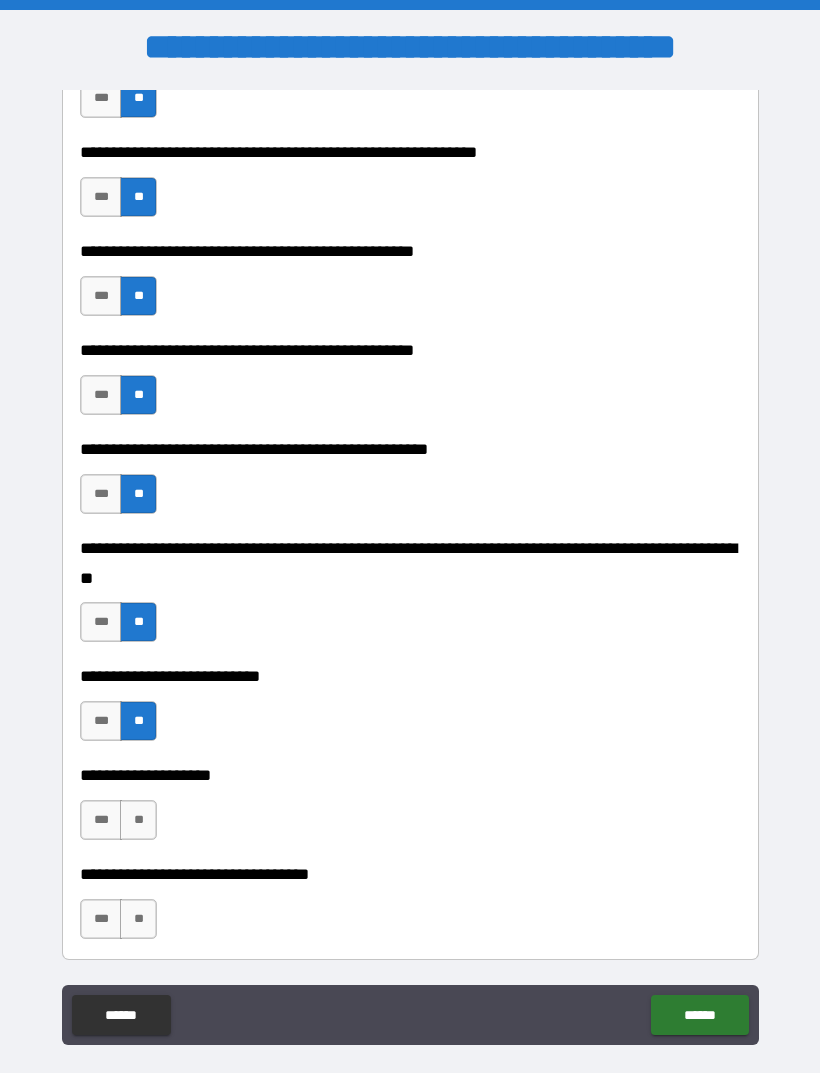 click on "**" at bounding box center (138, 820) 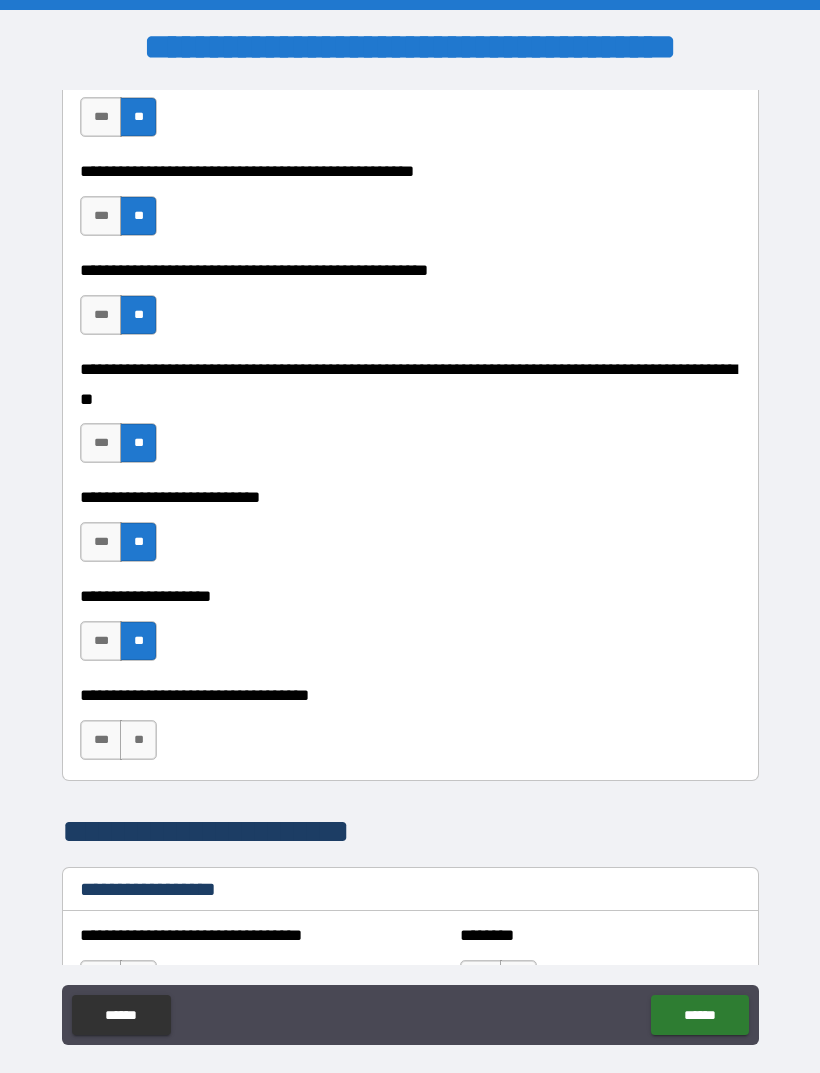 click on "**" at bounding box center [138, 740] 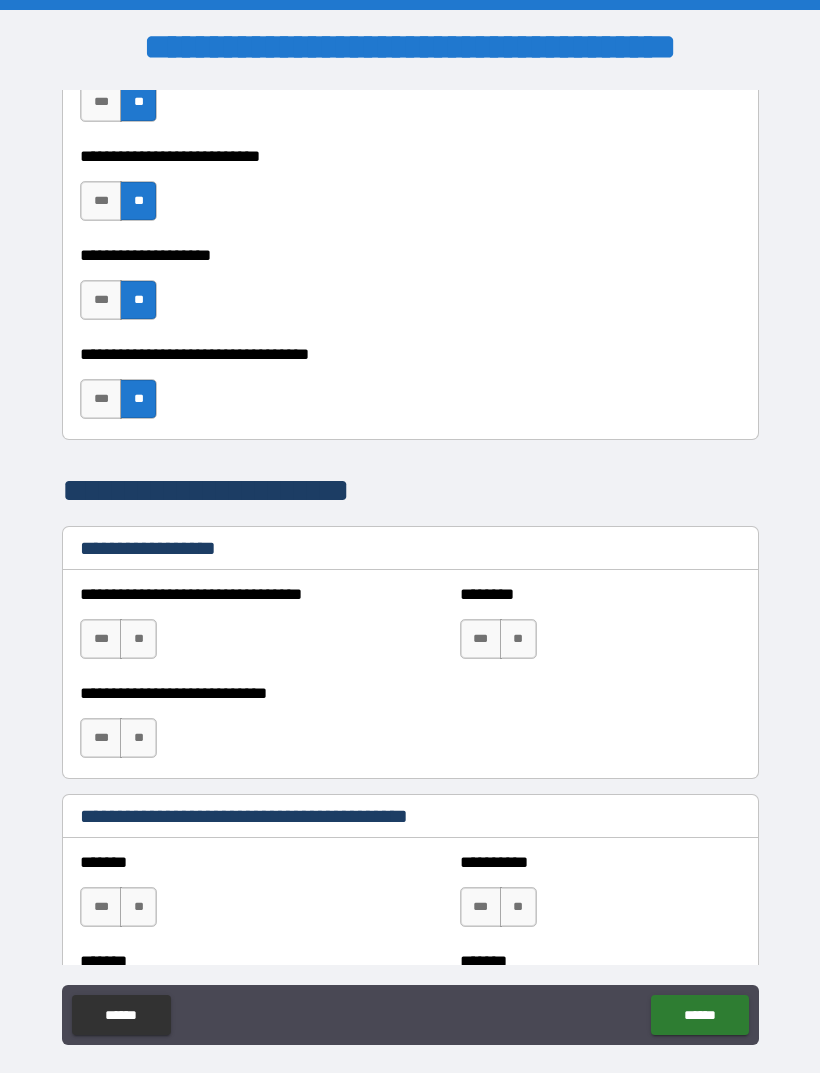 scroll, scrollTop: 1070, scrollLeft: 0, axis: vertical 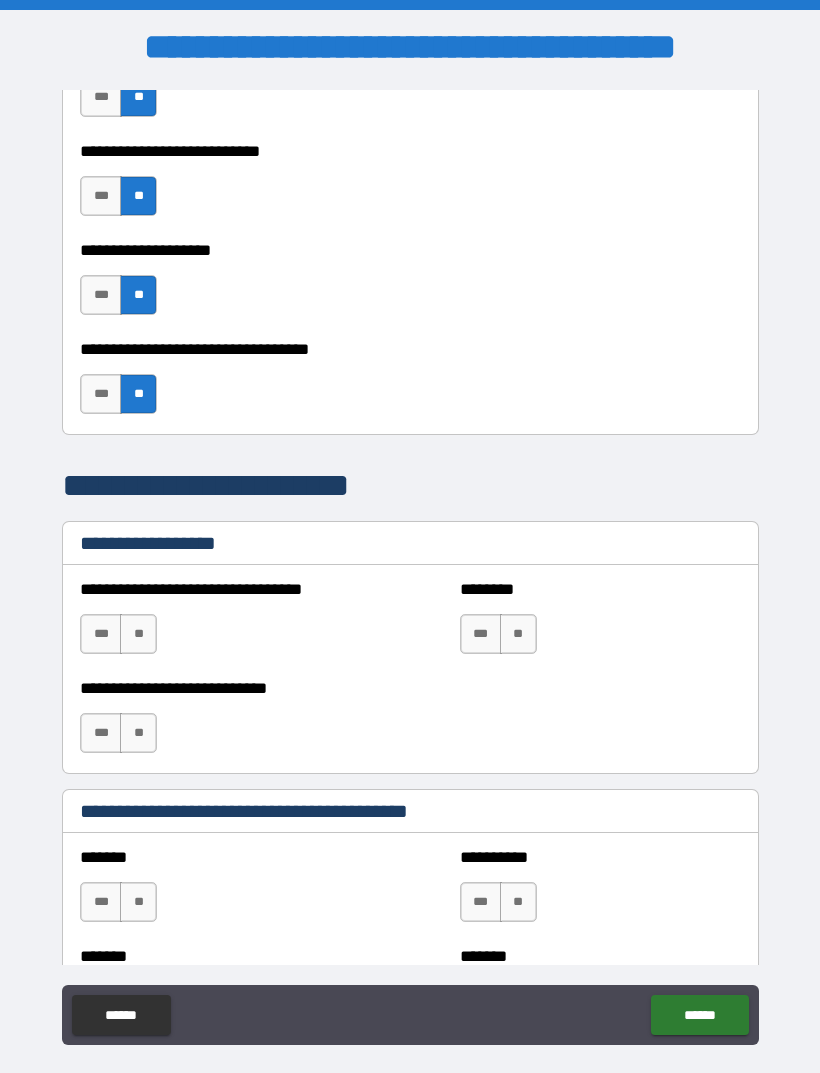 click on "**" at bounding box center [518, 634] 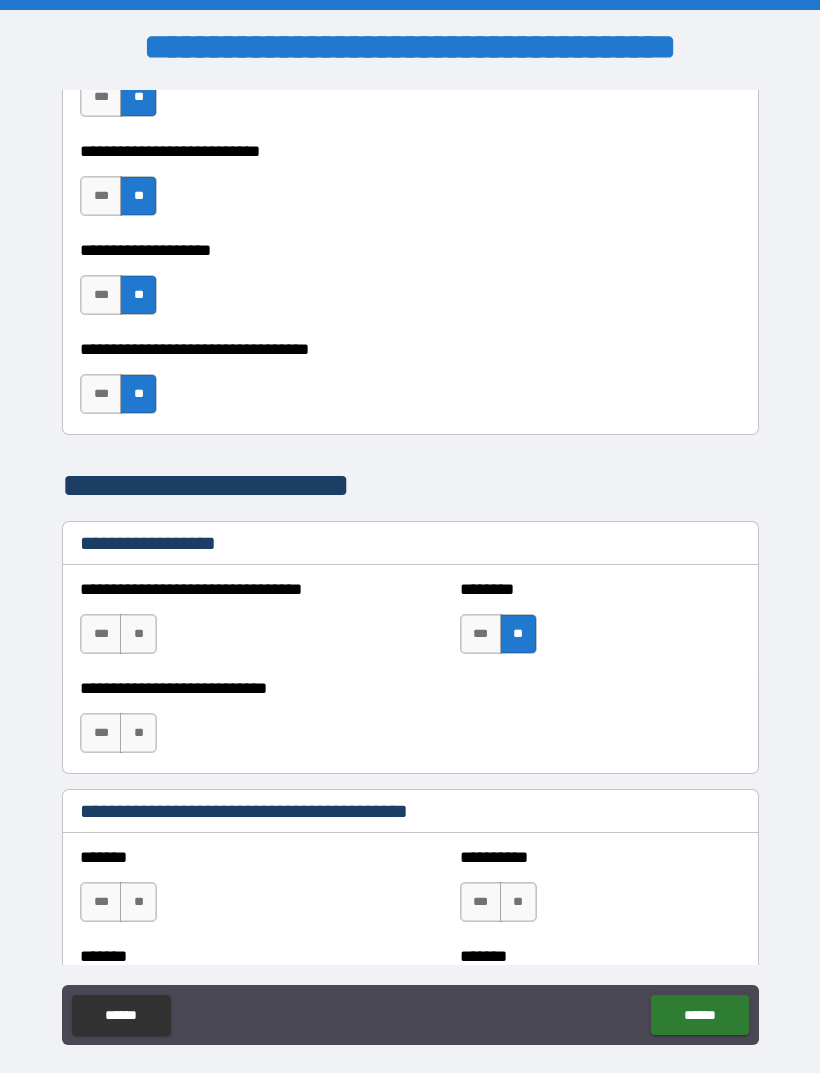 click on "**" at bounding box center [138, 634] 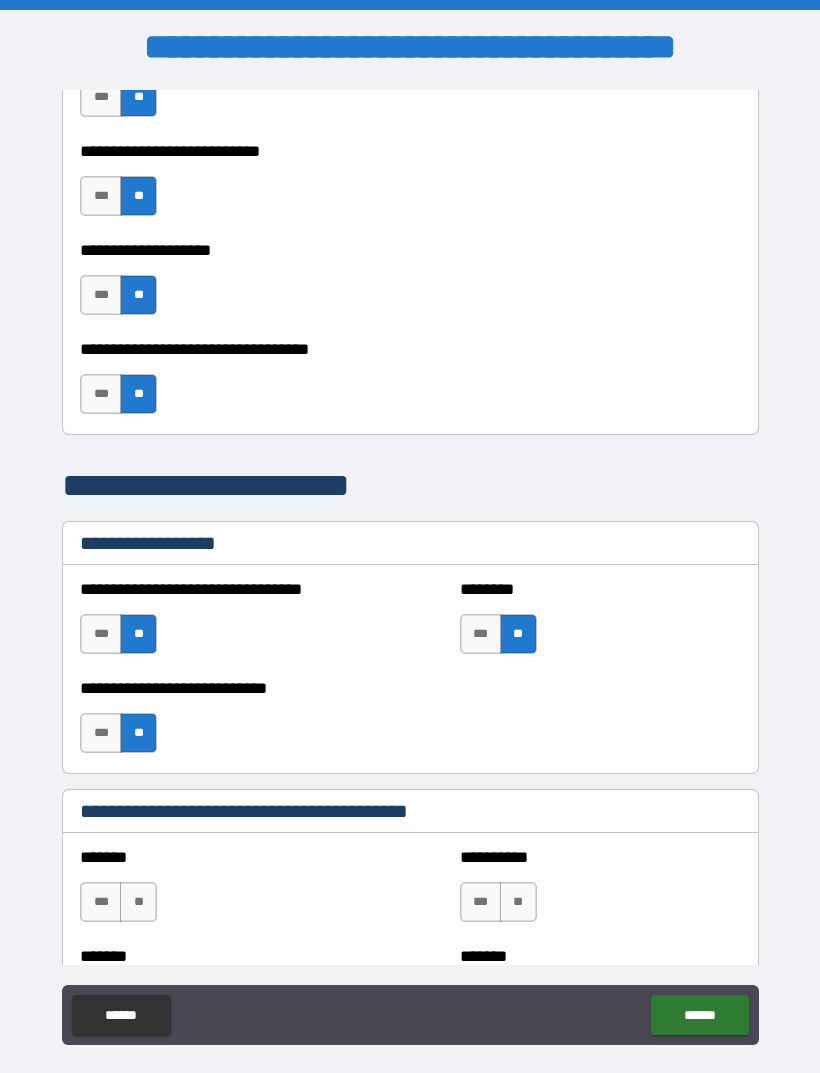 click on "**" at bounding box center (138, 902) 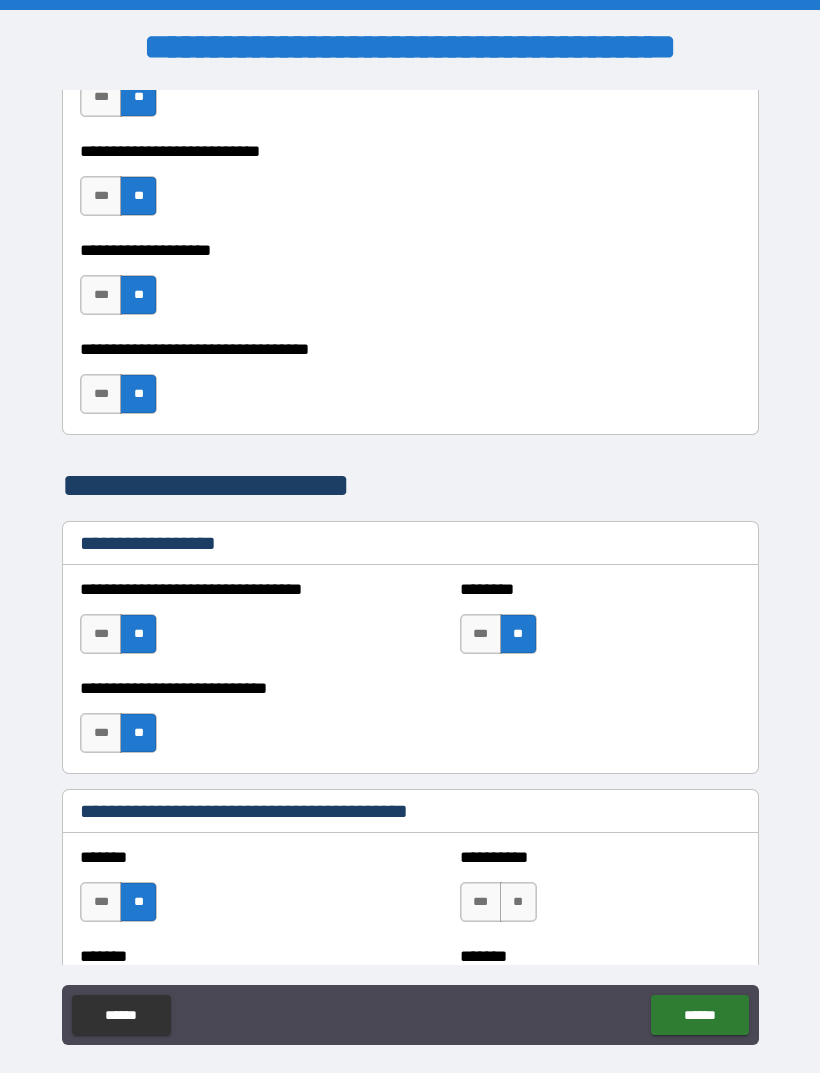 click on "**" at bounding box center [518, 902] 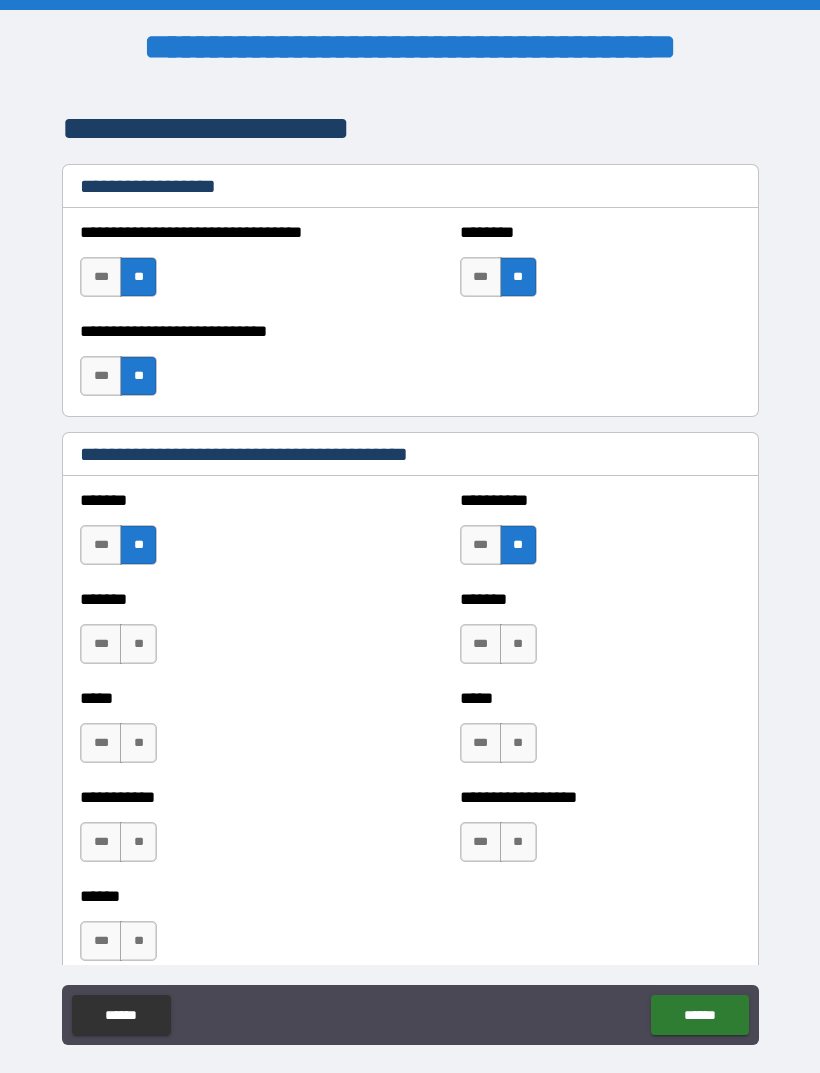 scroll, scrollTop: 1433, scrollLeft: 0, axis: vertical 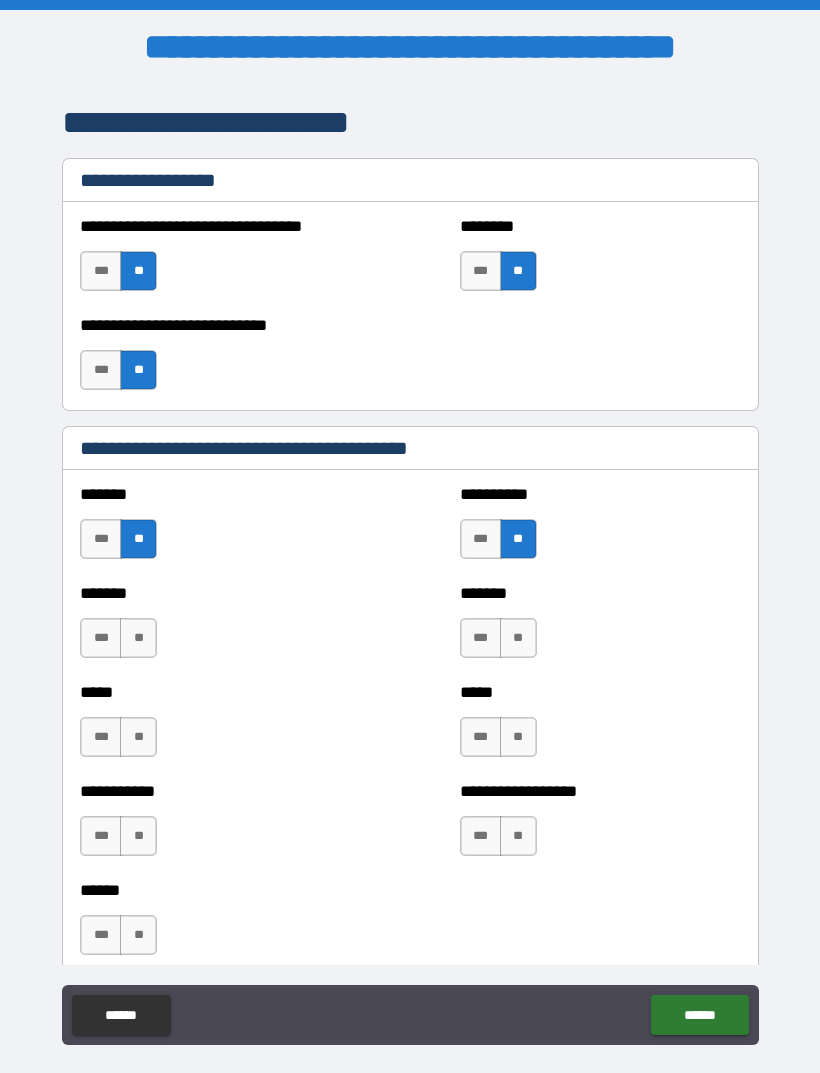click on "**" at bounding box center (138, 638) 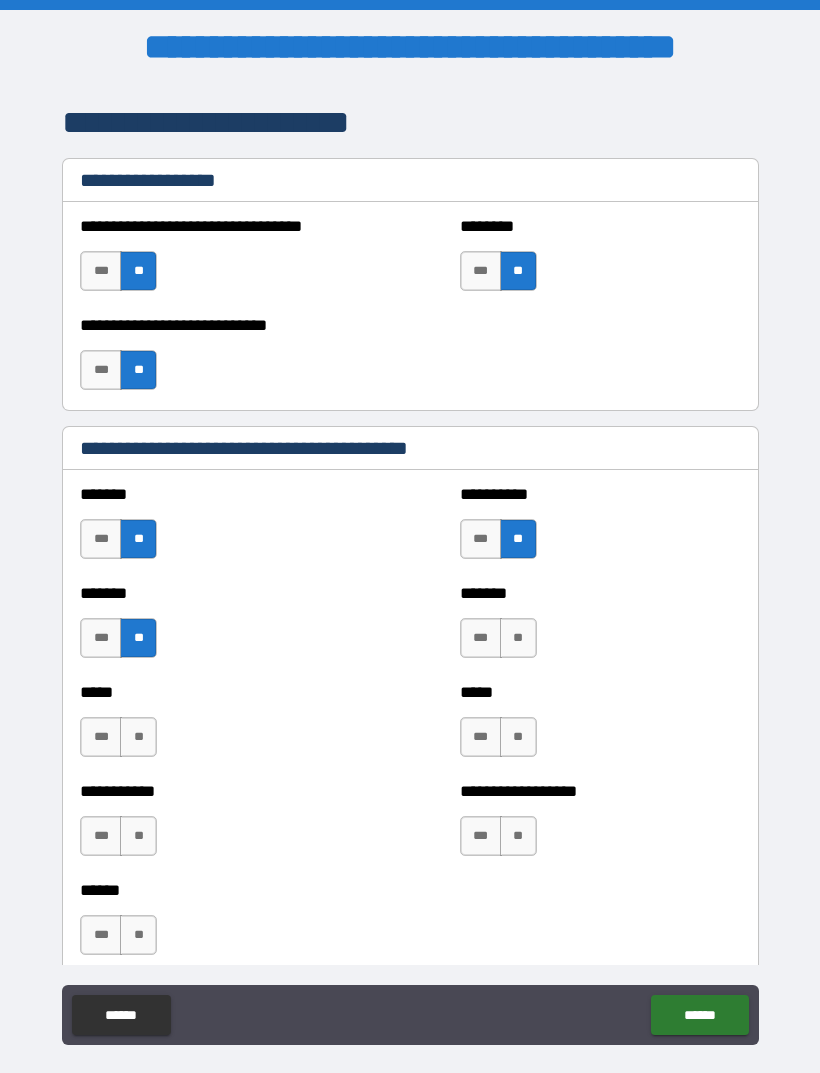 click on "**" at bounding box center [518, 638] 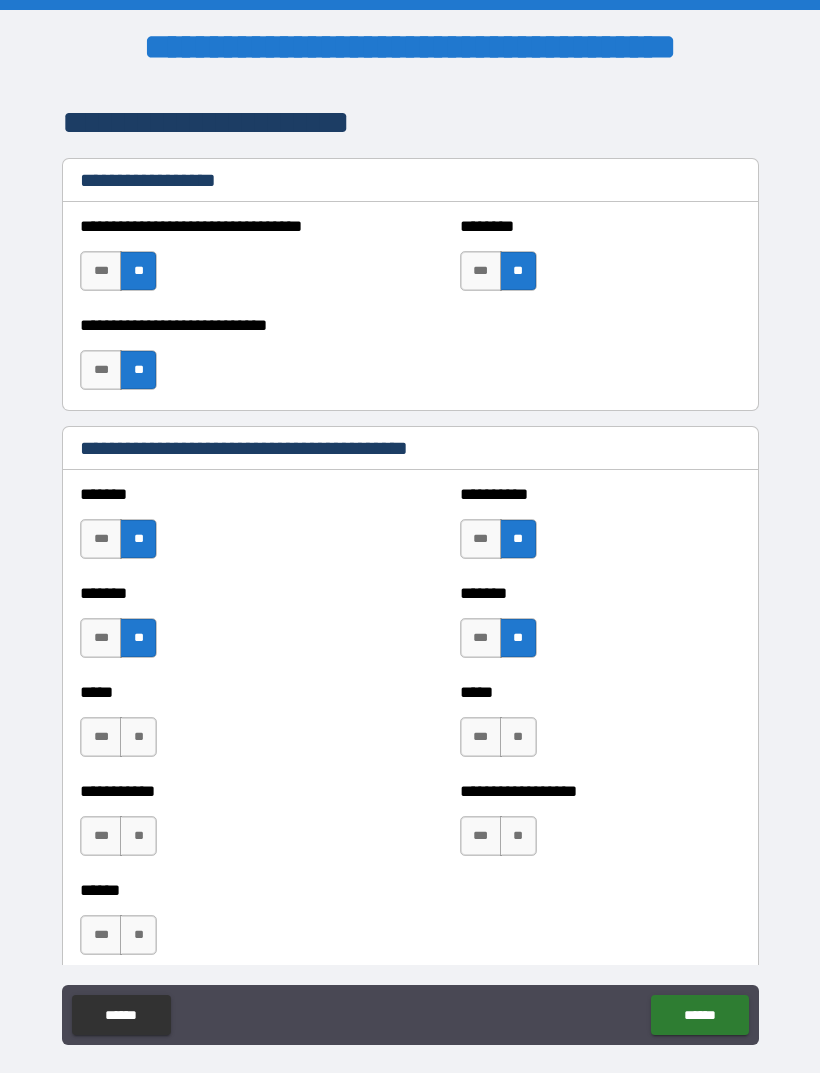 click on "**" at bounding box center (138, 737) 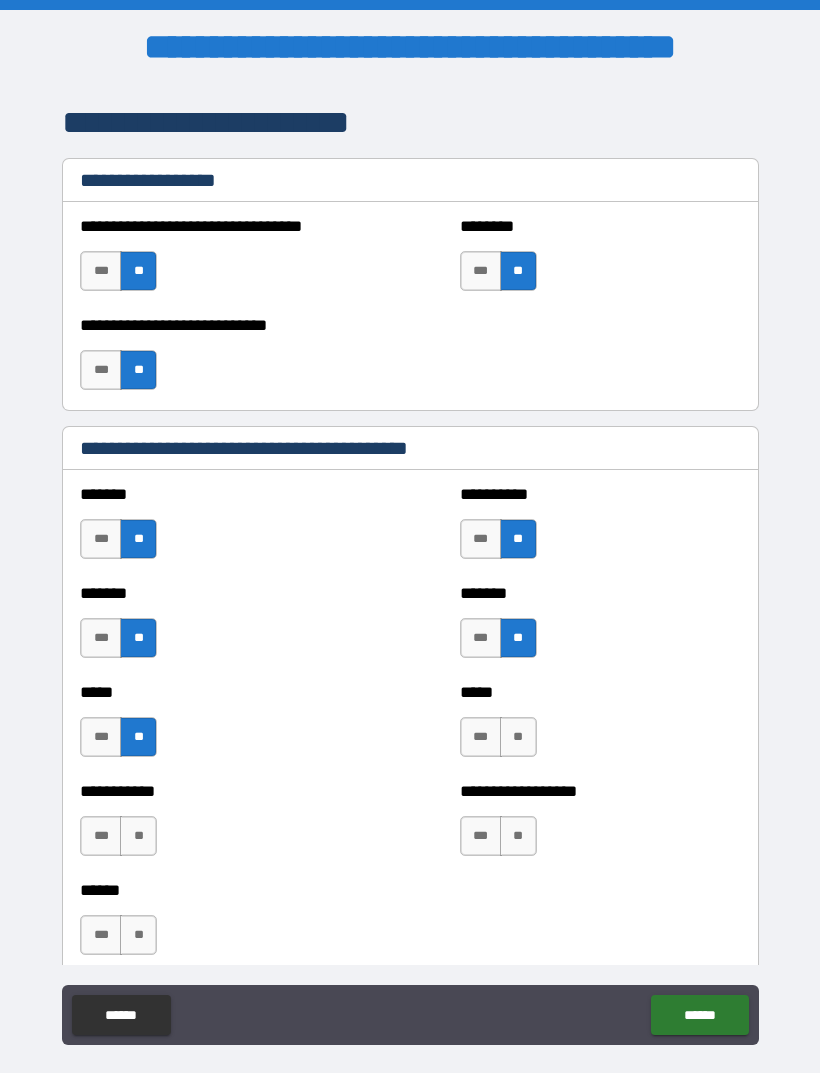click on "**" at bounding box center (518, 737) 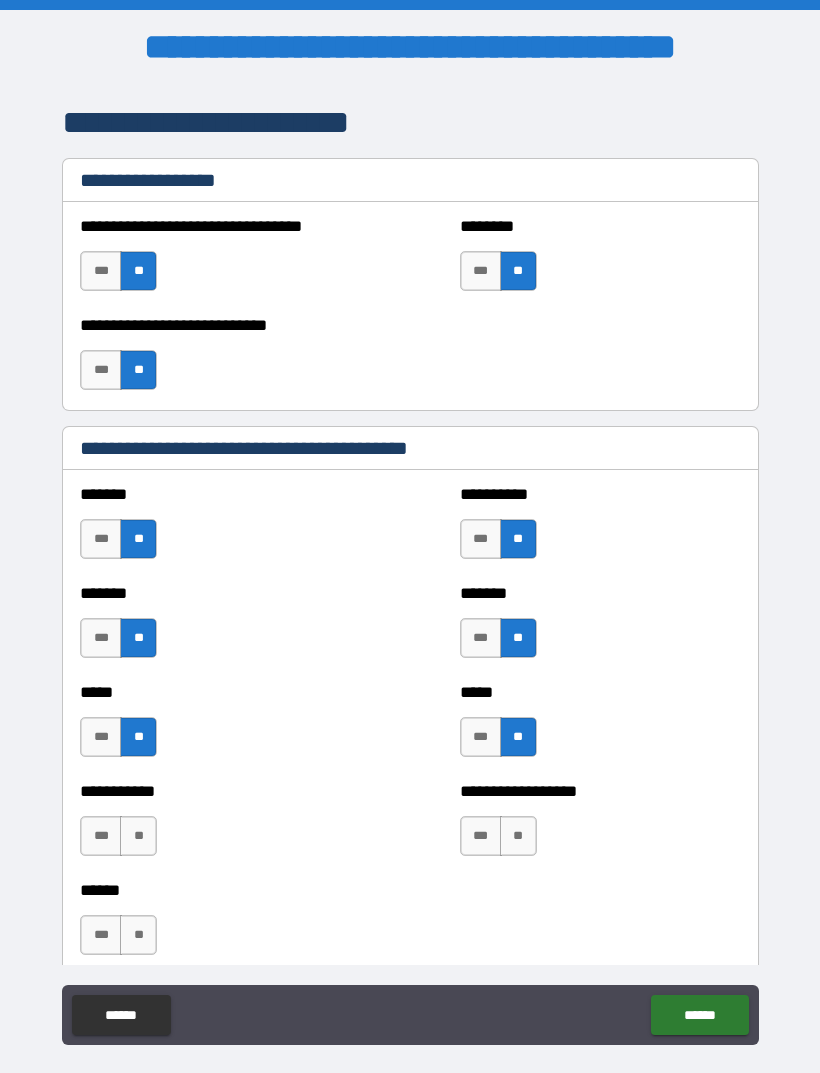 click on "**" at bounding box center [138, 836] 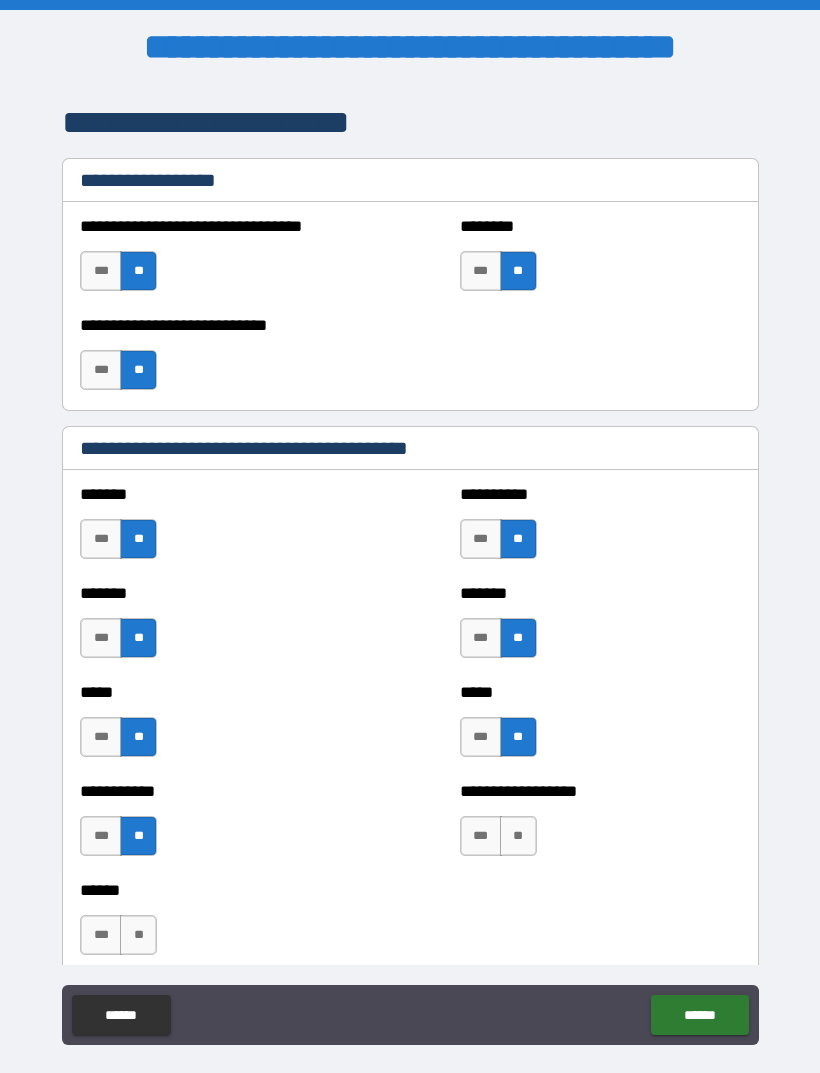 click on "**" at bounding box center [518, 836] 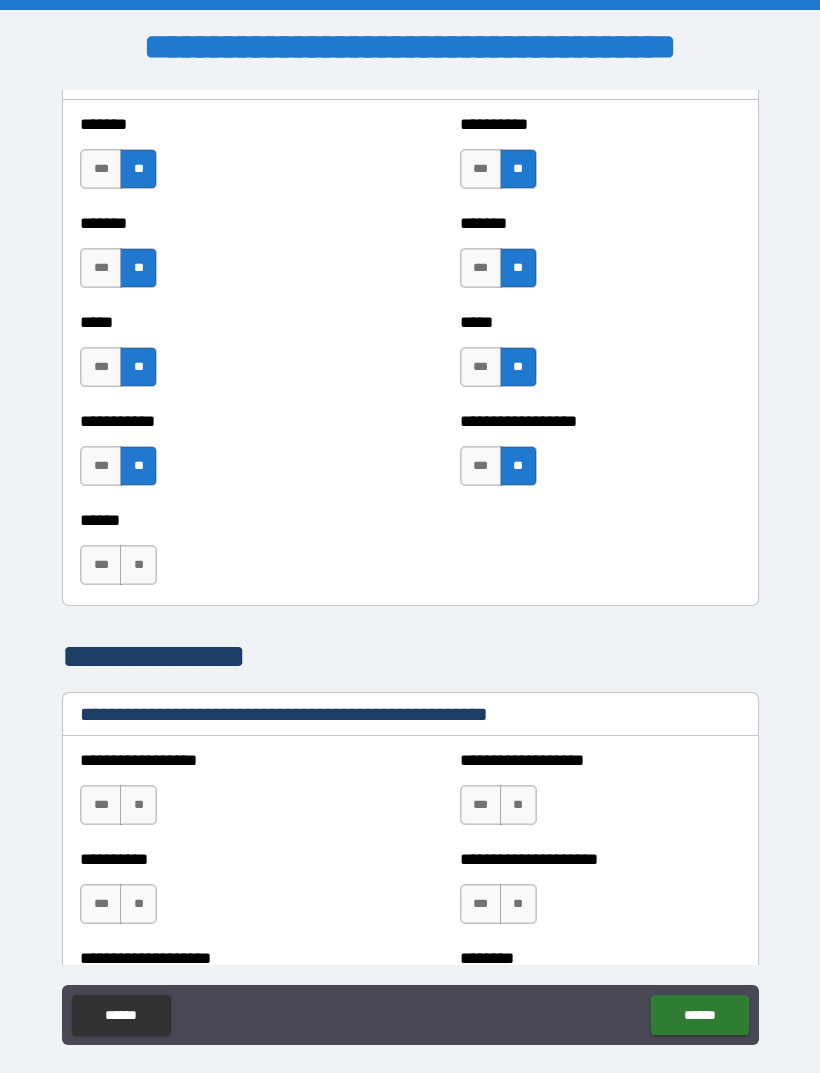 scroll, scrollTop: 1810, scrollLeft: 0, axis: vertical 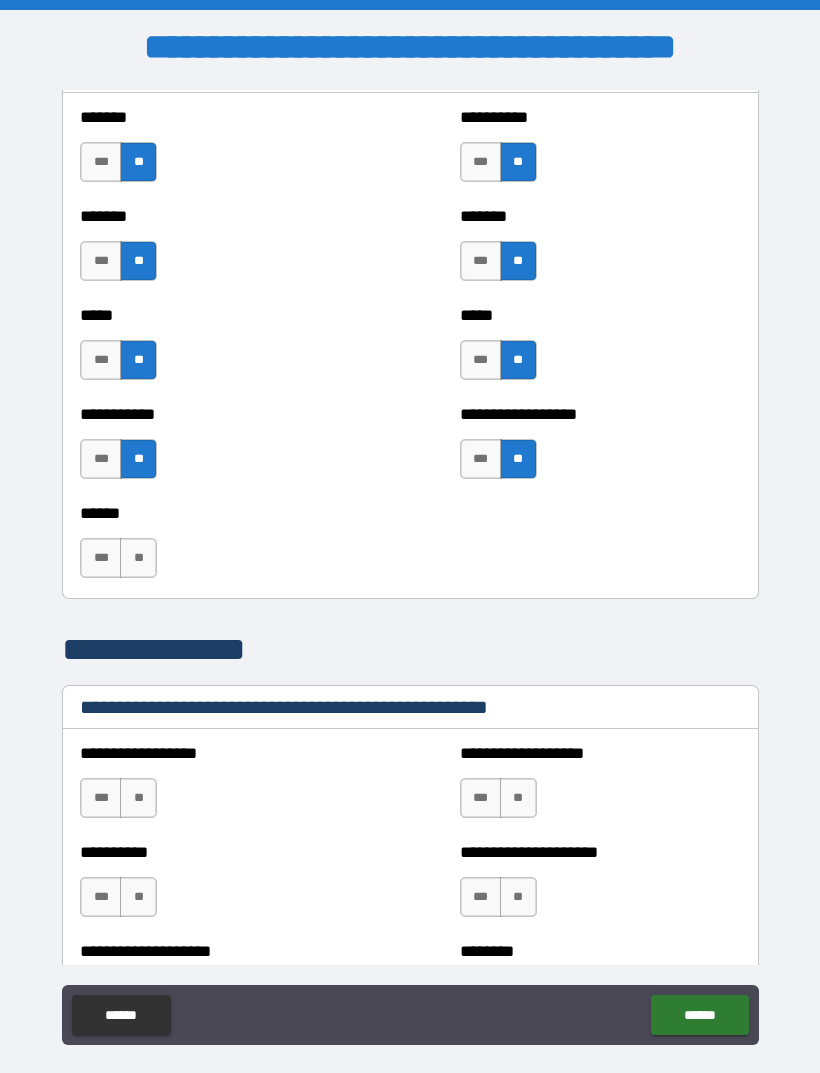 click on "**" at bounding box center (138, 558) 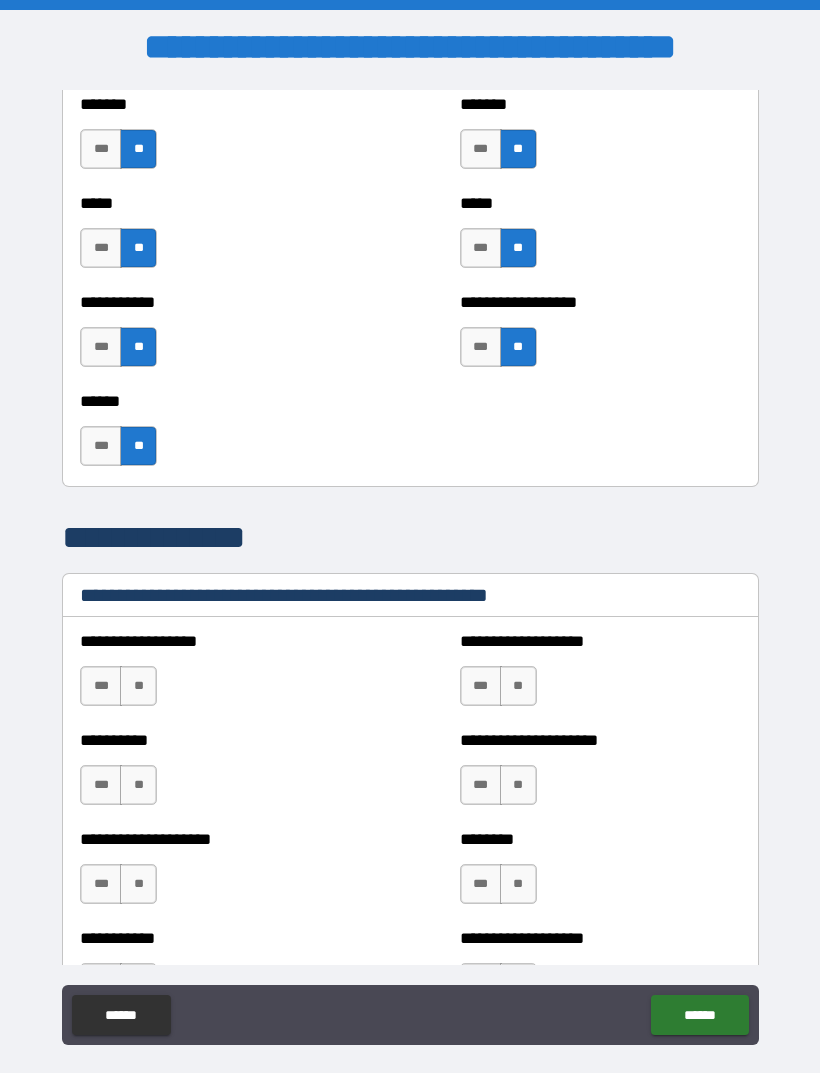 scroll, scrollTop: 1948, scrollLeft: 0, axis: vertical 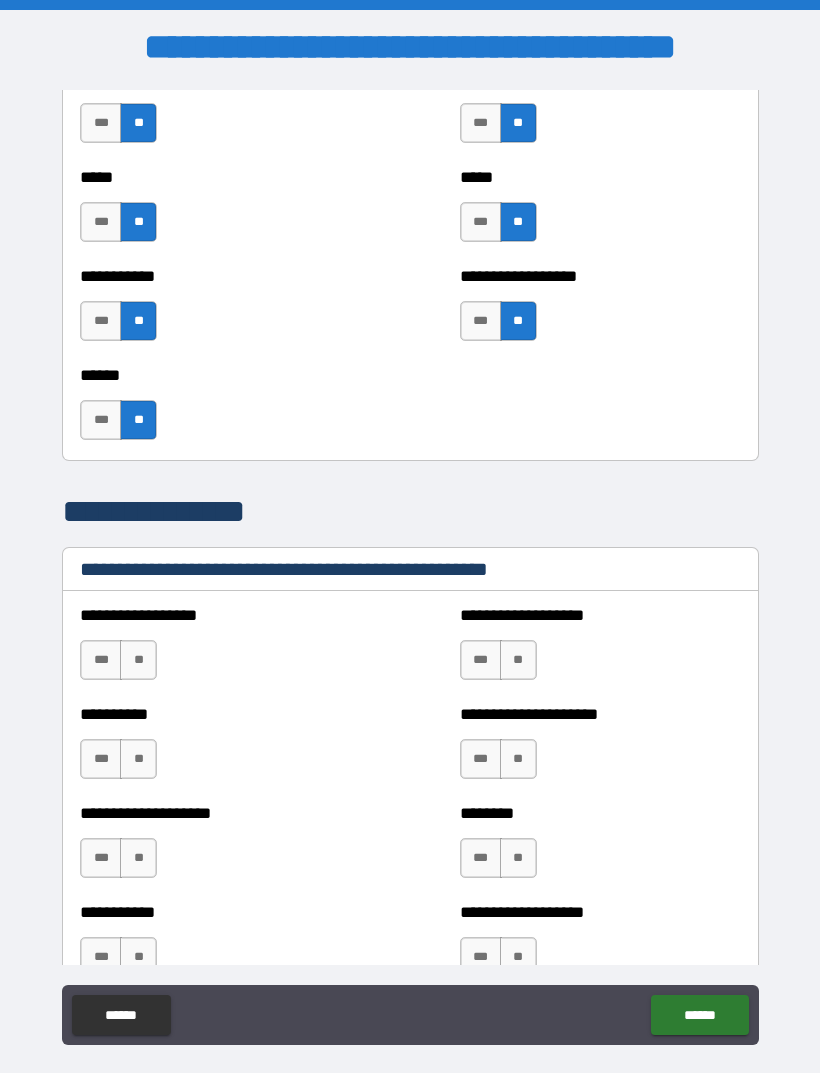 click on "**" at bounding box center [138, 660] 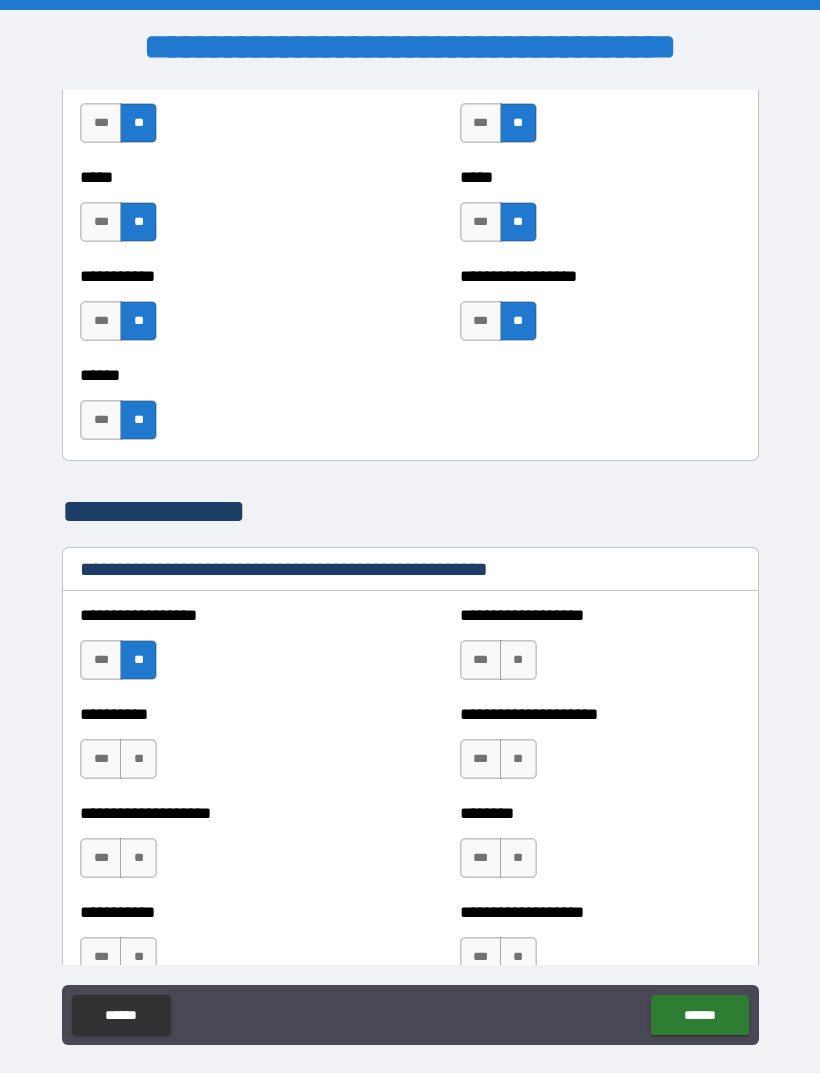 click on "**" at bounding box center (518, 660) 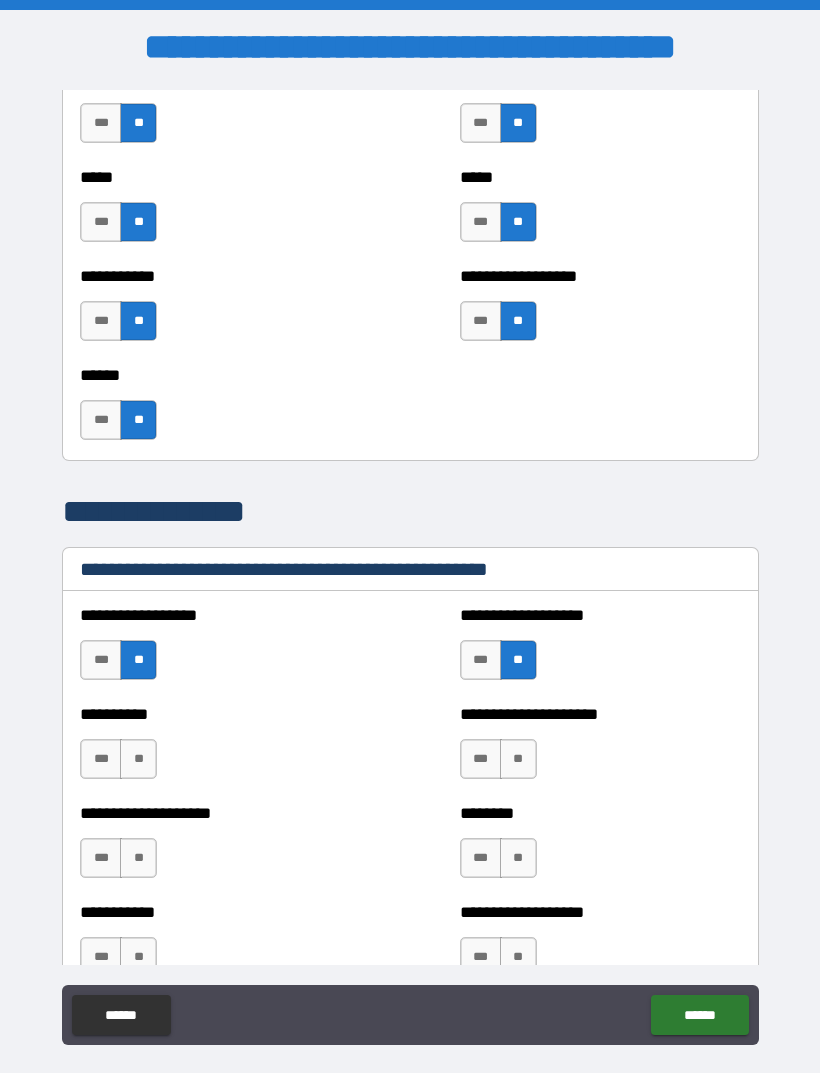click on "**" at bounding box center [138, 759] 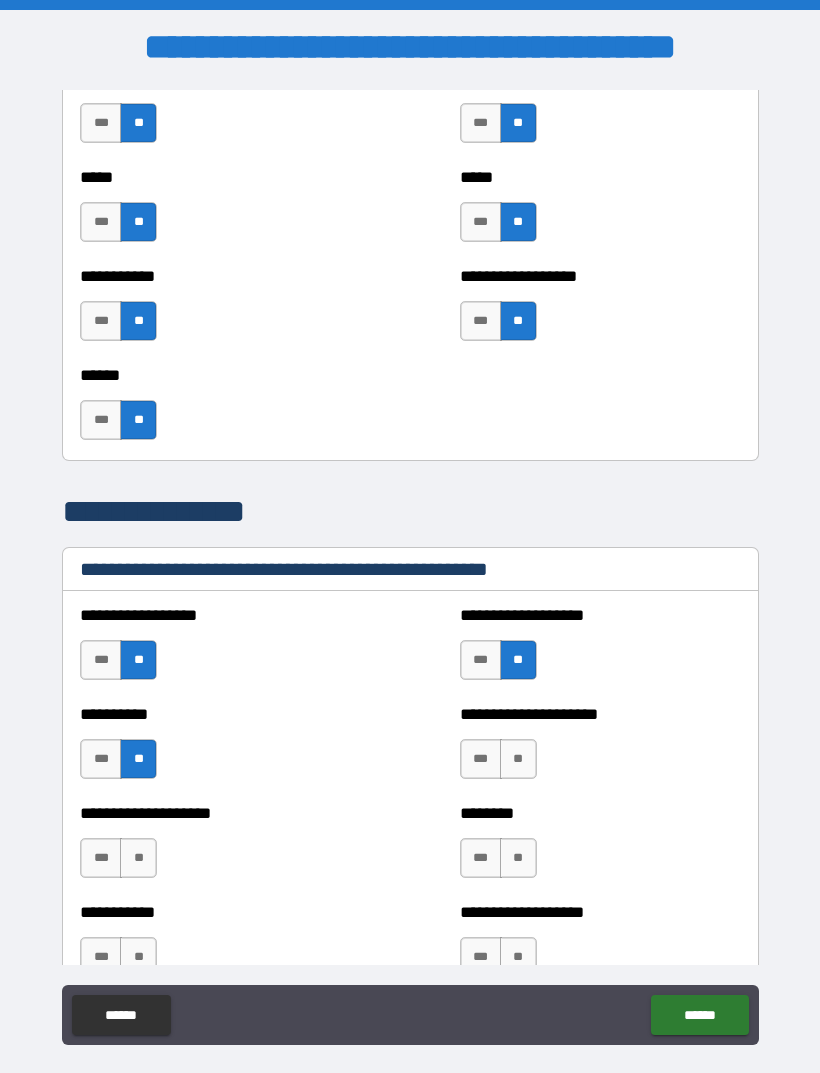 click on "**" at bounding box center [518, 759] 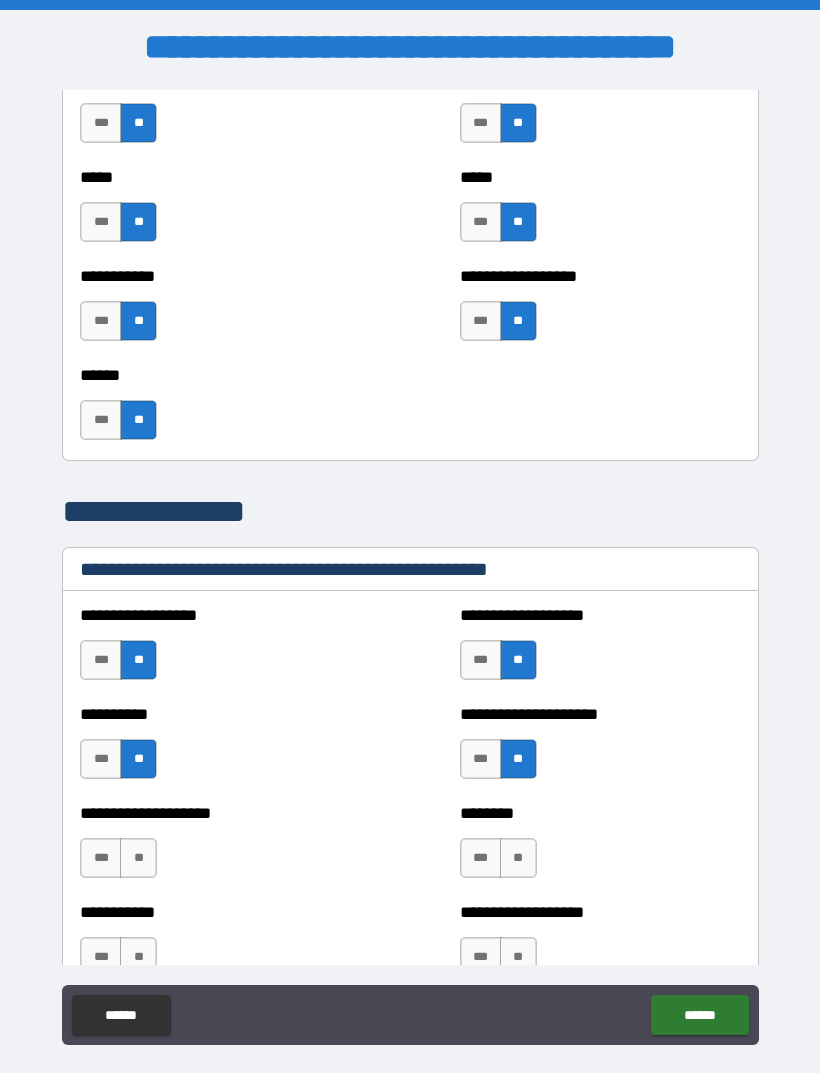 click on "**" at bounding box center (138, 858) 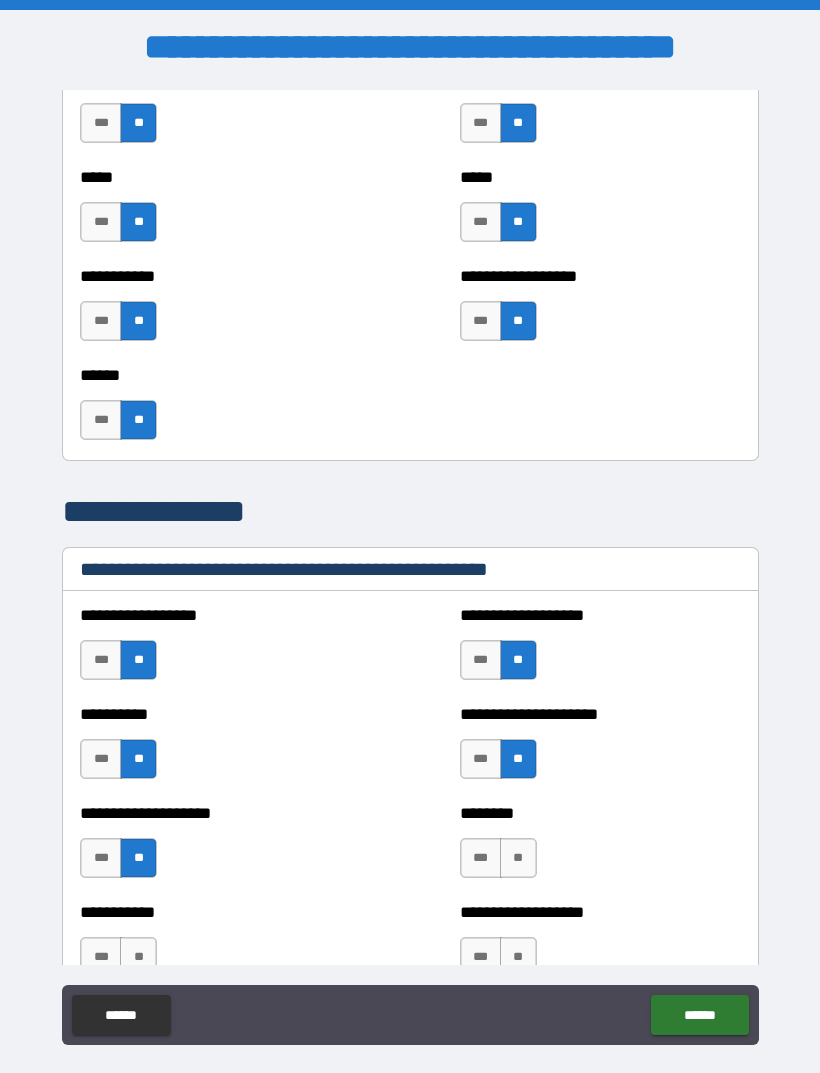 click on "**" at bounding box center [518, 858] 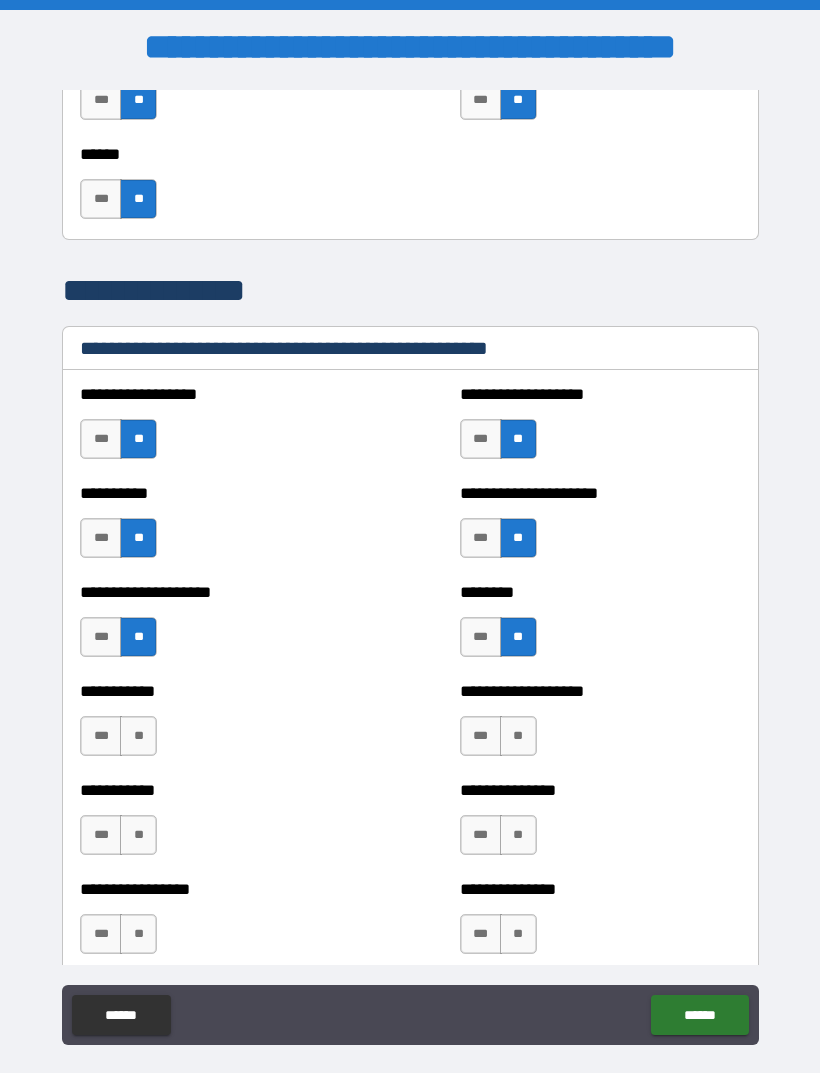 scroll, scrollTop: 2242, scrollLeft: 0, axis: vertical 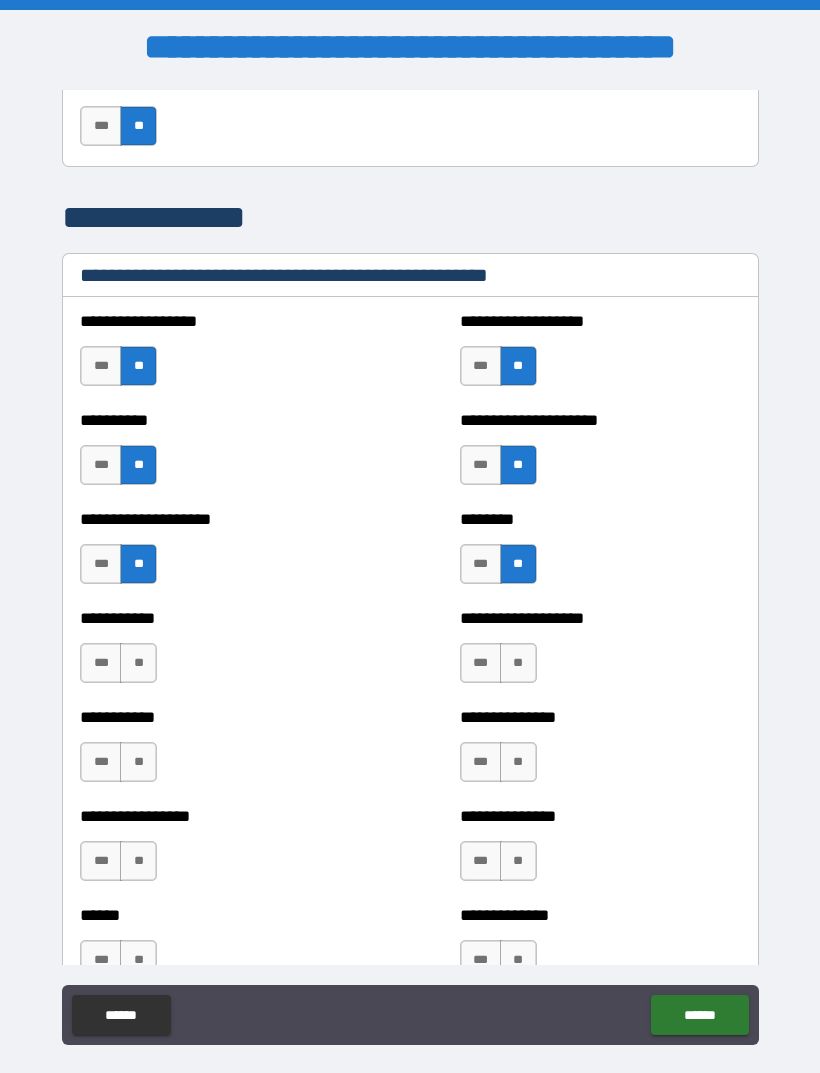 click on "**" at bounding box center (138, 663) 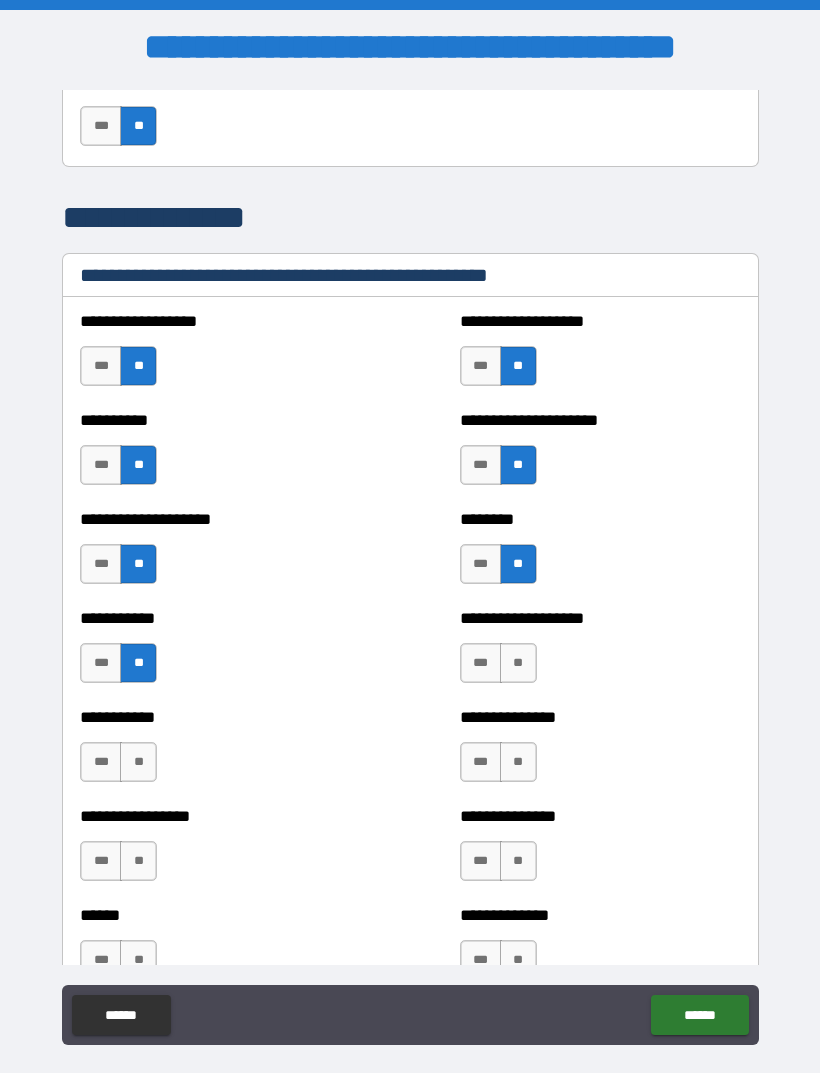 click on "**" at bounding box center [518, 663] 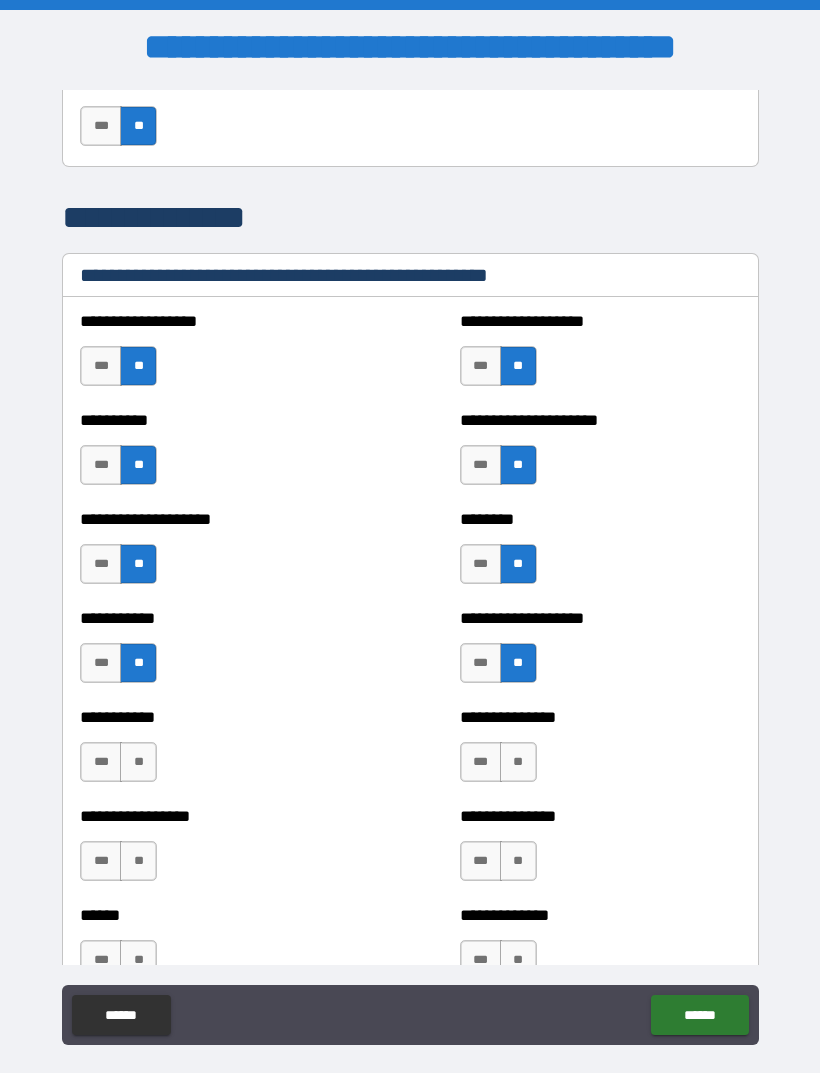 click on "**" at bounding box center [138, 762] 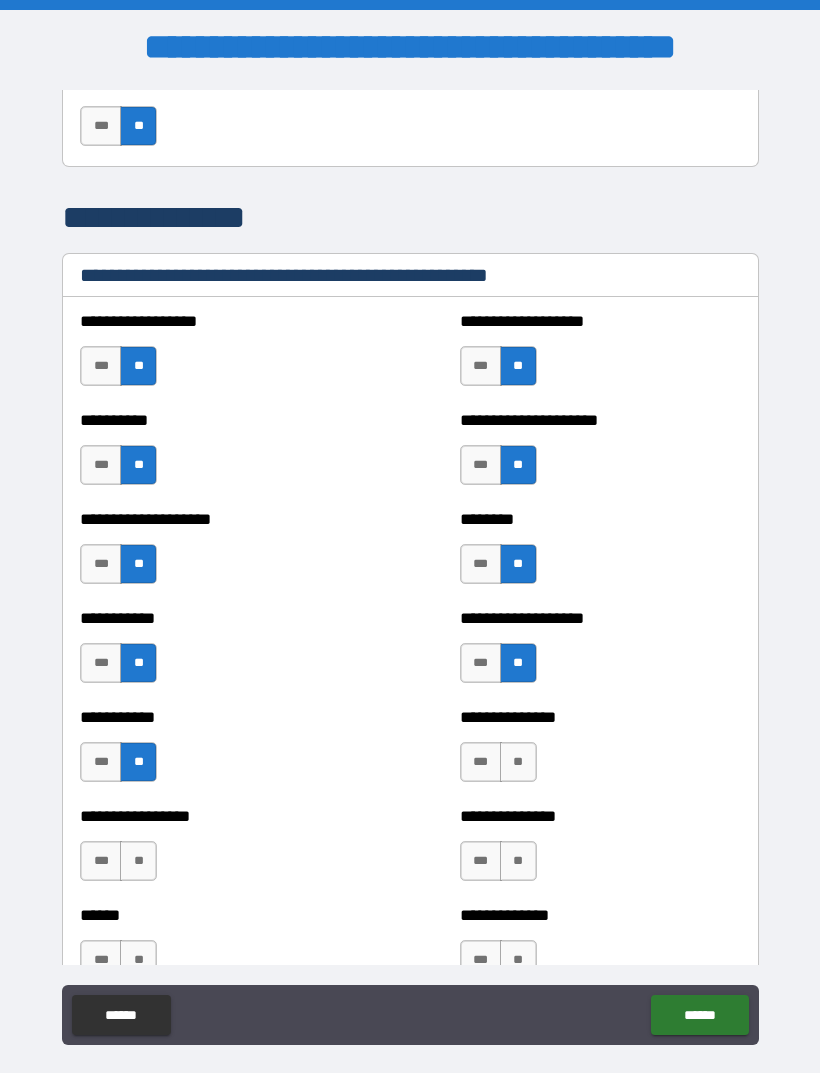 click on "**" at bounding box center [518, 762] 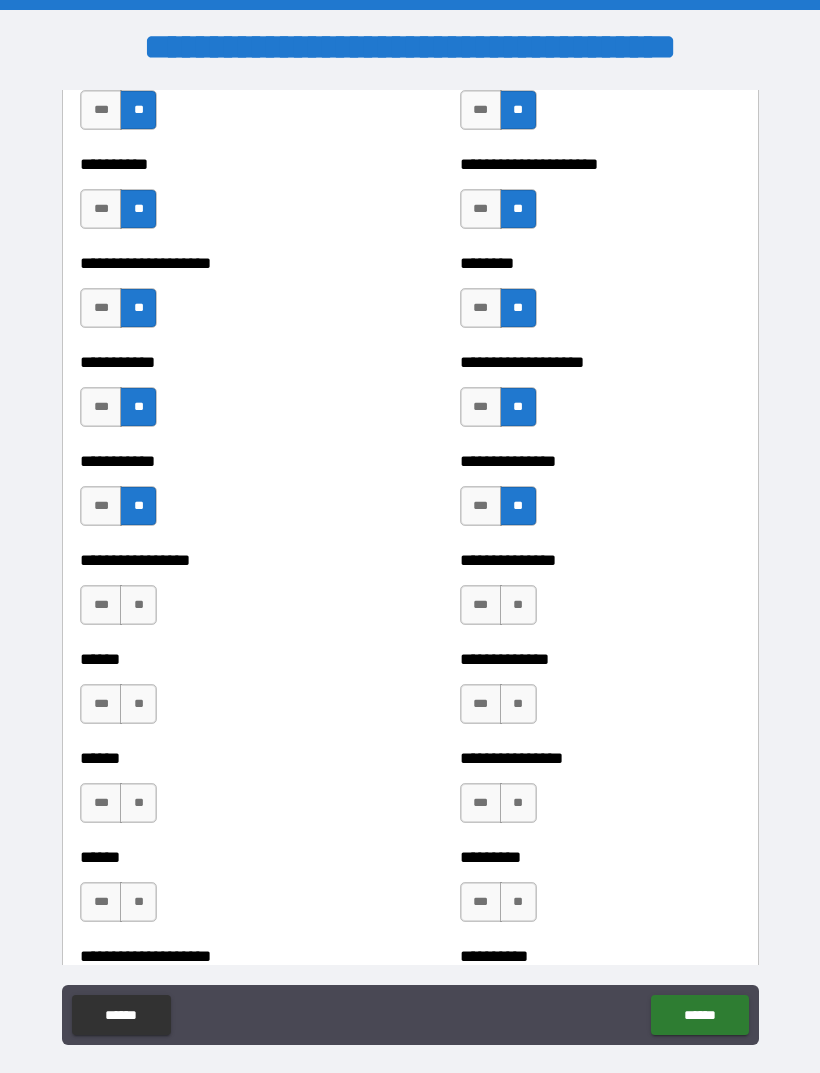 scroll, scrollTop: 2499, scrollLeft: 0, axis: vertical 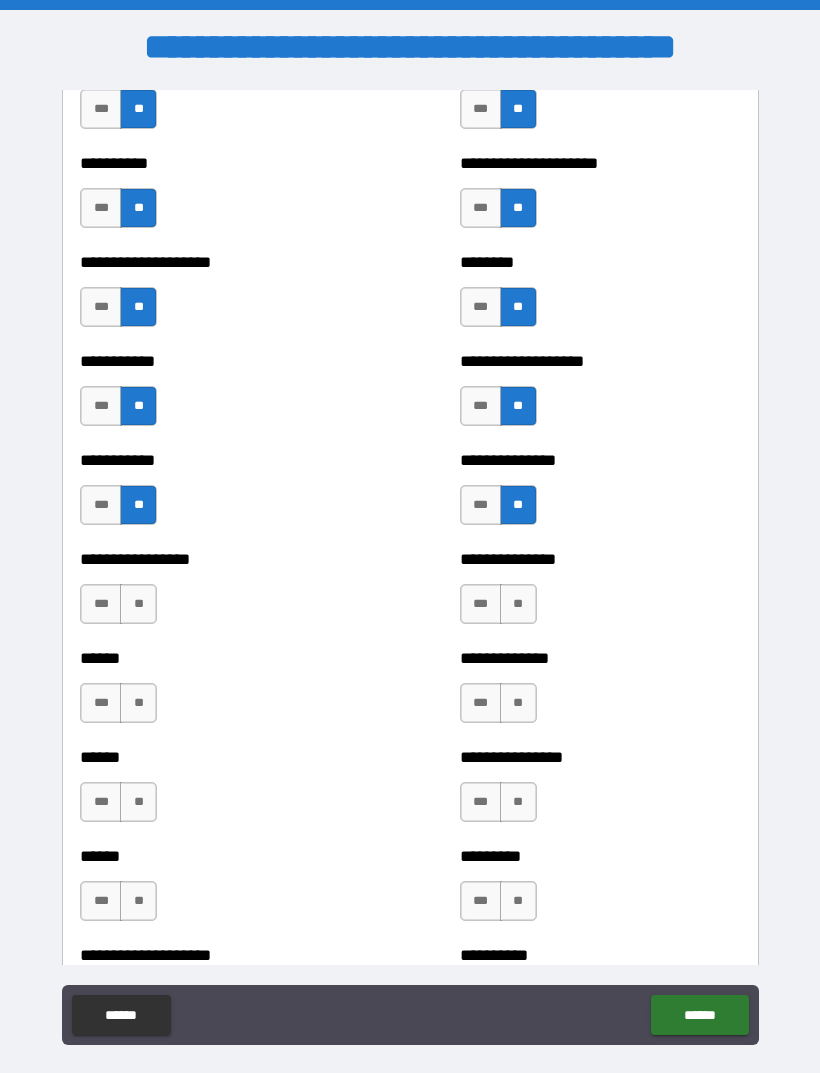 click on "**" at bounding box center (138, 604) 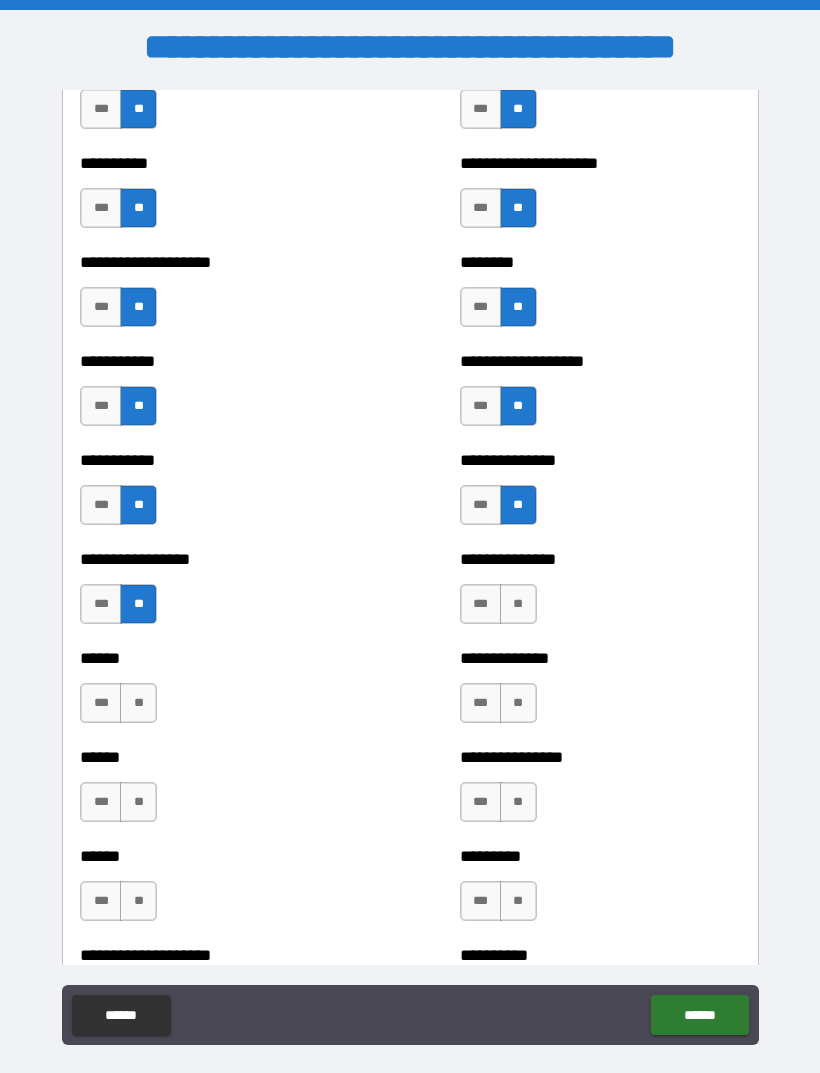 click on "**" at bounding box center [518, 604] 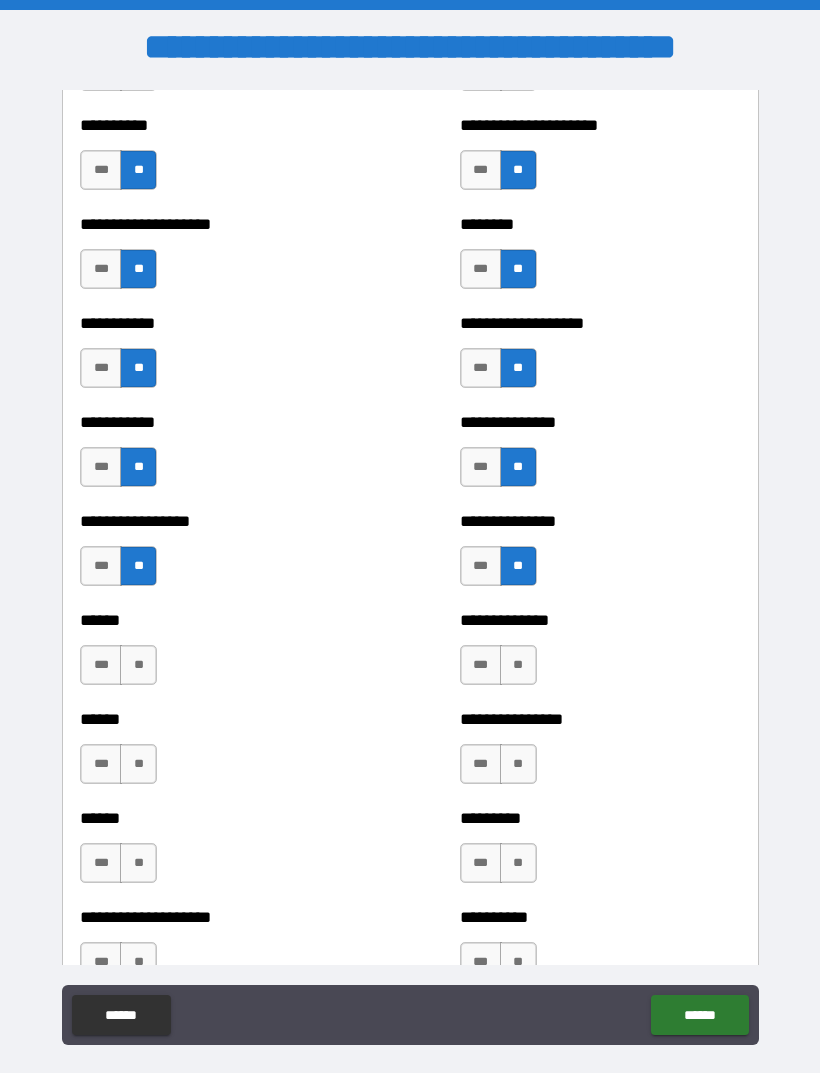 scroll, scrollTop: 2536, scrollLeft: 0, axis: vertical 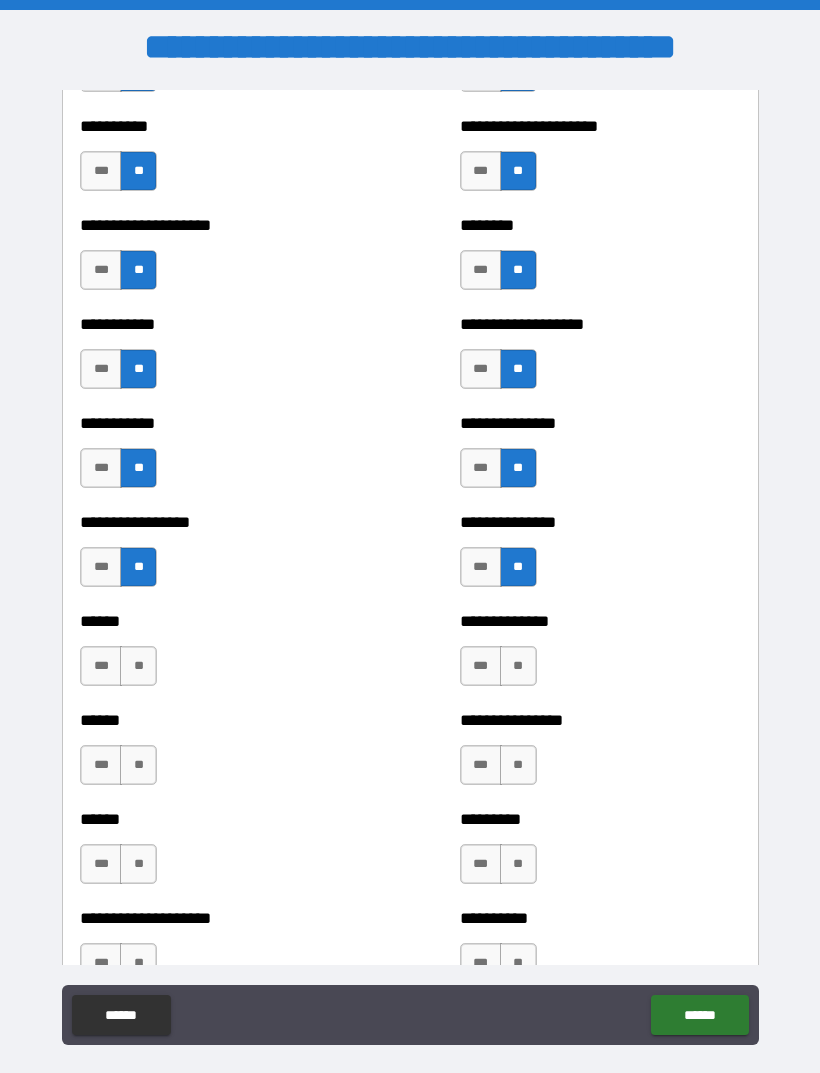 click on "**" at bounding box center [138, 666] 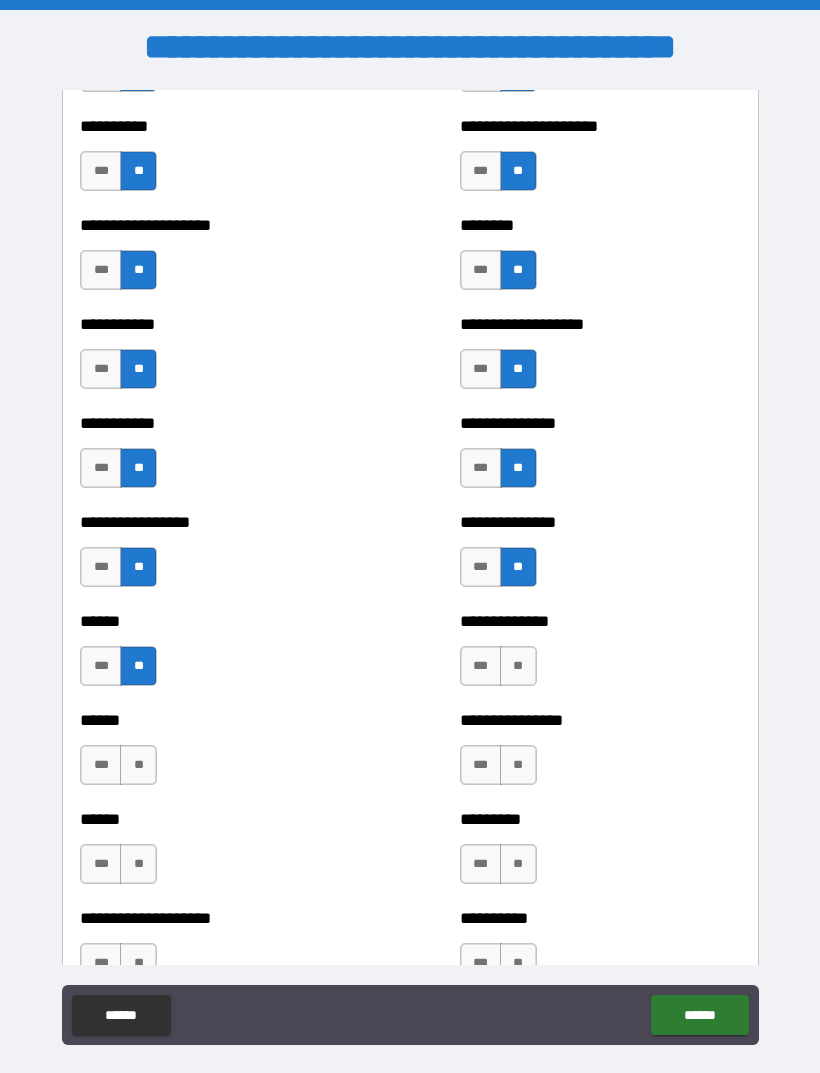 click on "**" at bounding box center [518, 666] 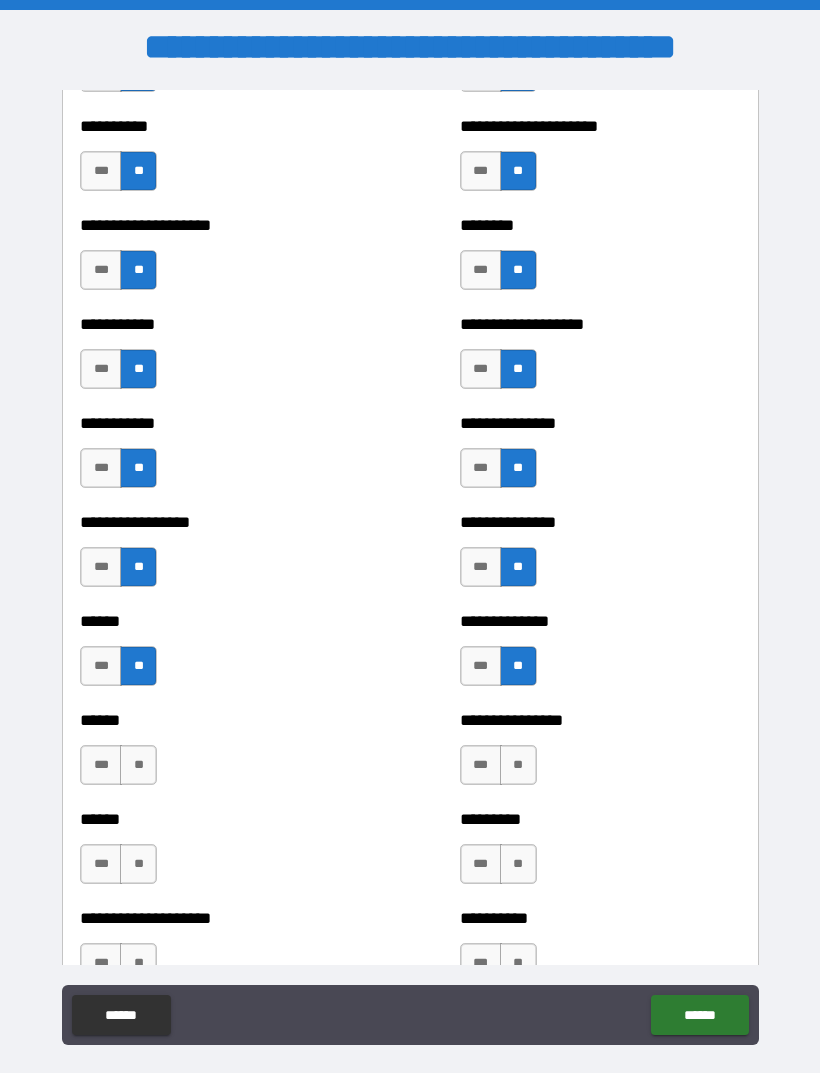 click on "**" at bounding box center (138, 765) 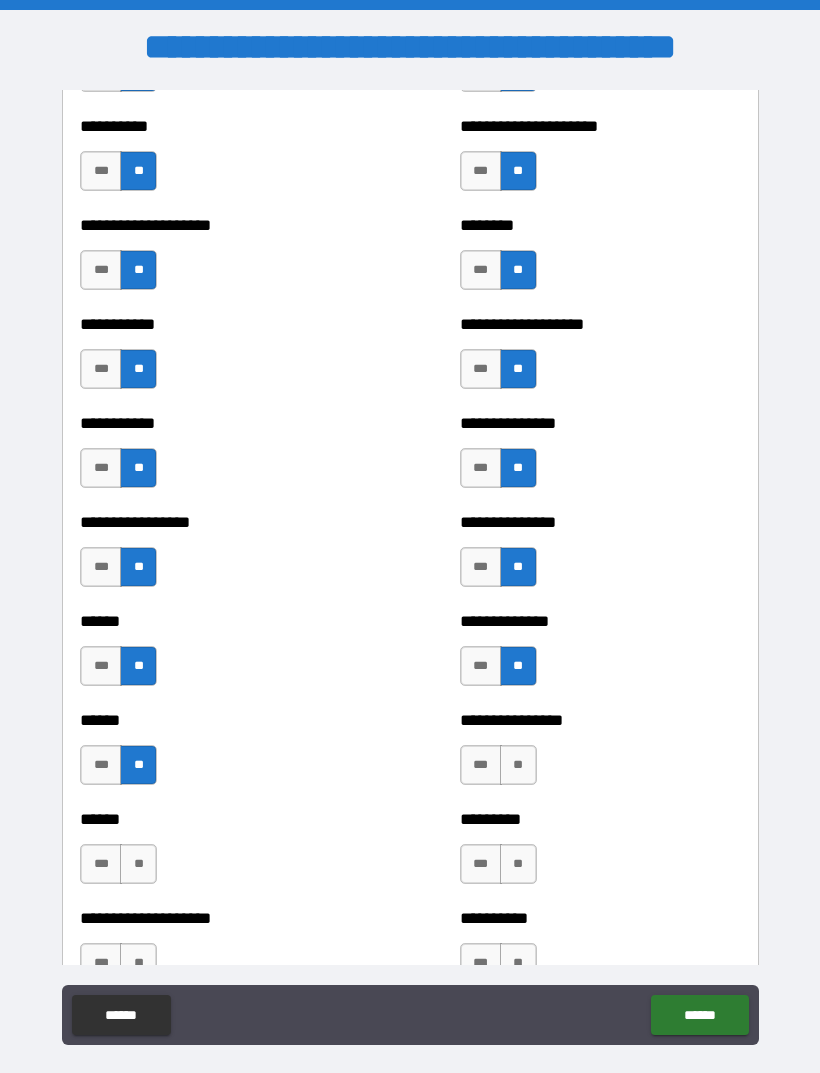 click on "**" at bounding box center (518, 765) 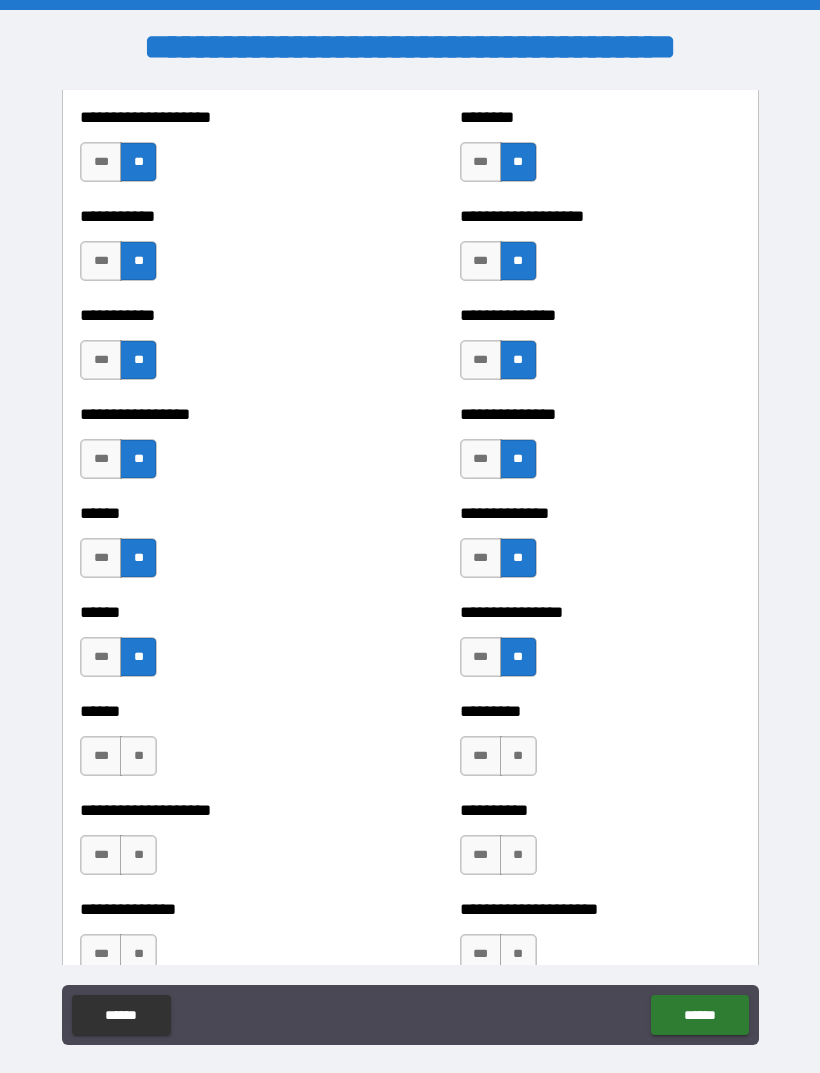 scroll, scrollTop: 2650, scrollLeft: 0, axis: vertical 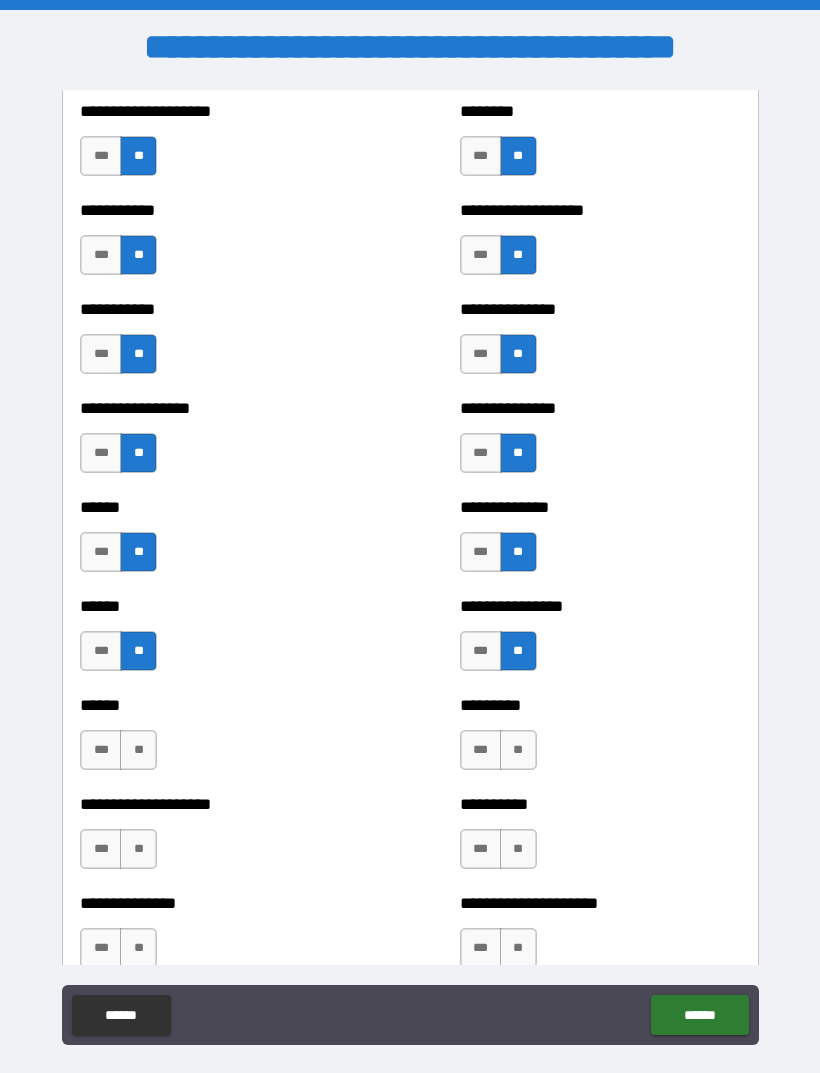 click on "**" at bounding box center (138, 750) 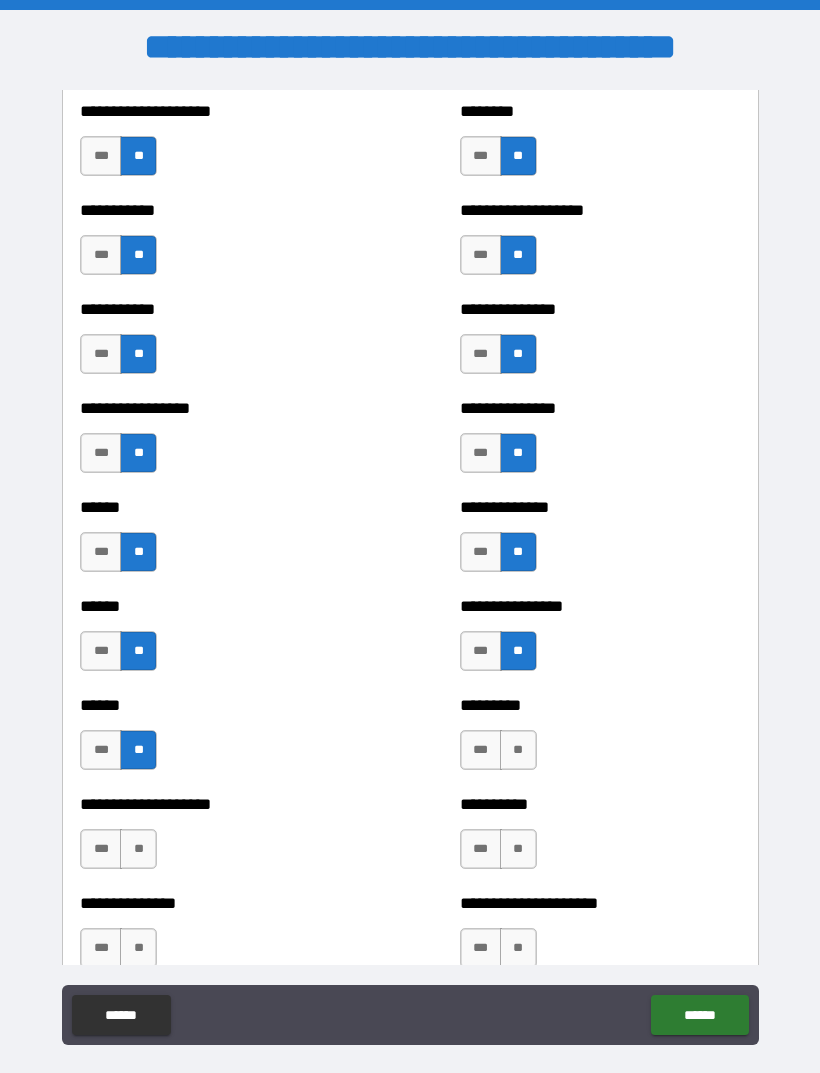 click on "**" at bounding box center [518, 750] 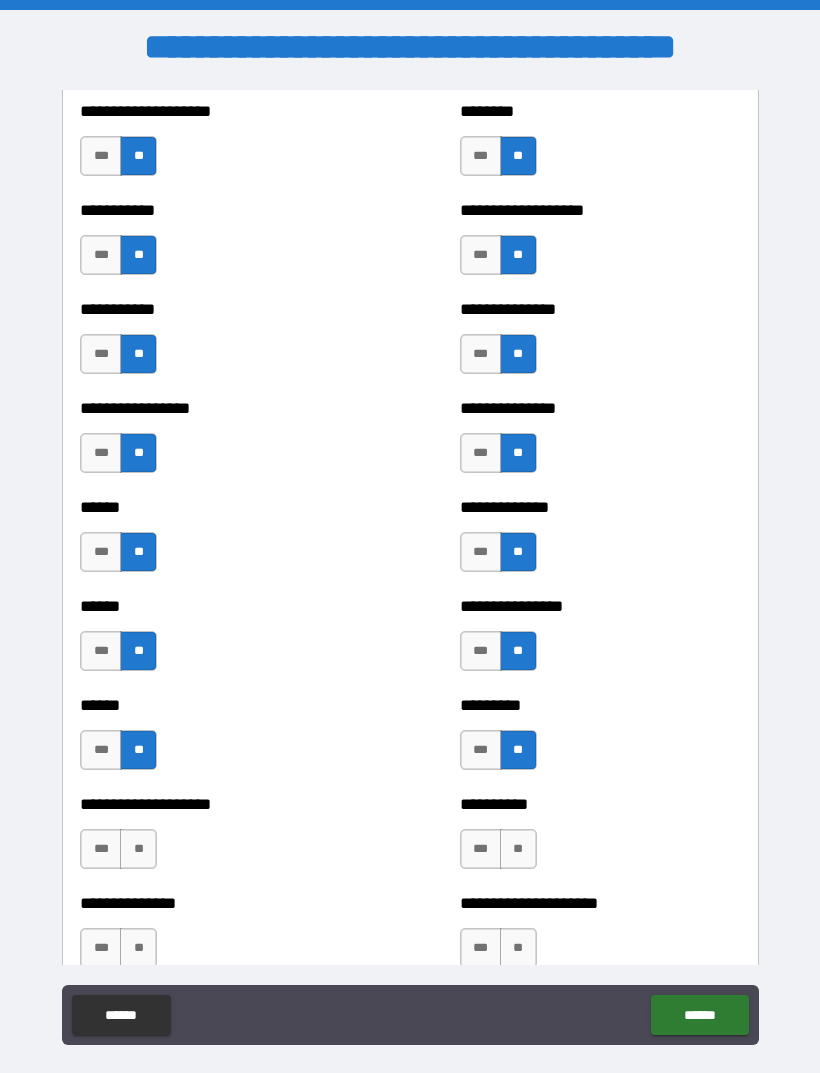 click on "**" at bounding box center [138, 849] 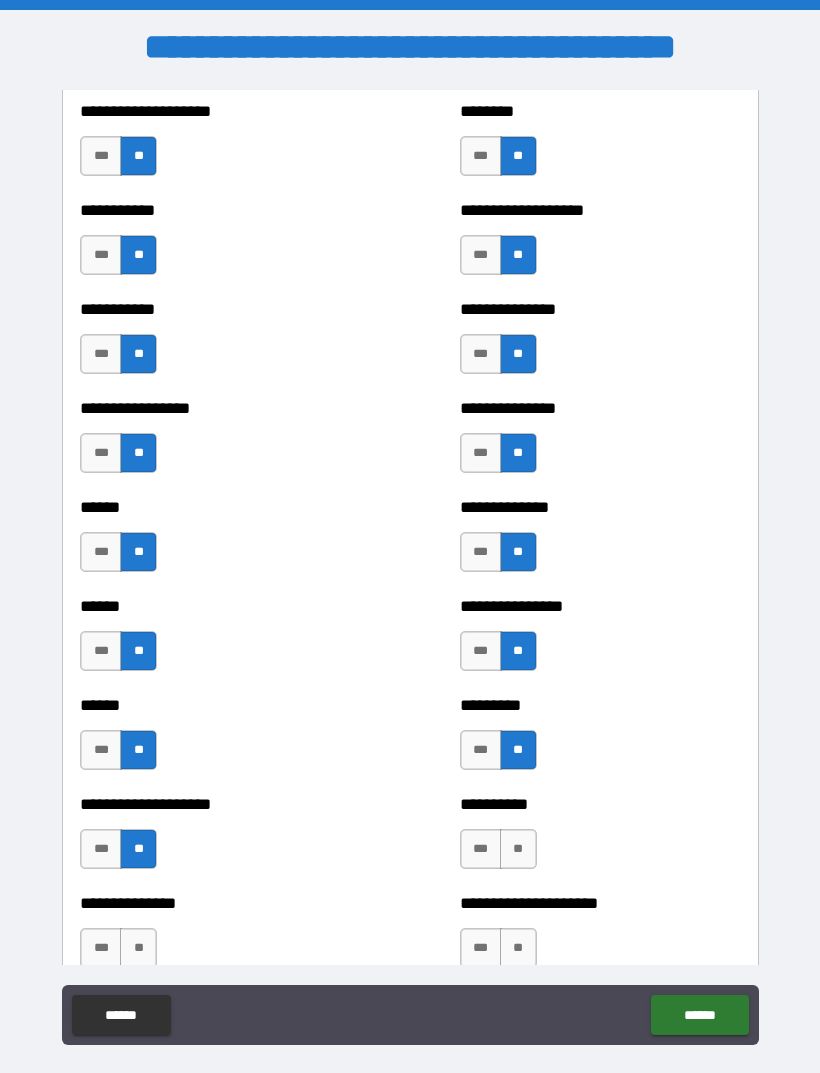 click on "**" at bounding box center (518, 849) 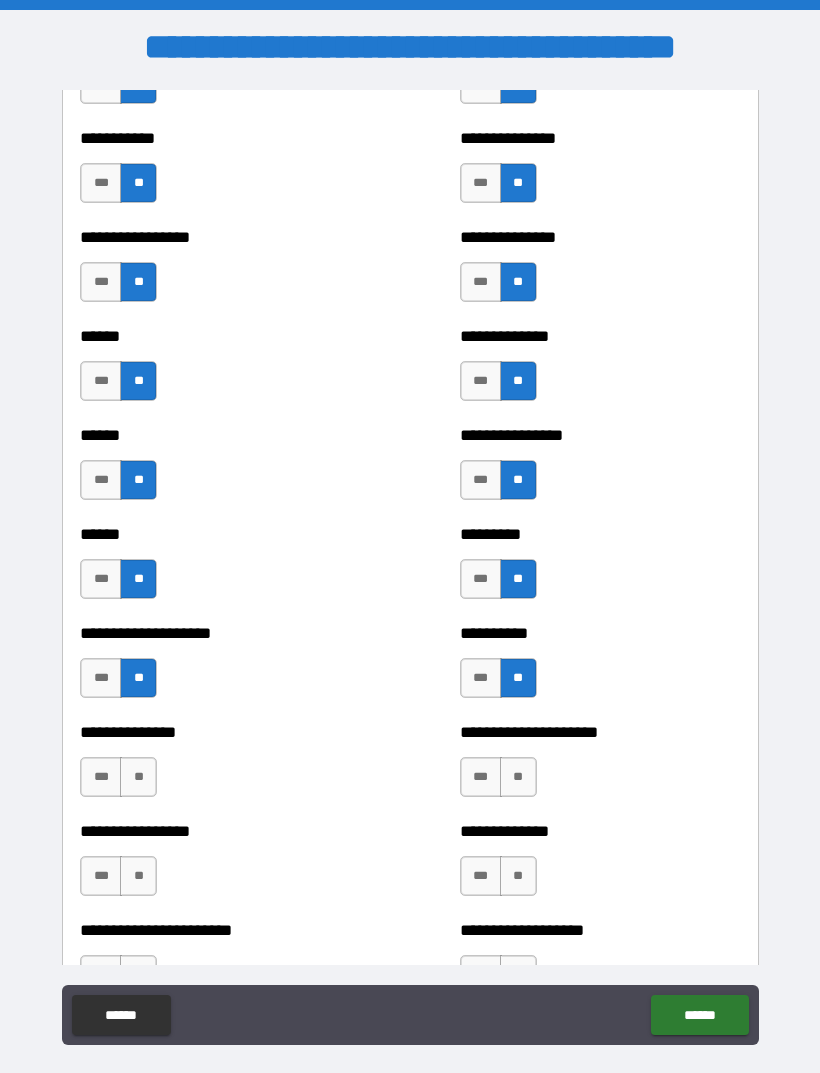 scroll, scrollTop: 2962, scrollLeft: 0, axis: vertical 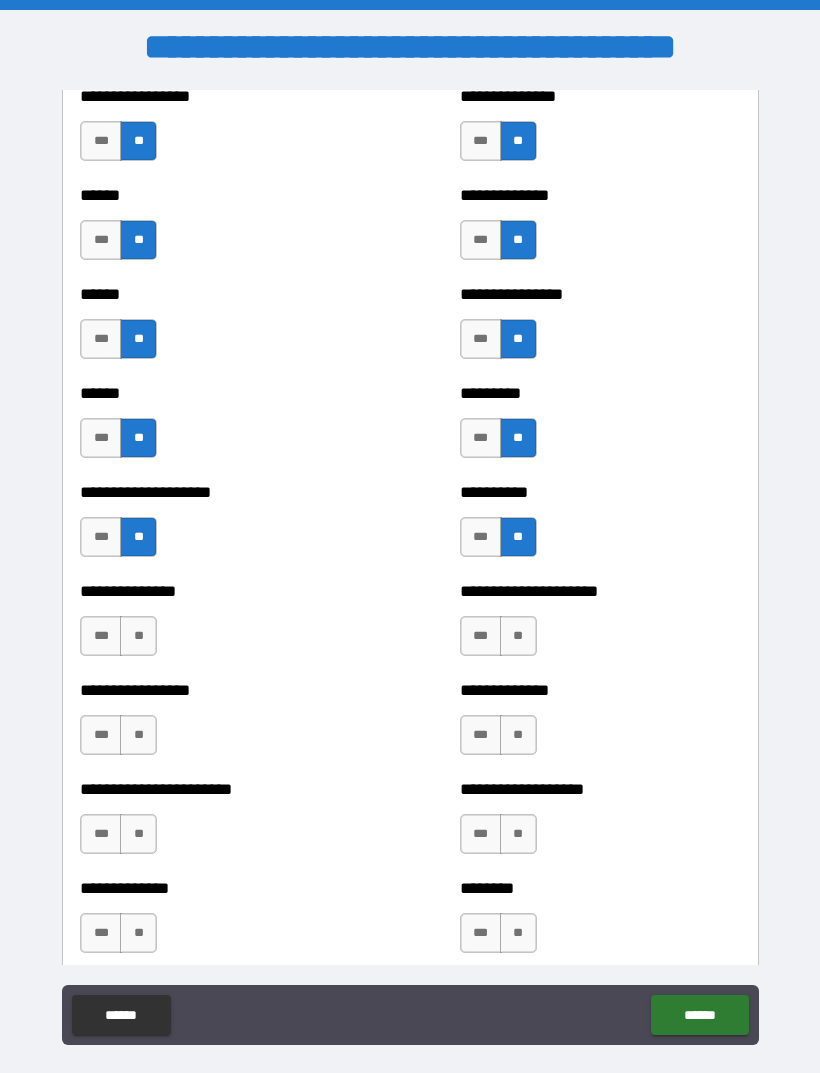 click on "**" at bounding box center (138, 636) 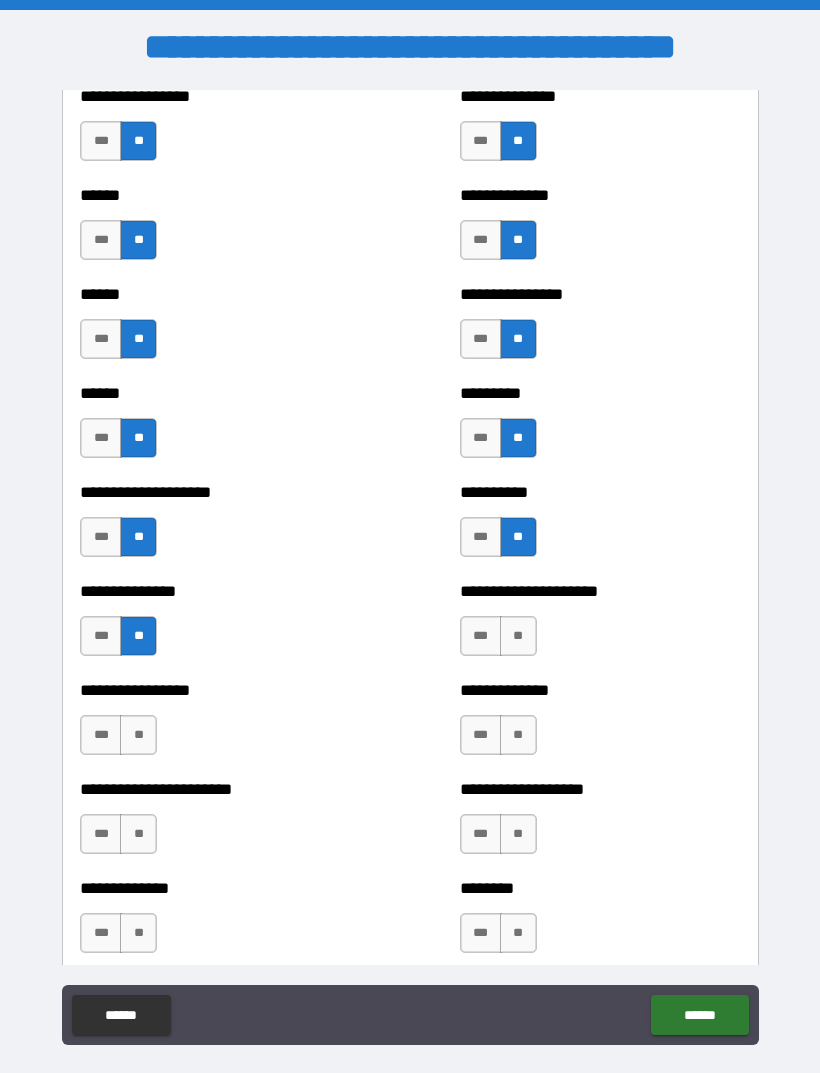click on "**" at bounding box center [518, 636] 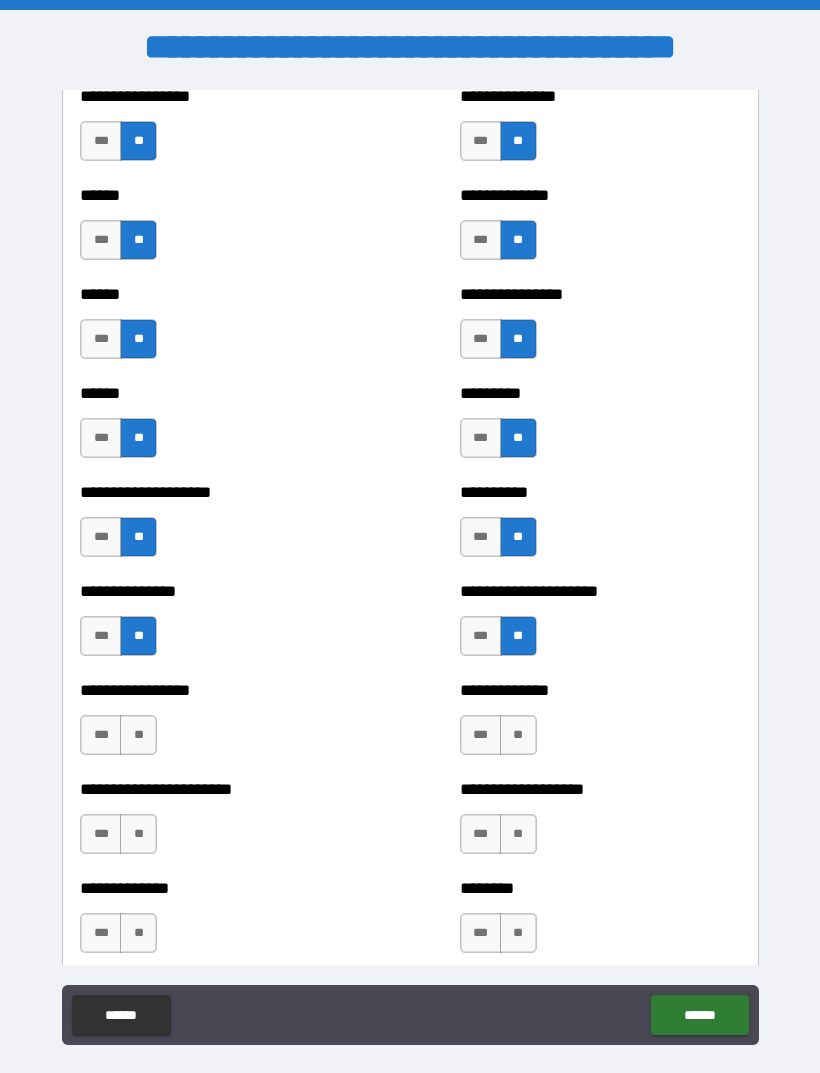 click on "**" at bounding box center (138, 735) 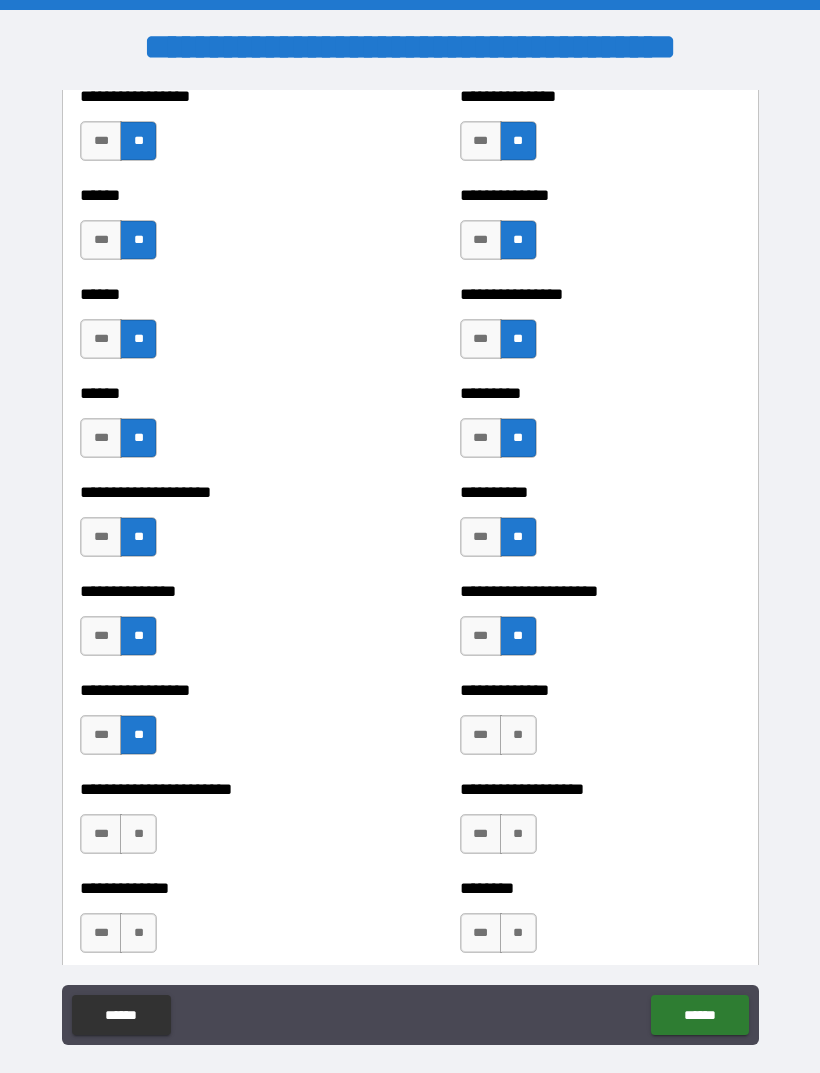 click on "**" at bounding box center (518, 735) 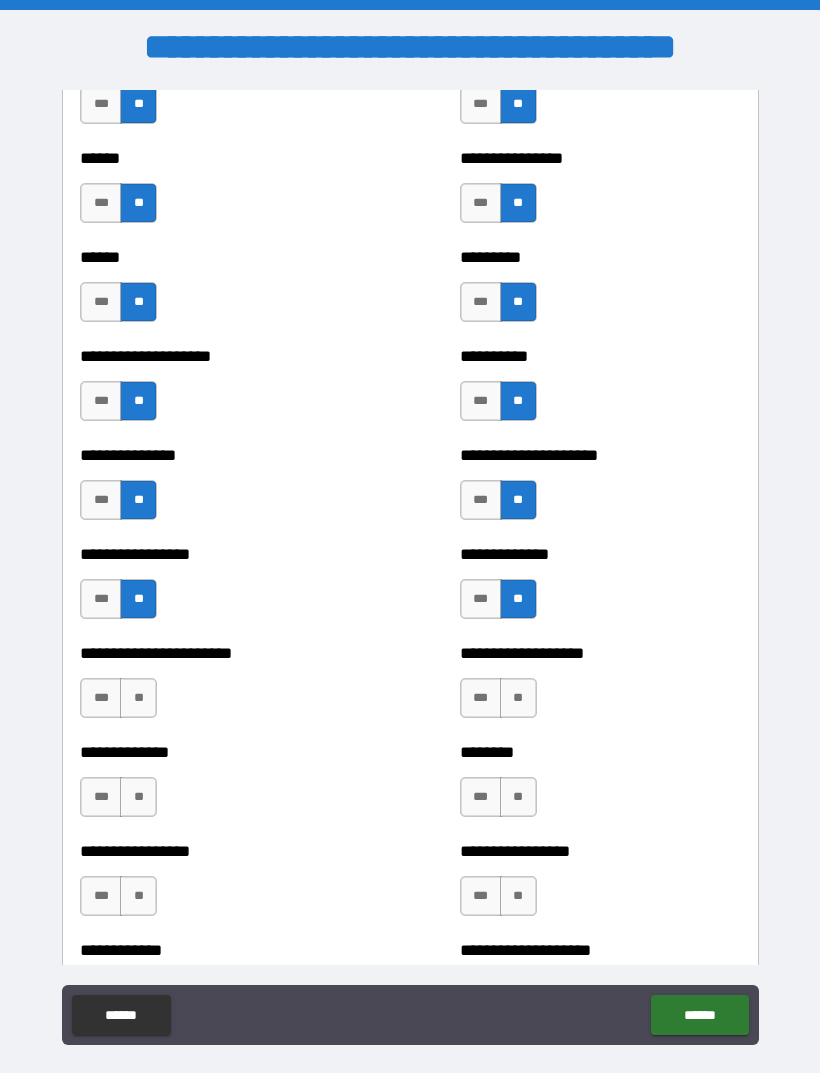 scroll, scrollTop: 3202, scrollLeft: 0, axis: vertical 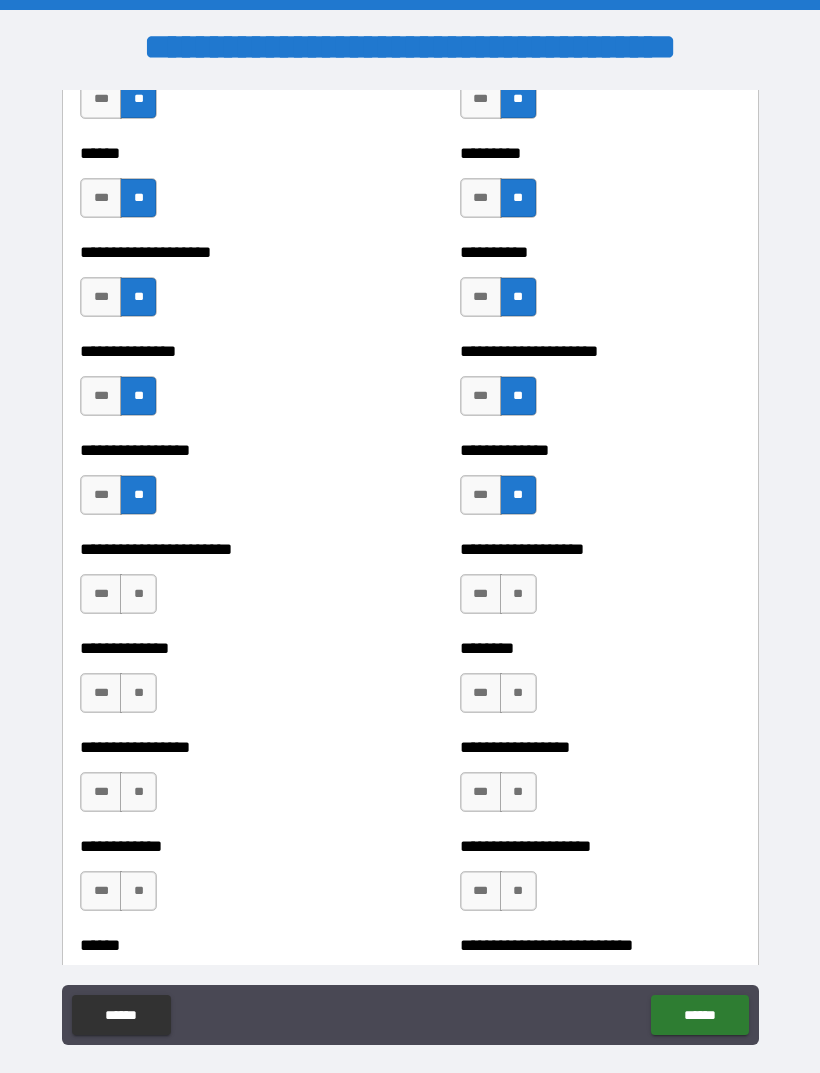 click on "**" at bounding box center (138, 594) 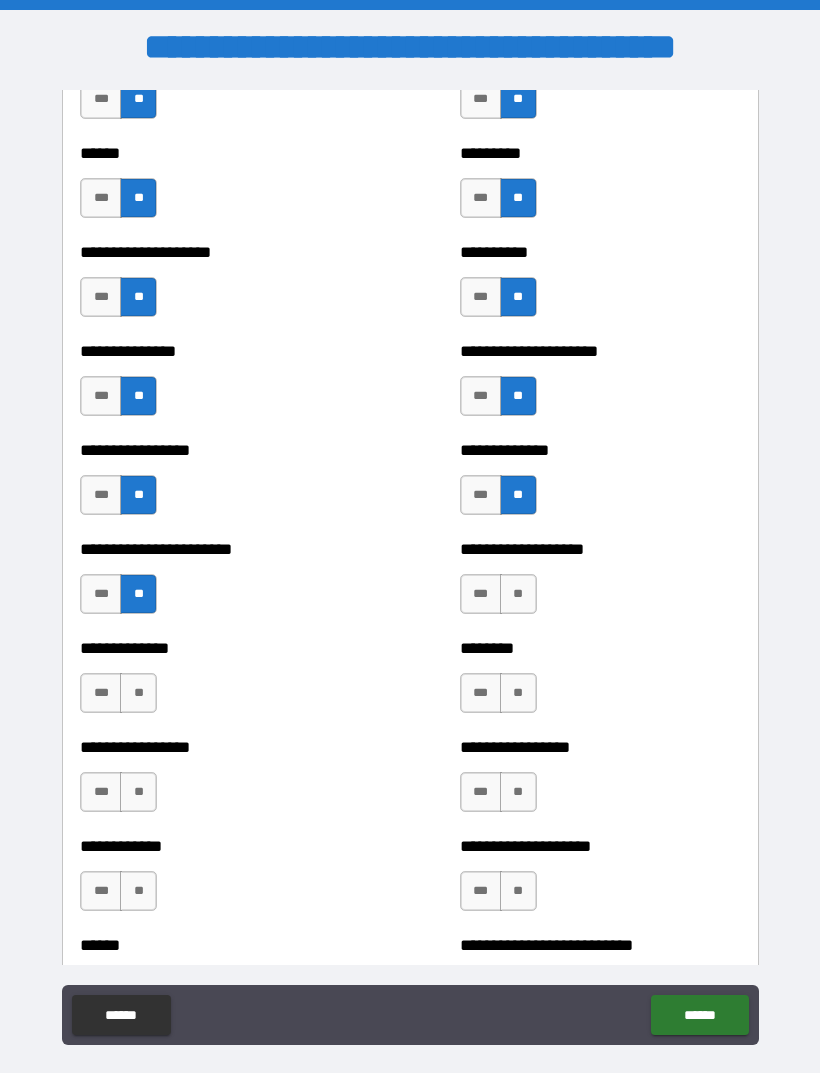 click on "**" at bounding box center [518, 594] 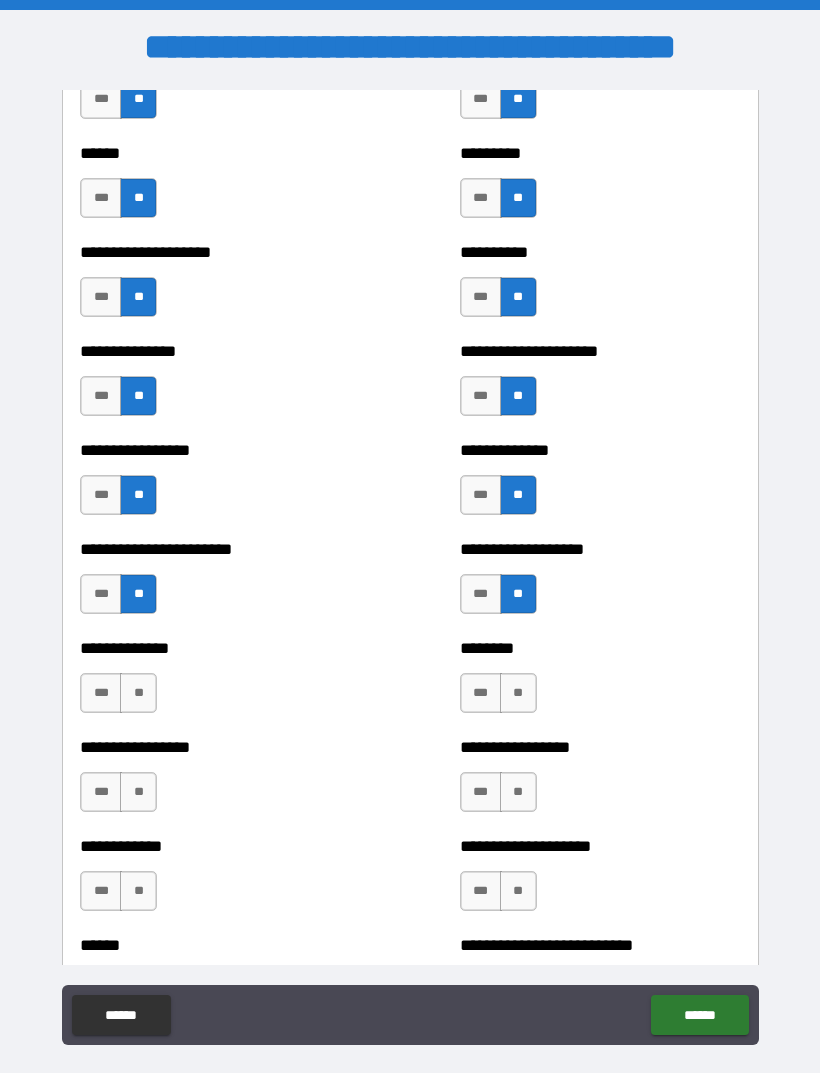 click on "**" at bounding box center (138, 693) 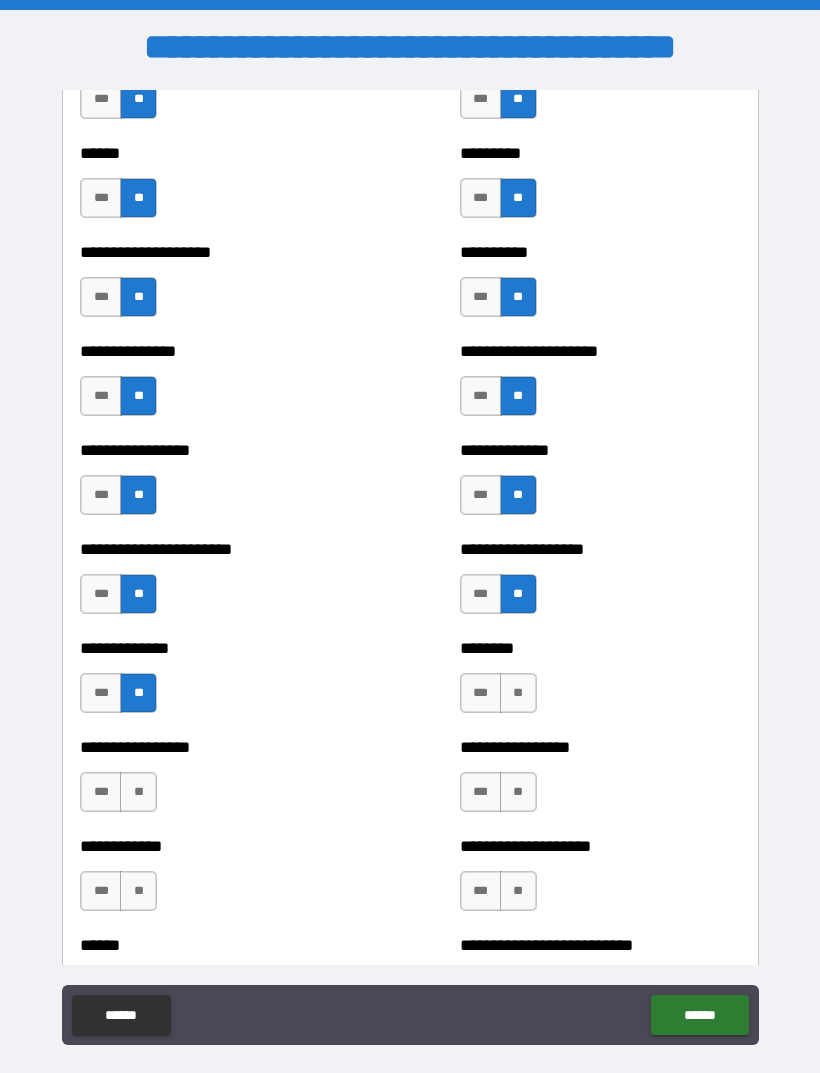 click on "**" at bounding box center (518, 693) 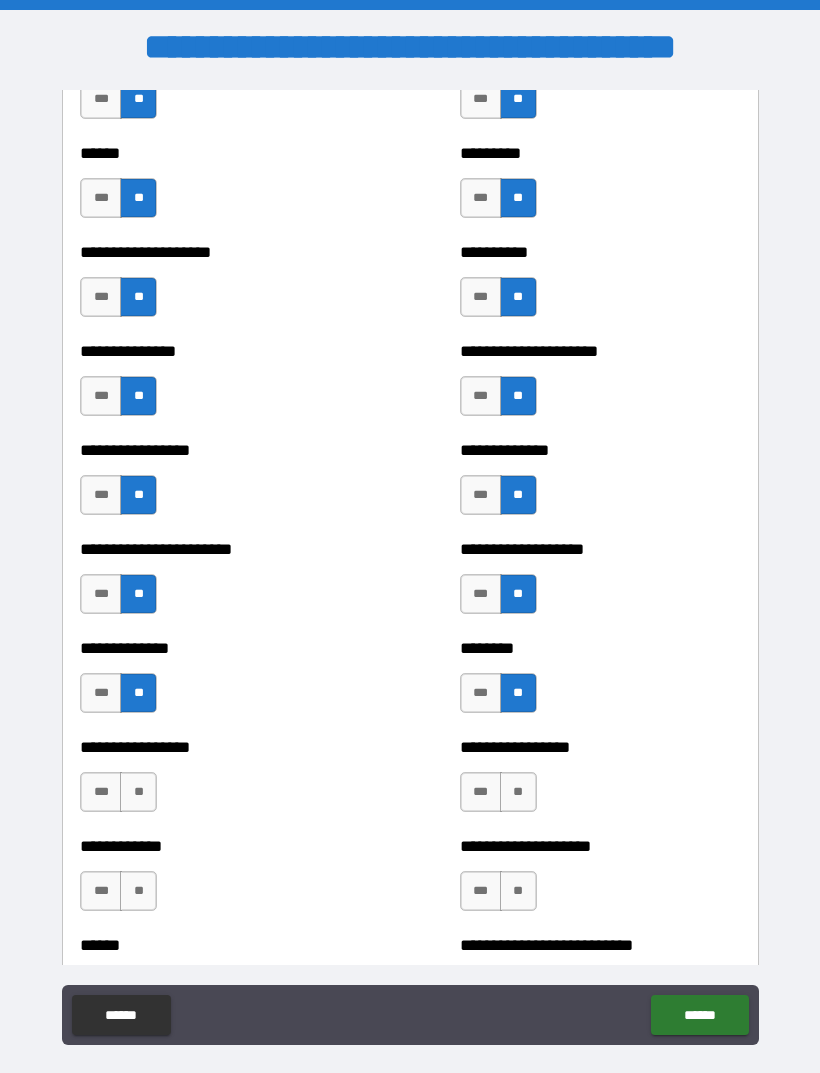 click on "**" at bounding box center [138, 792] 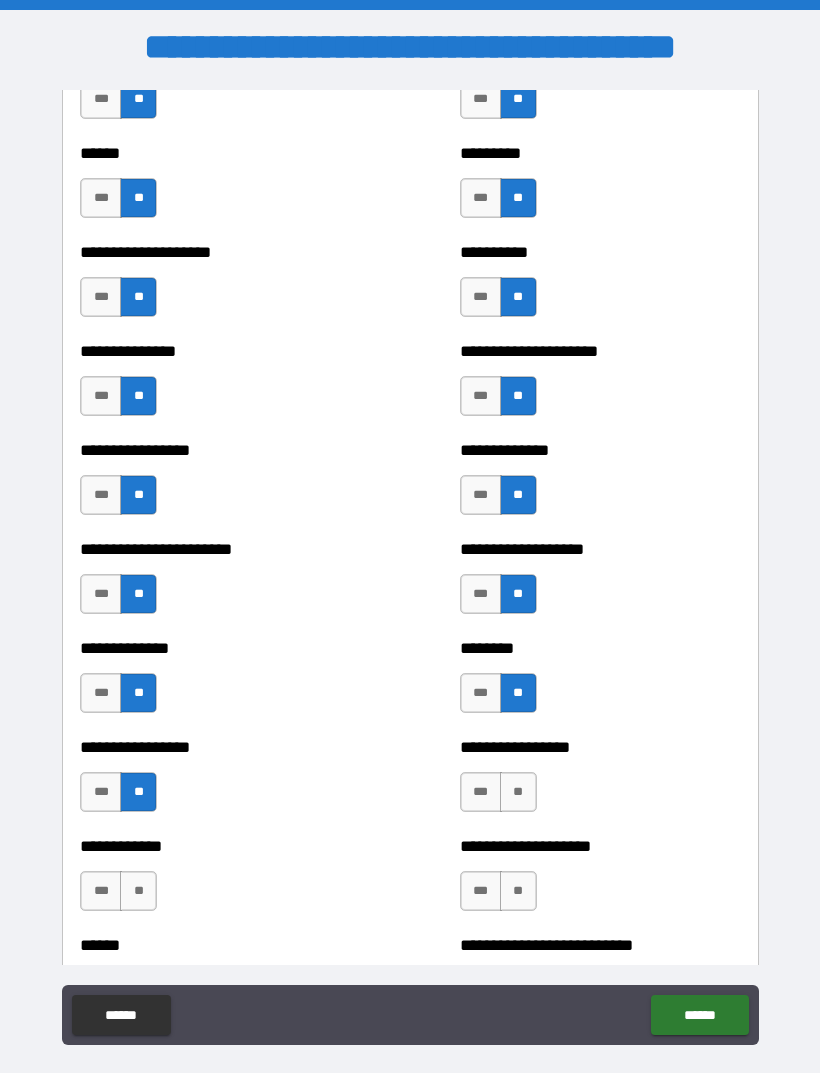 click on "**********" at bounding box center (600, 782) 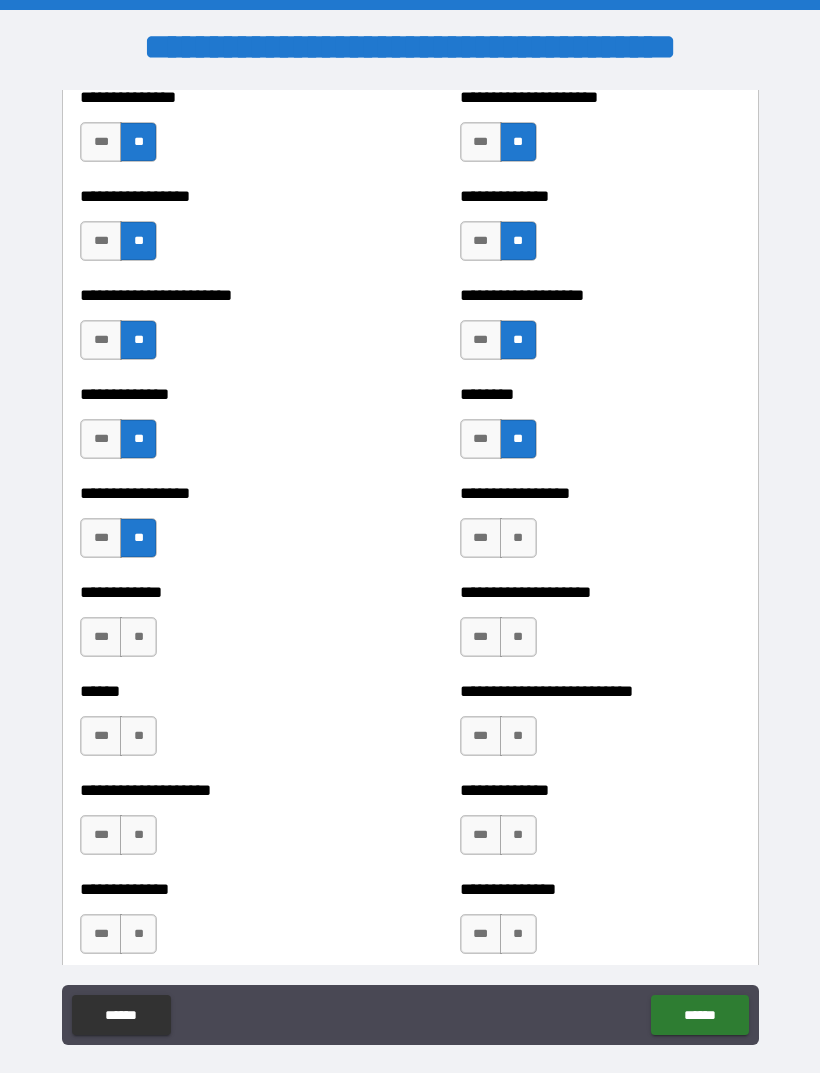 scroll, scrollTop: 3495, scrollLeft: 0, axis: vertical 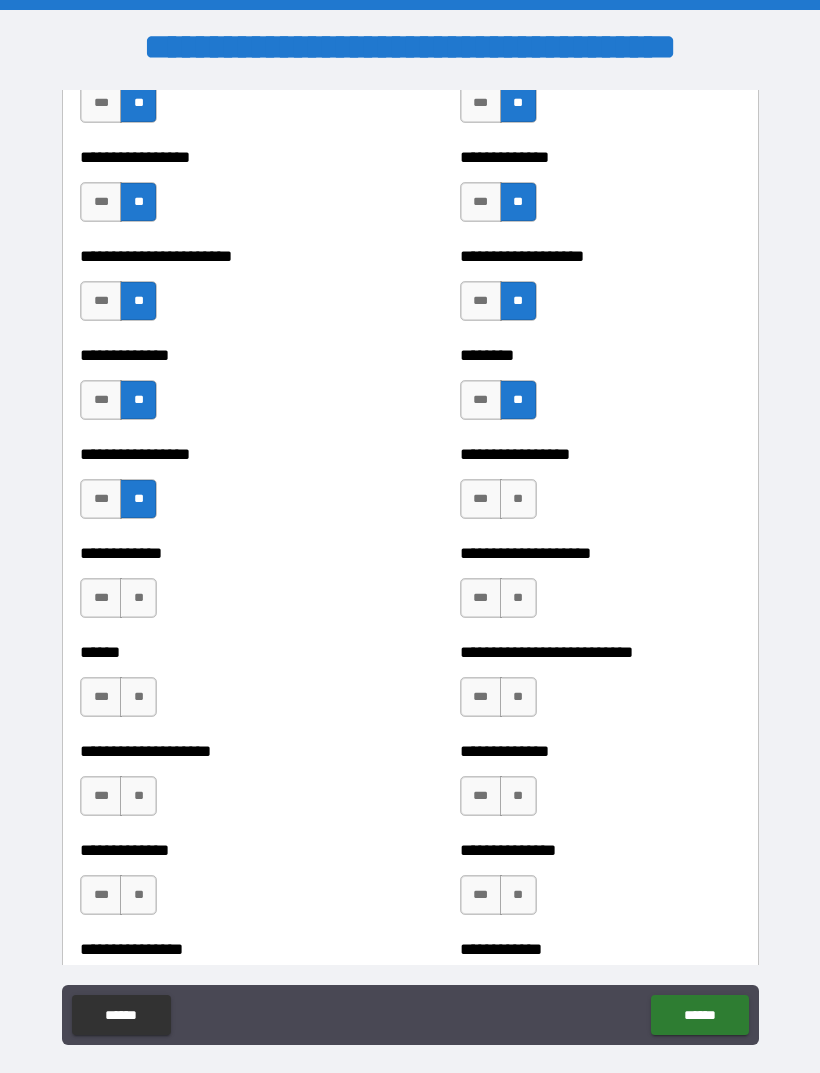 click on "**" at bounding box center [138, 598] 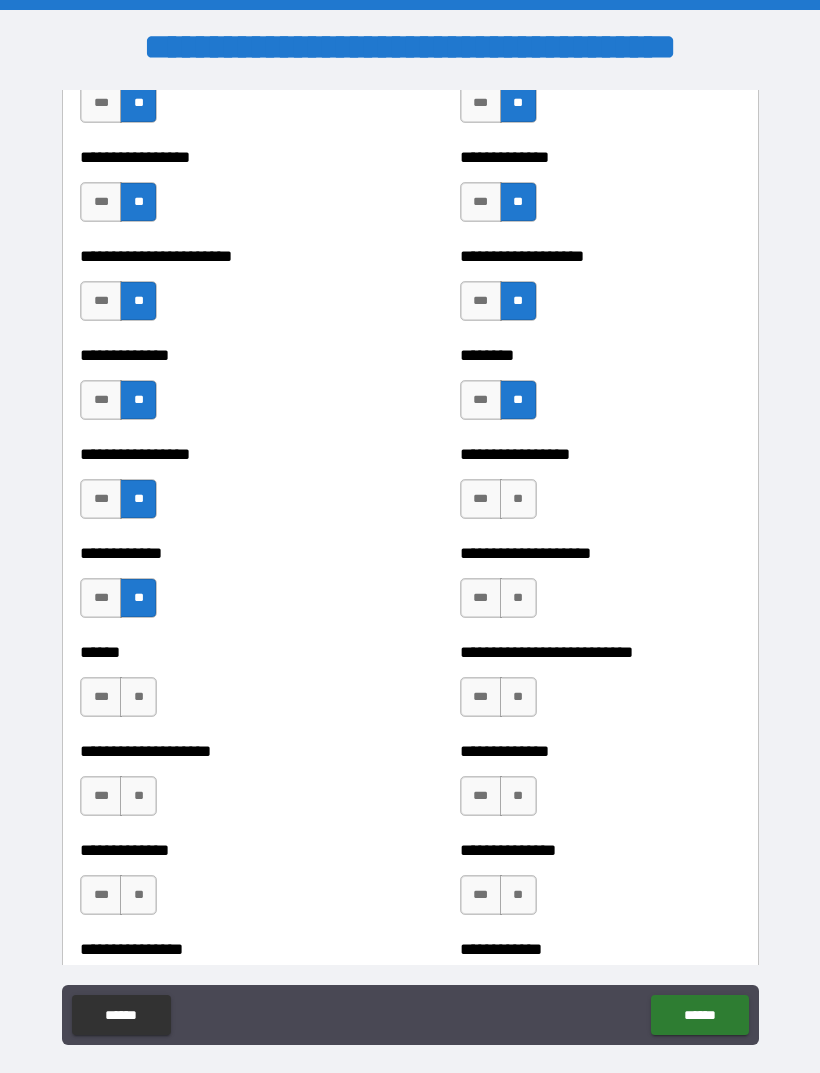click on "**" at bounding box center [518, 598] 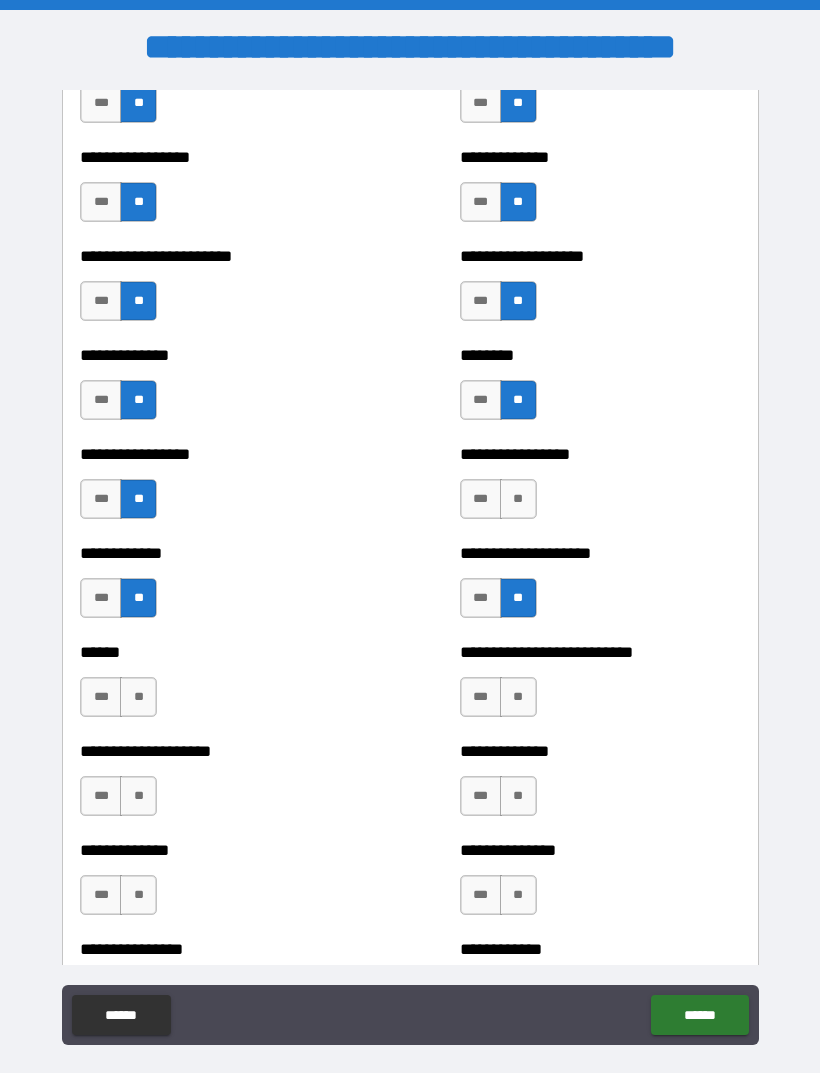 click on "**" at bounding box center (518, 499) 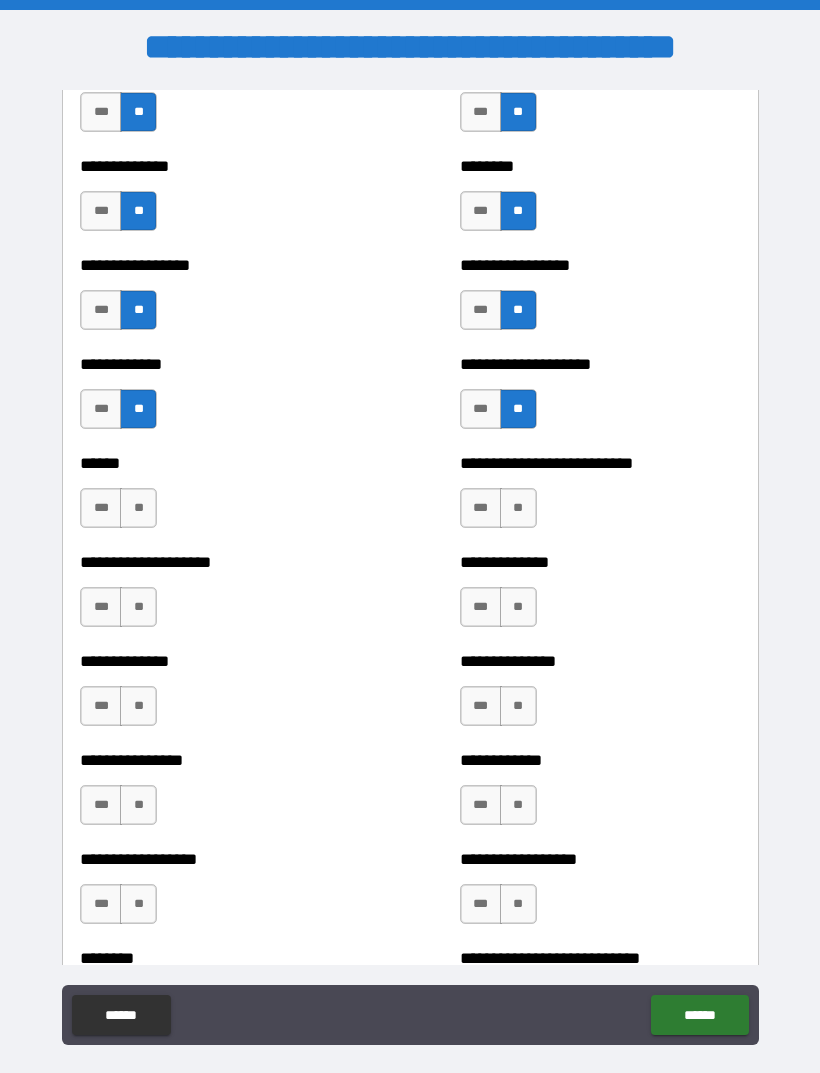 scroll, scrollTop: 3682, scrollLeft: 0, axis: vertical 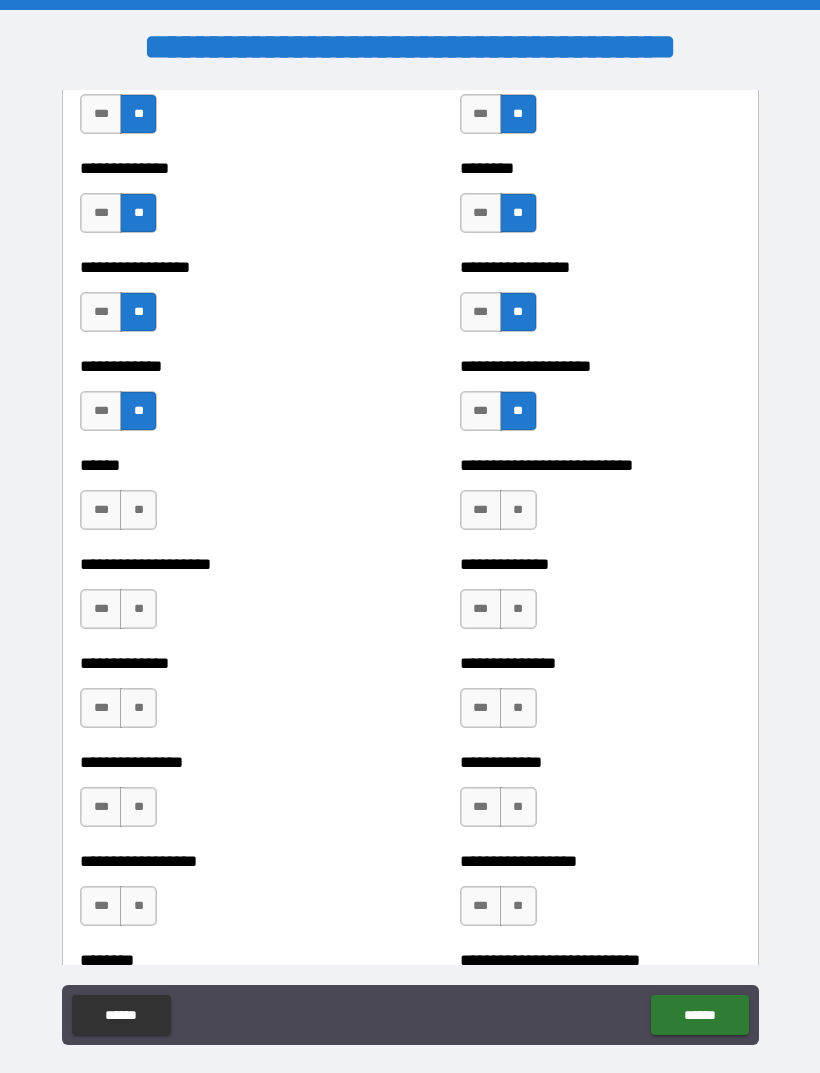 click on "**" at bounding box center (138, 510) 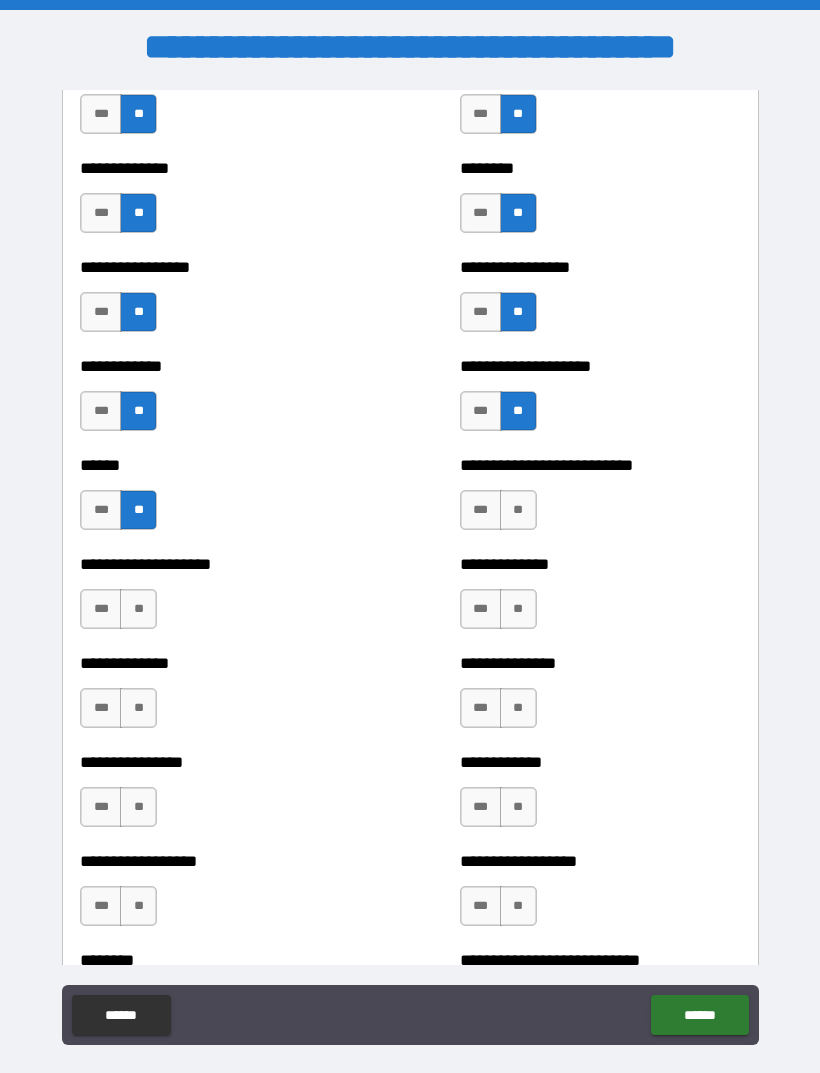 click on "**" at bounding box center [518, 510] 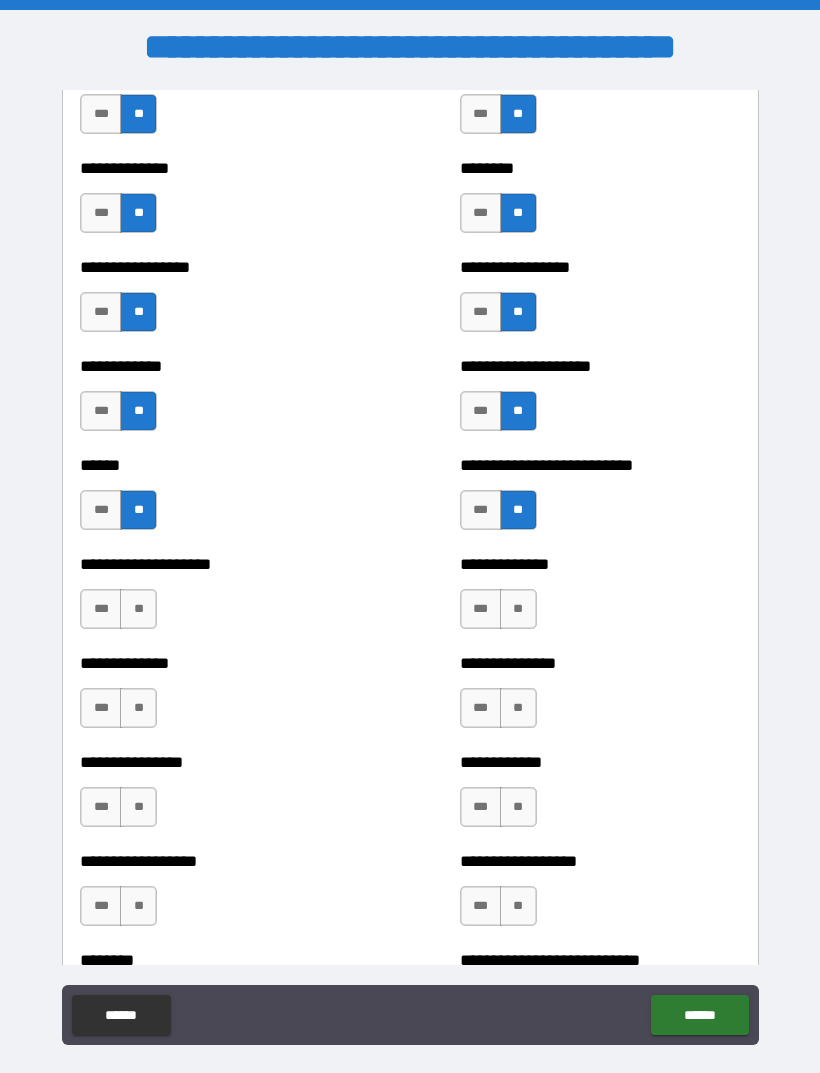 click on "**" at bounding box center [138, 609] 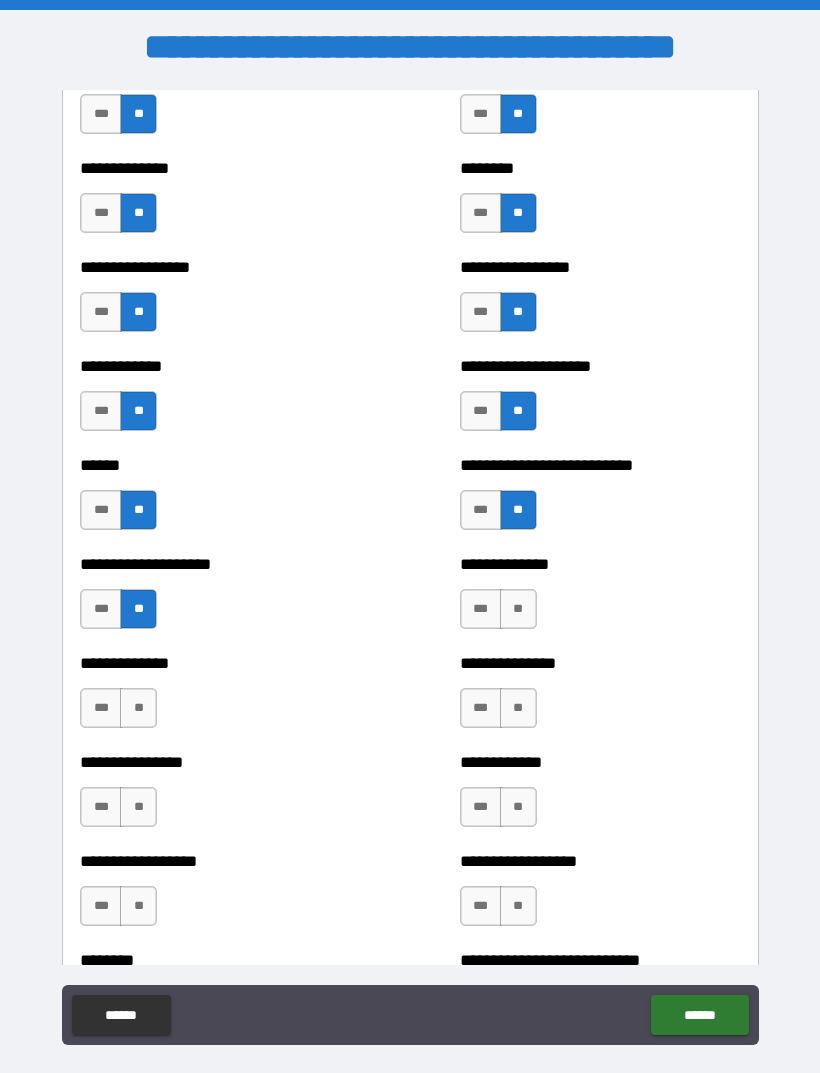 click on "**" at bounding box center (518, 609) 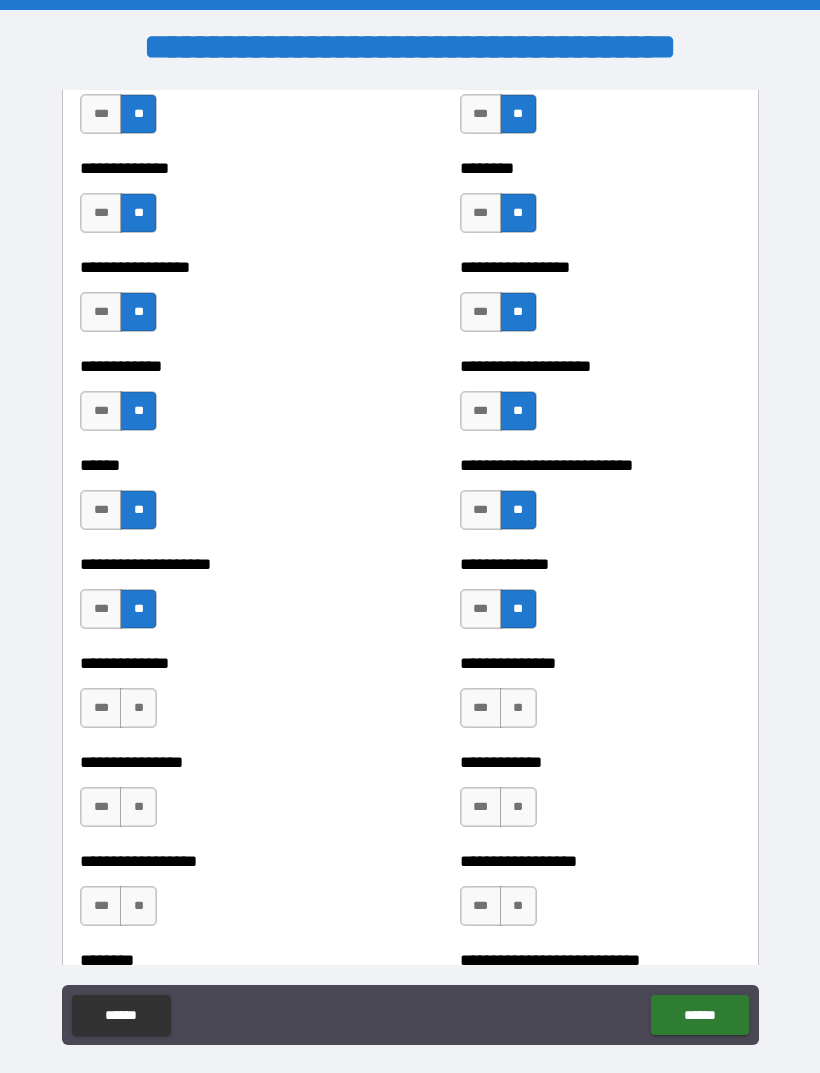 click on "**" at bounding box center [138, 708] 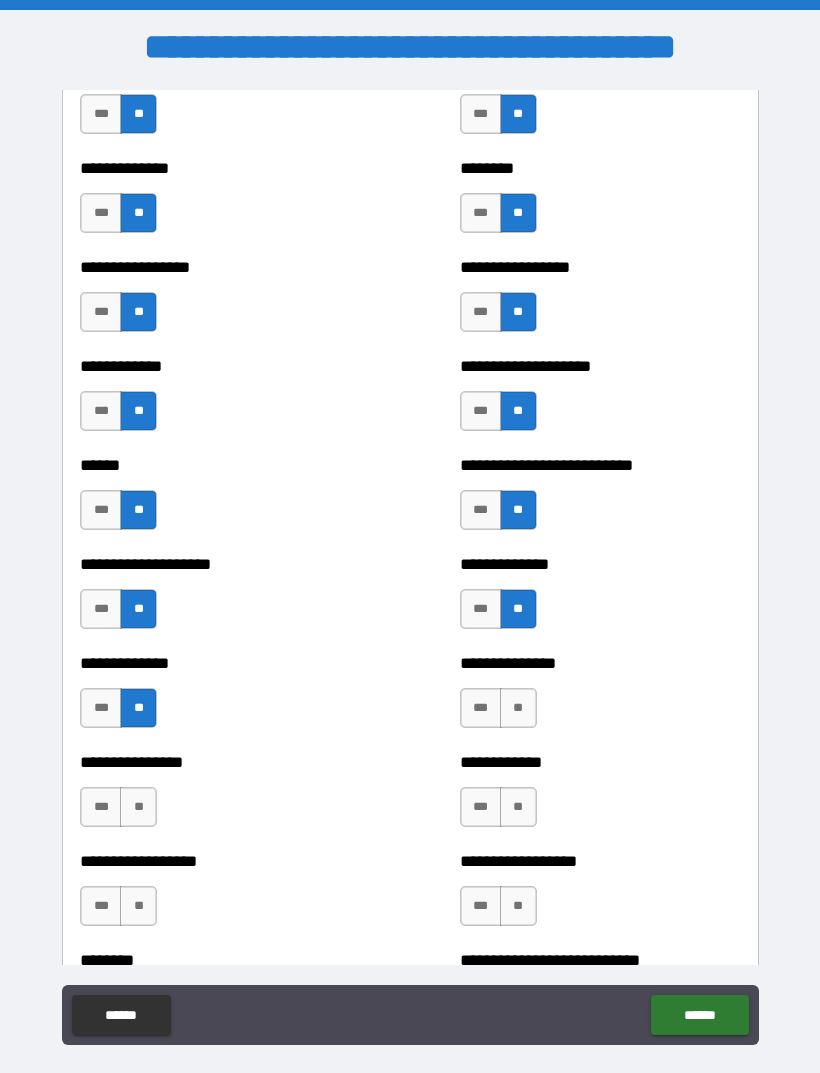click on "**" at bounding box center (518, 708) 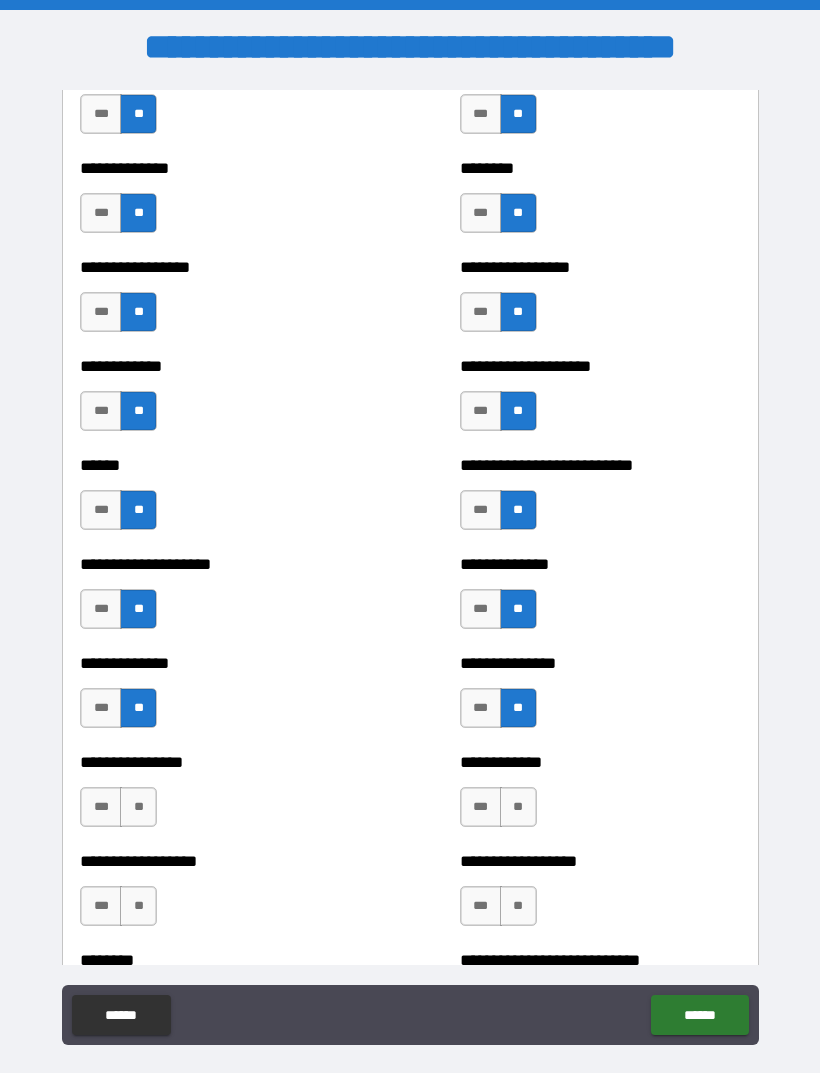 click on "**" at bounding box center (138, 807) 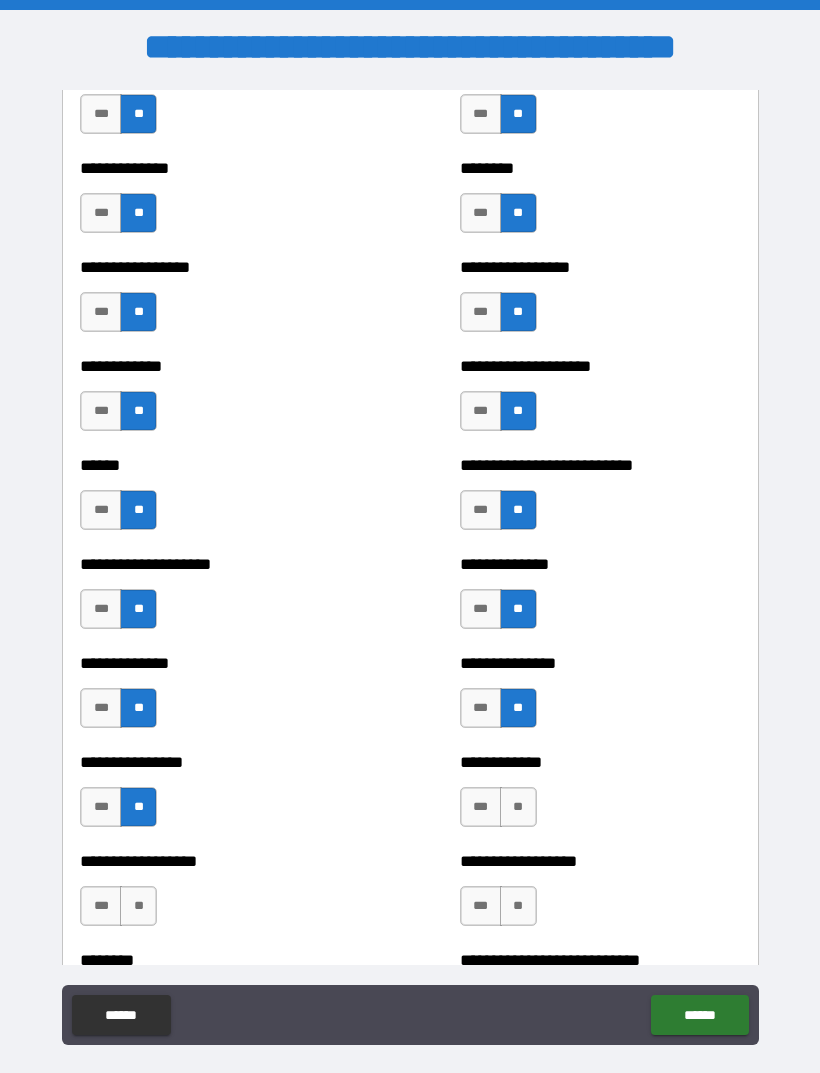 click on "**" at bounding box center (518, 807) 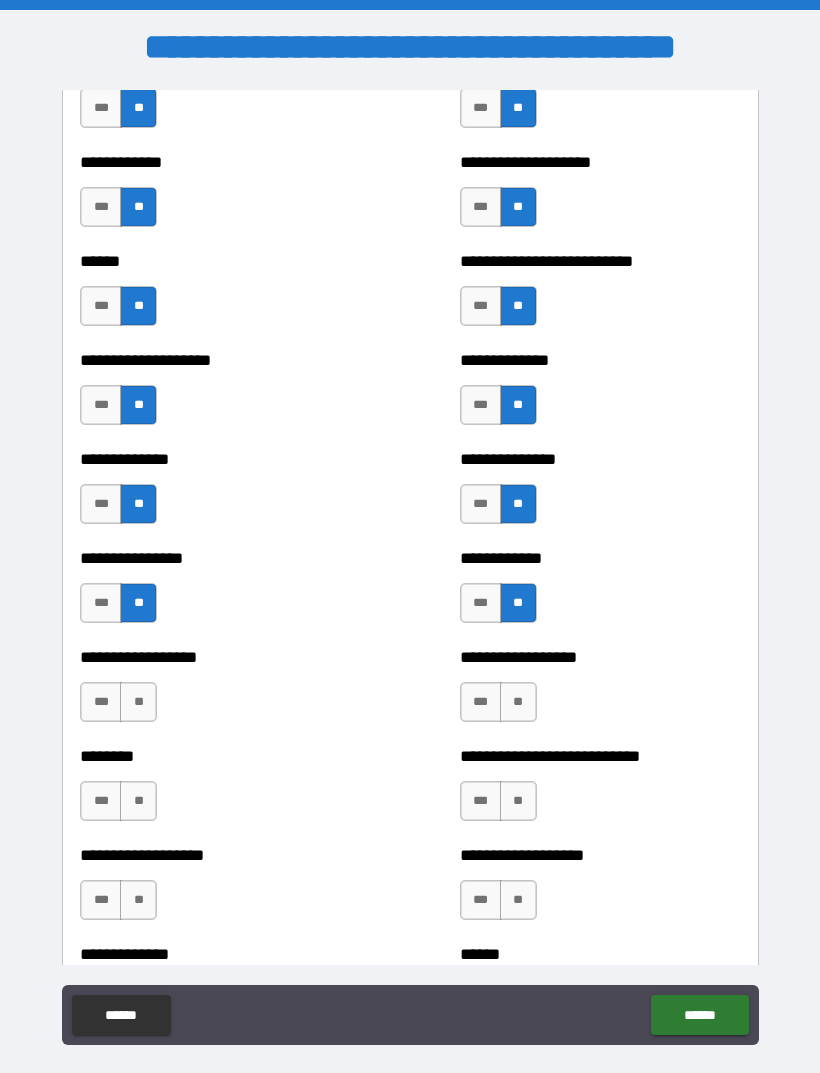 scroll, scrollTop: 3886, scrollLeft: 0, axis: vertical 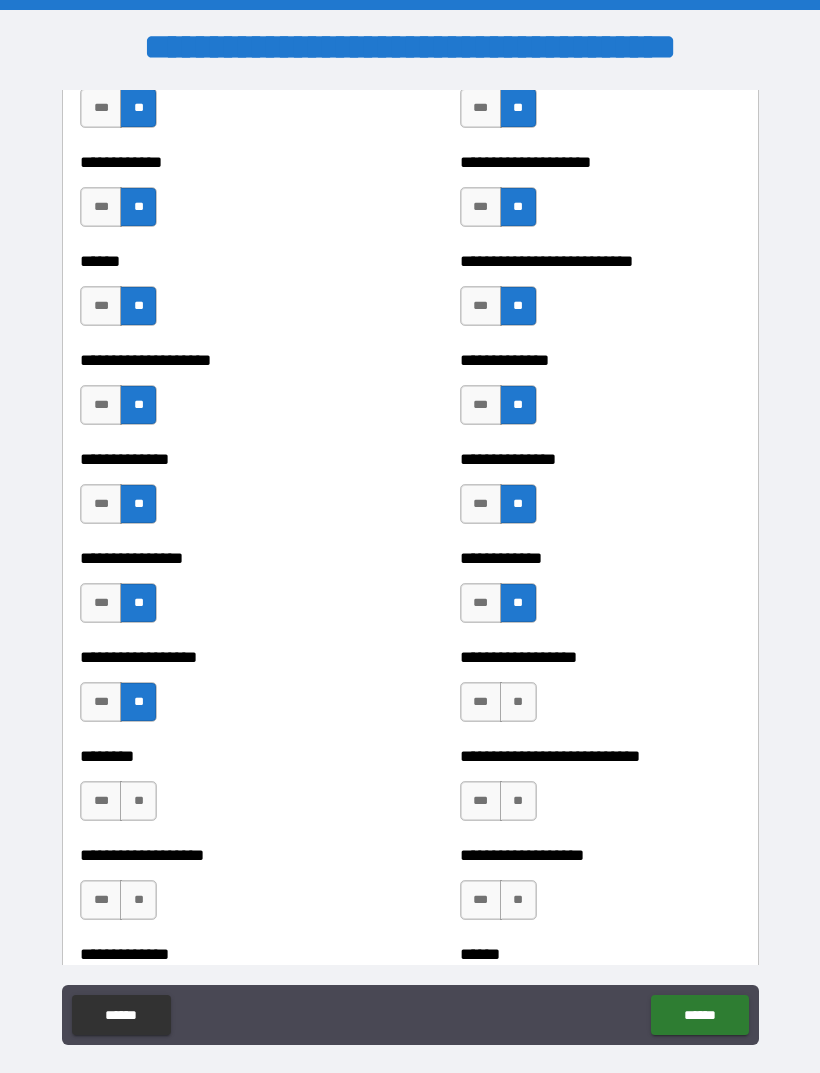 click on "**" at bounding box center (518, 702) 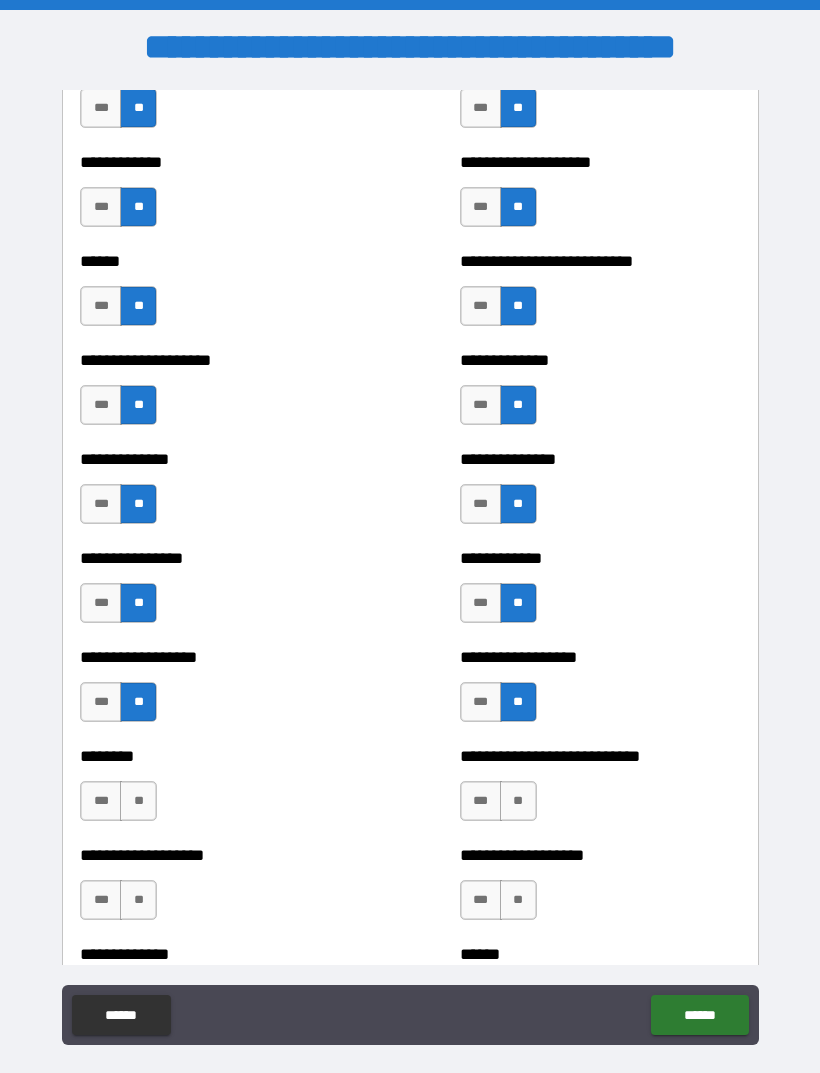click on "**" at bounding box center (138, 801) 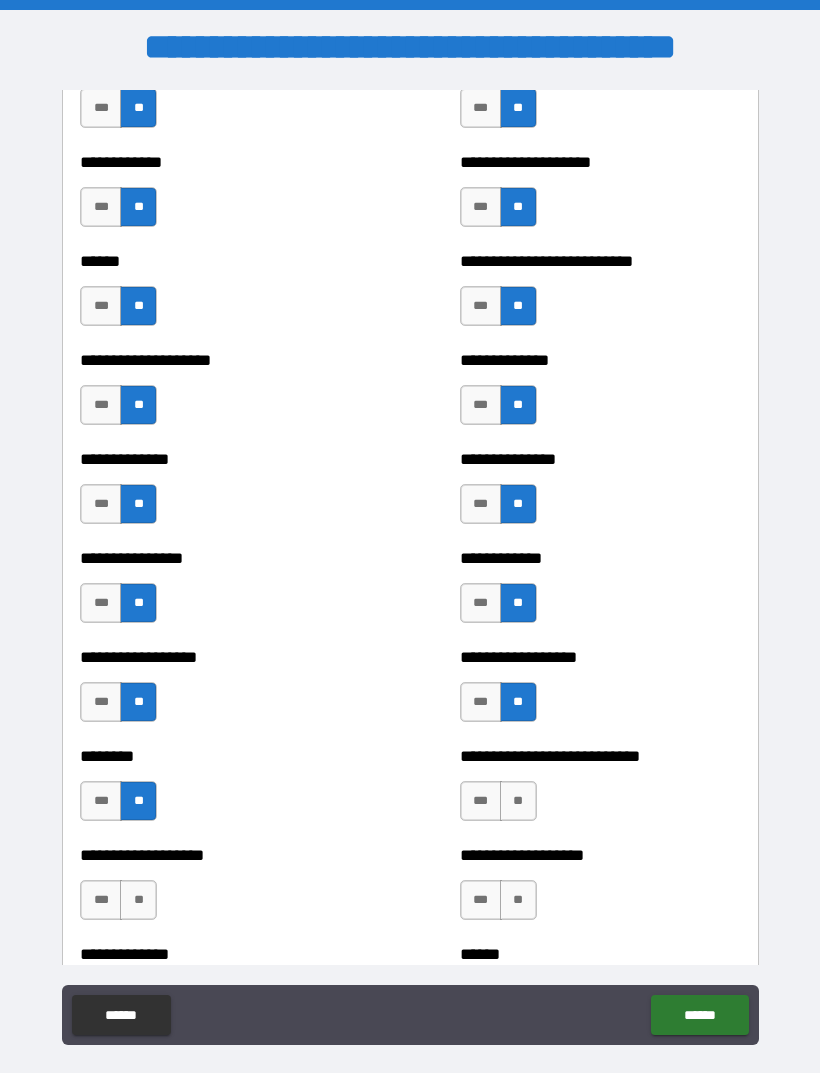 click on "**" at bounding box center (518, 801) 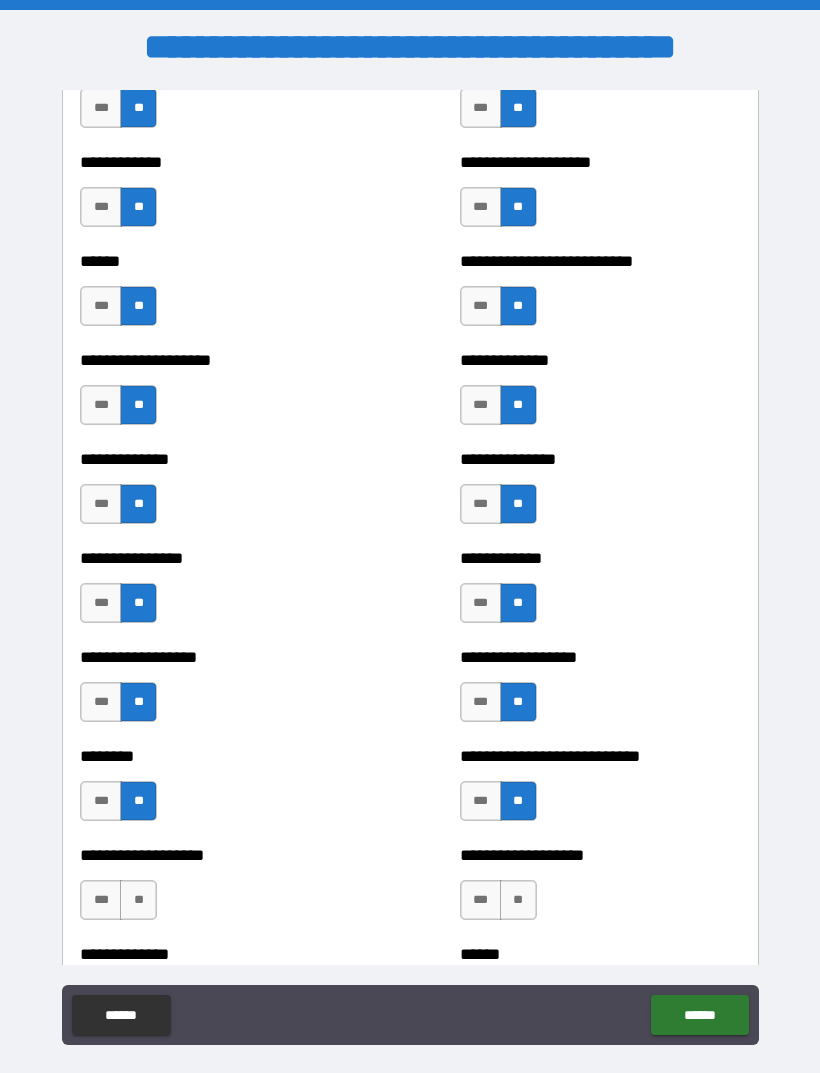 scroll, scrollTop: 4130, scrollLeft: 0, axis: vertical 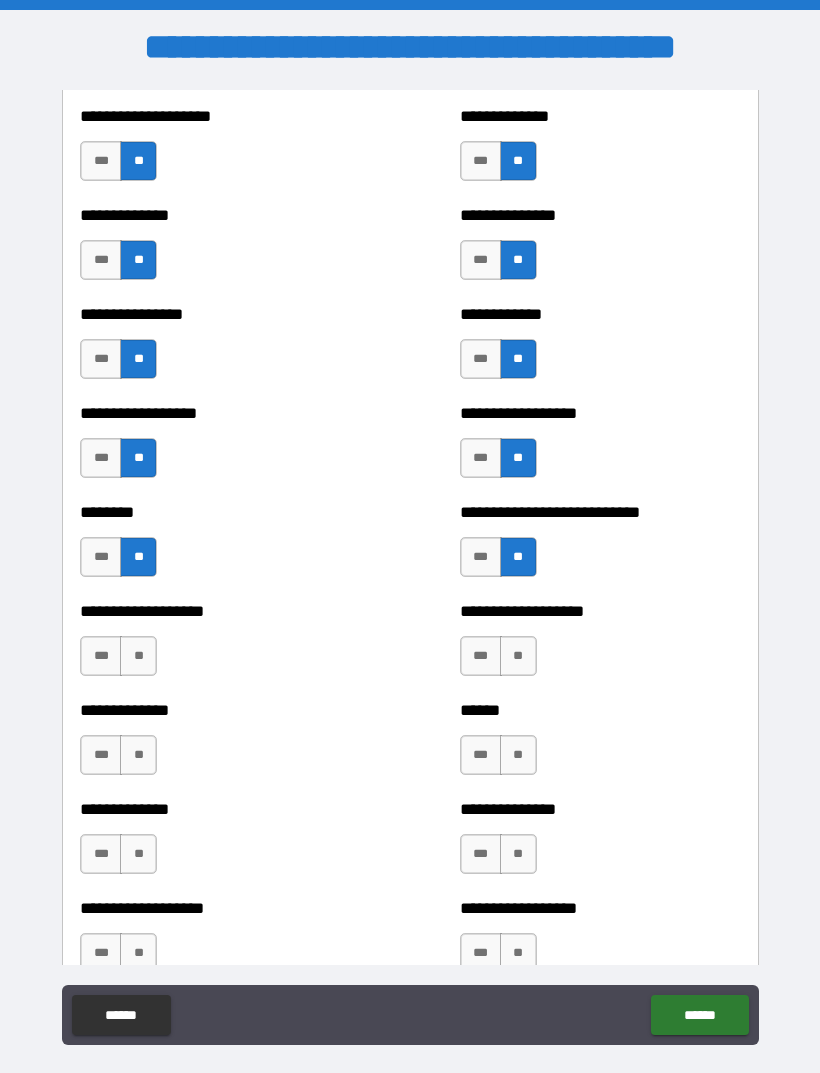 click on "**" at bounding box center [138, 656] 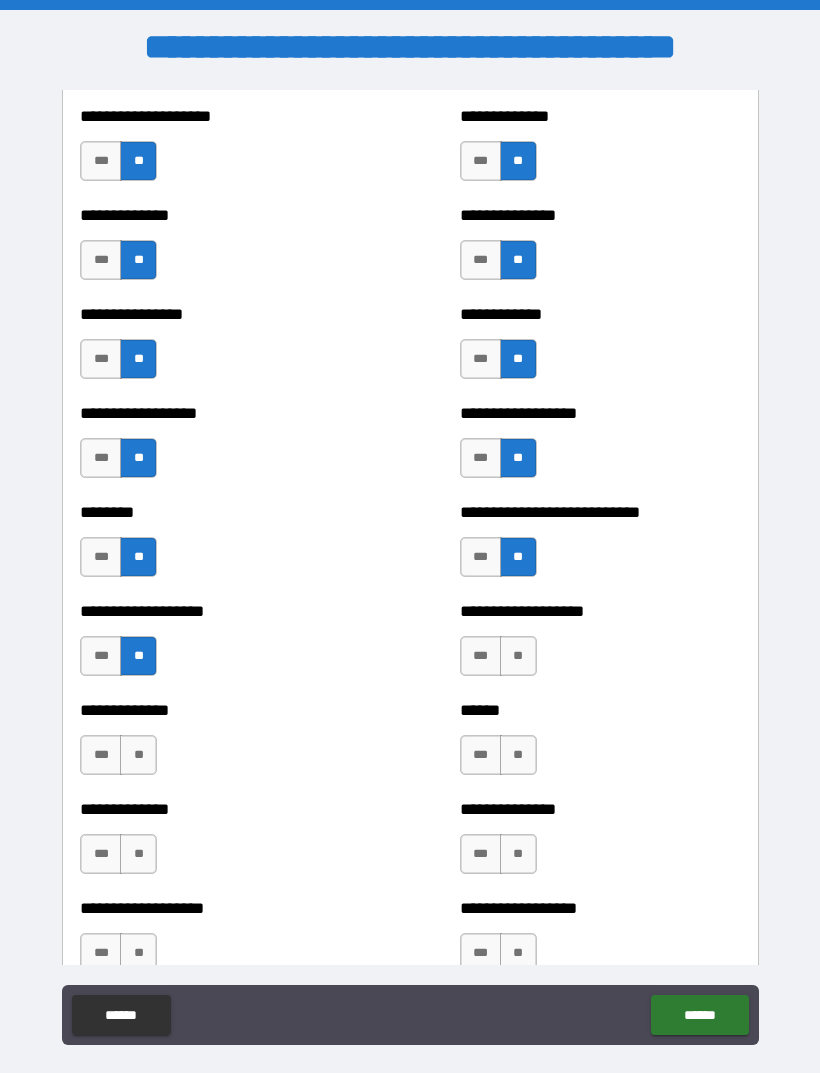 click on "**" at bounding box center (518, 656) 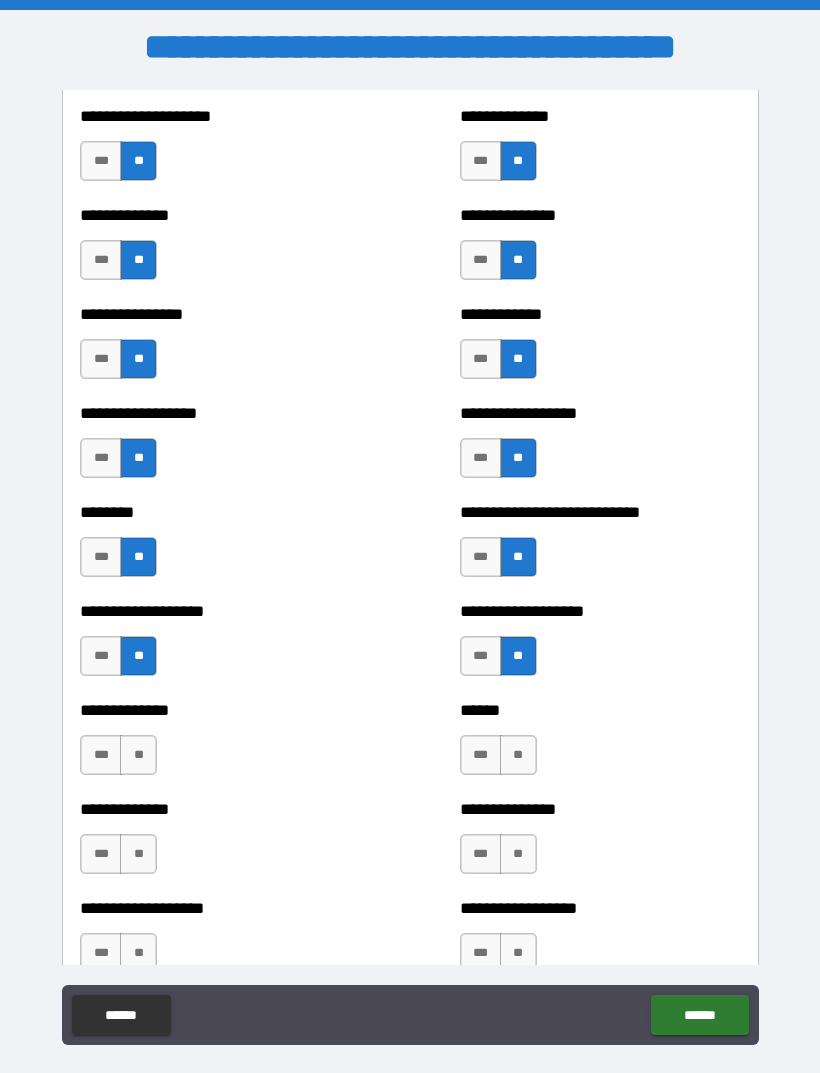click on "**" at bounding box center [138, 755] 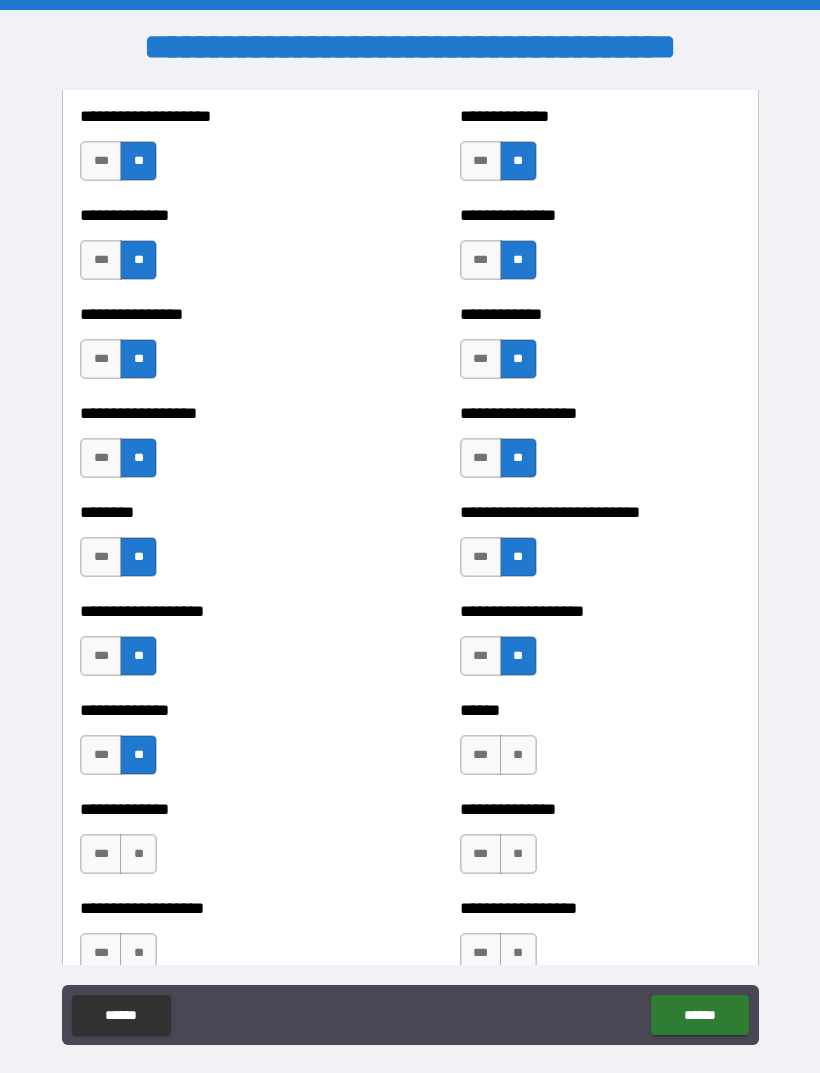 click on "**" at bounding box center (518, 755) 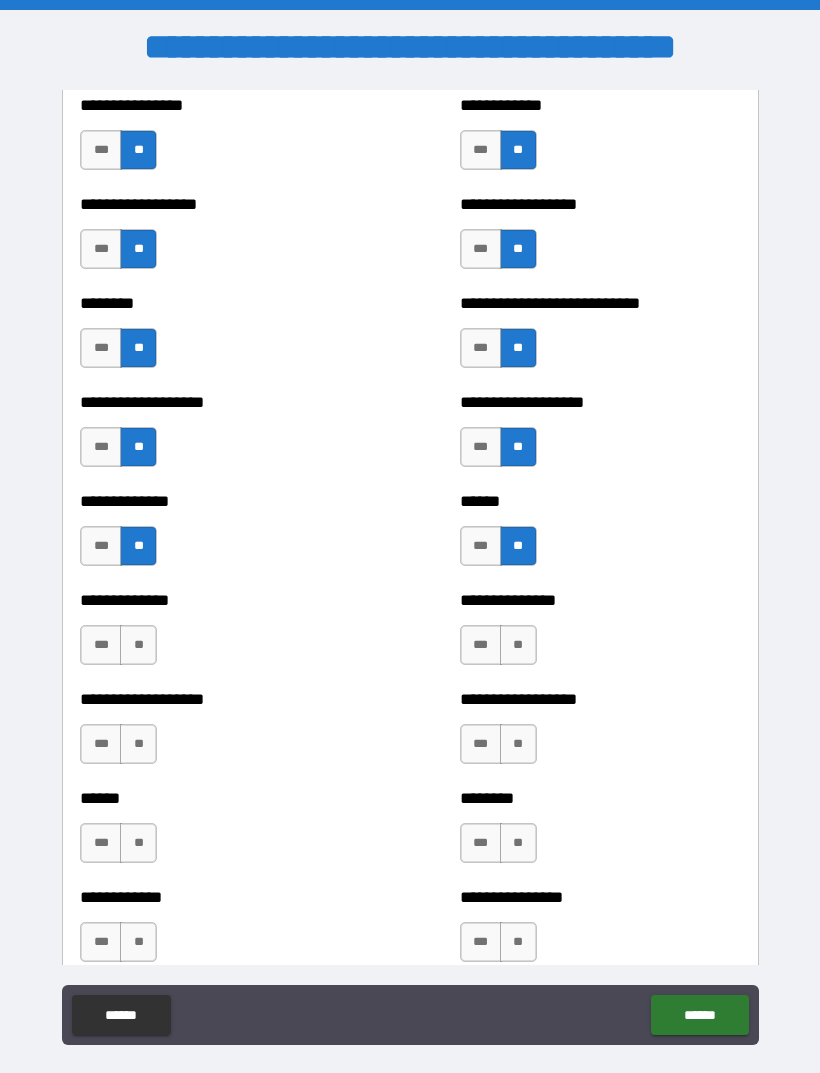 scroll, scrollTop: 4348, scrollLeft: 0, axis: vertical 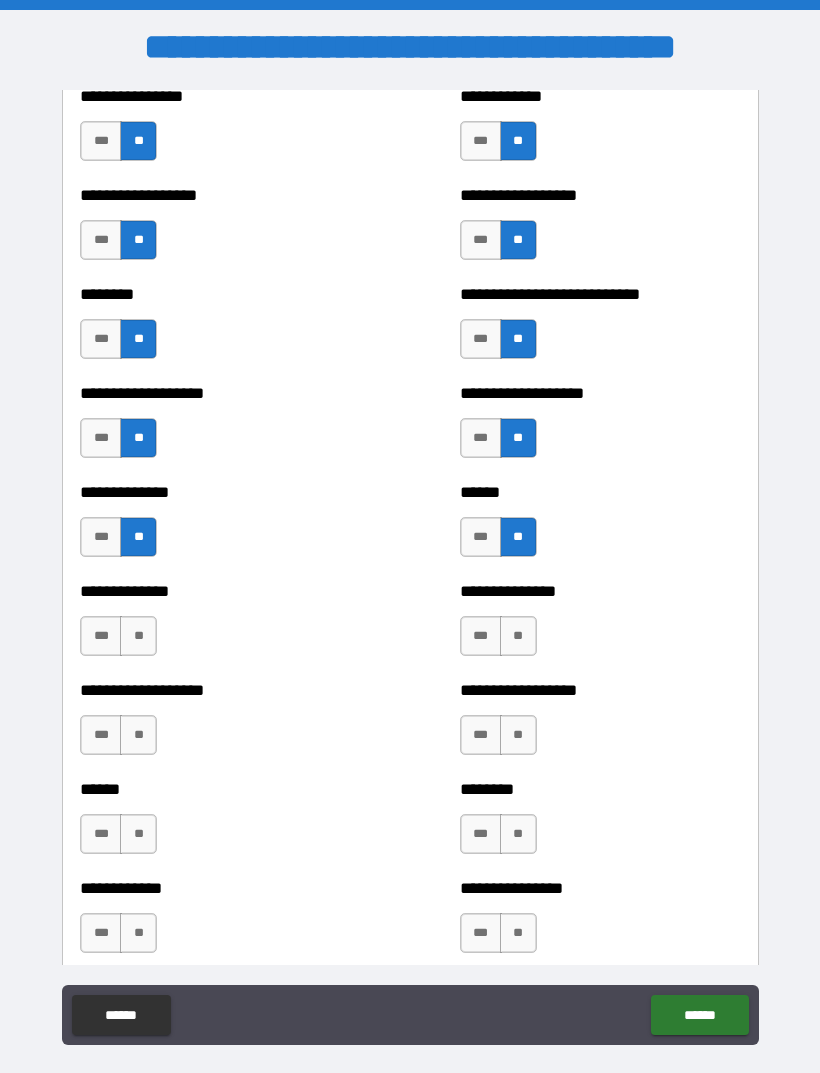click on "**" at bounding box center [138, 636] 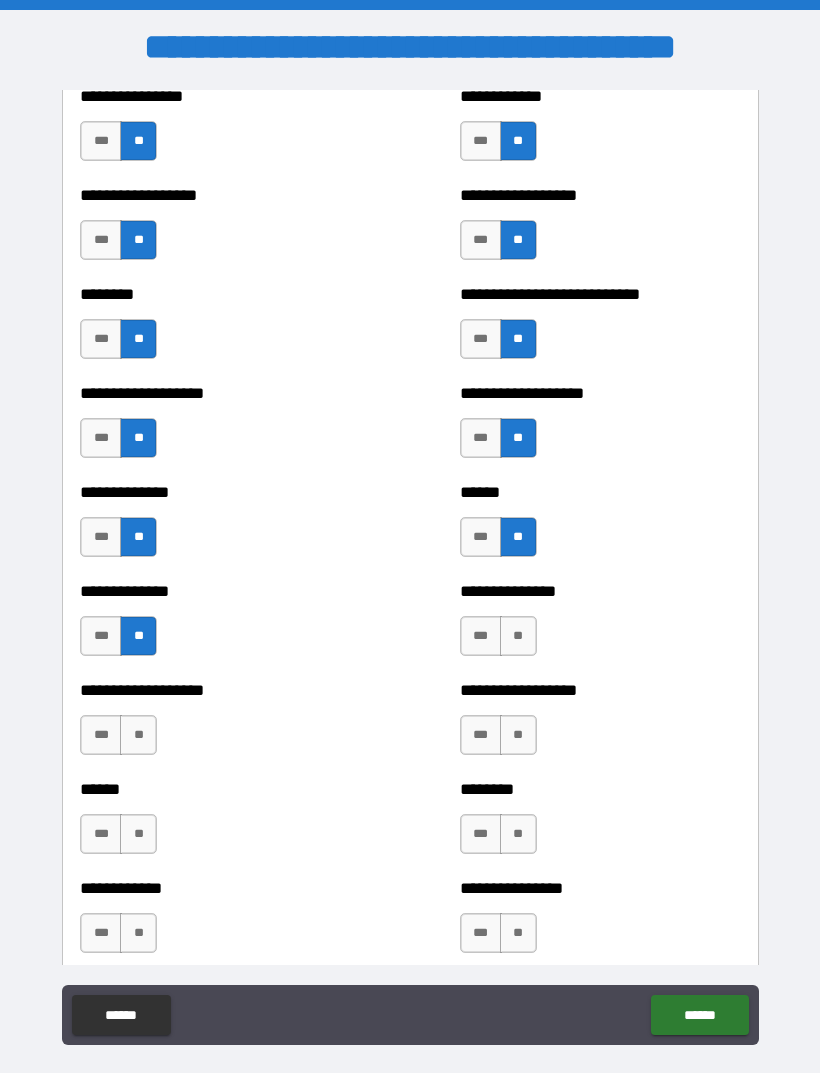 click on "**" at bounding box center (518, 636) 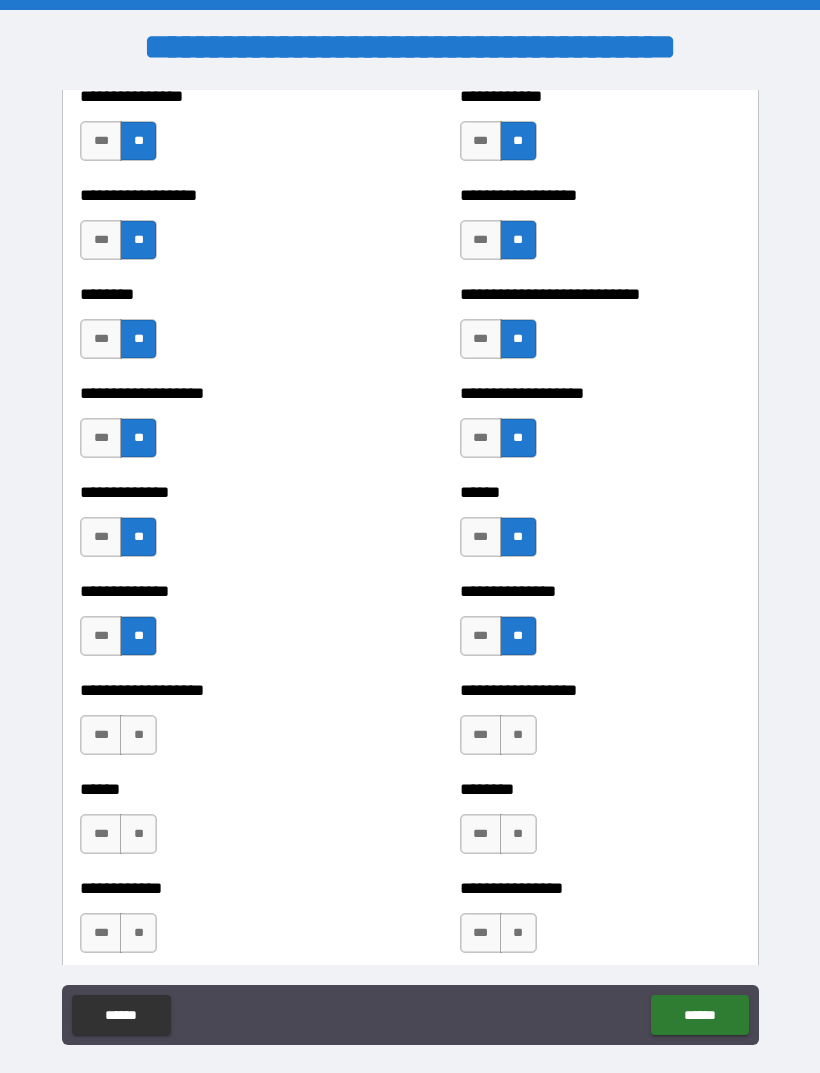 click on "**" at bounding box center (138, 735) 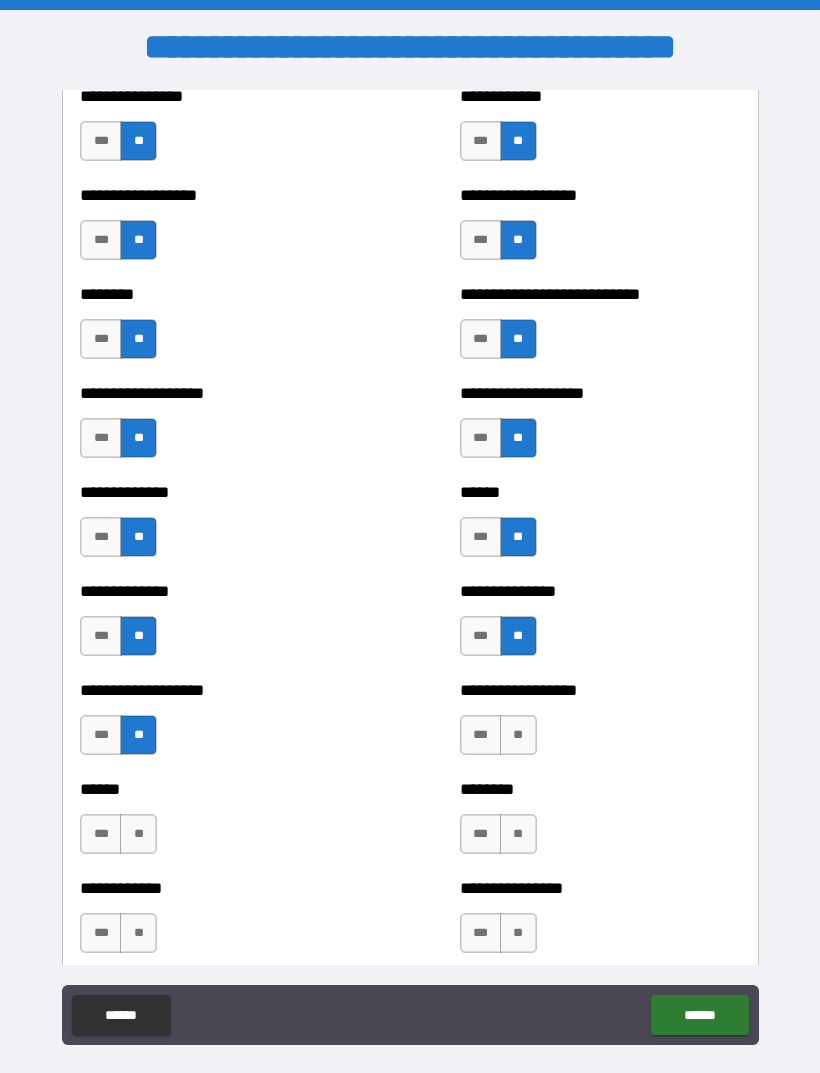 click on "**" at bounding box center (518, 735) 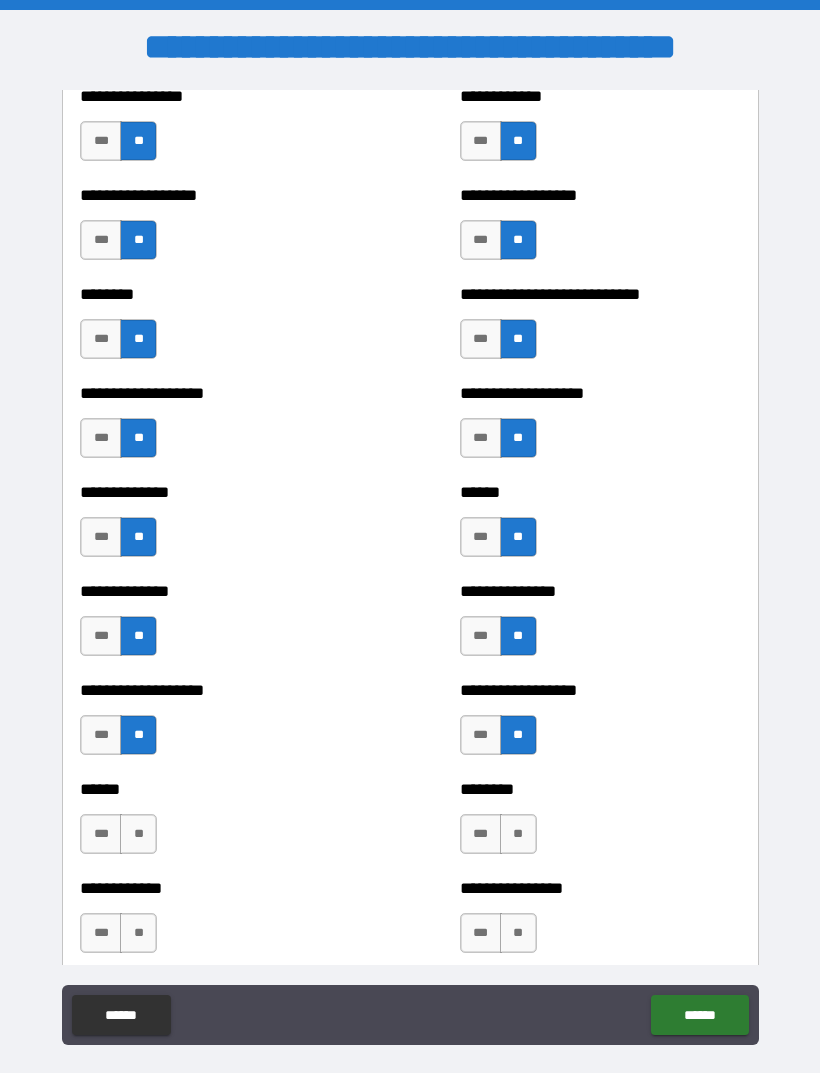 click on "**" at bounding box center (138, 834) 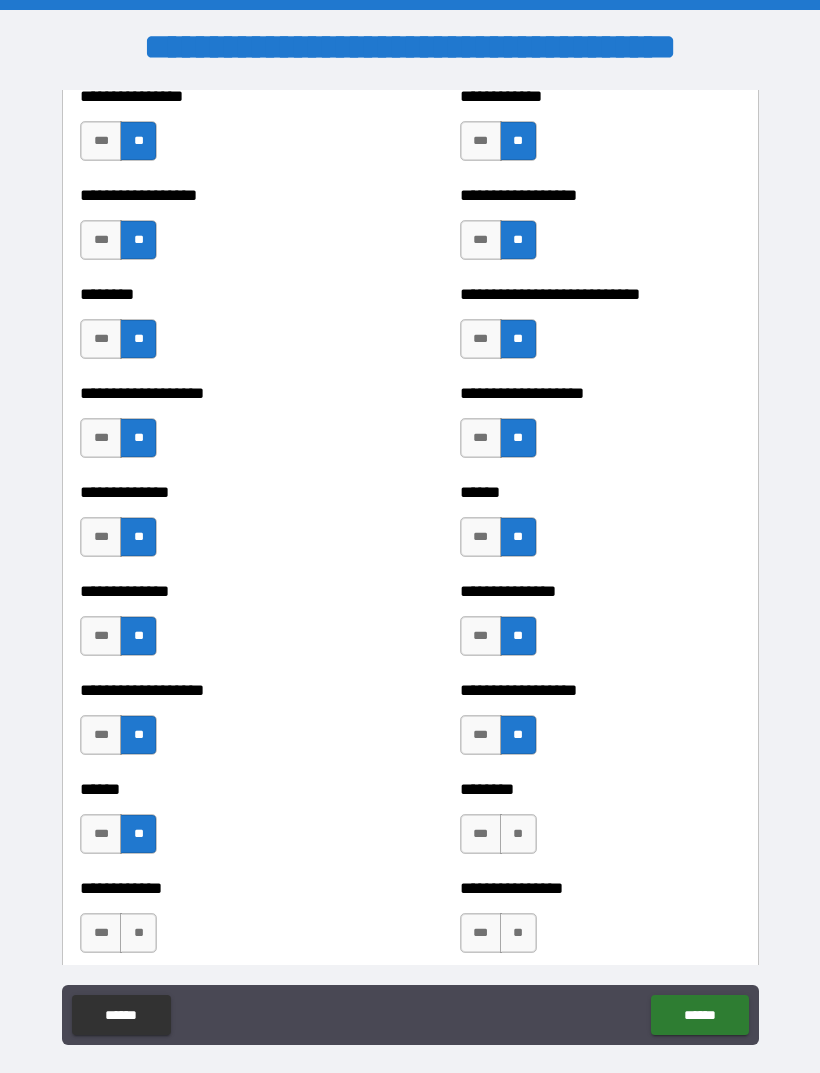 click on "**" at bounding box center [518, 834] 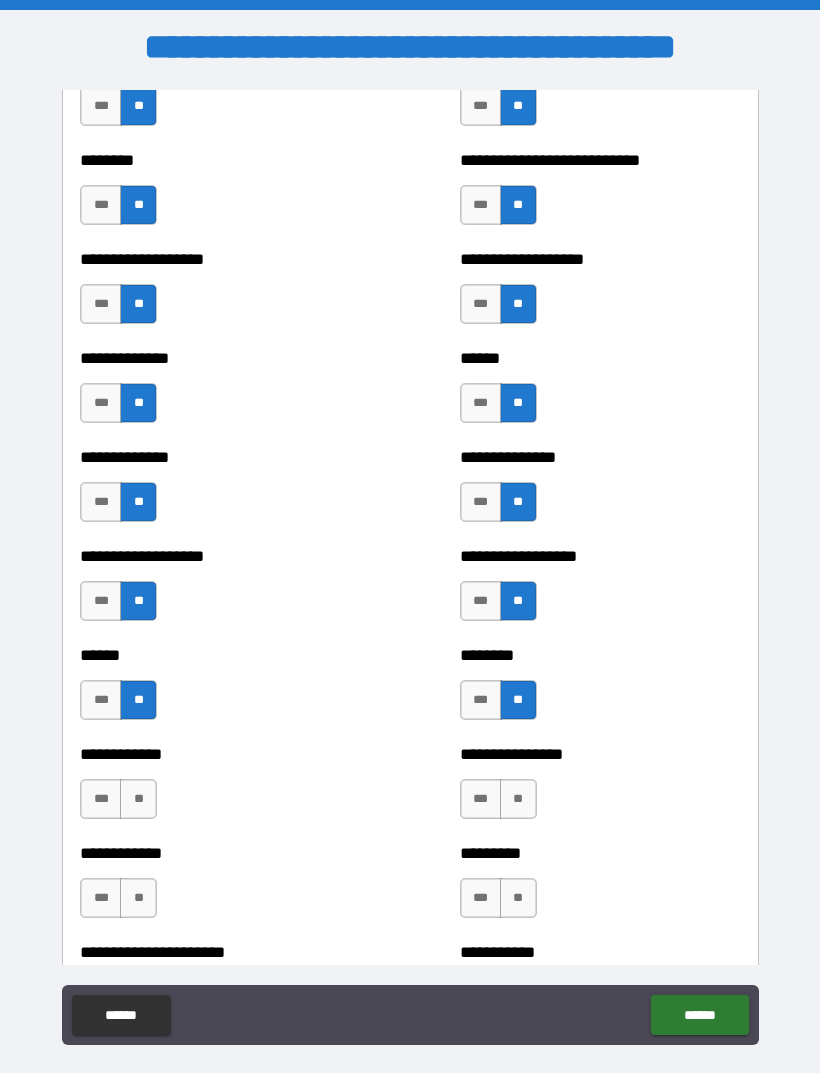 scroll, scrollTop: 4665, scrollLeft: 0, axis: vertical 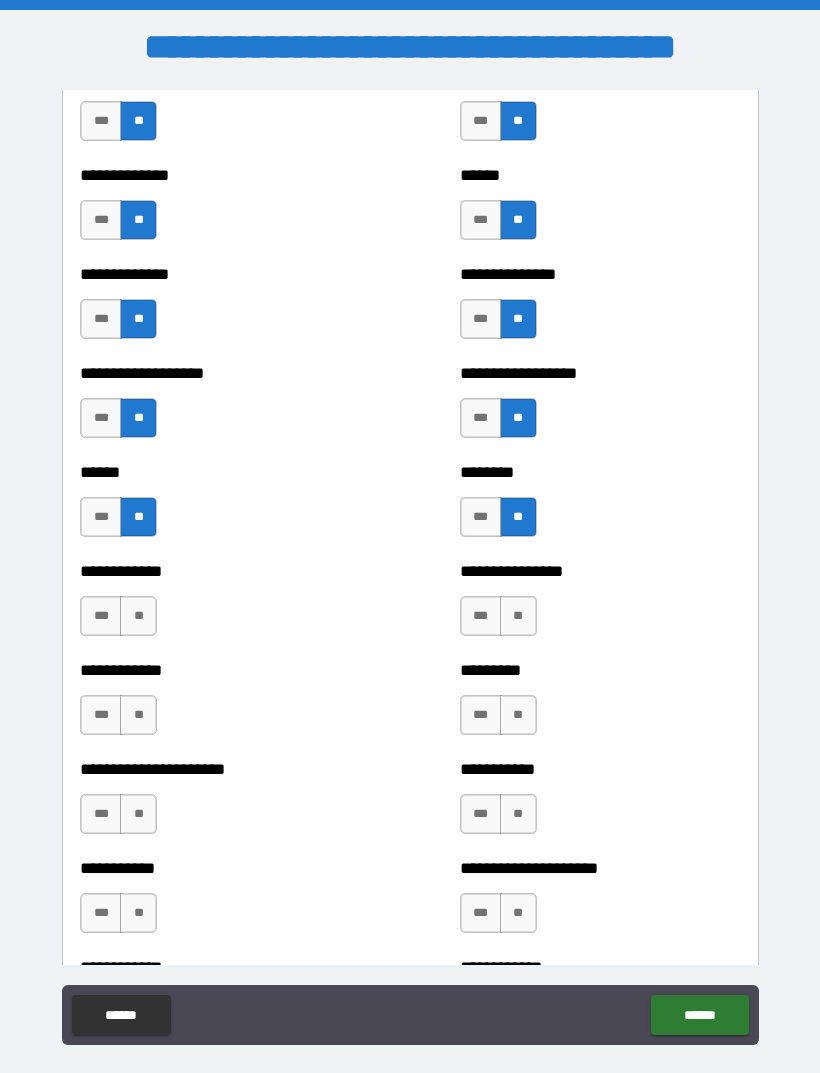 click on "**" at bounding box center (138, 616) 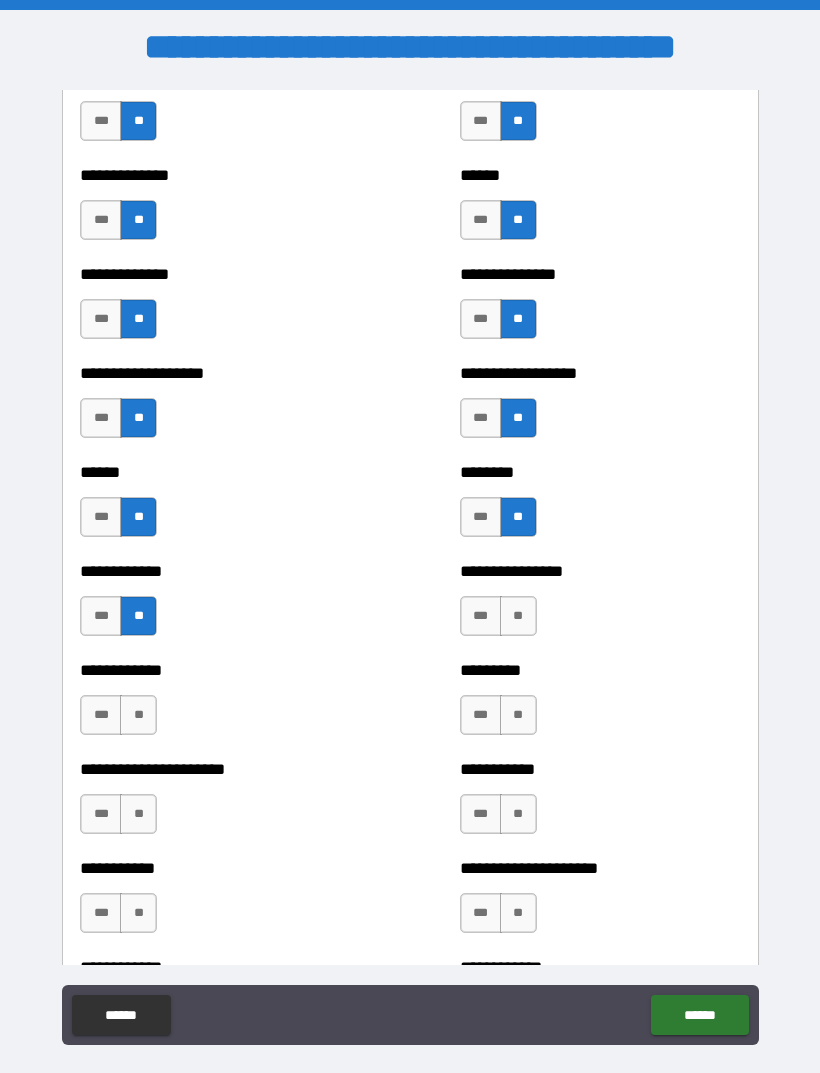 click on "**" at bounding box center [518, 616] 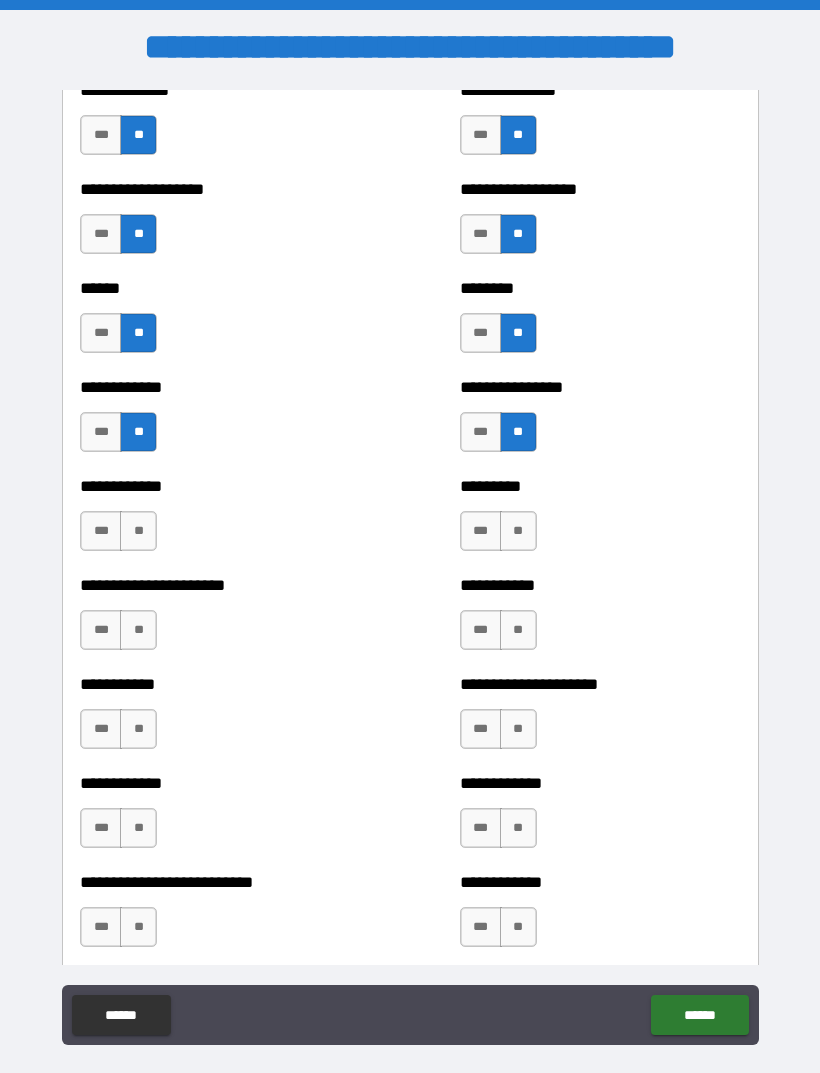 scroll, scrollTop: 4848, scrollLeft: 0, axis: vertical 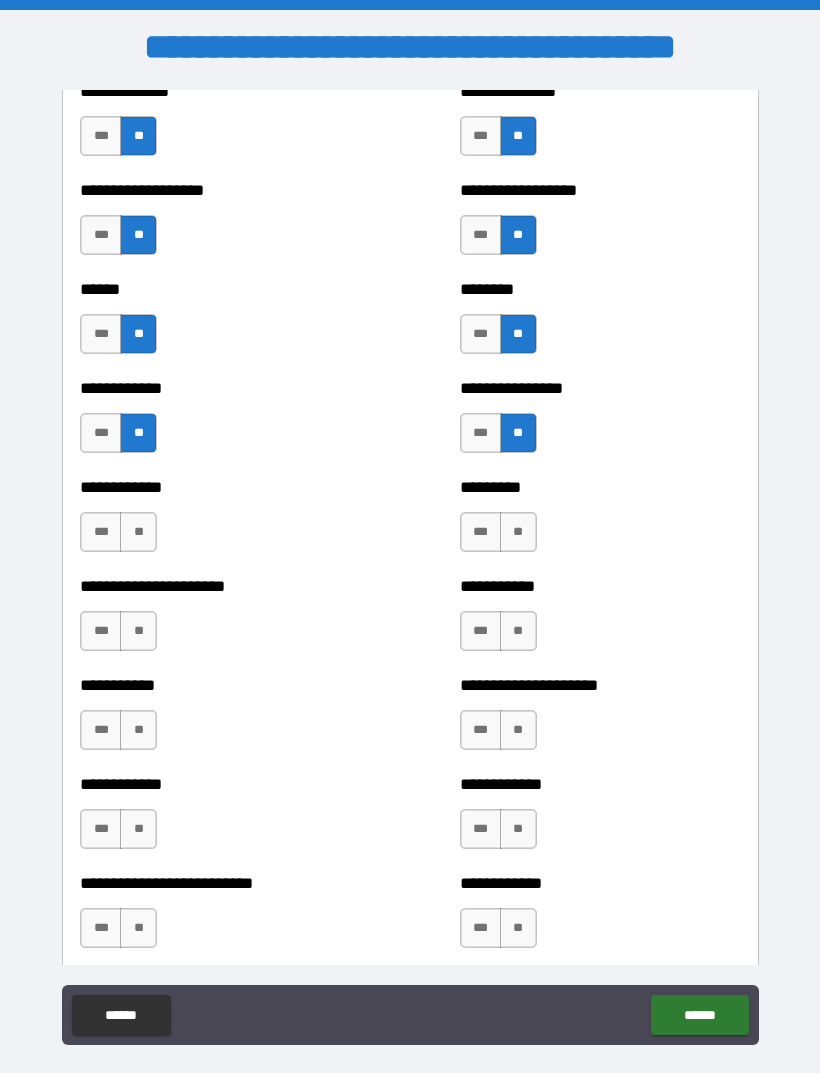 click on "**" at bounding box center (138, 631) 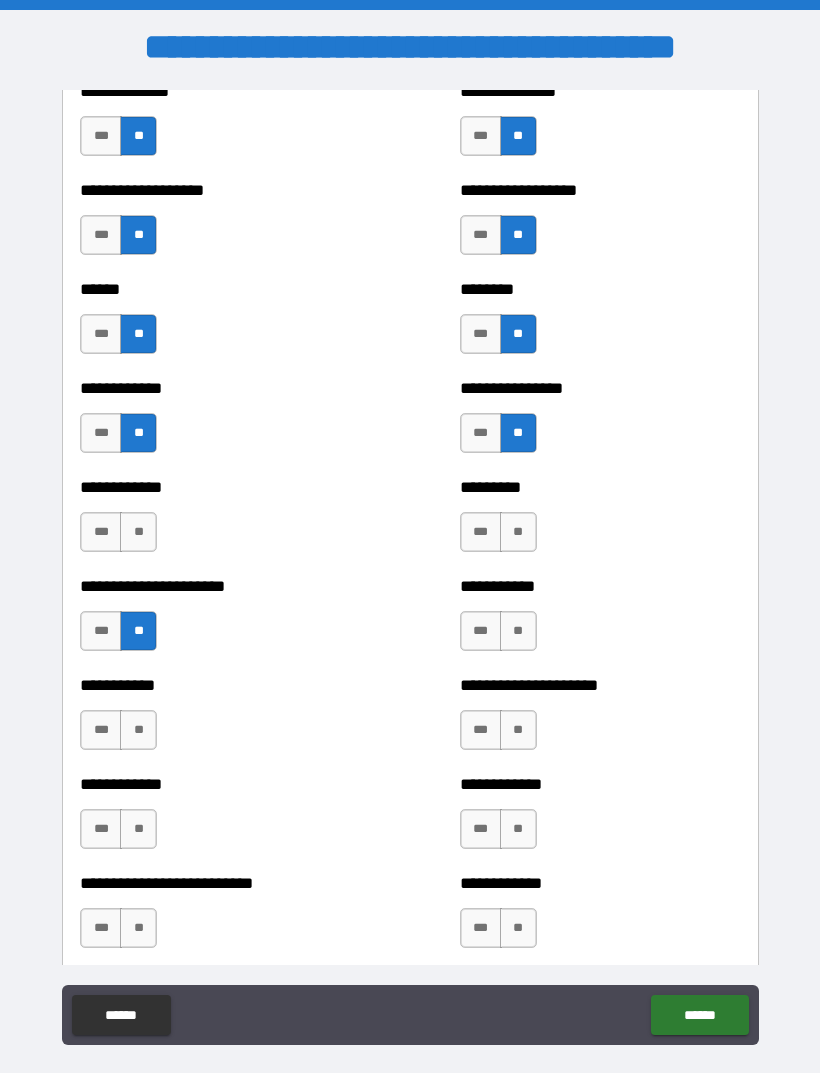 click on "**********" at bounding box center [600, 621] 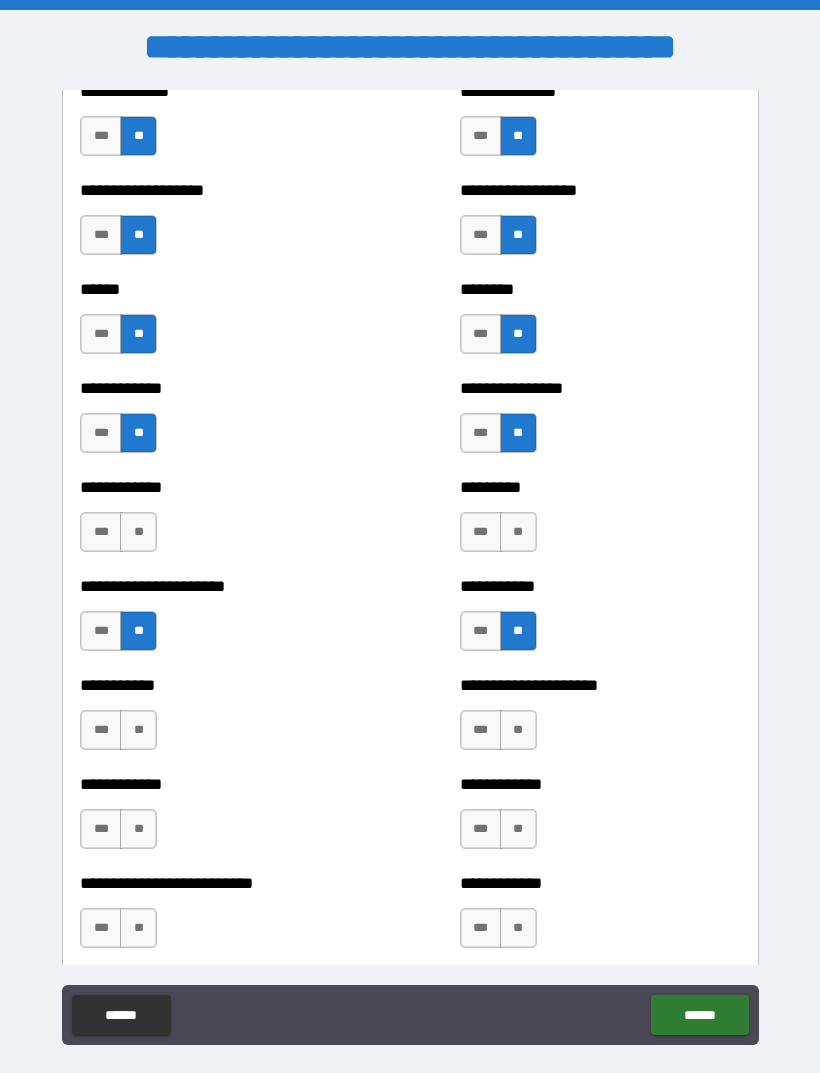 click on "**" at bounding box center (518, 532) 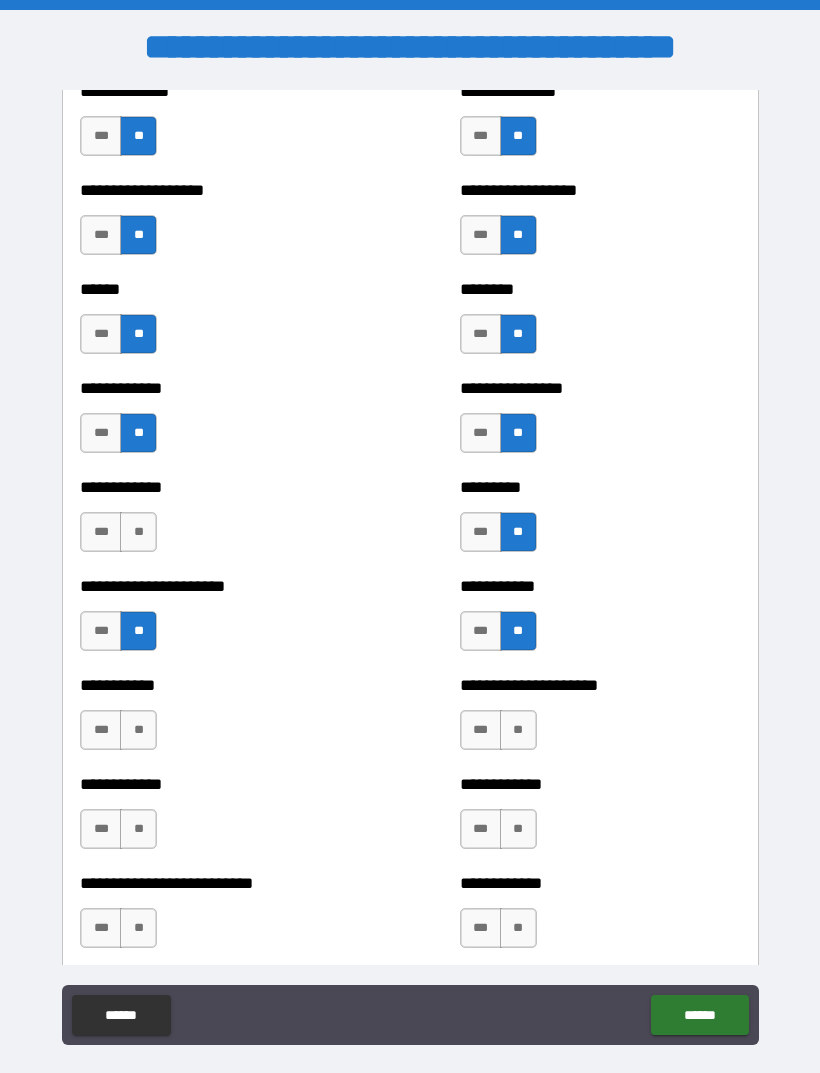click on "**" at bounding box center [138, 532] 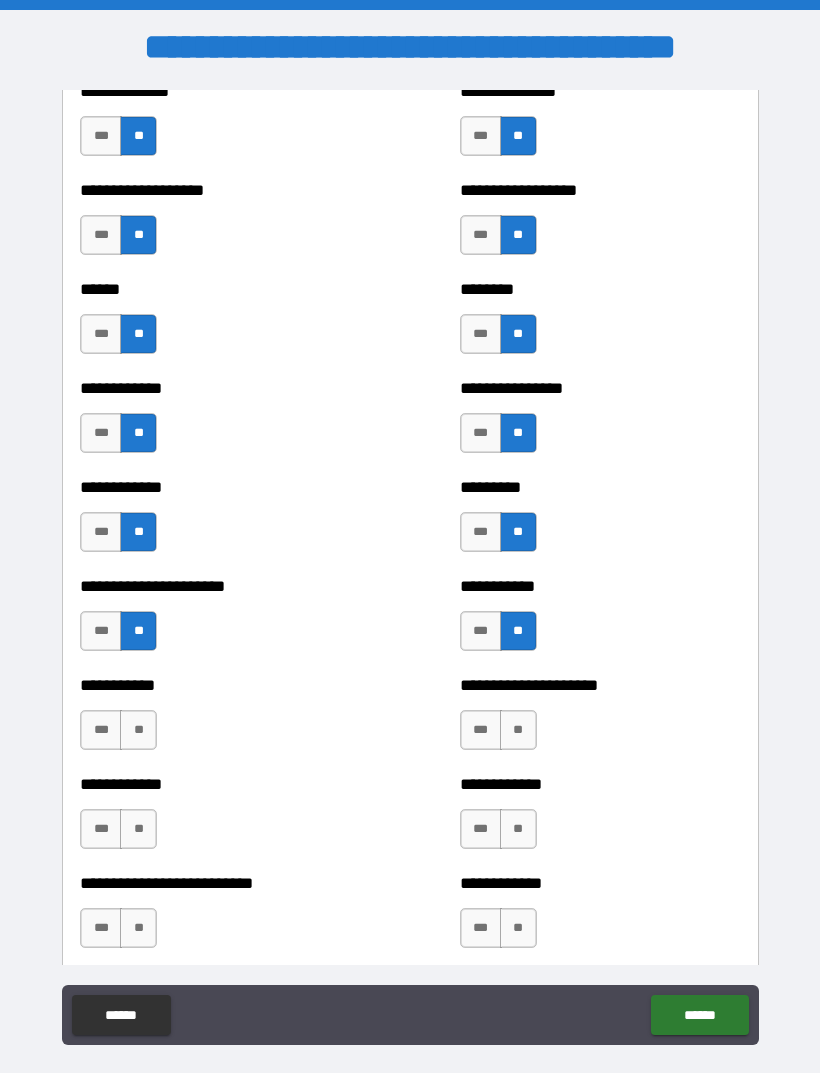 click on "**" at bounding box center (138, 730) 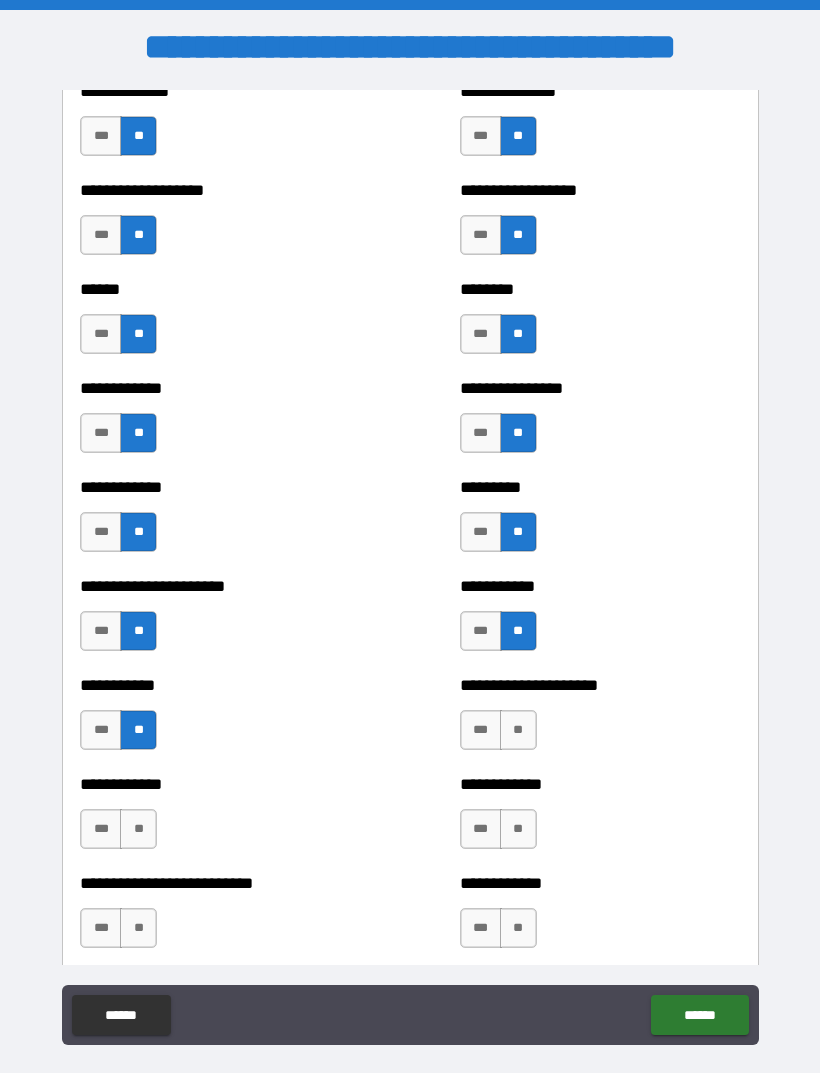click on "**" at bounding box center [518, 730] 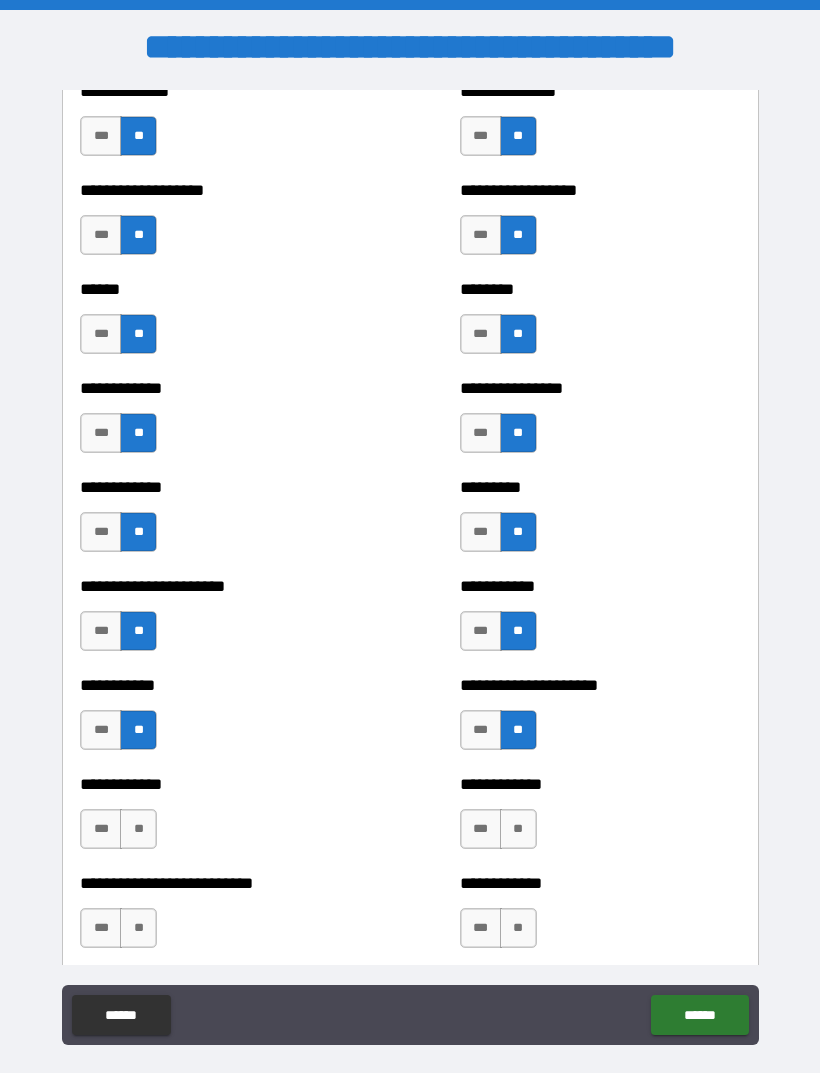 scroll, scrollTop: 5016, scrollLeft: 0, axis: vertical 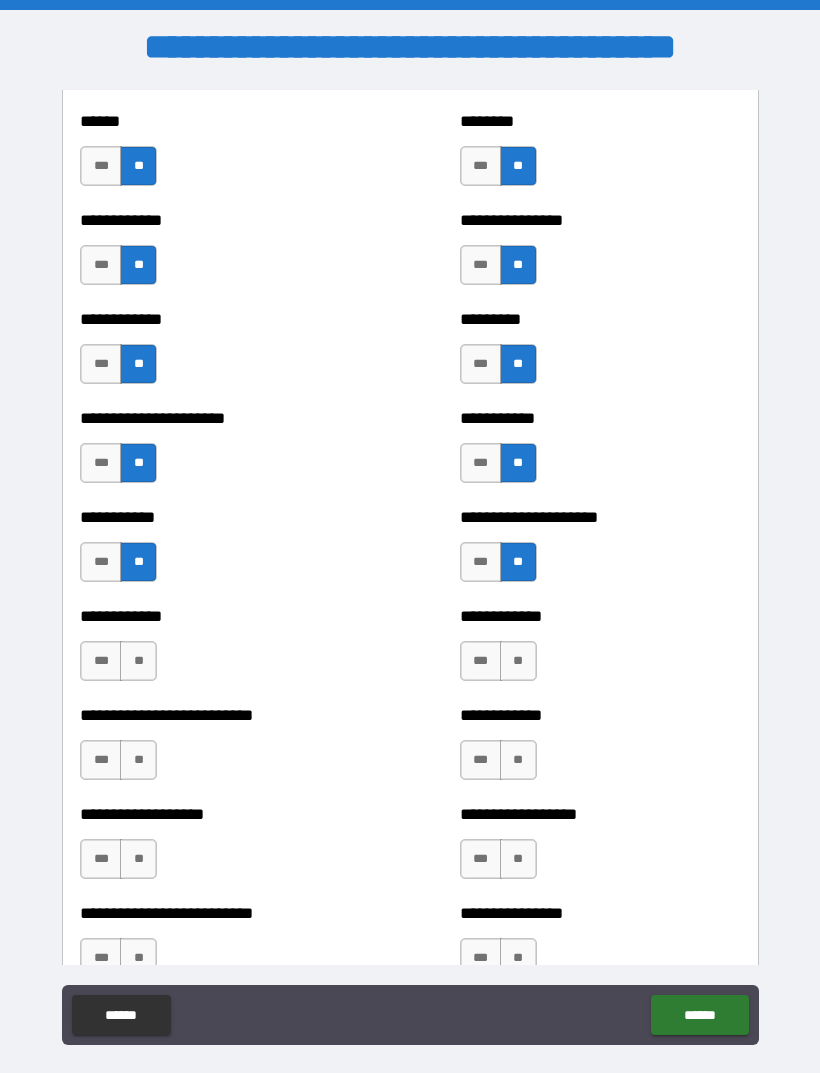 click on "**" at bounding box center (138, 661) 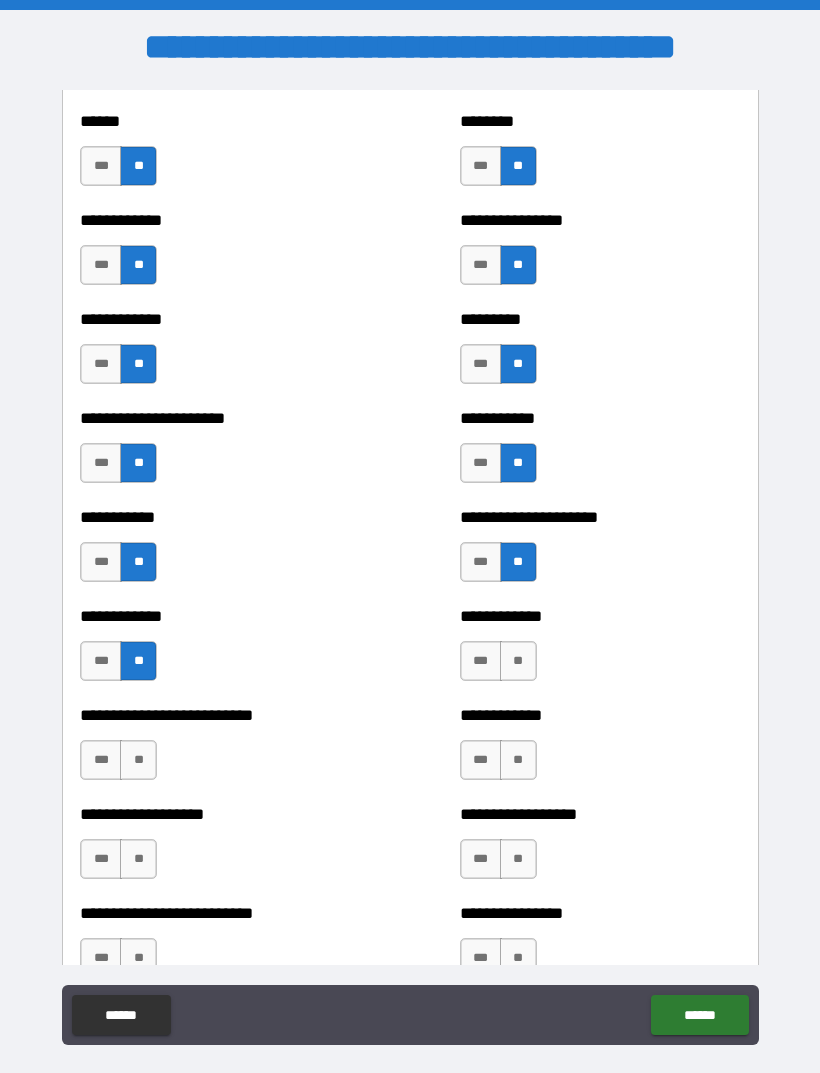 click on "**" at bounding box center [518, 661] 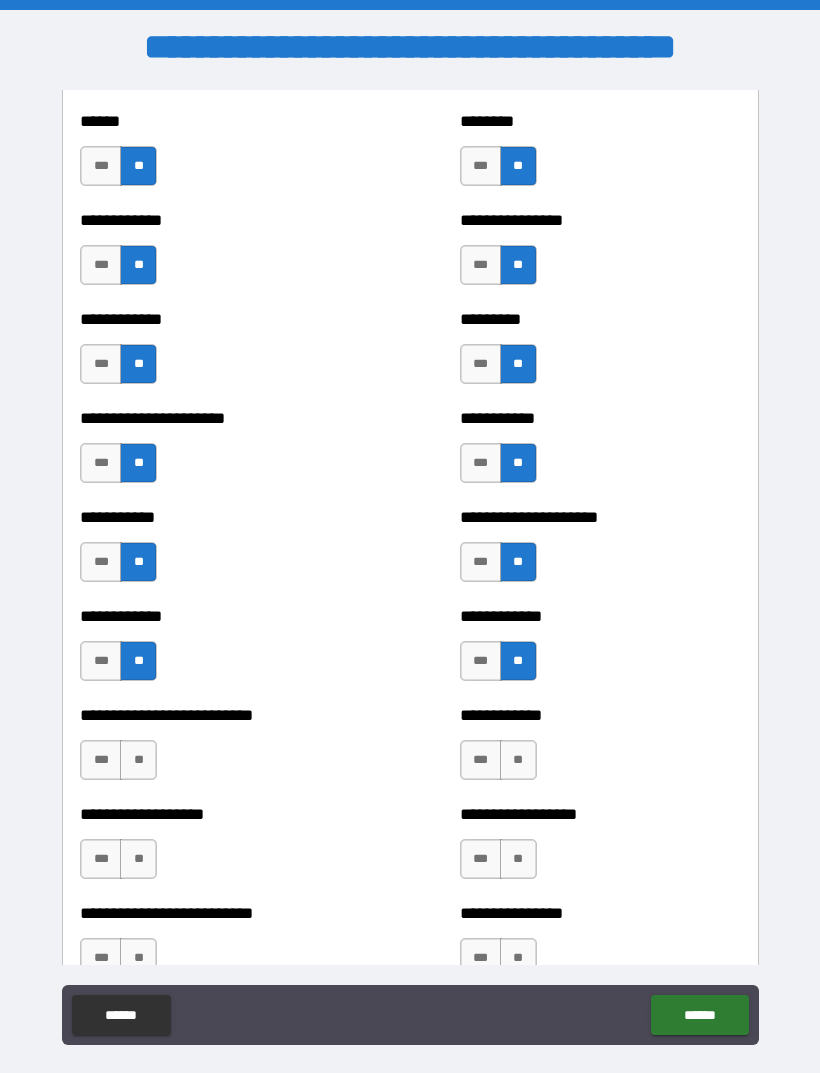 click on "**" at bounding box center [138, 760] 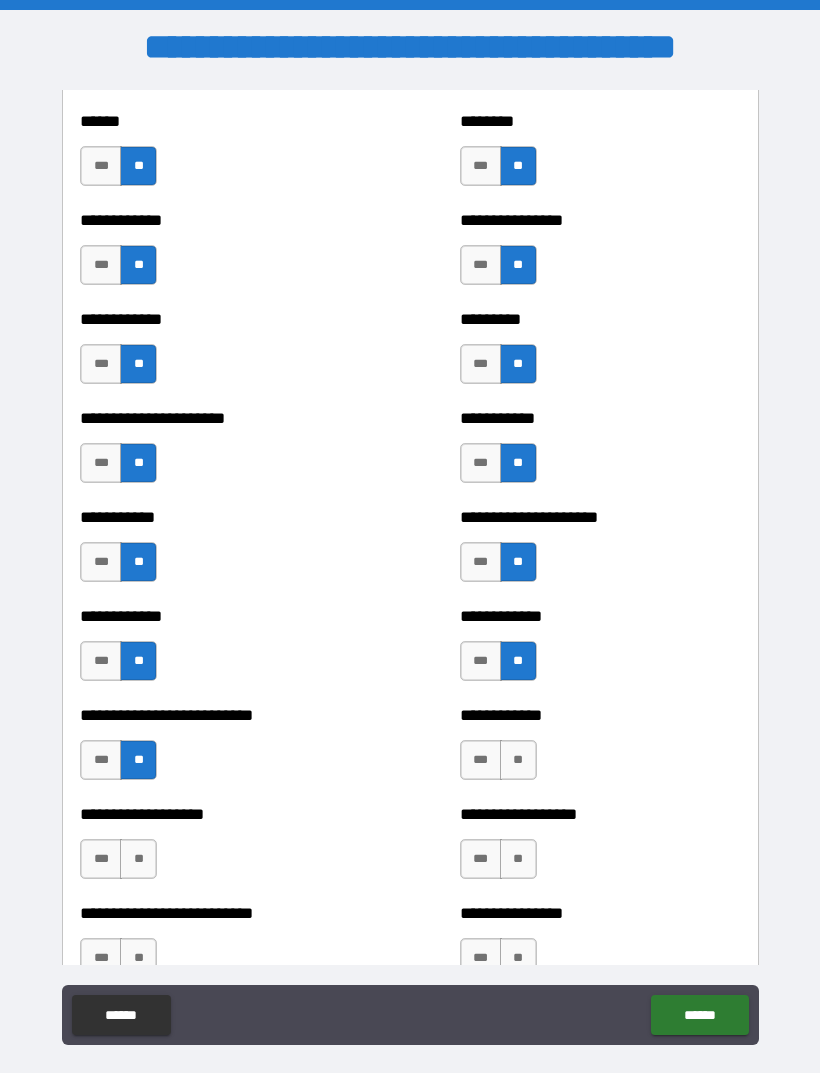 click on "**" at bounding box center (518, 760) 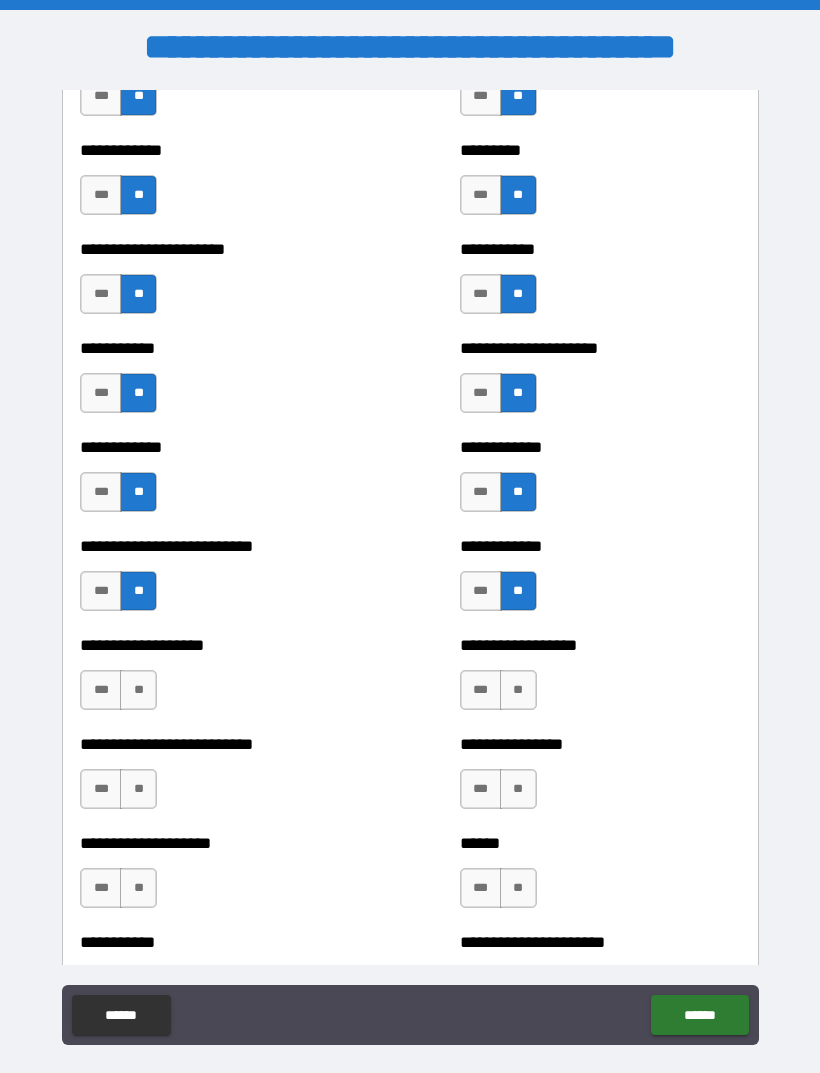 scroll, scrollTop: 5186, scrollLeft: 0, axis: vertical 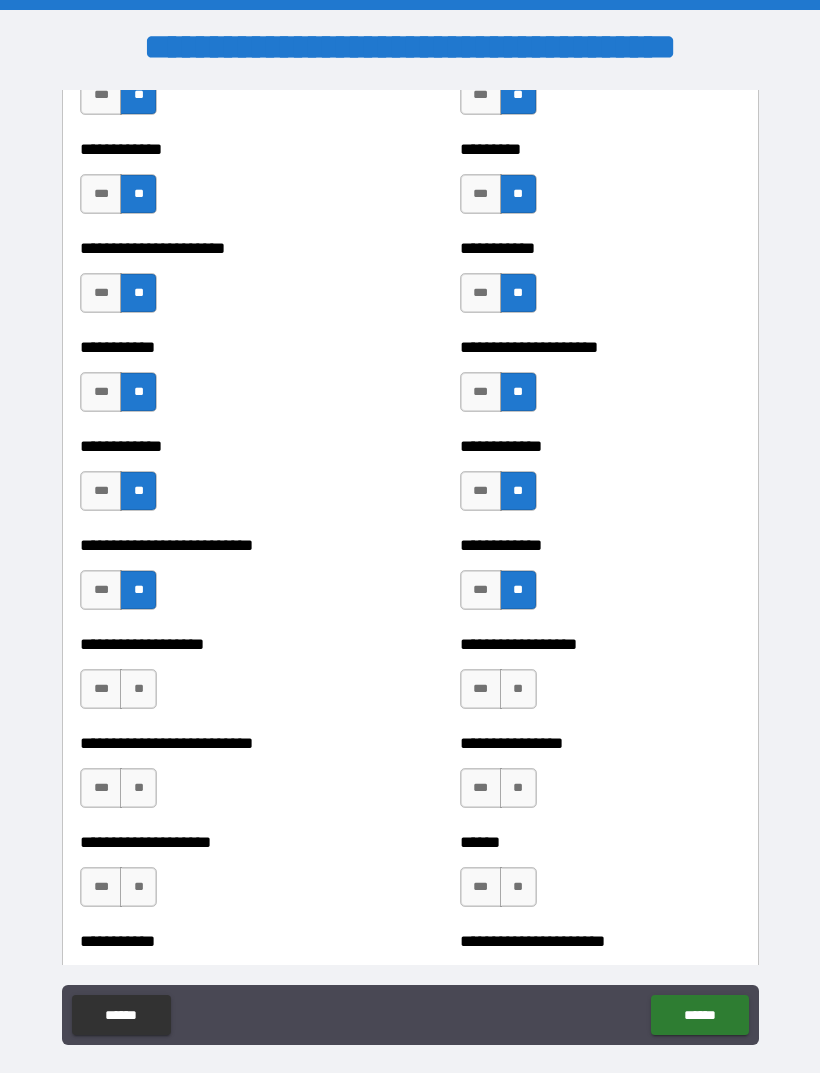 click on "**" at bounding box center (138, 689) 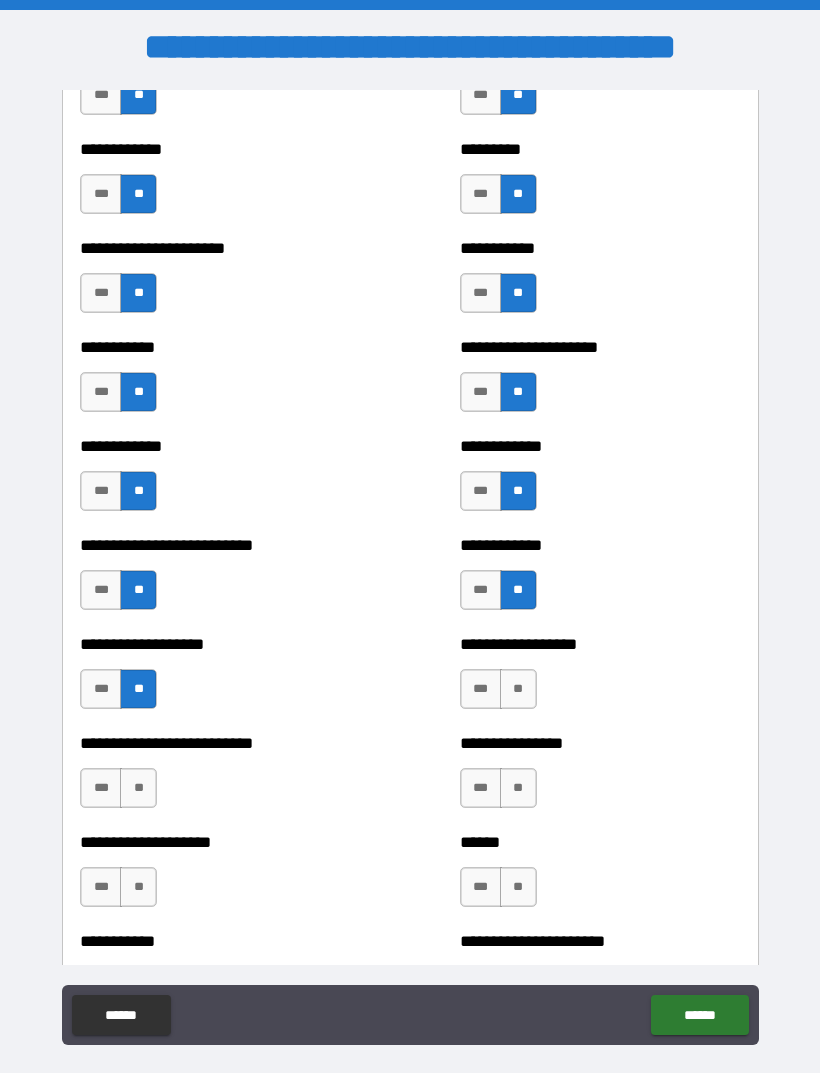click on "**" at bounding box center (518, 689) 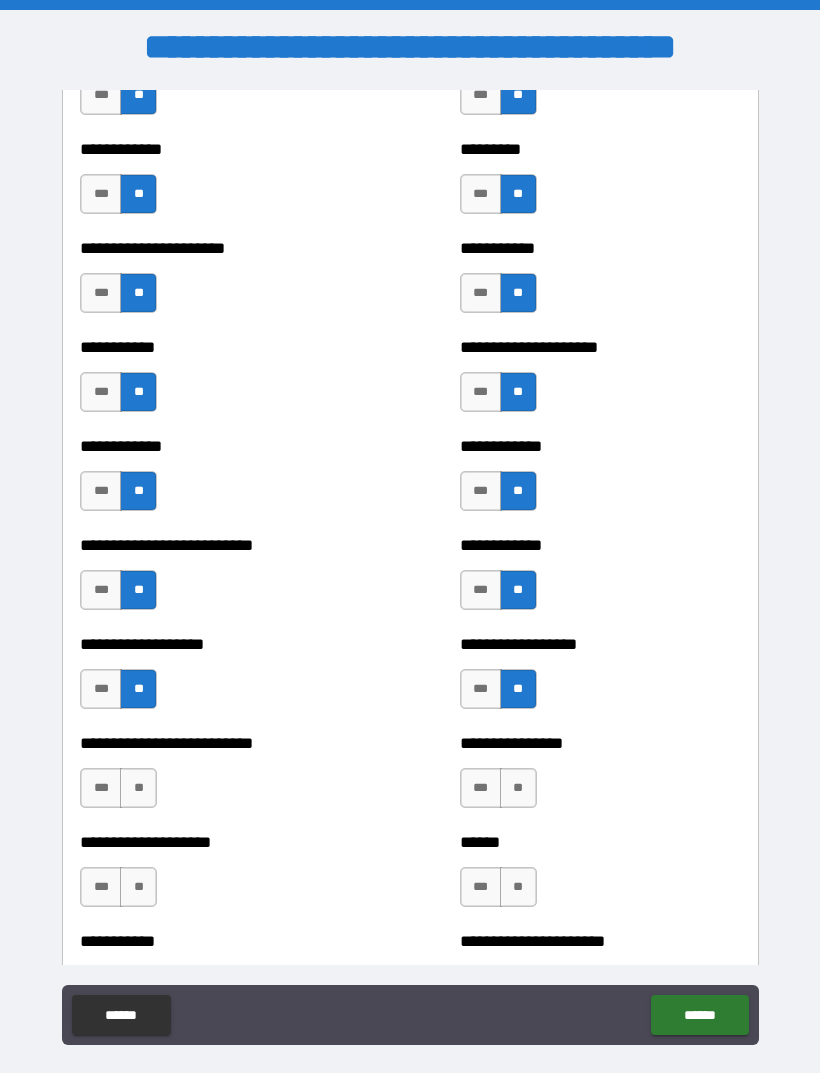 click on "**" at bounding box center (138, 788) 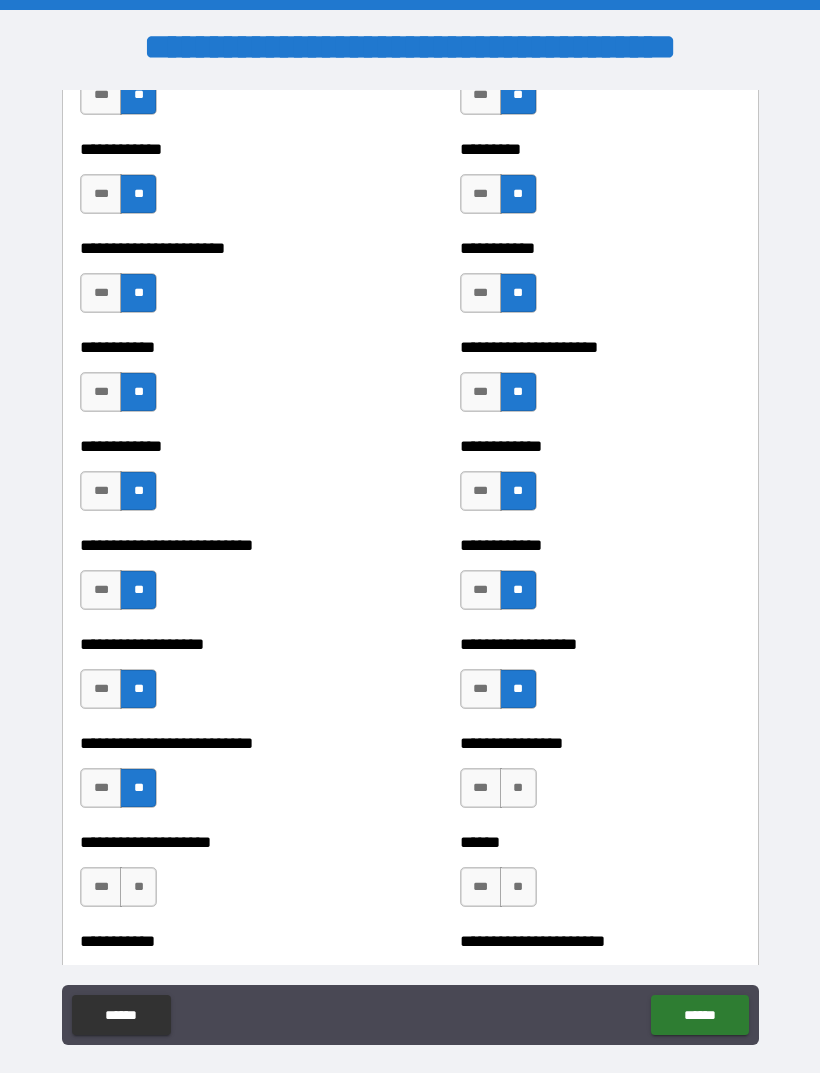 click on "**" at bounding box center (518, 788) 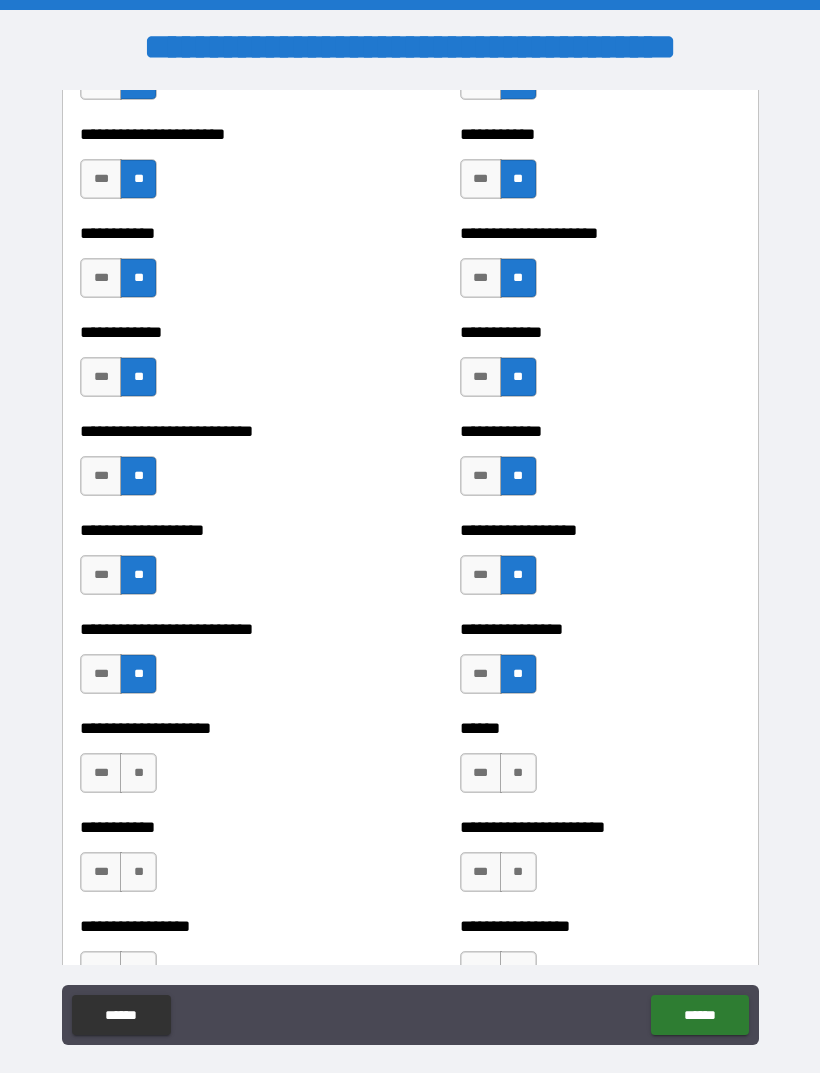 scroll, scrollTop: 5389, scrollLeft: 0, axis: vertical 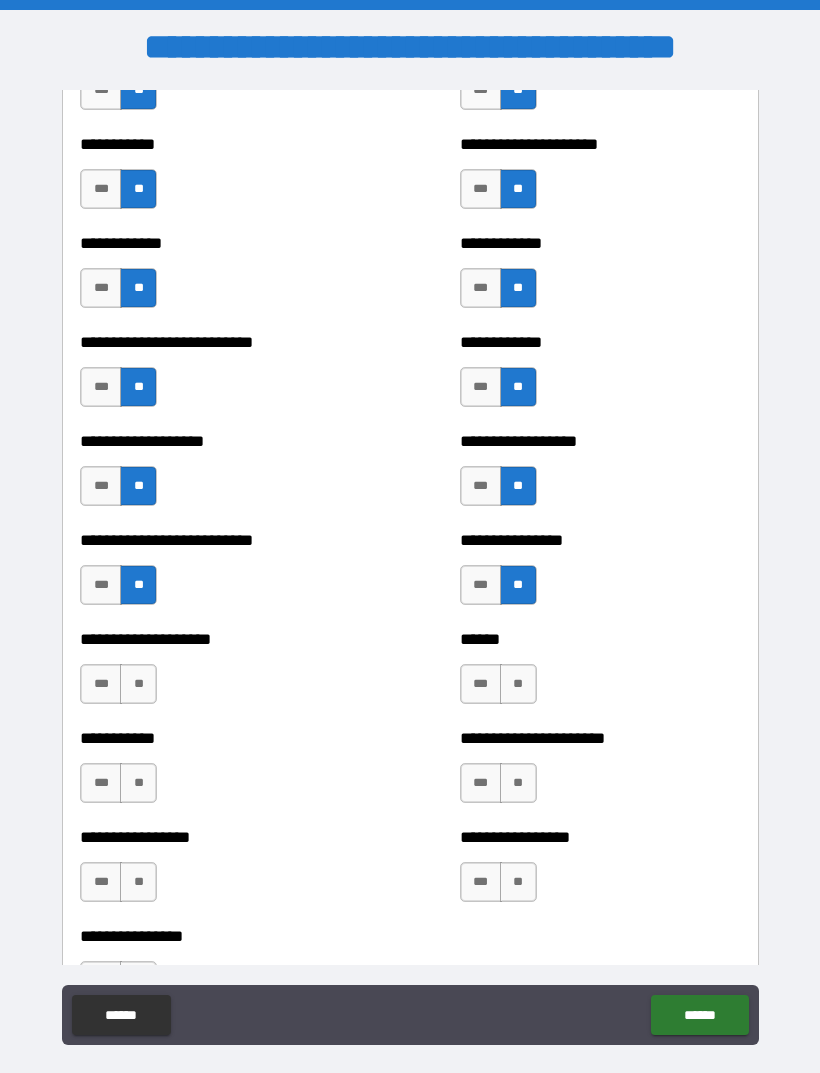 click on "**" at bounding box center (138, 684) 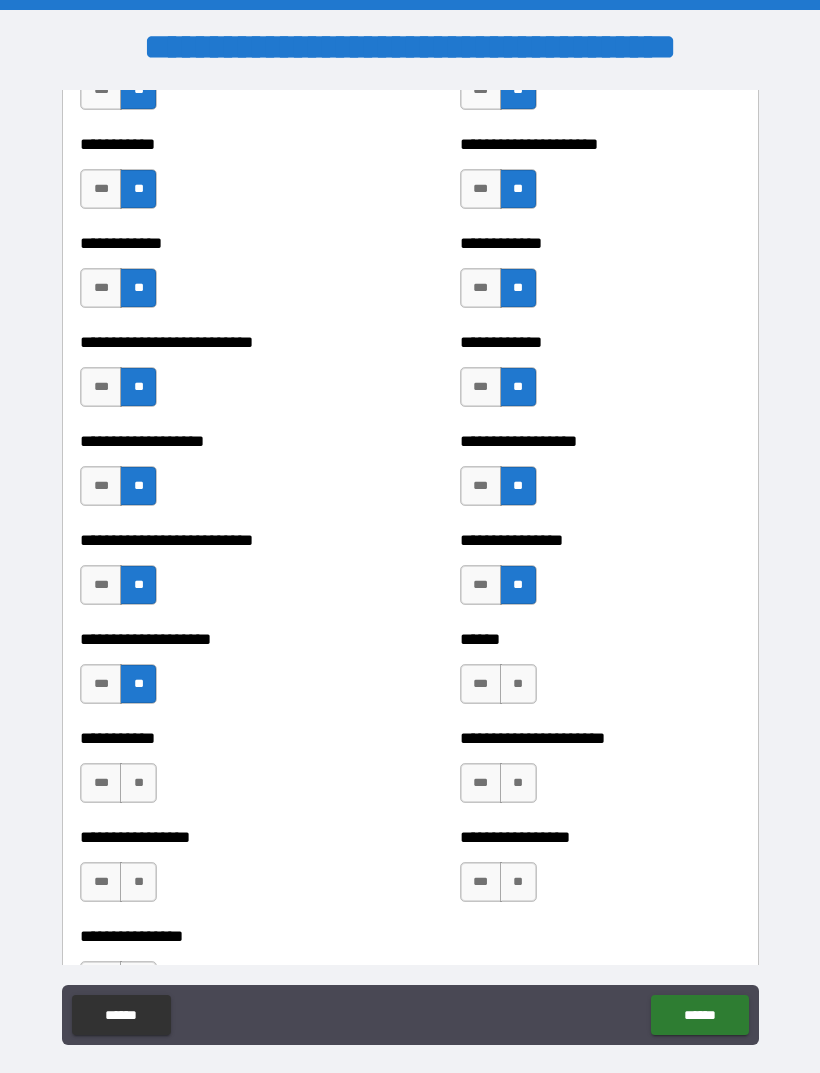 click on "**" at bounding box center [518, 684] 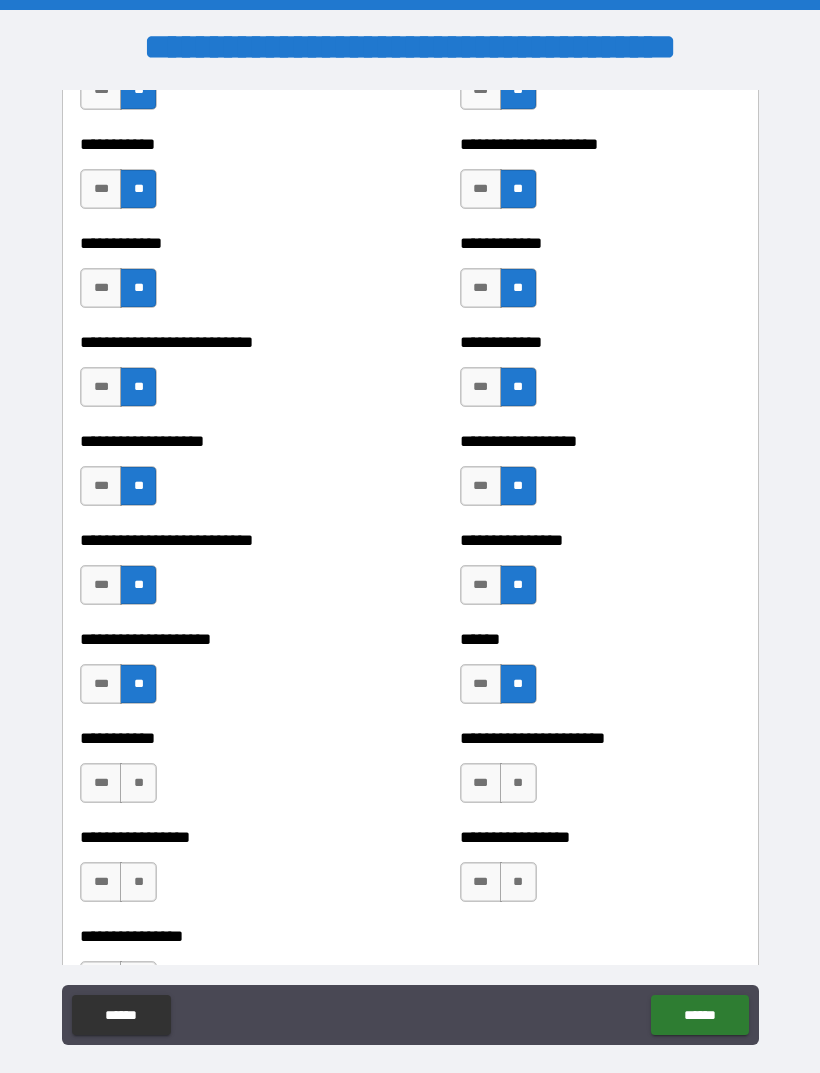 click on "**" at bounding box center [138, 783] 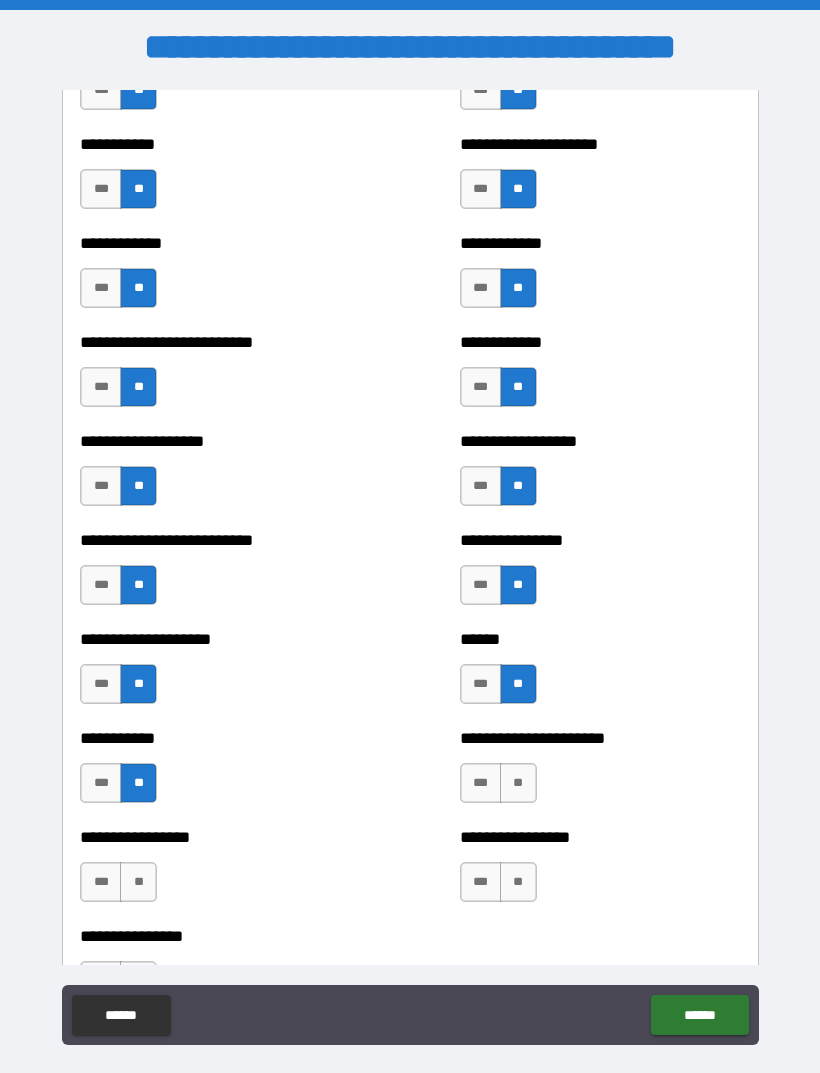 click on "**" at bounding box center (518, 783) 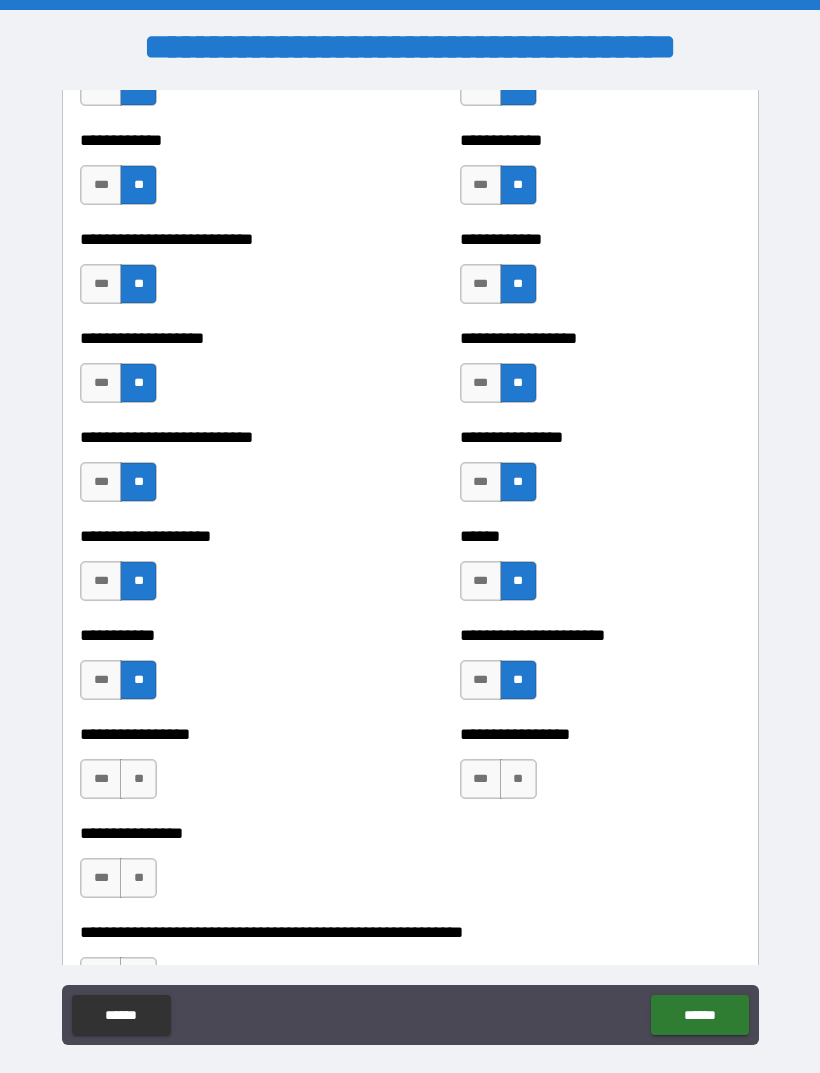 scroll, scrollTop: 5548, scrollLeft: 0, axis: vertical 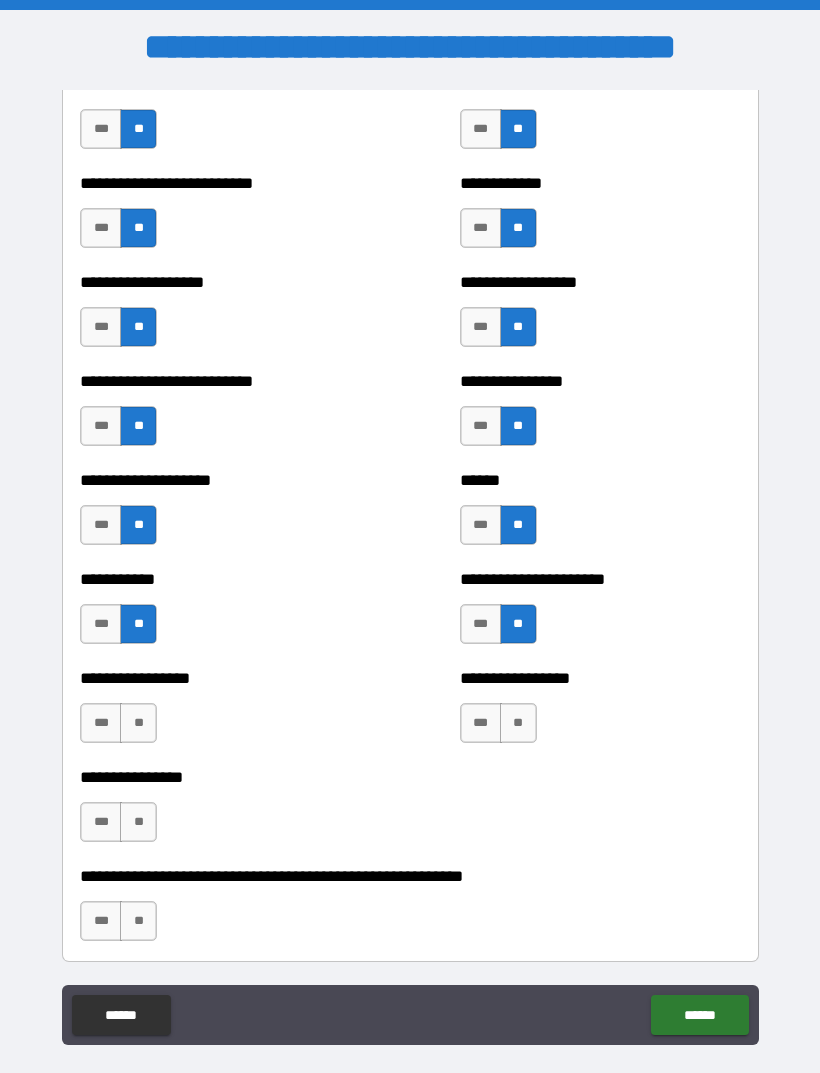 click on "**" at bounding box center [138, 723] 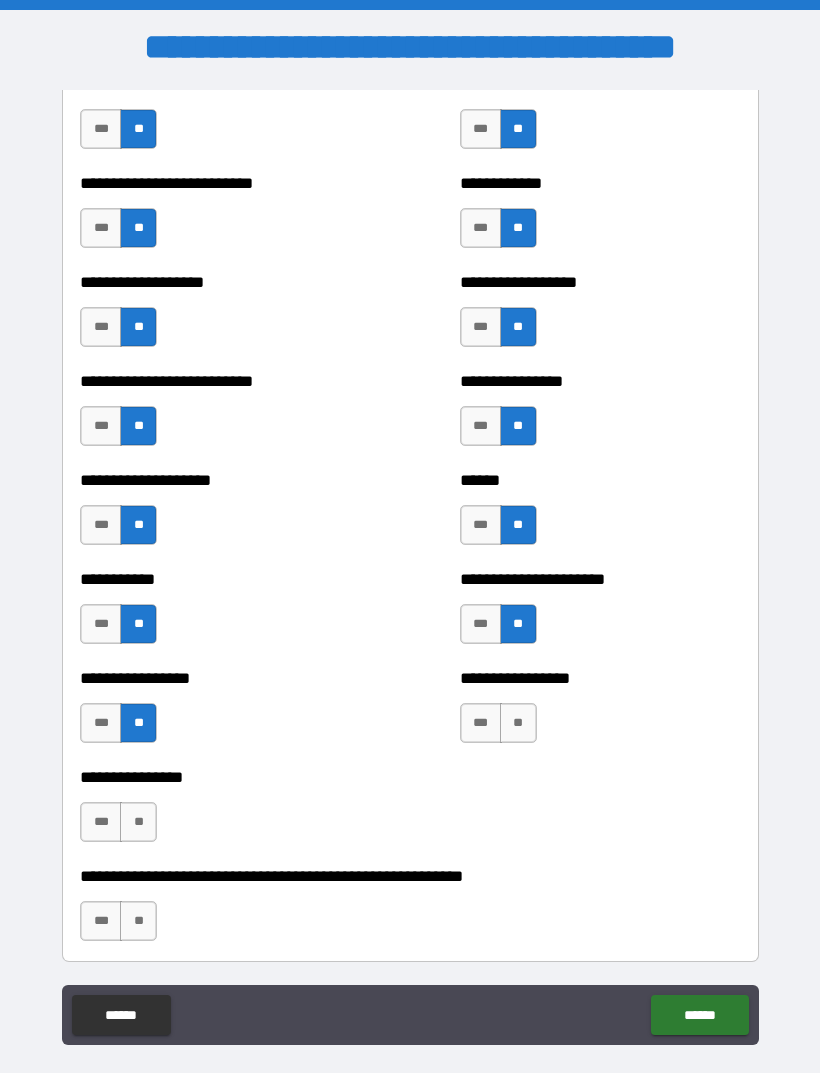 click on "**" at bounding box center [518, 723] 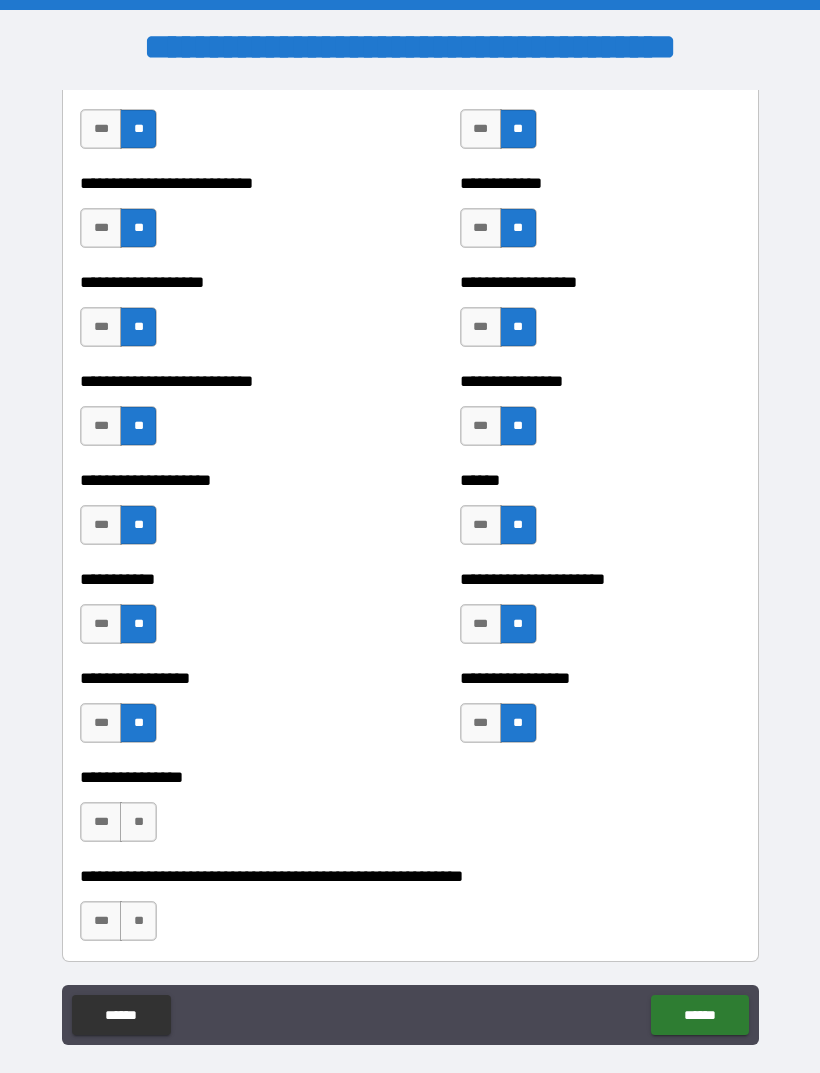 click on "**" at bounding box center [138, 822] 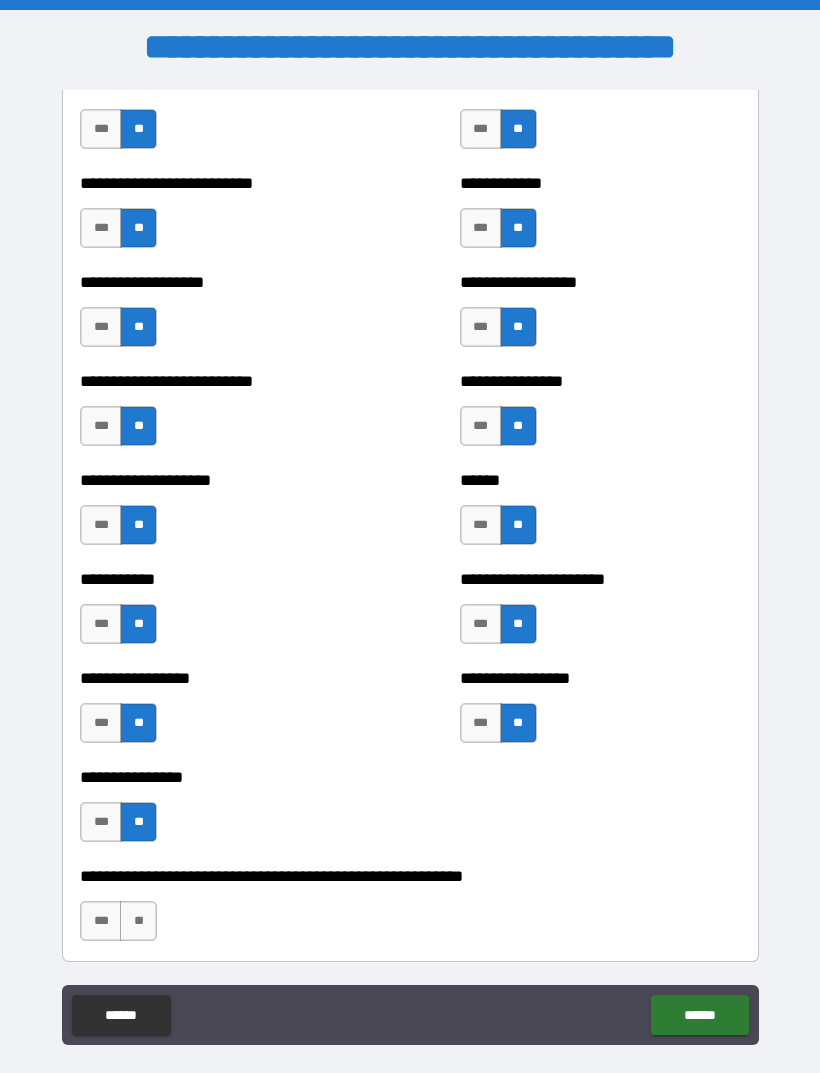 click on "**" at bounding box center (138, 921) 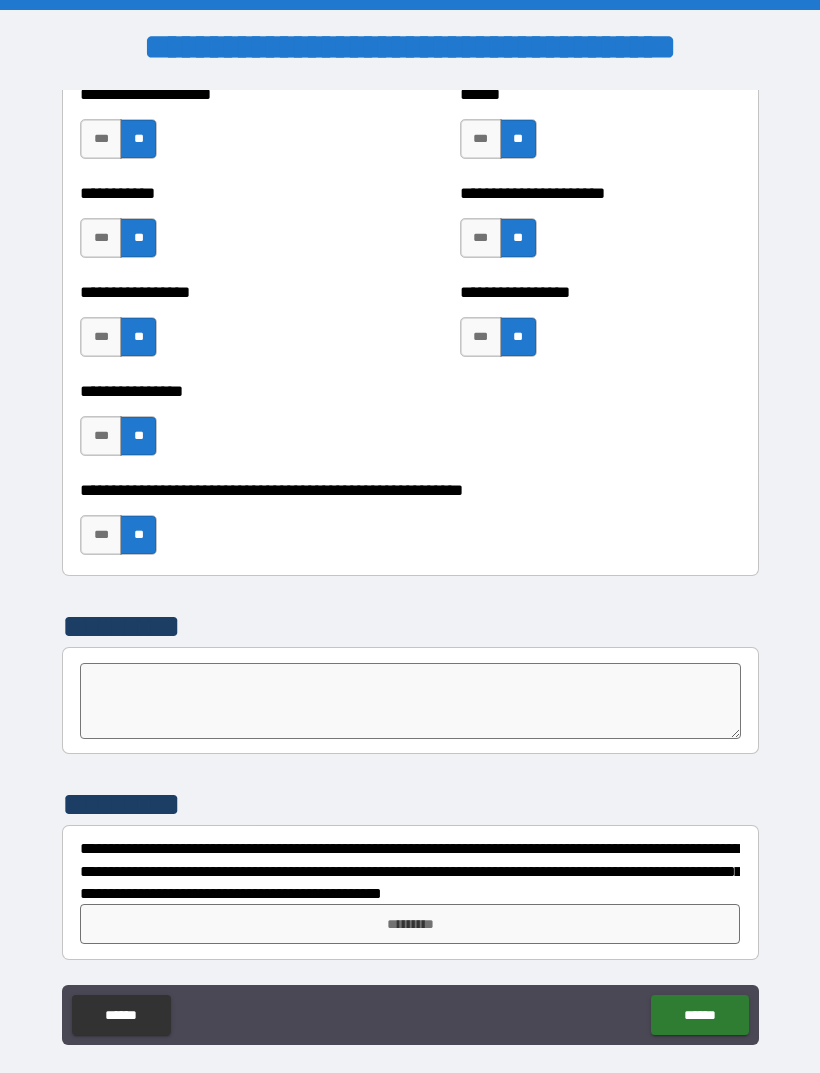 scroll, scrollTop: 5934, scrollLeft: 0, axis: vertical 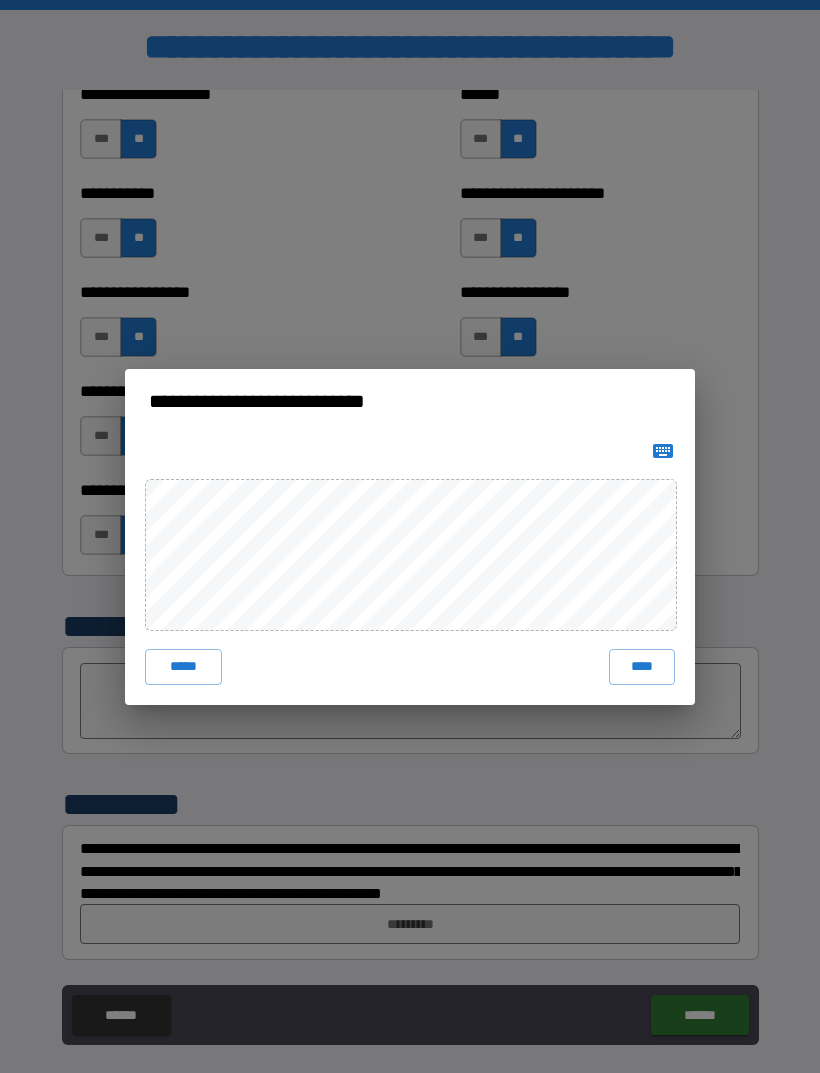 click on "****" at bounding box center (642, 667) 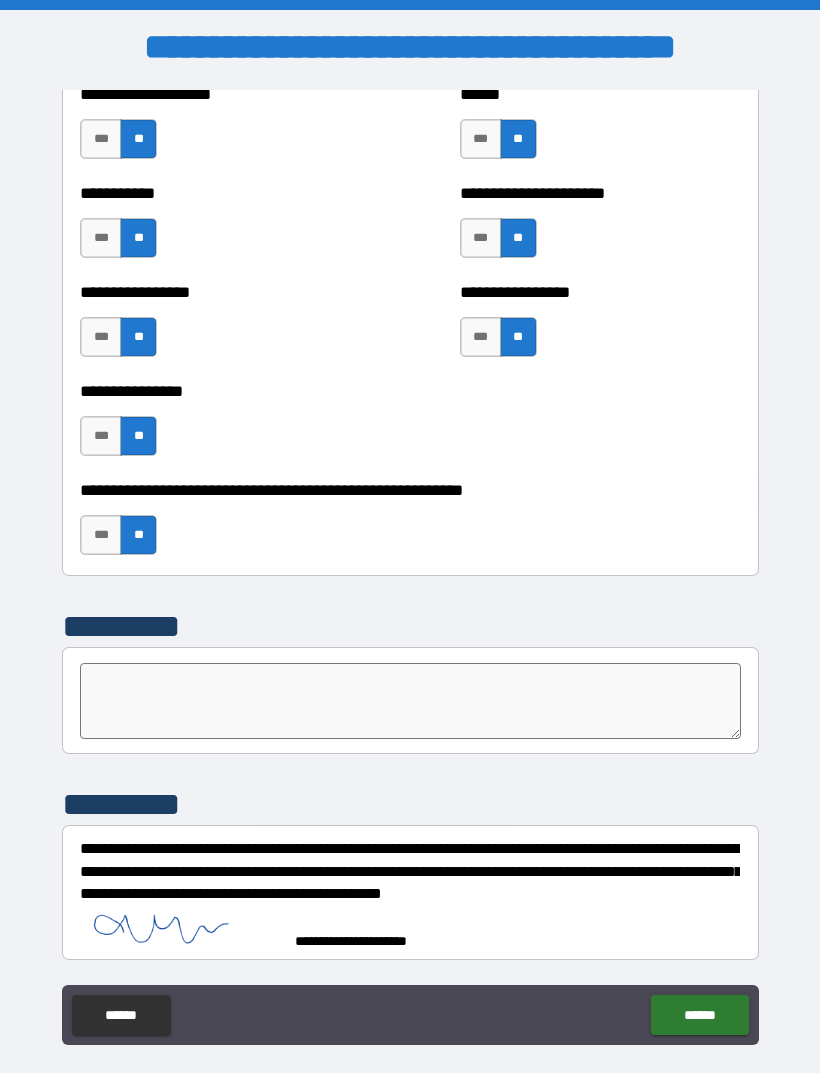 scroll, scrollTop: 5924, scrollLeft: 0, axis: vertical 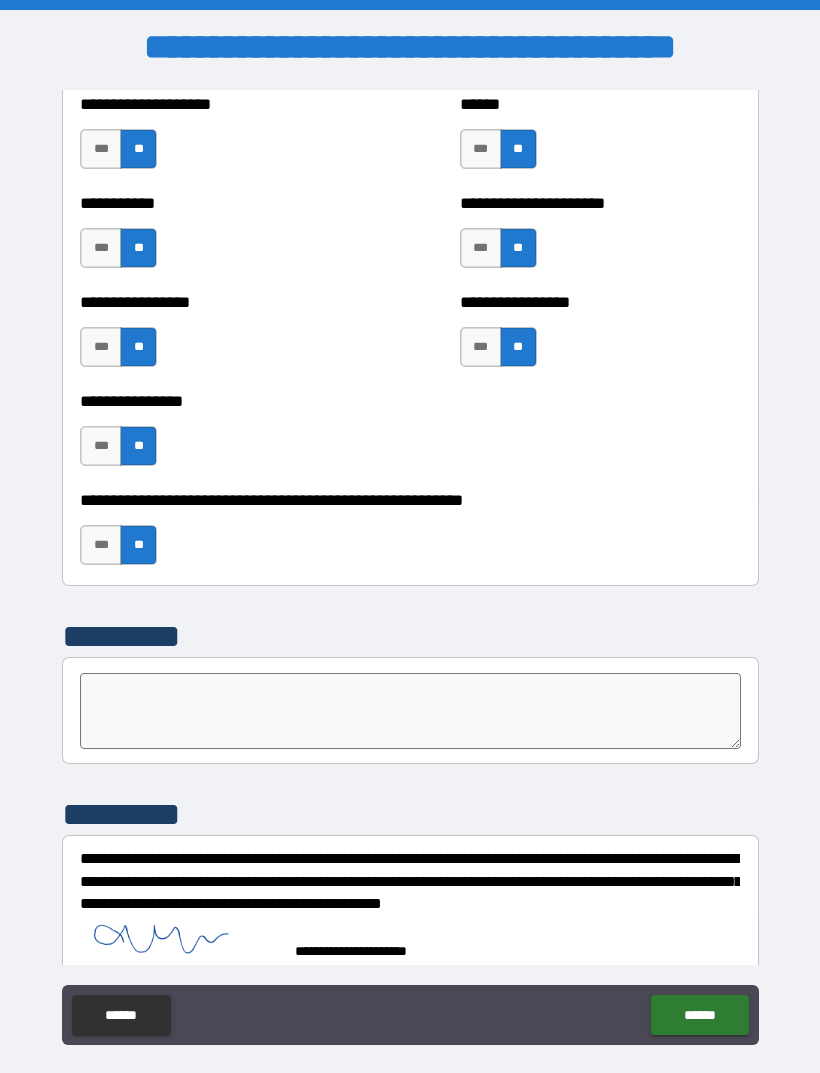 click on "******" at bounding box center [699, 1015] 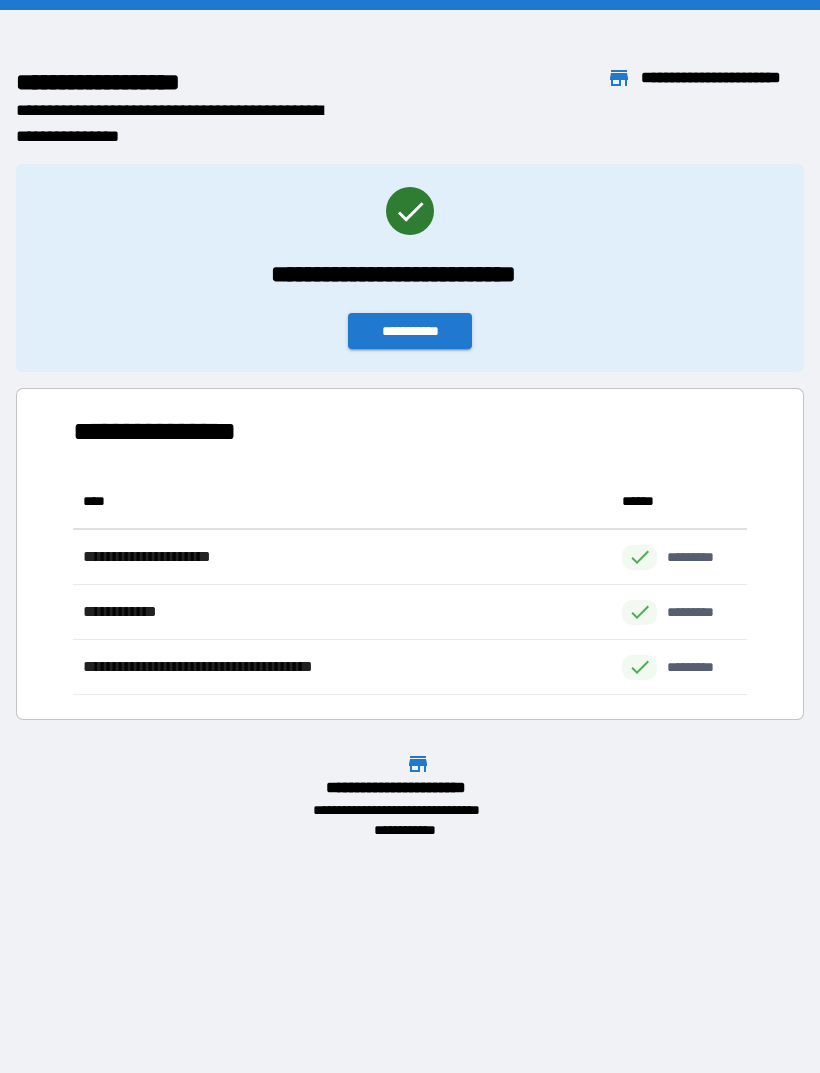 scroll, scrollTop: 221, scrollLeft: 674, axis: both 